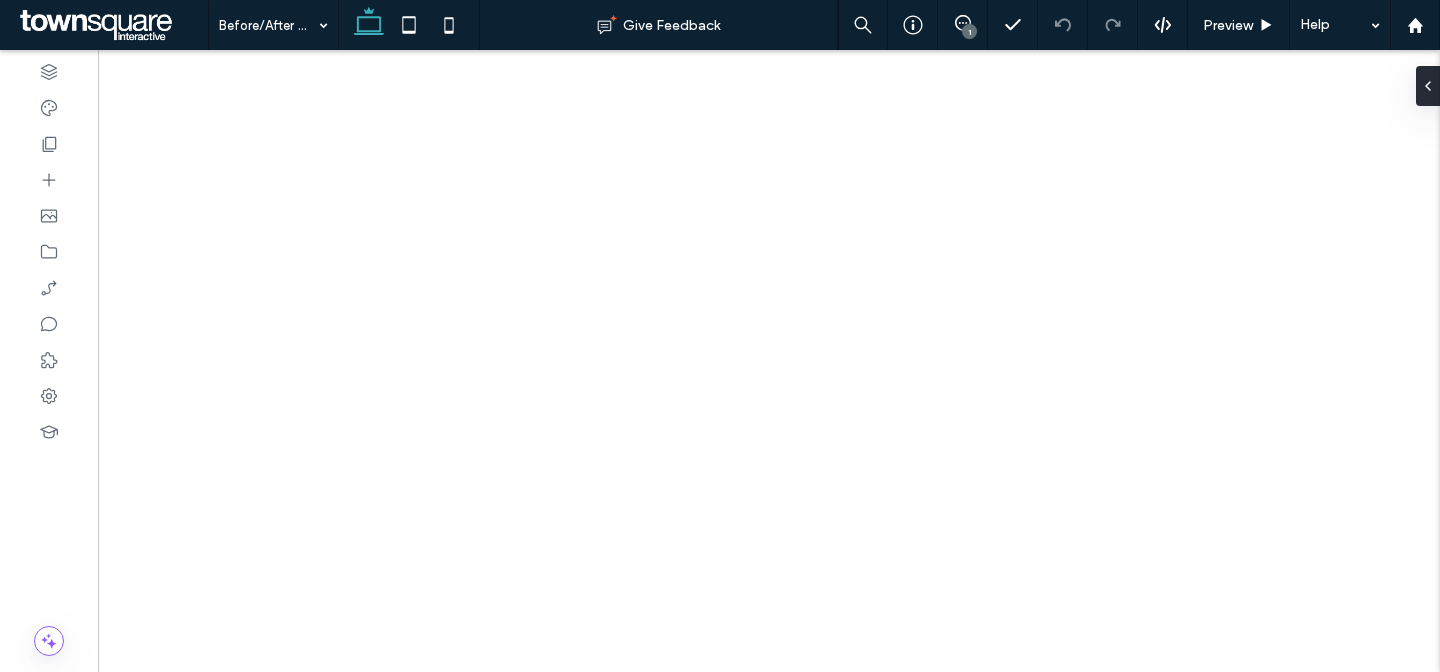 scroll, scrollTop: 0, scrollLeft: 0, axis: both 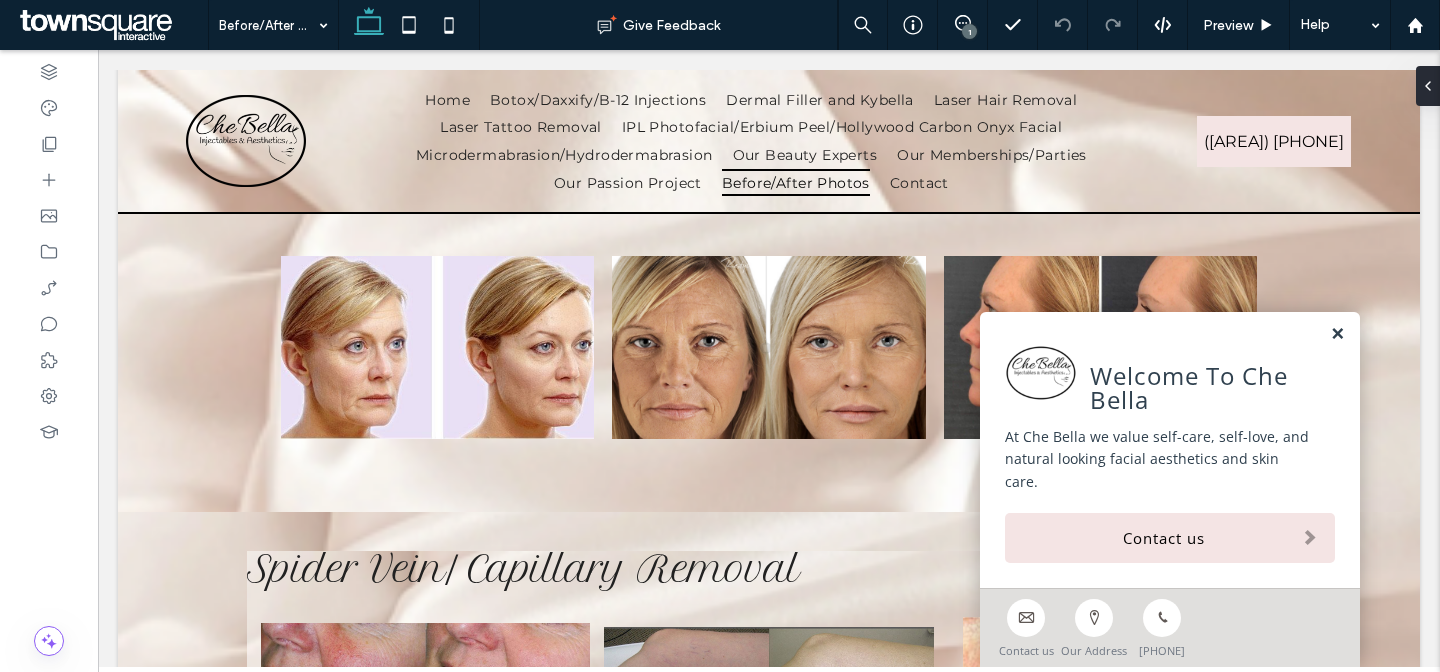 click at bounding box center (1337, 334) 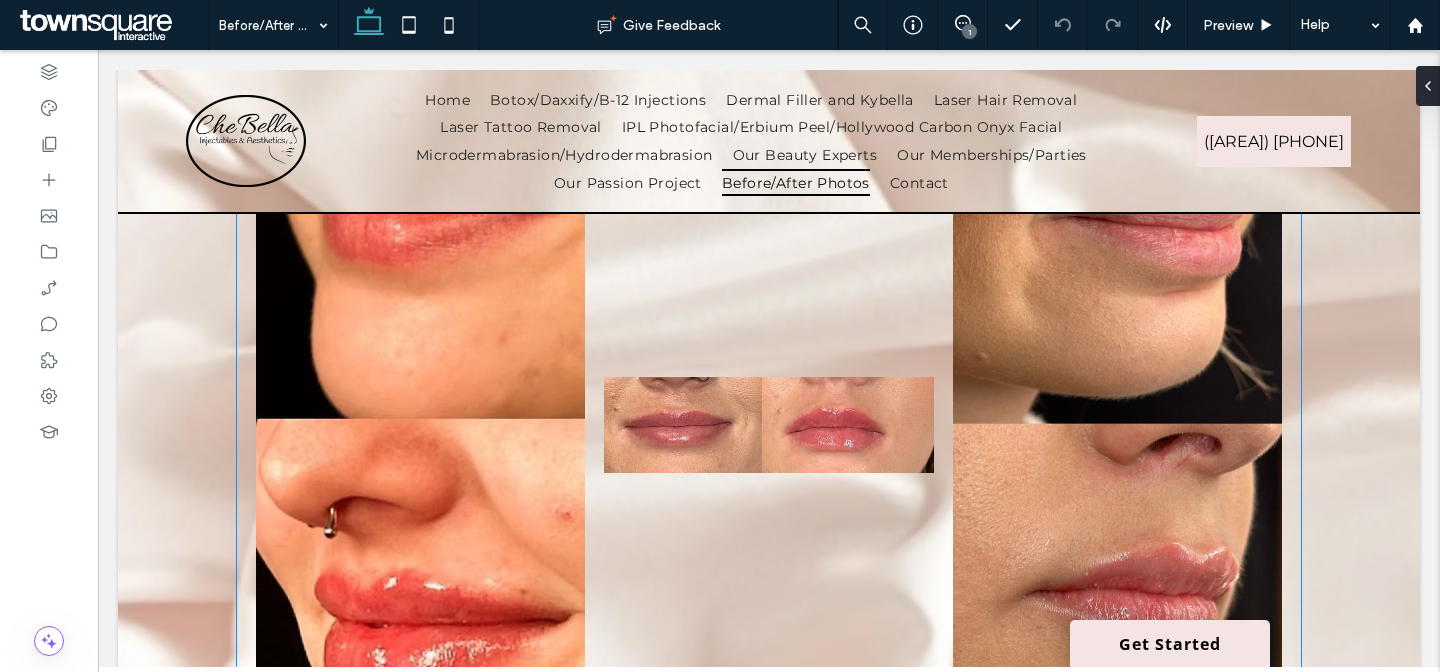 scroll, scrollTop: 636, scrollLeft: 0, axis: vertical 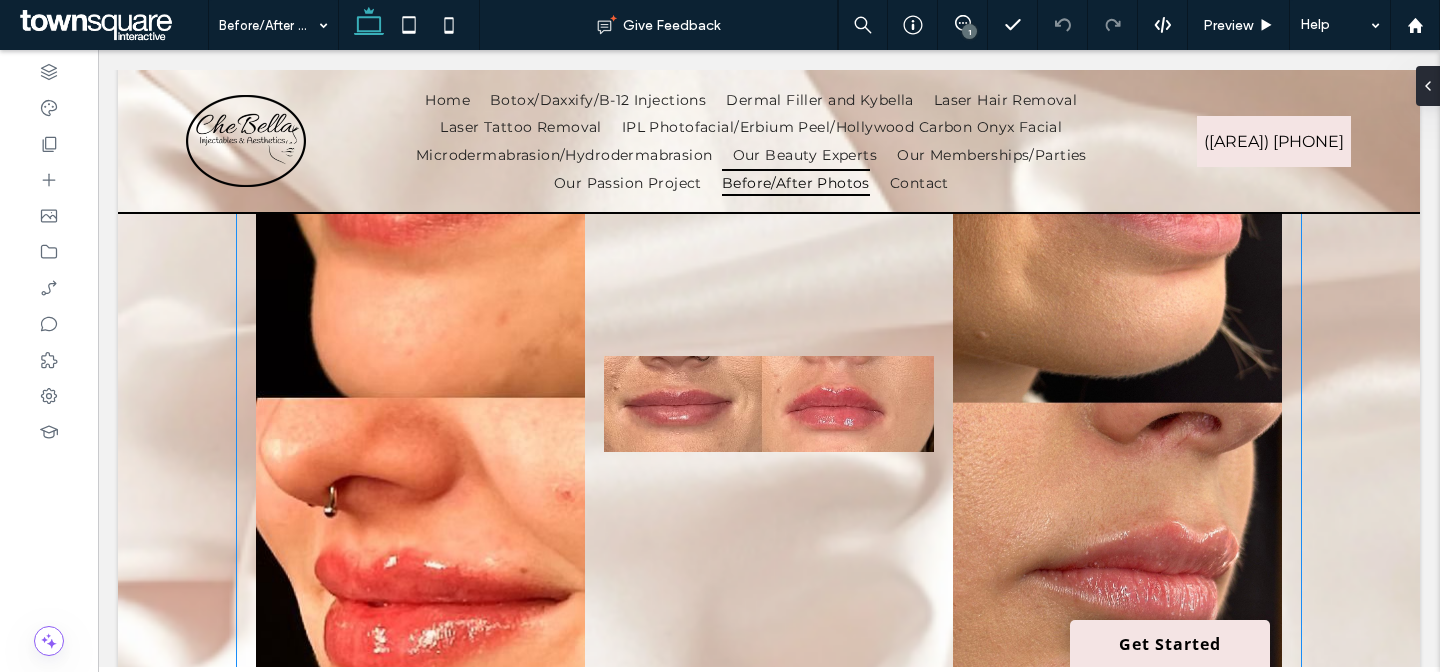 click at bounding box center [768, 403] 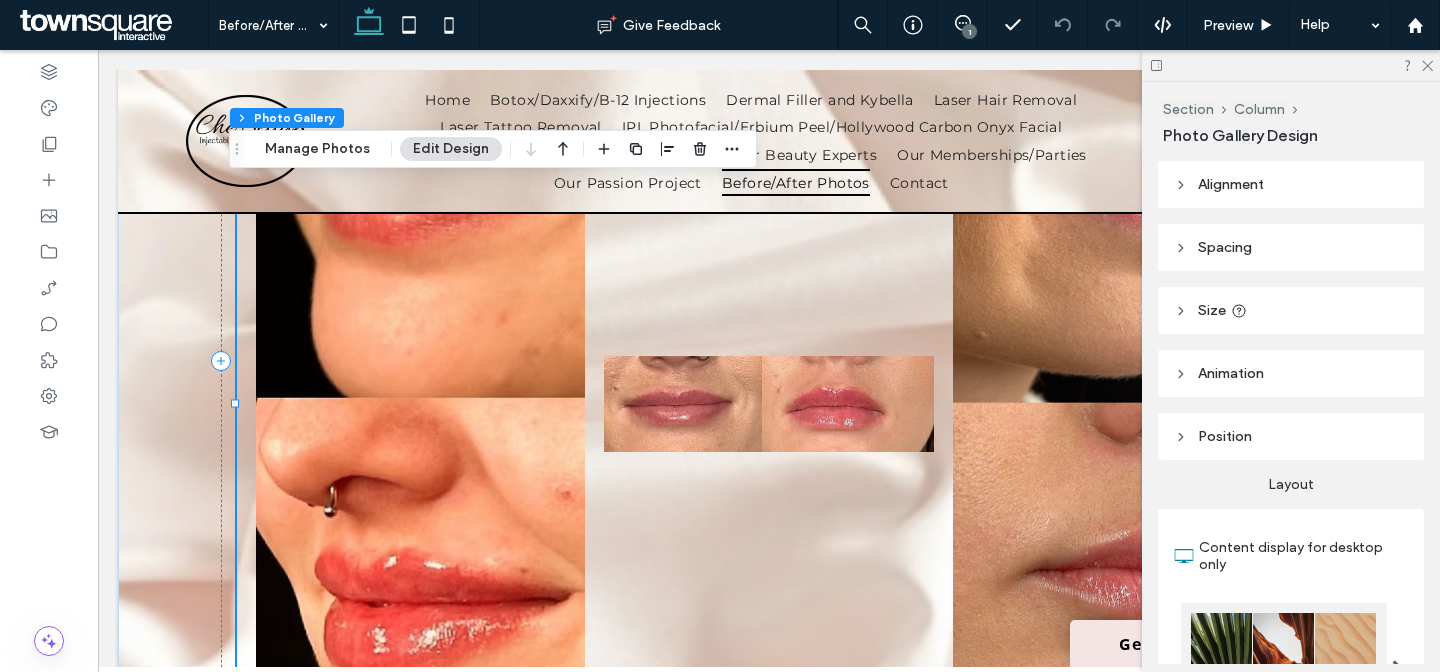 click at bounding box center (768, 403) 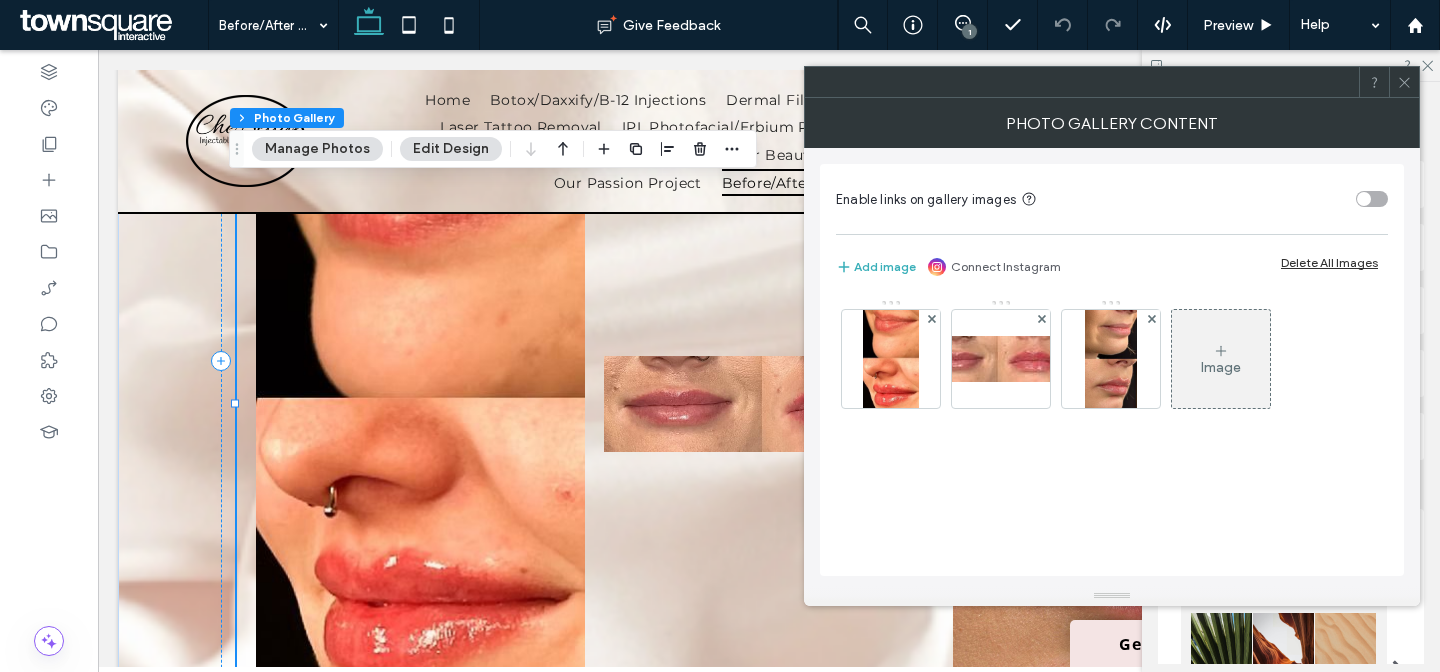 click at bounding box center (891, 359) 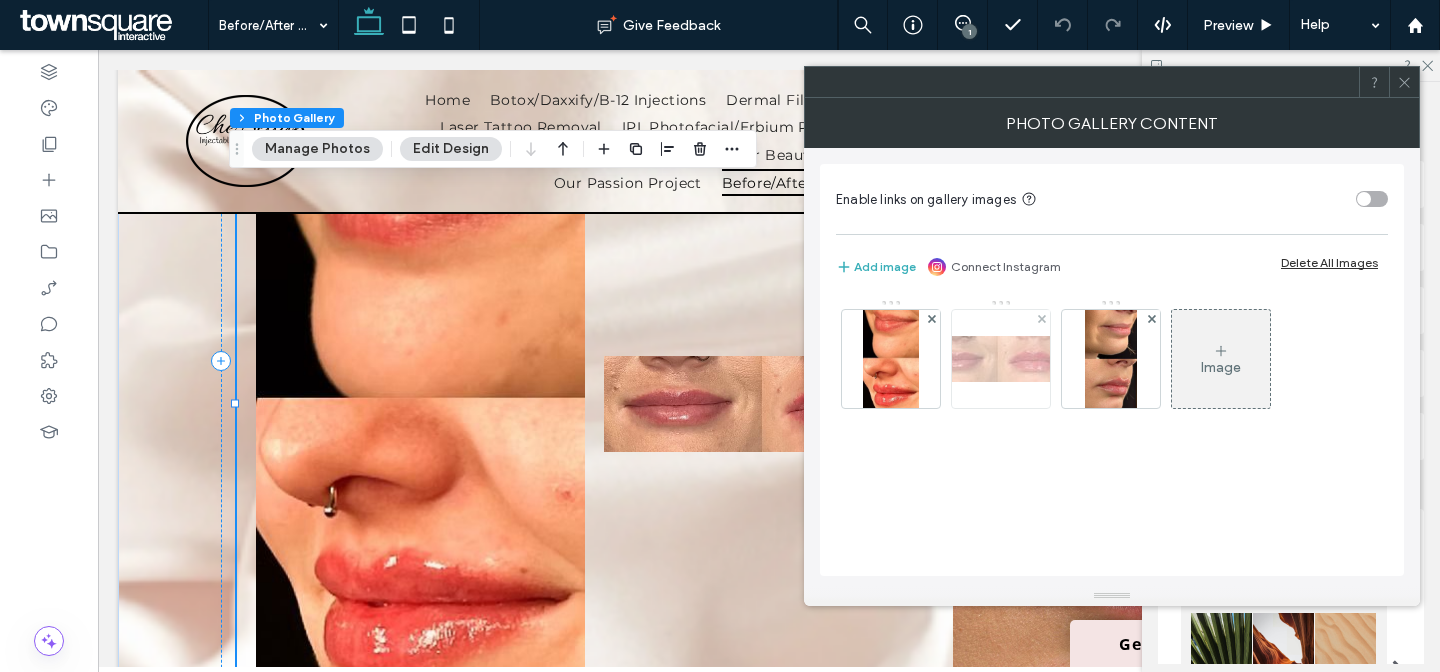 click at bounding box center (1001, 359) 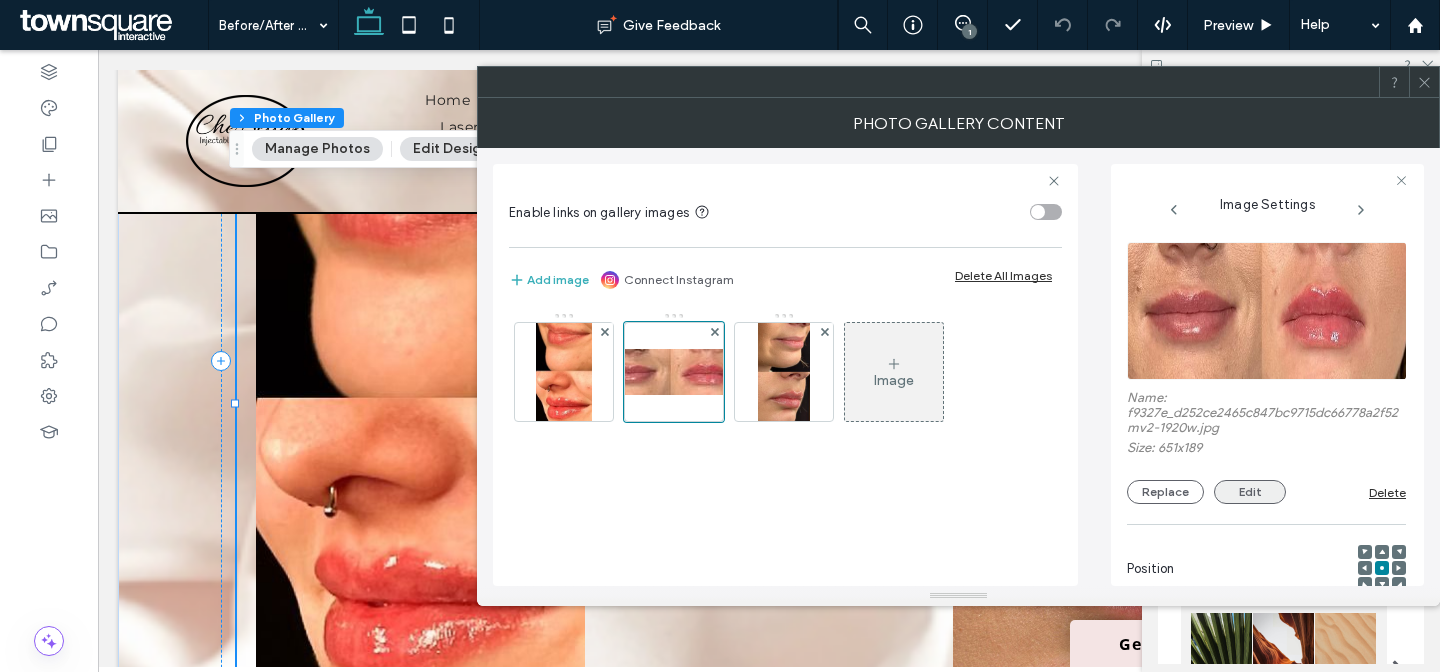 click on "Edit" at bounding box center (1250, 492) 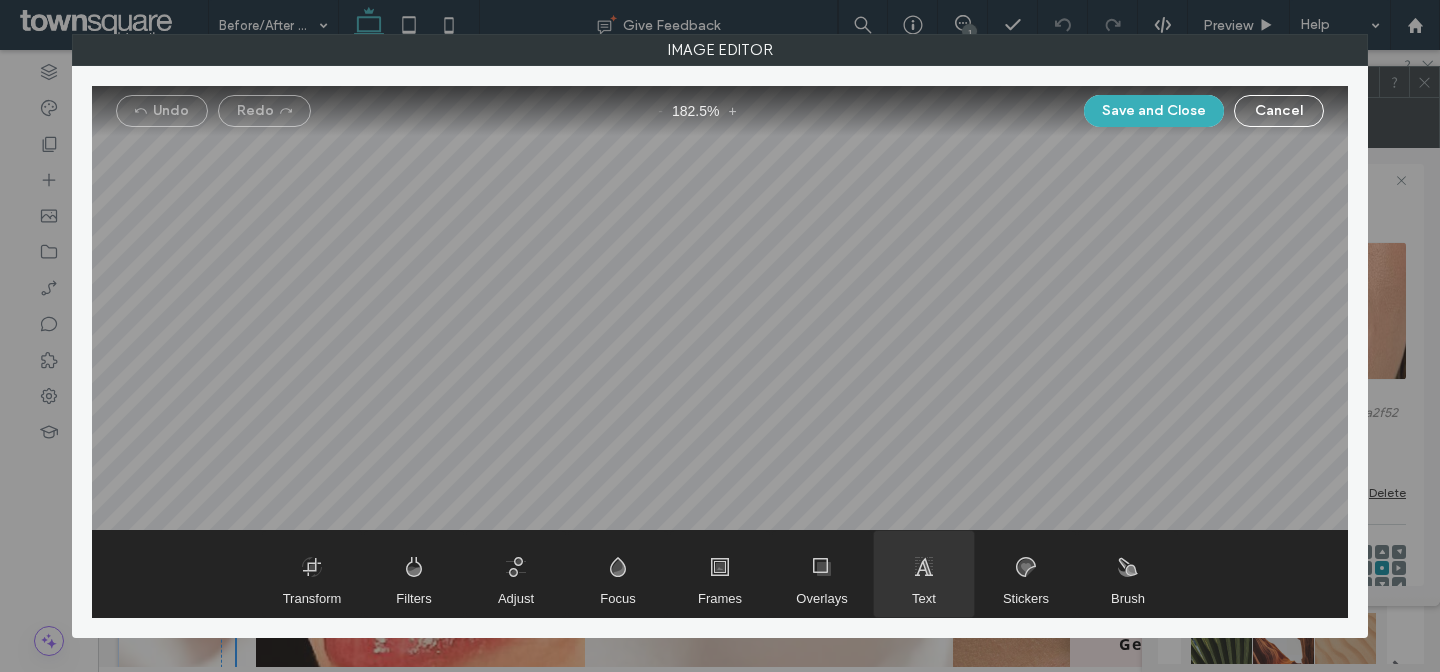 click at bounding box center (924, 574) 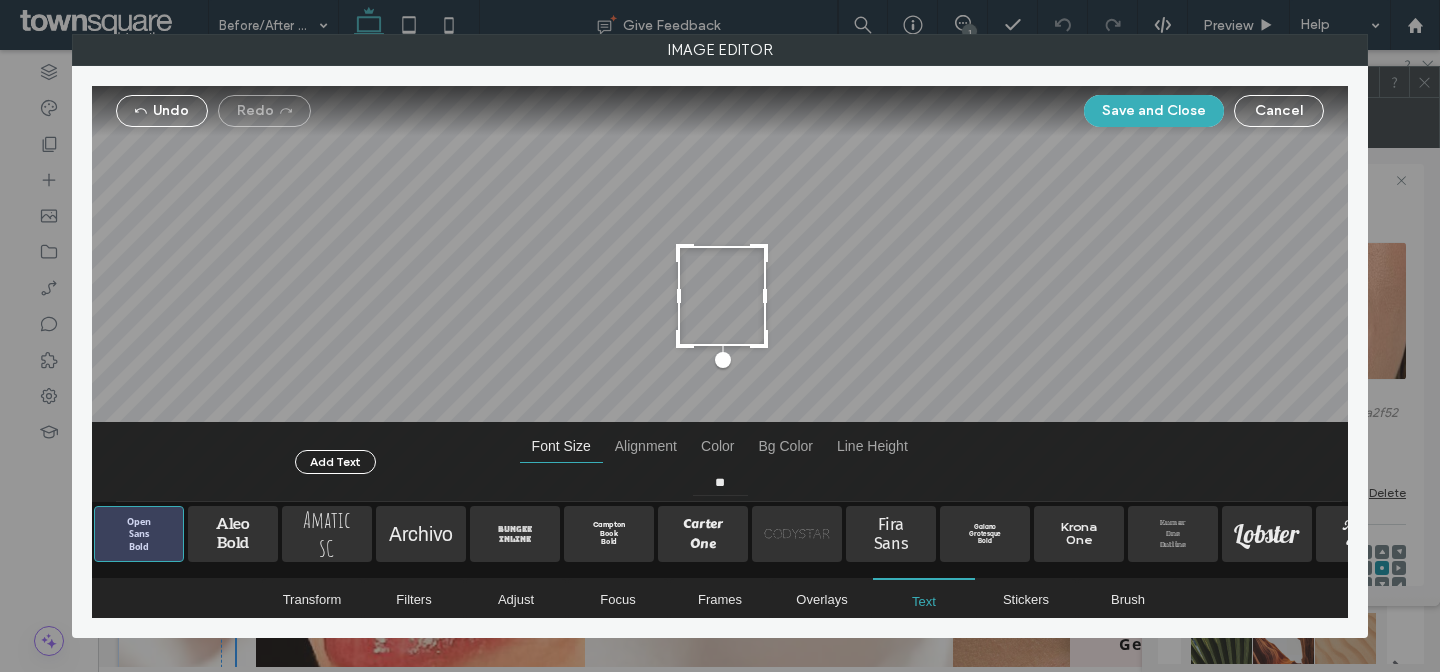 type on "**" 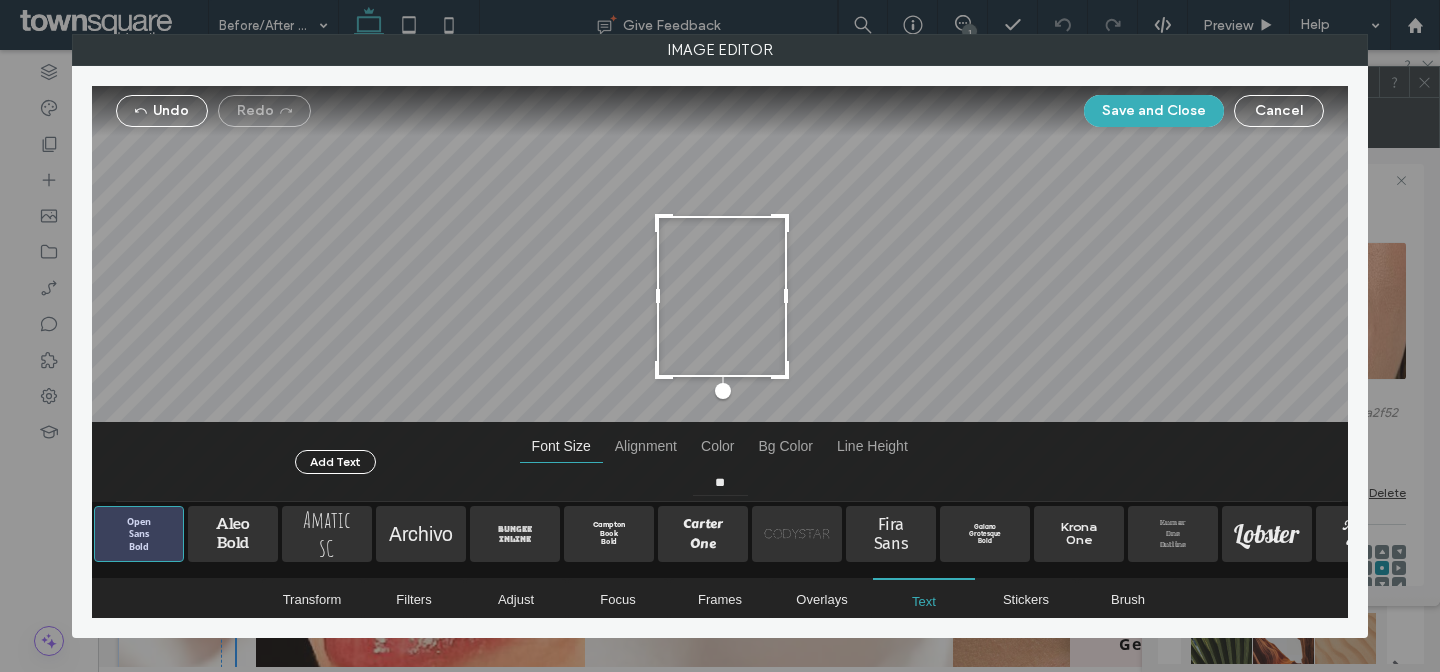 drag, startPoint x: 828, startPoint y: 373, endPoint x: 802, endPoint y: 347, distance: 36.769554 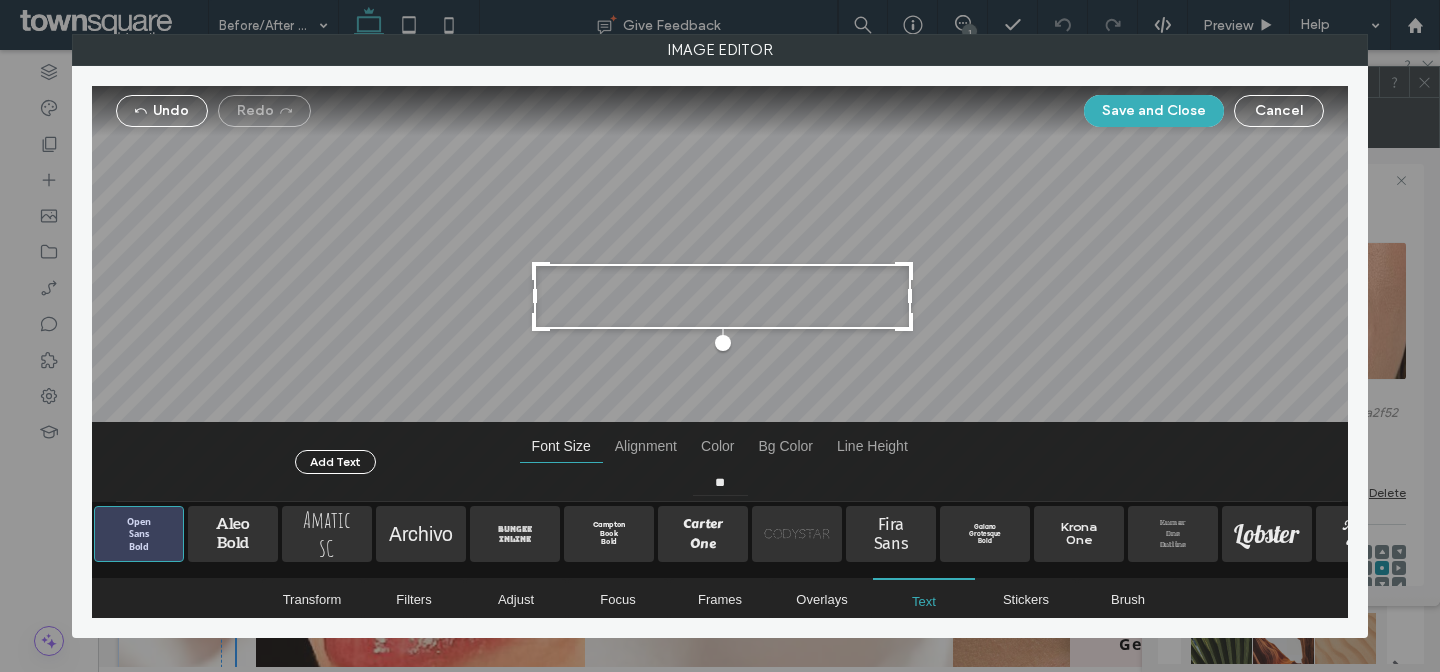 drag, startPoint x: 785, startPoint y: 294, endPoint x: 903, endPoint y: 290, distance: 118.06778 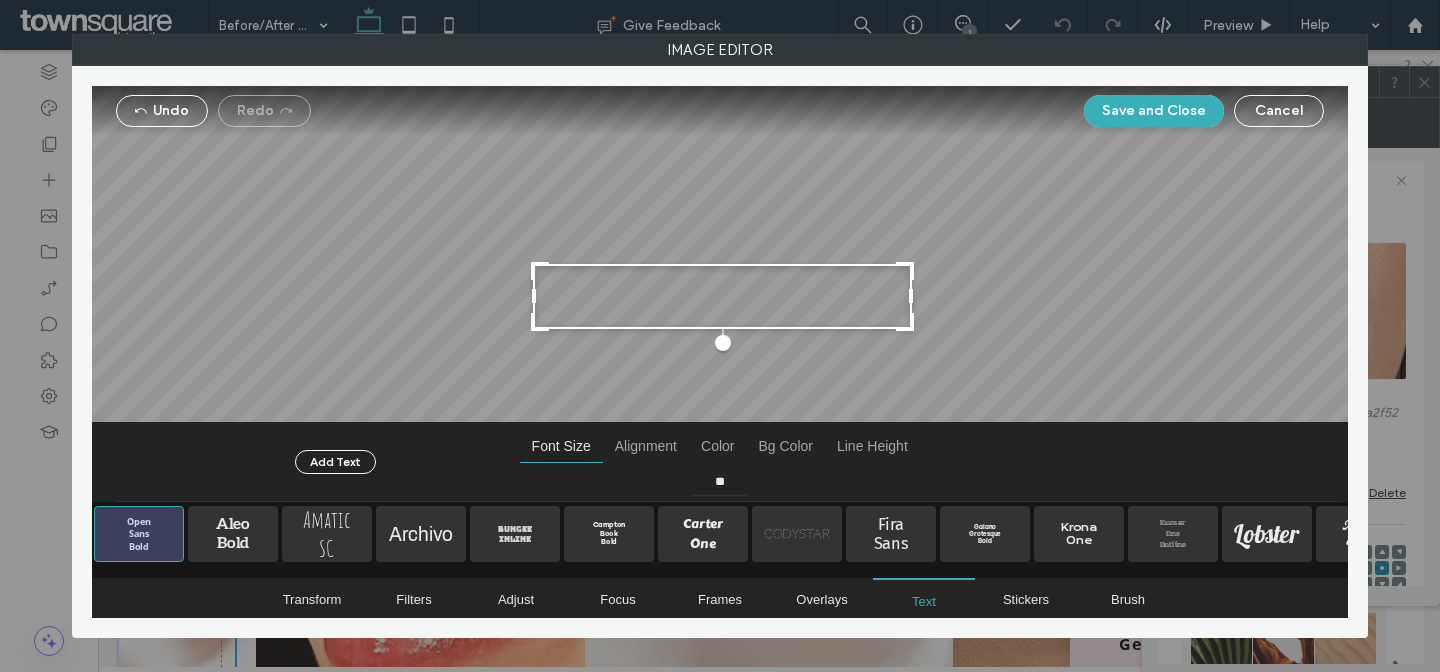 click at bounding box center [722, 296] 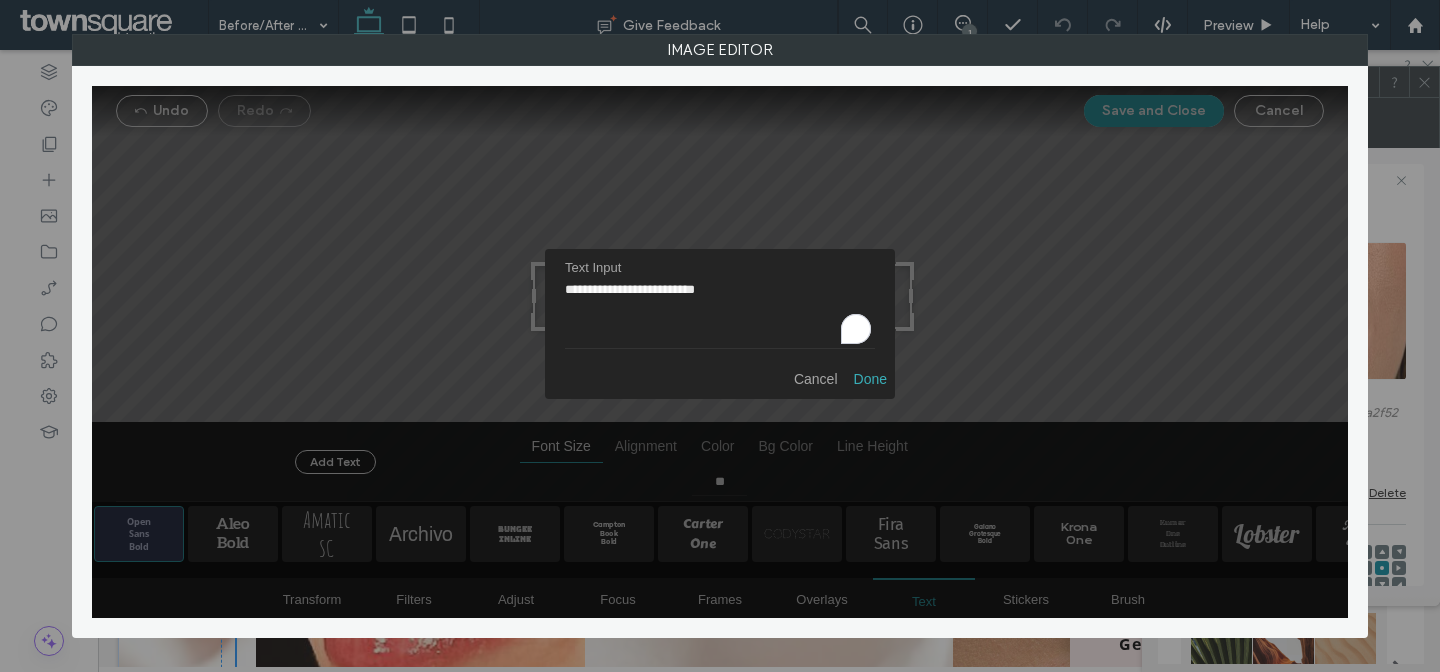 click on "**********" at bounding box center (720, 316) 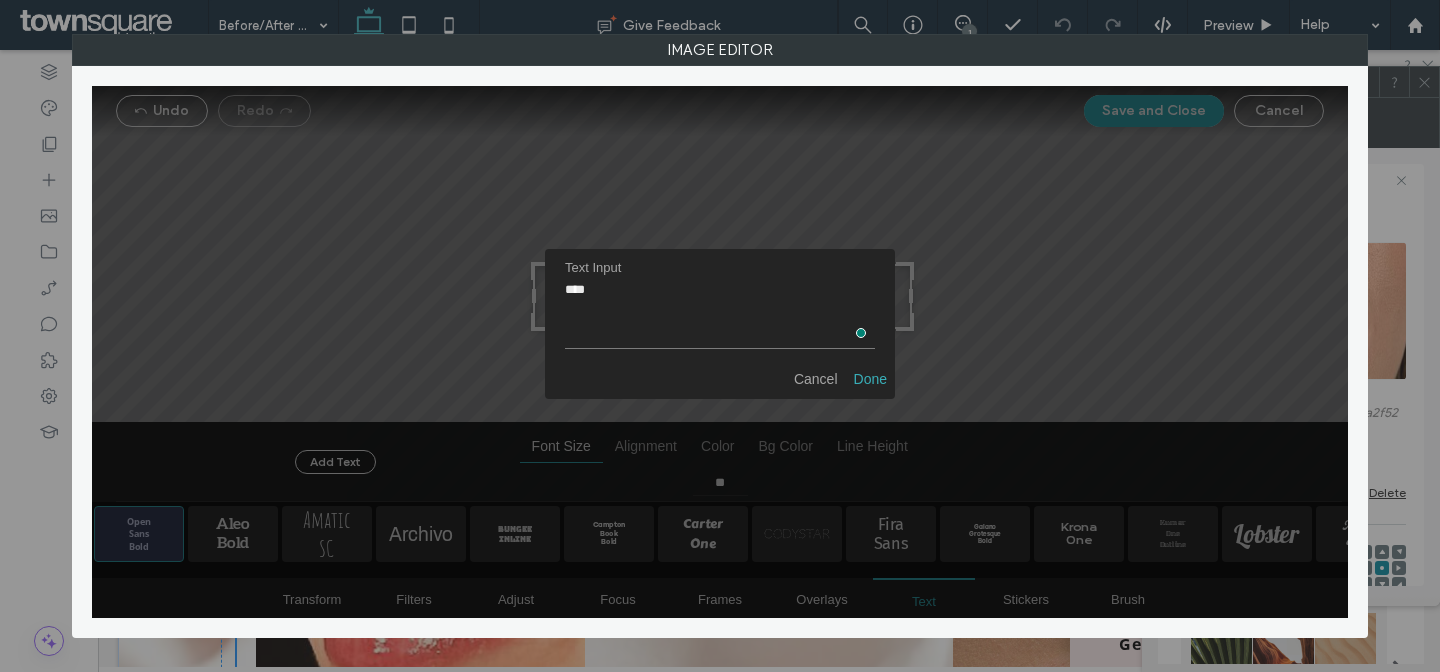 type on "*****" 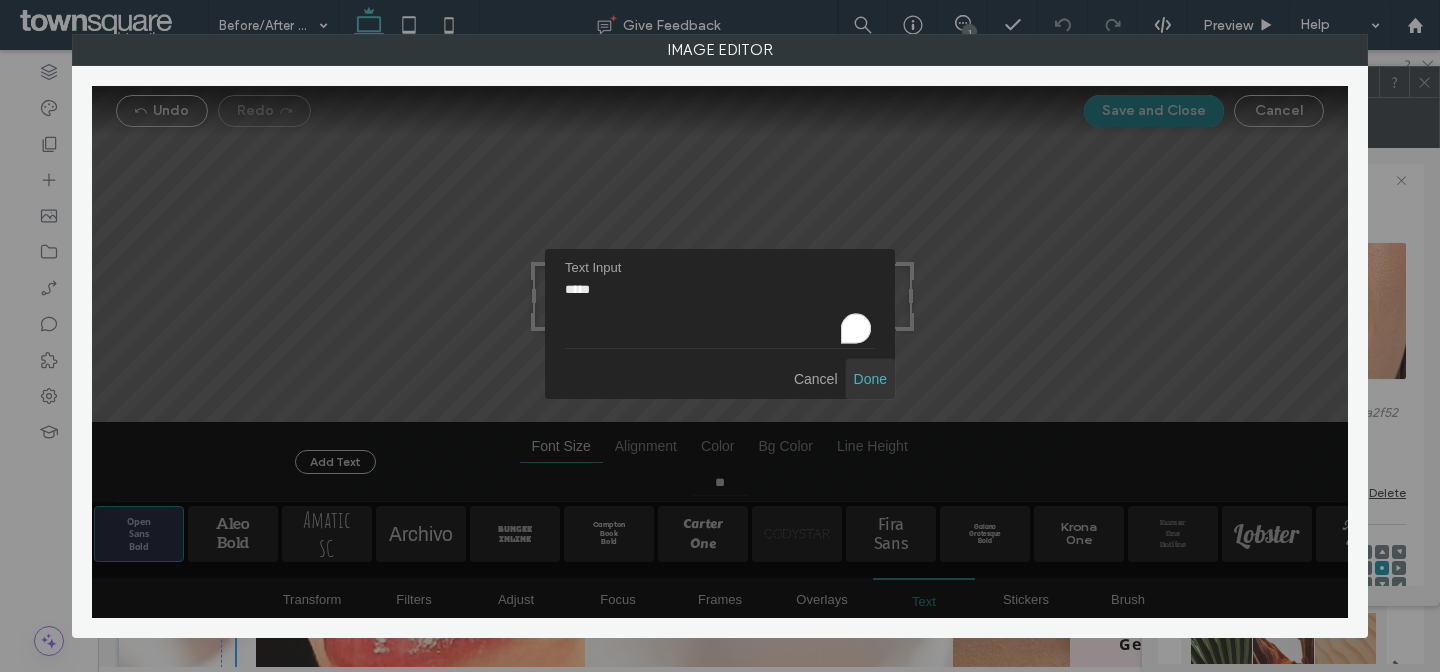 click at bounding box center [870, 379] 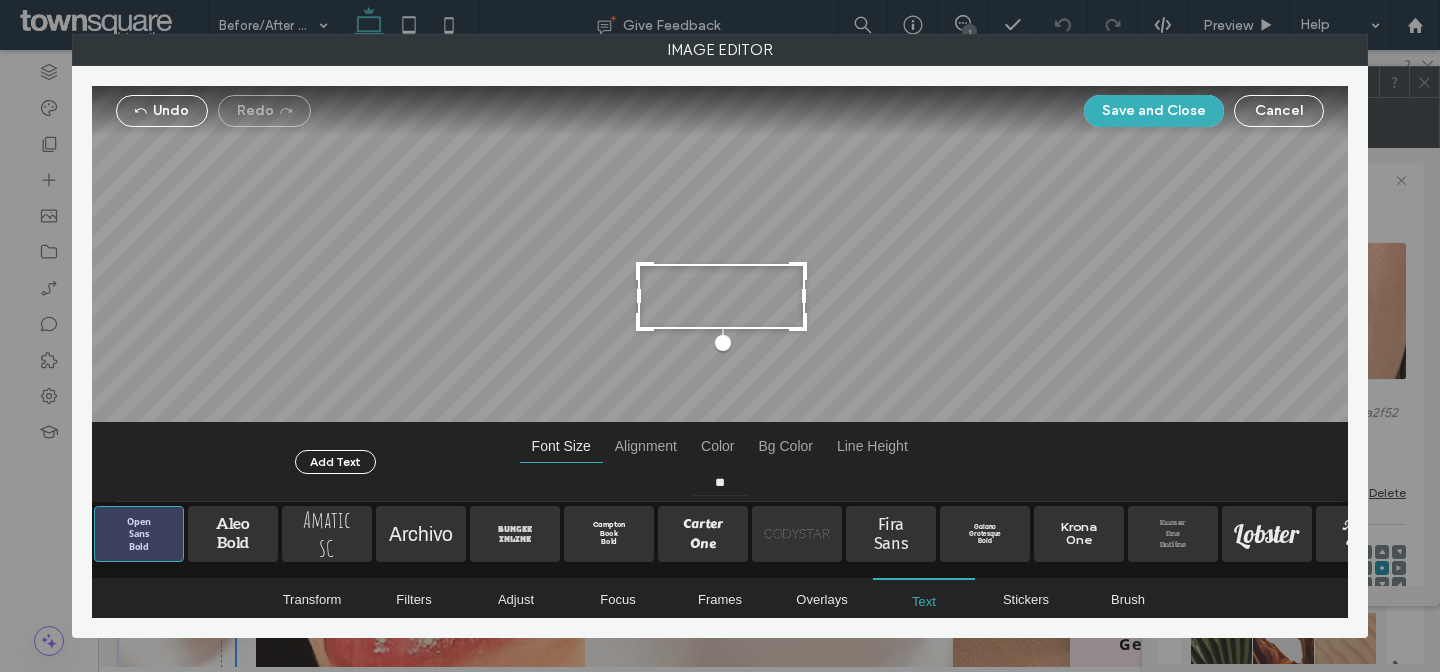 drag, startPoint x: 912, startPoint y: 295, endPoint x: 801, endPoint y: 300, distance: 111.11256 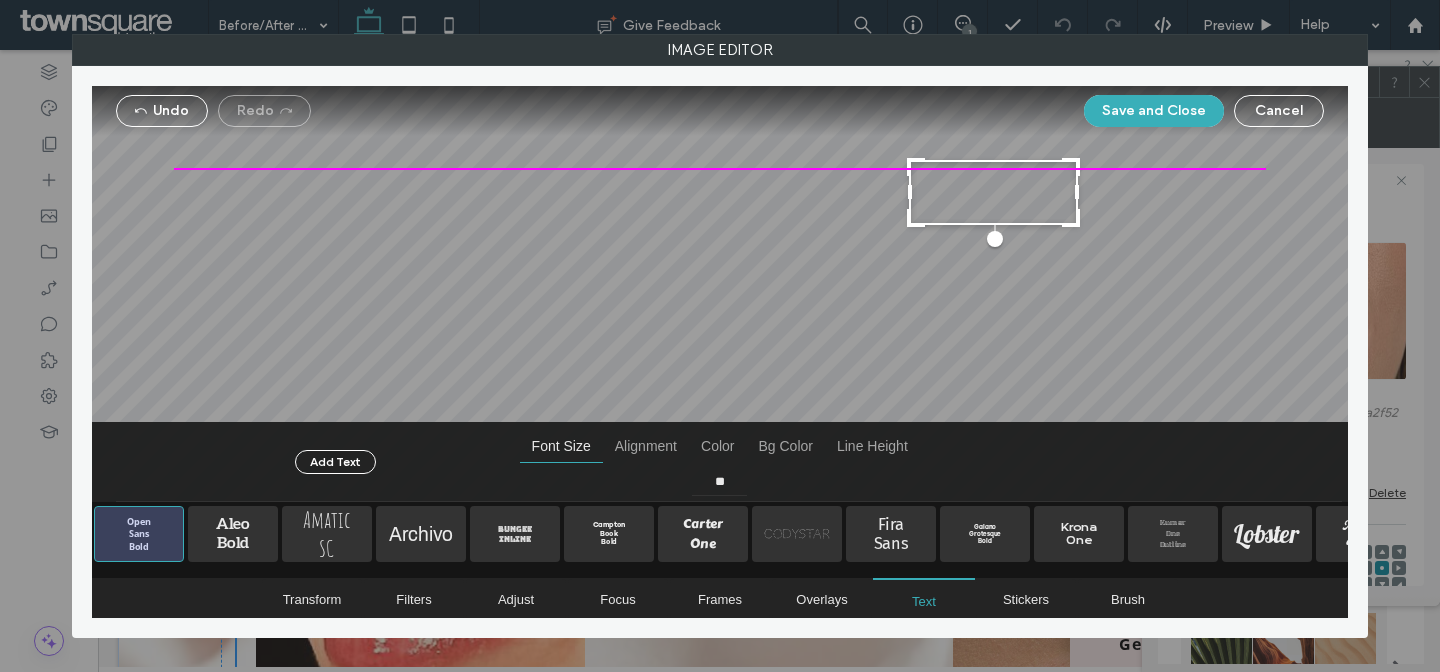 drag, startPoint x: 742, startPoint y: 299, endPoint x: 1054, endPoint y: 160, distance: 341.5626 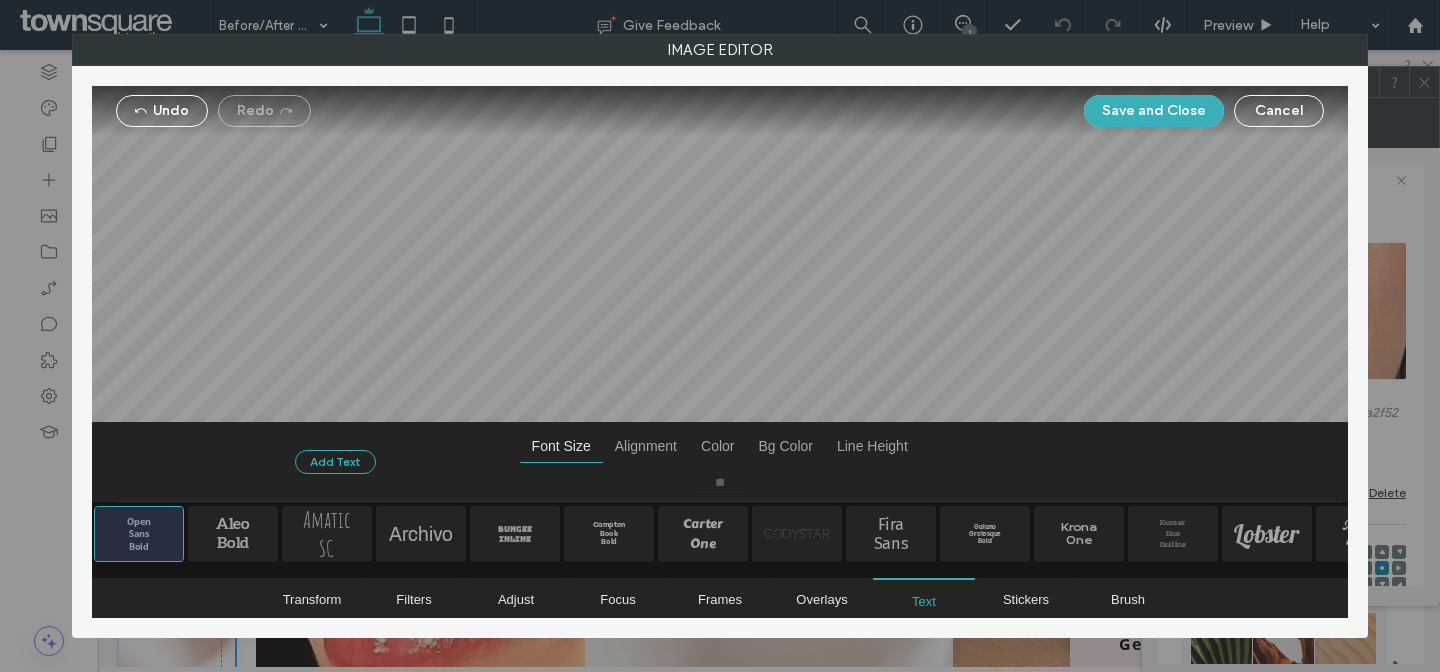 click on "Add Text" at bounding box center [335, 462] 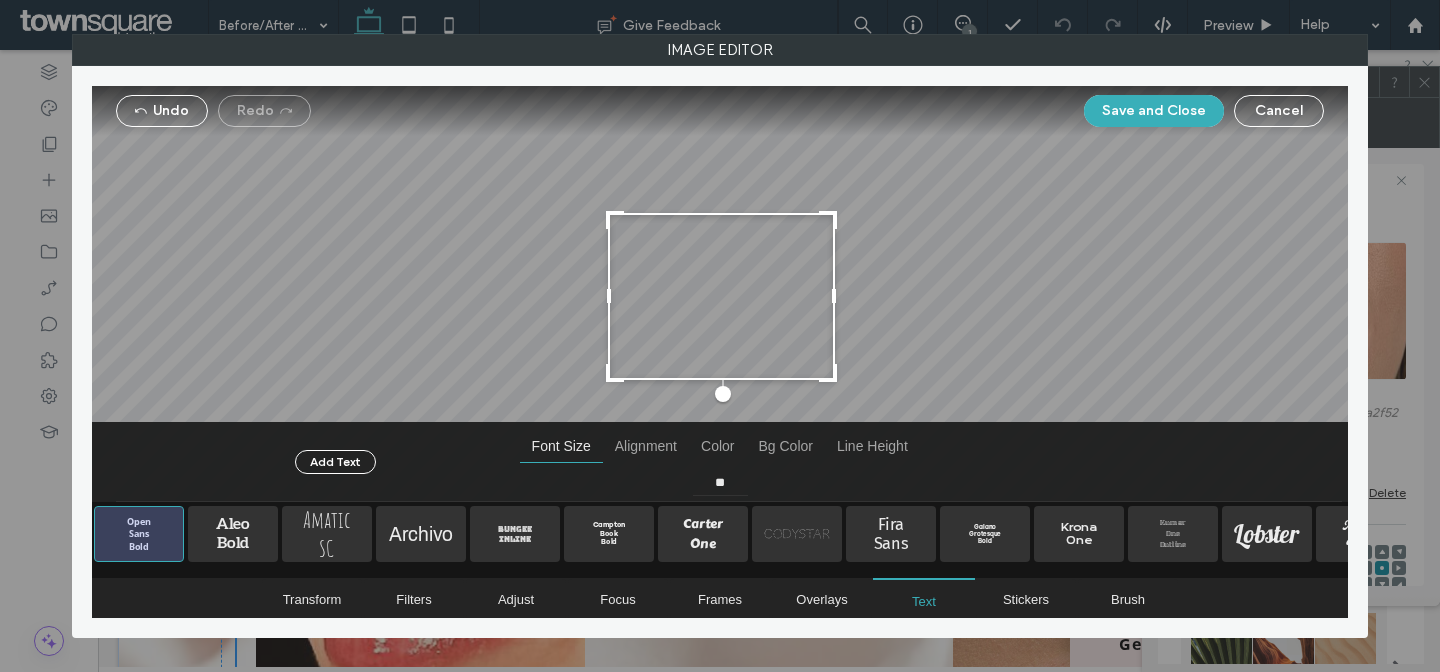 click at bounding box center [721, 296] 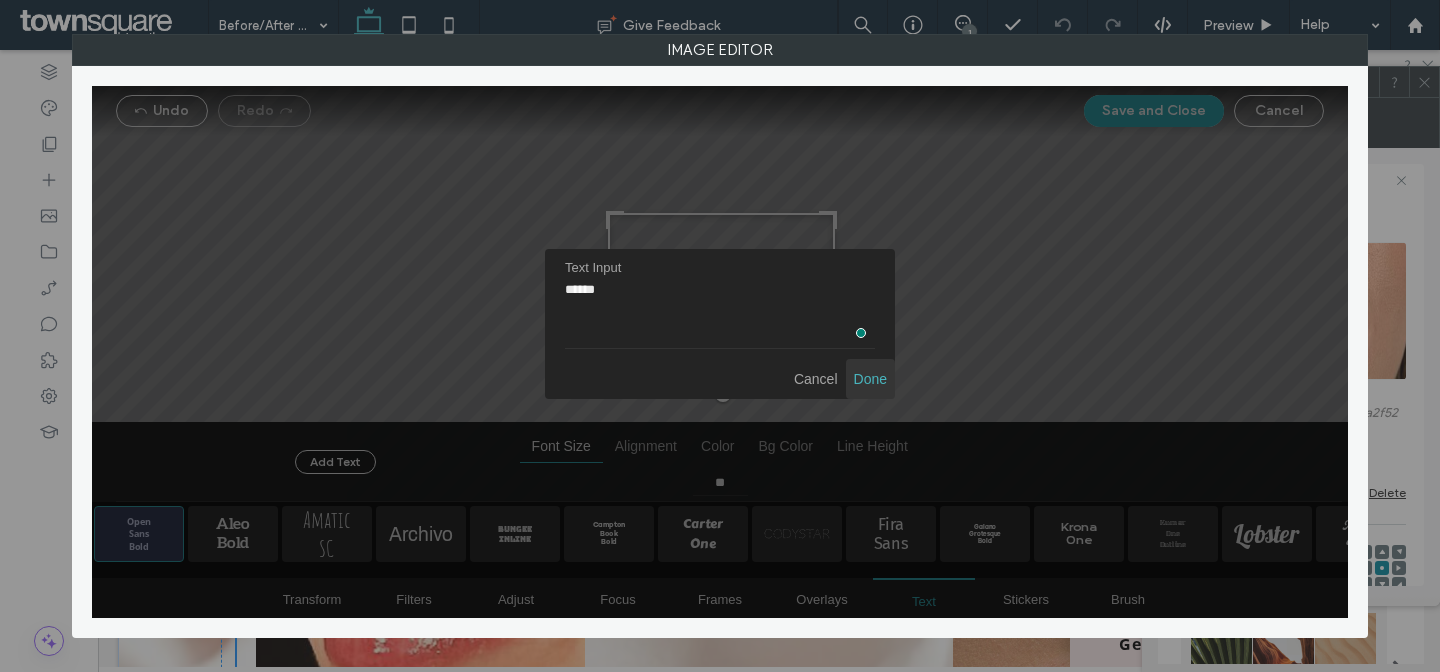 type on "******" 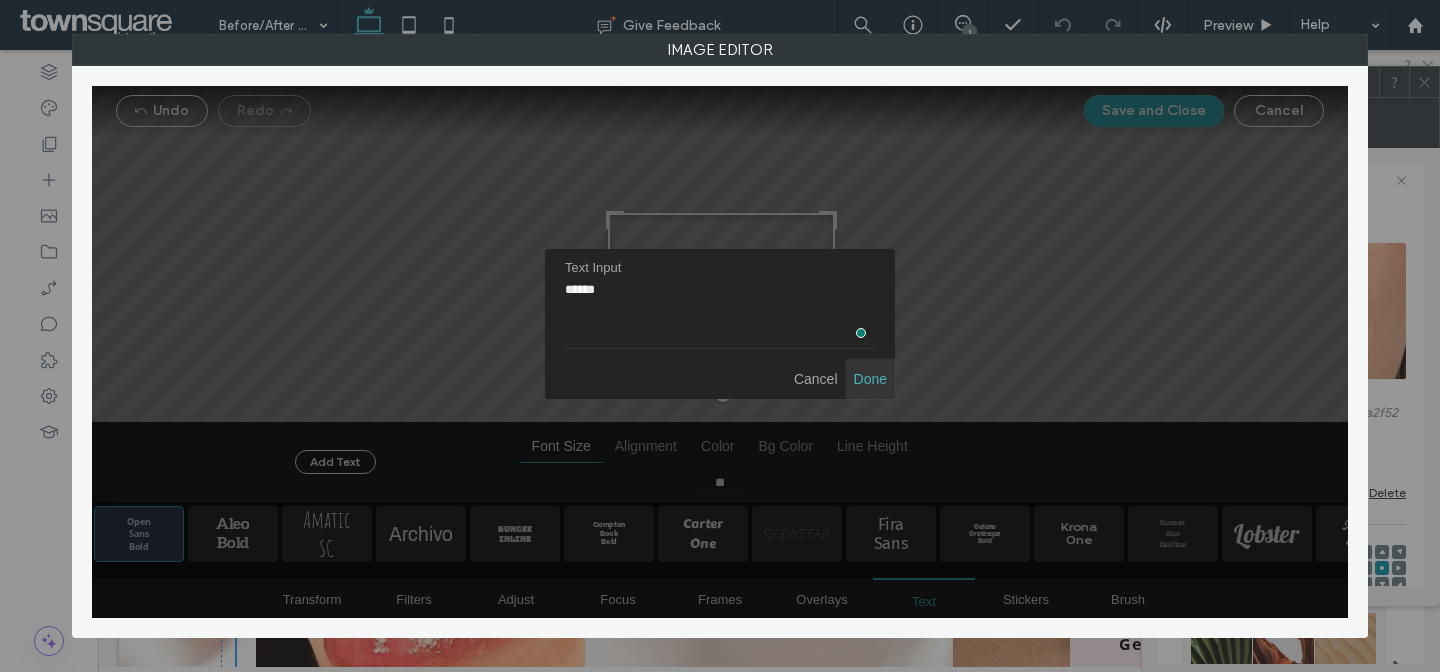 click at bounding box center [870, 379] 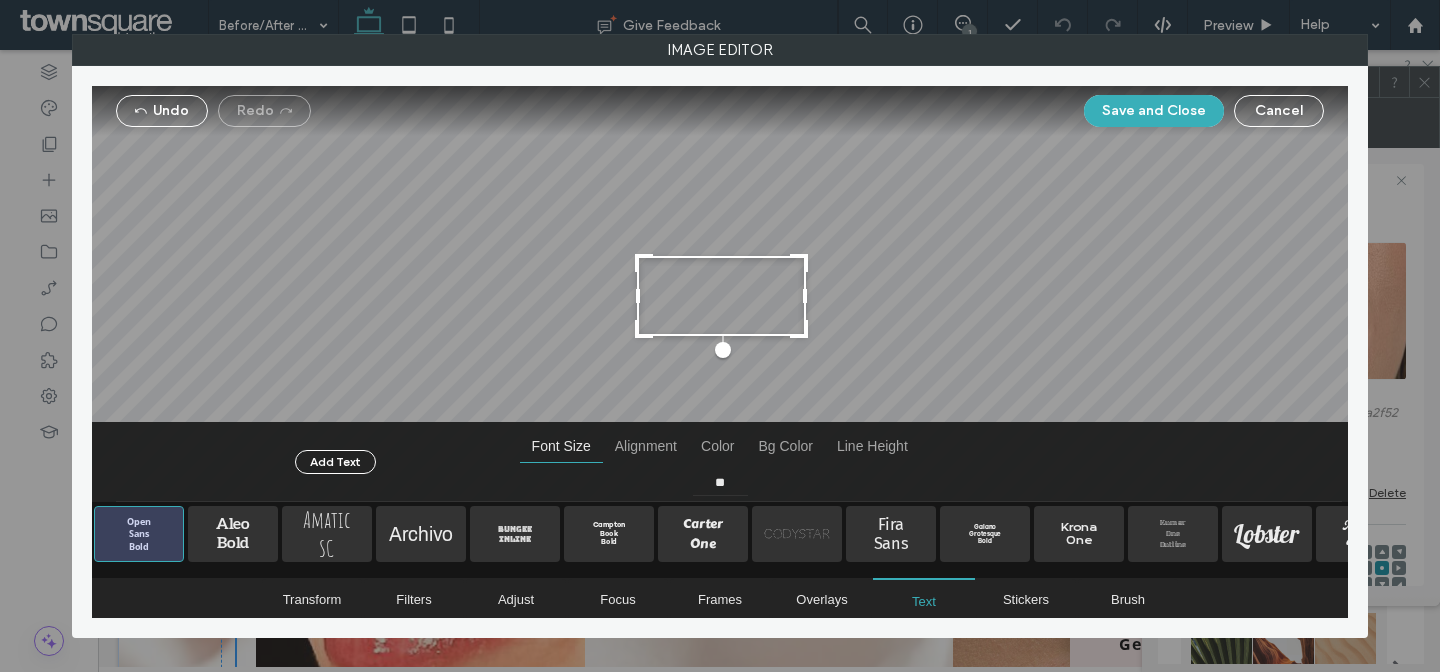 drag, startPoint x: 832, startPoint y: 296, endPoint x: 794, endPoint y: 294, distance: 38.052597 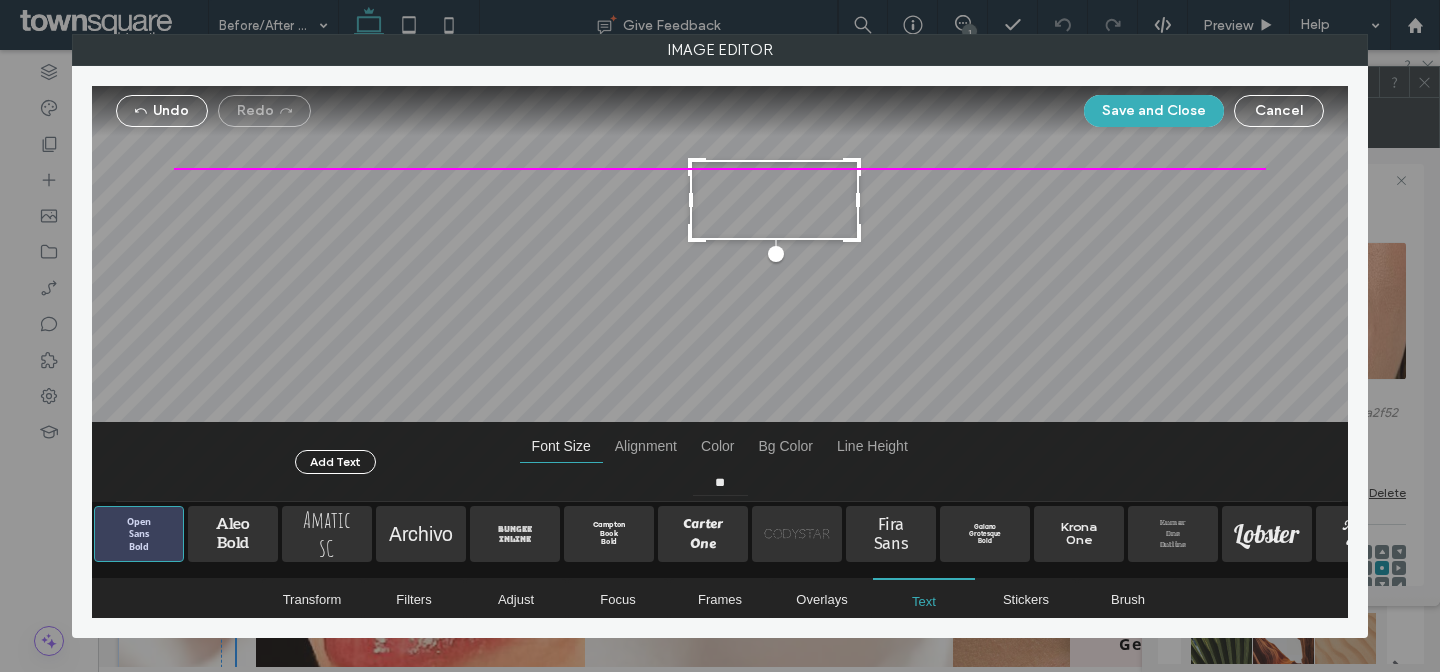 drag, startPoint x: 775, startPoint y: 300, endPoint x: 848, endPoint y: 188, distance: 133.68994 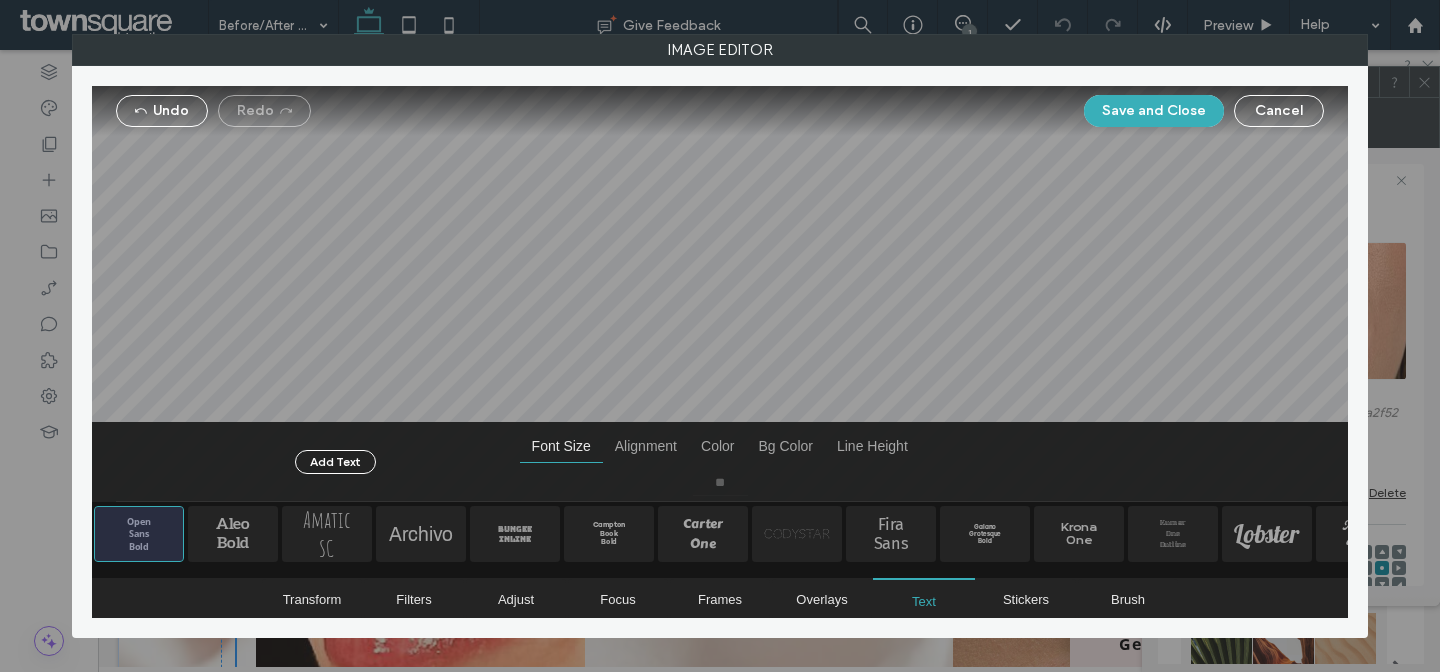 click at bounding box center [720, 294] 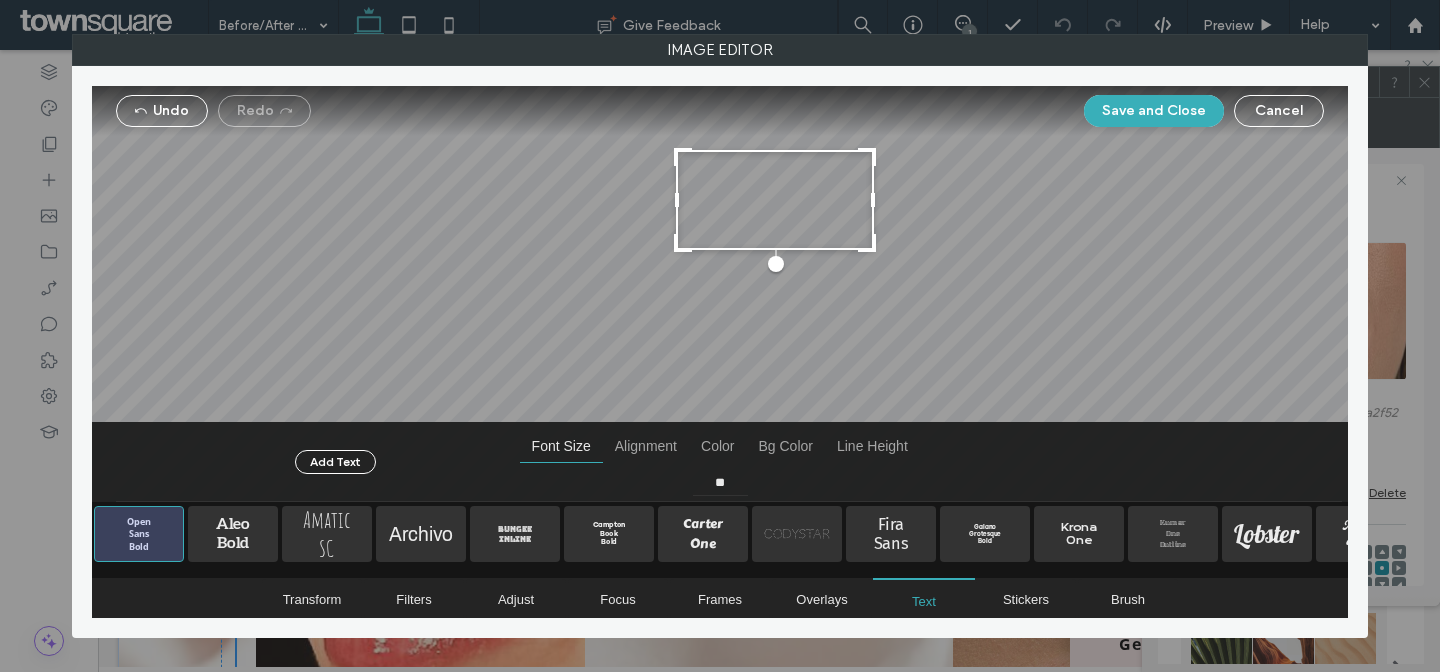 drag, startPoint x: 859, startPoint y: 236, endPoint x: 870, endPoint y: 210, distance: 28.231188 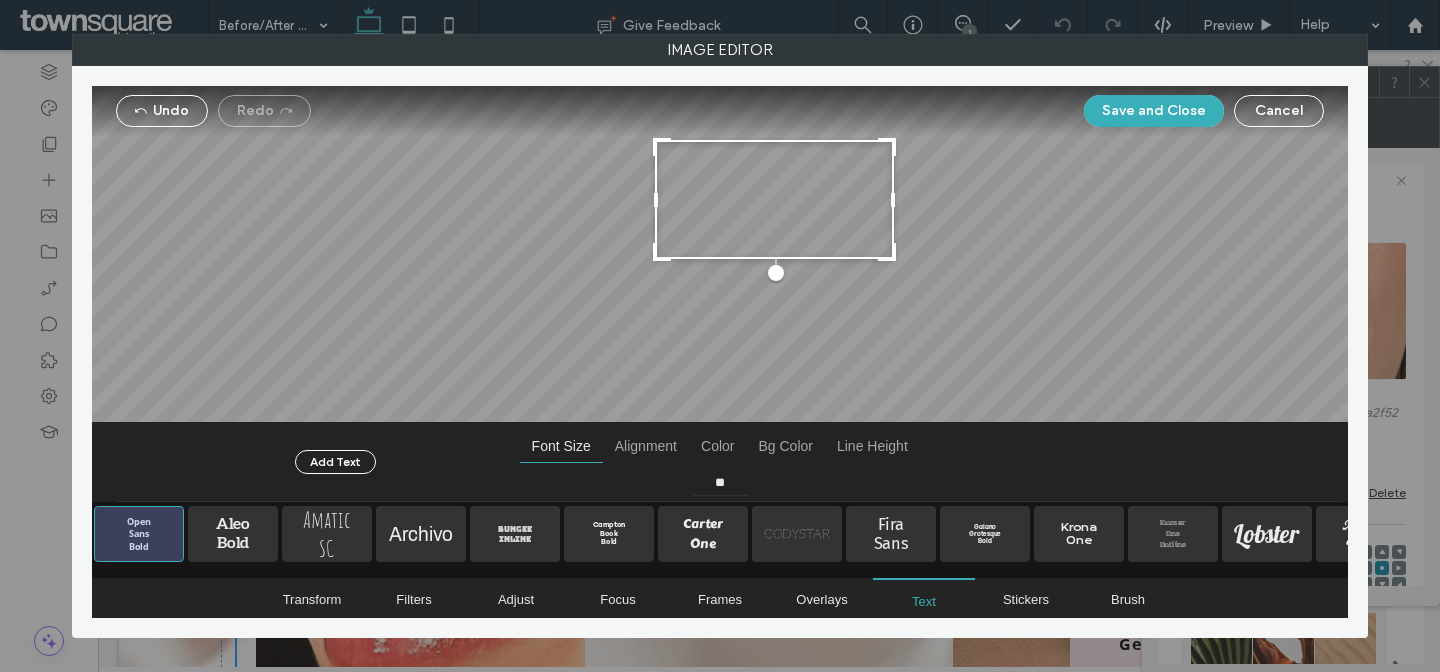 drag, startPoint x: 874, startPoint y: 248, endPoint x: 886, endPoint y: 220, distance: 30.463093 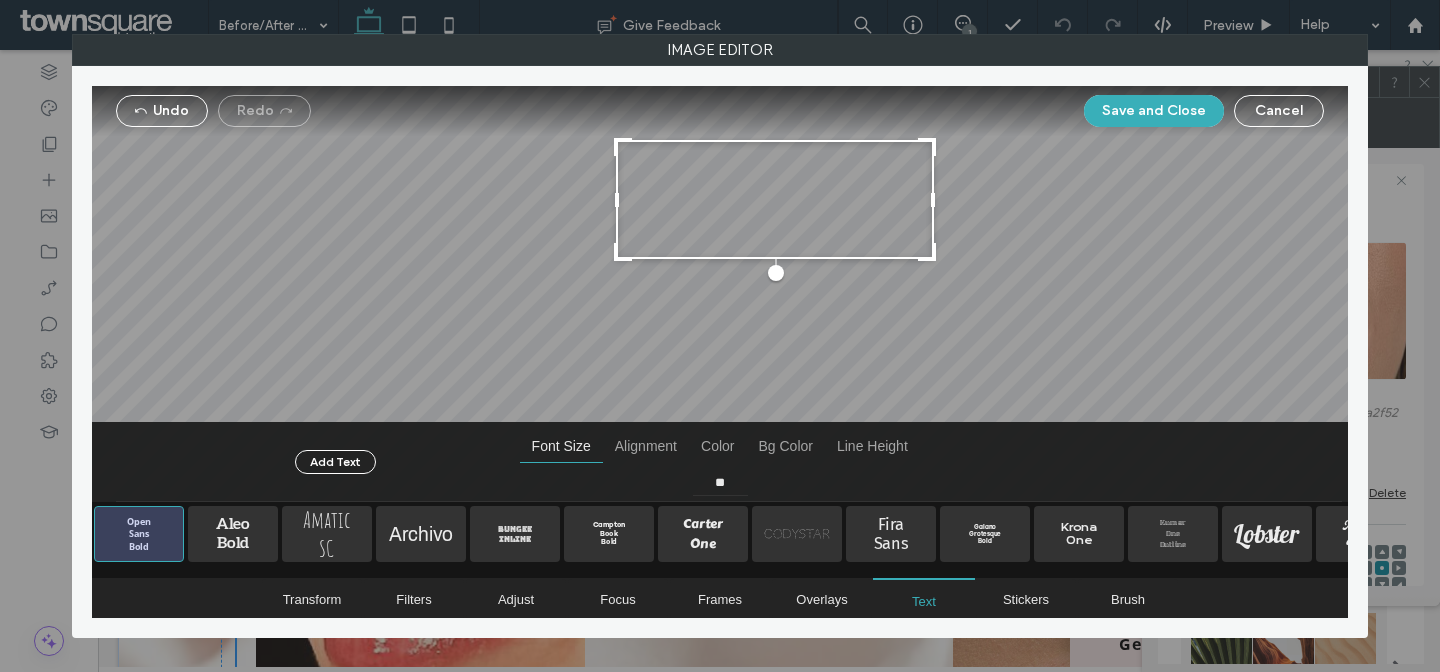 drag, startPoint x: 897, startPoint y: 202, endPoint x: 920, endPoint y: 204, distance: 23.086792 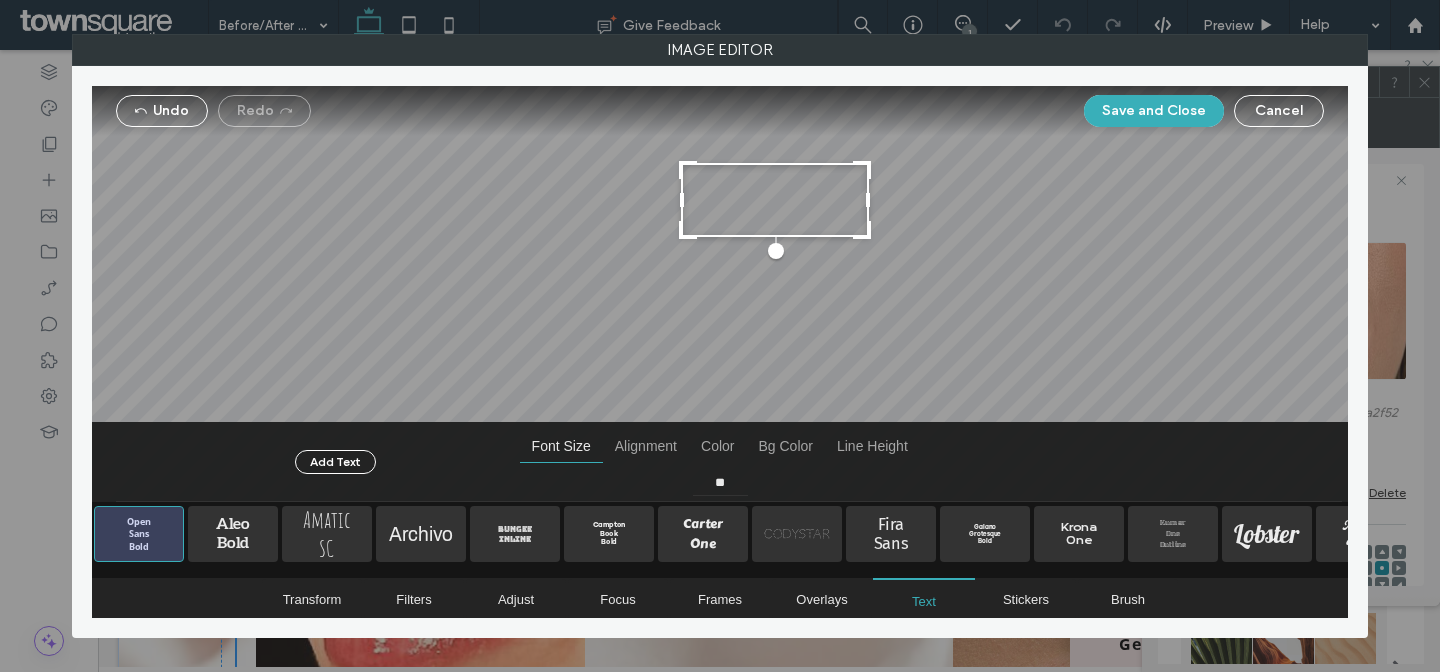 type on "**" 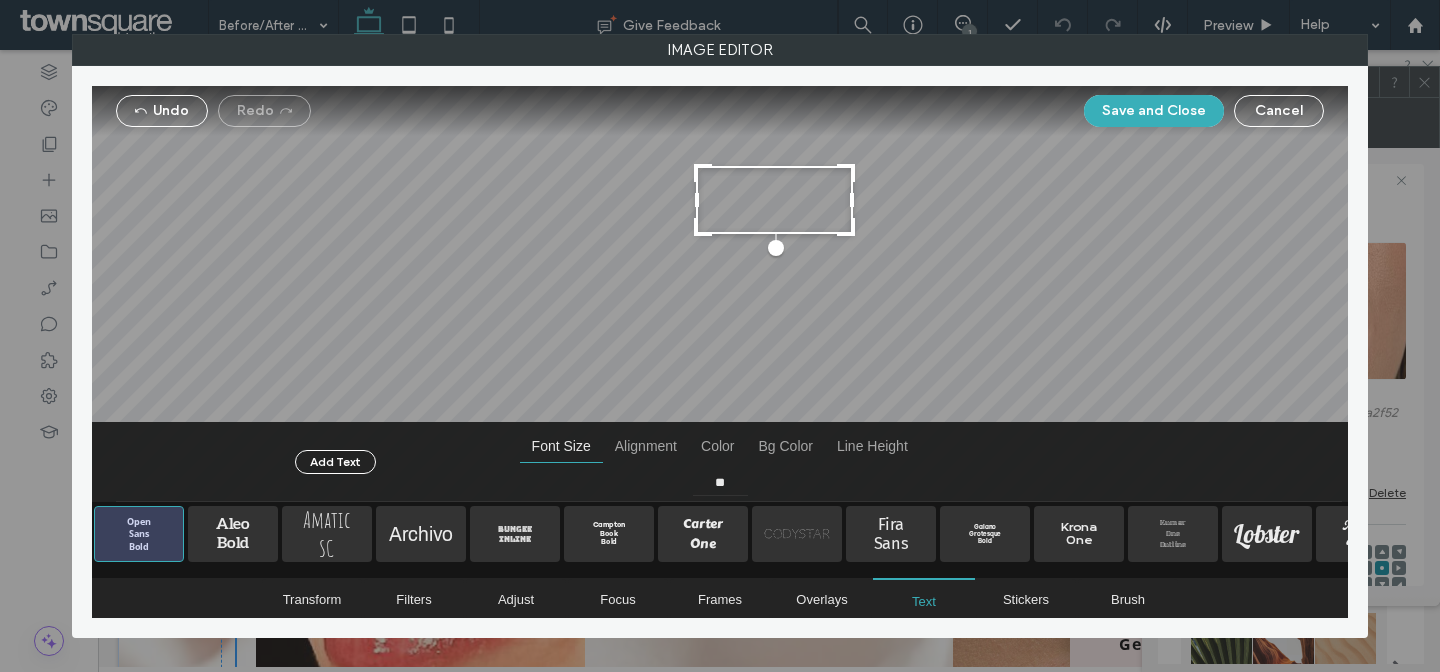 drag, startPoint x: 930, startPoint y: 251, endPoint x: 846, endPoint y: 209, distance: 93.914856 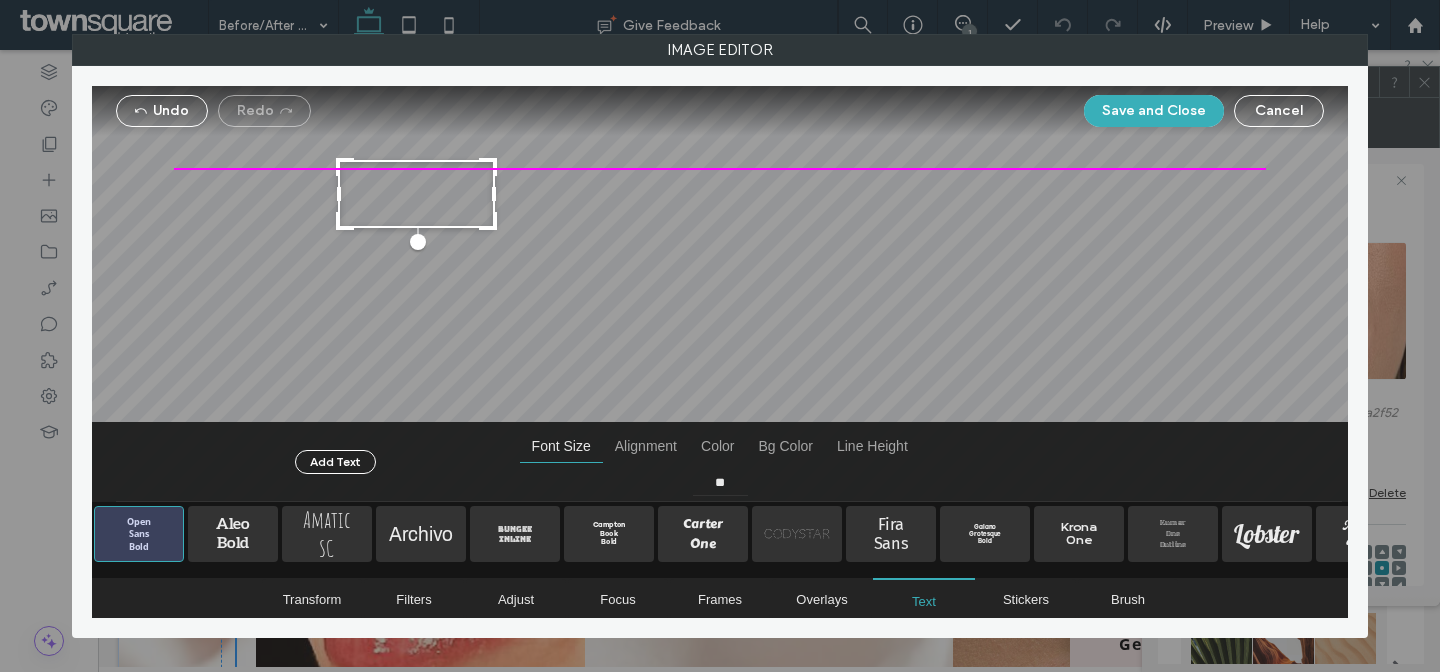 drag, startPoint x: 810, startPoint y: 200, endPoint x: 412, endPoint y: 176, distance: 398.72296 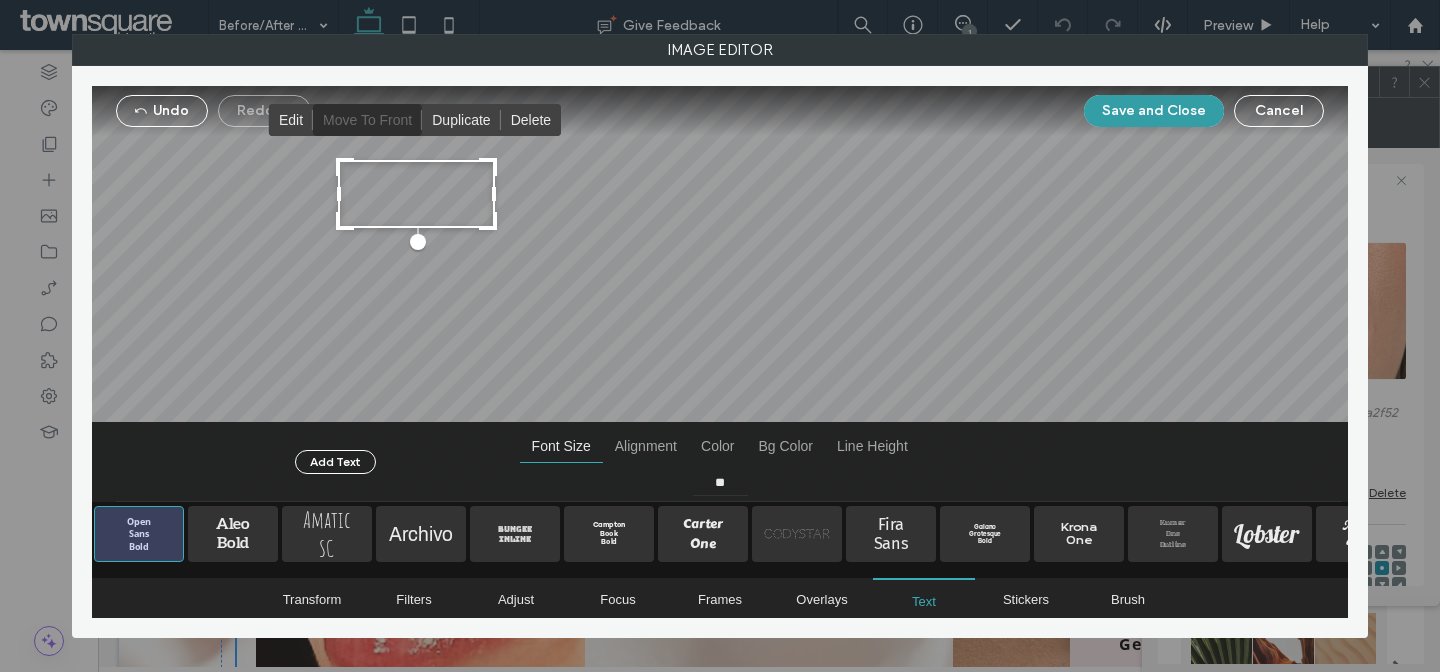 click on "Save and Close" at bounding box center (1154, 111) 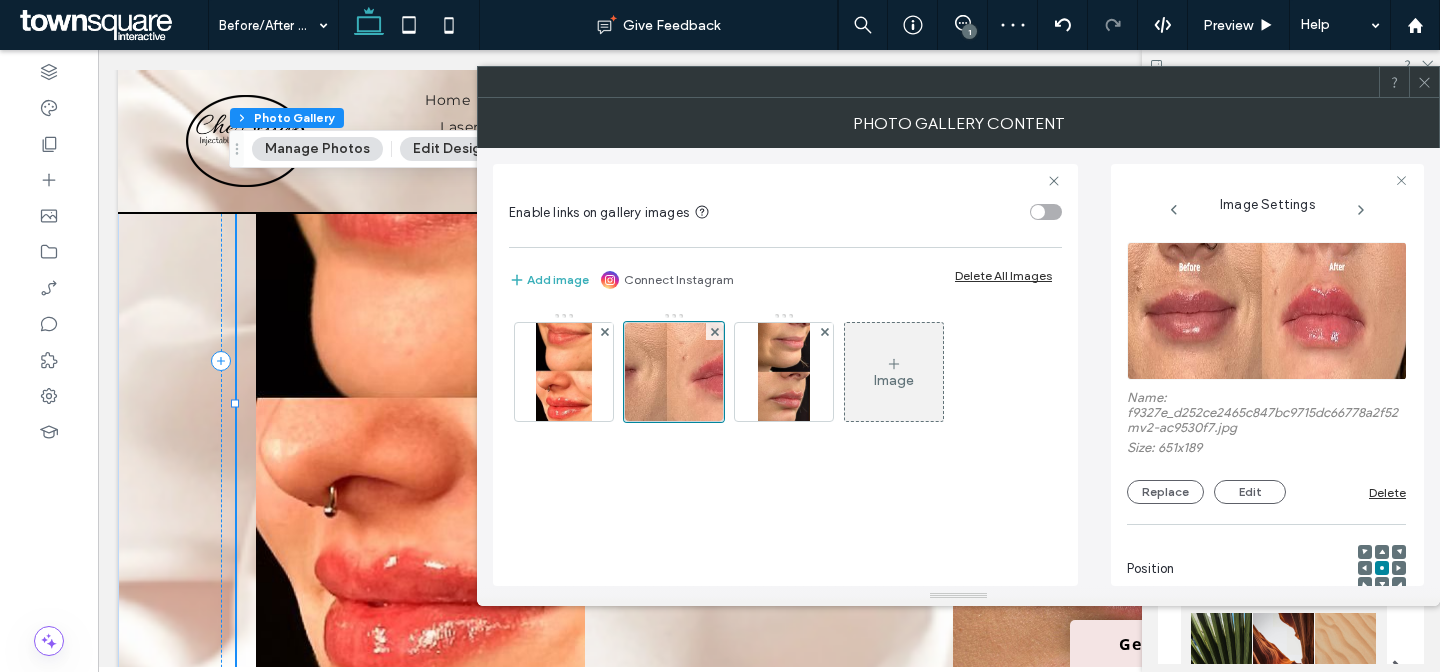 click 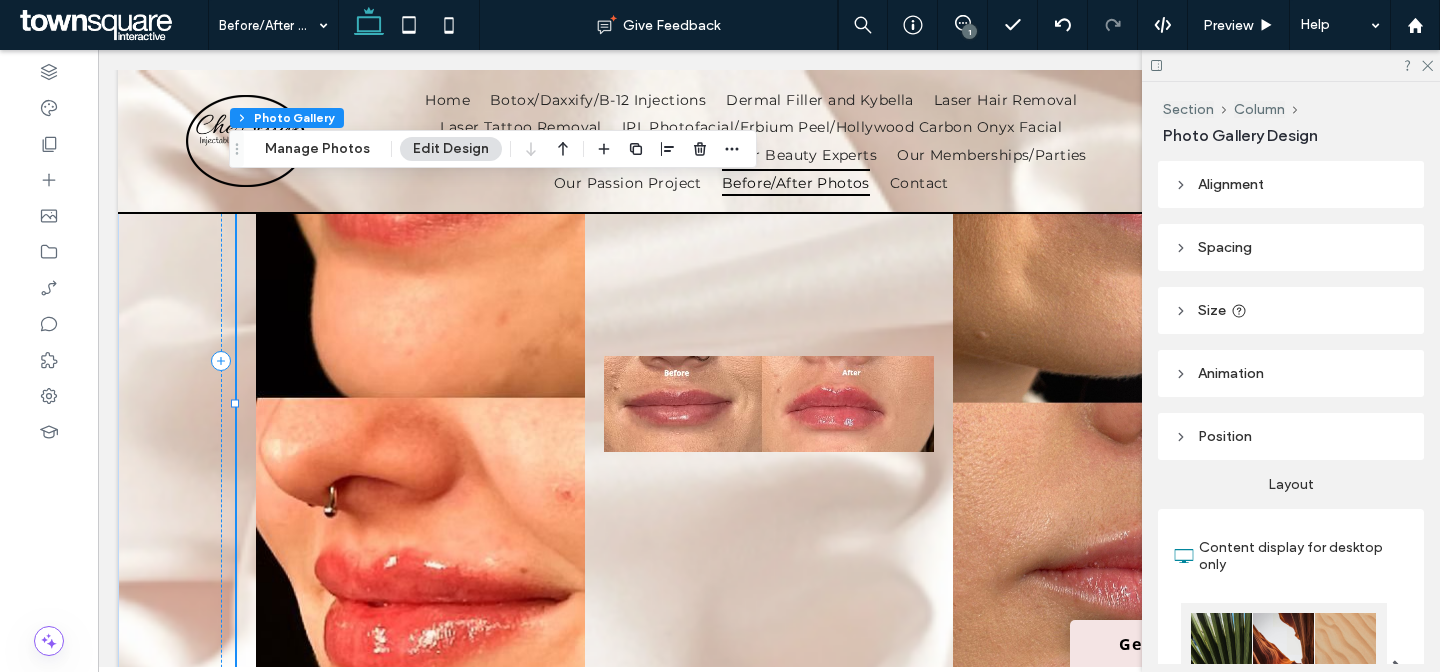 click at bounding box center [1117, 403] 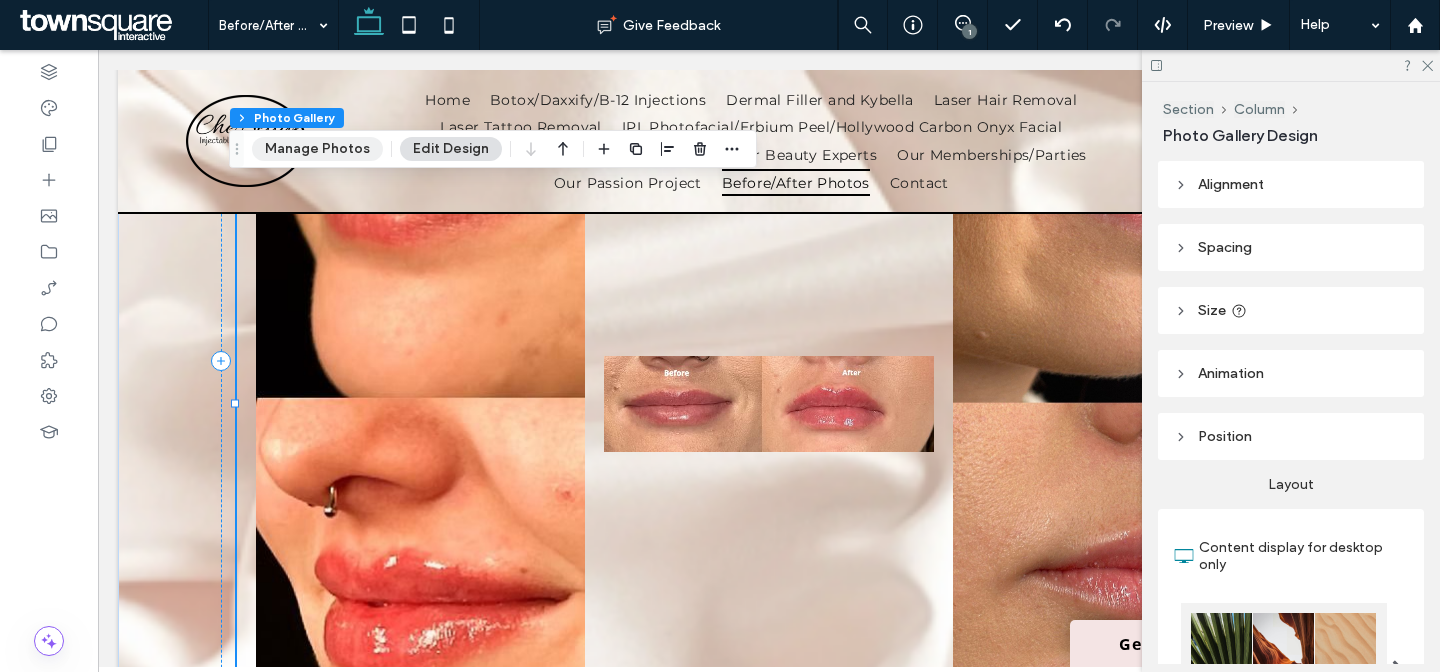 click on "Manage Photos" at bounding box center (317, 149) 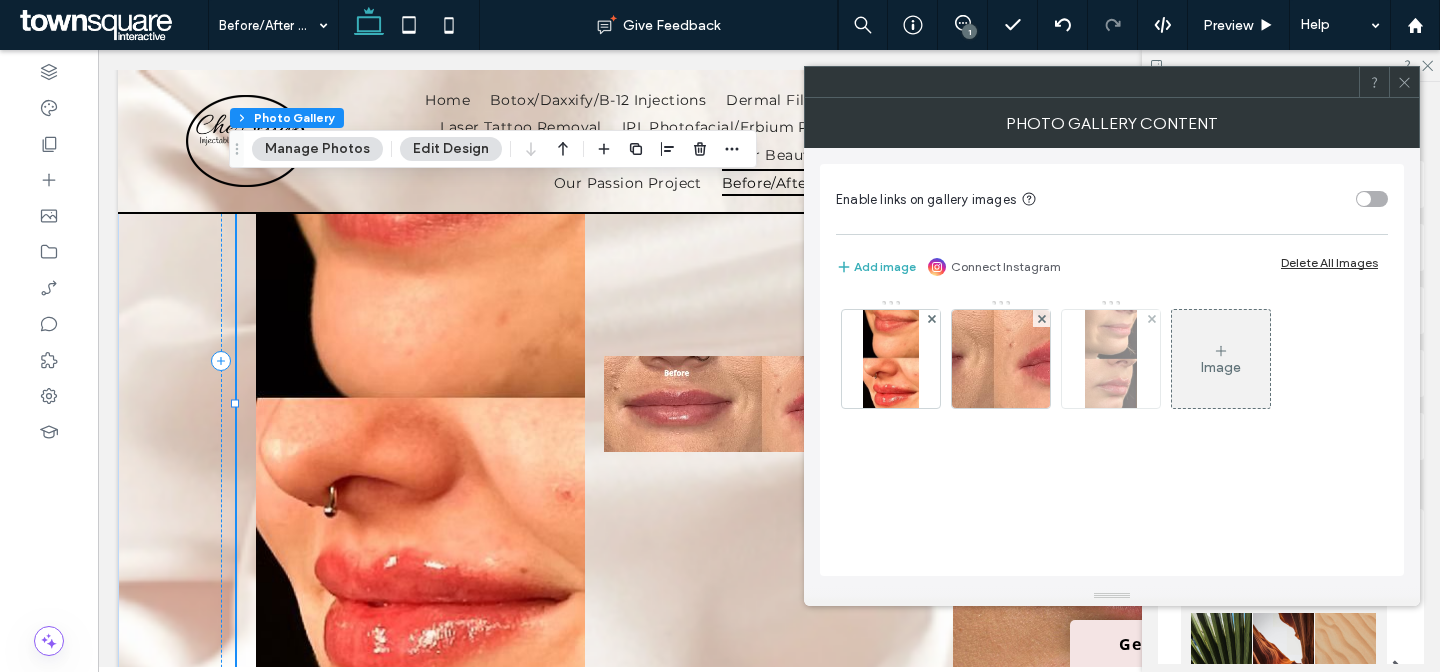 click at bounding box center [1111, 359] 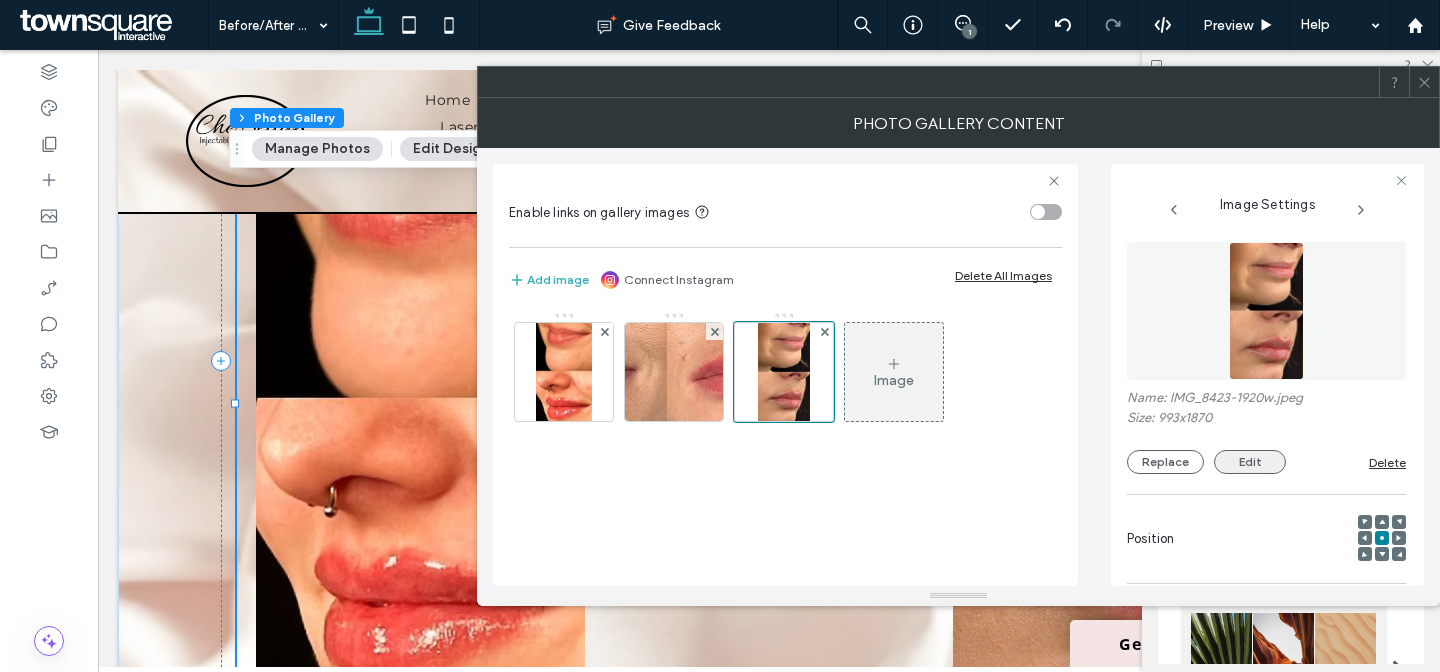 click on "Edit" at bounding box center [1250, 462] 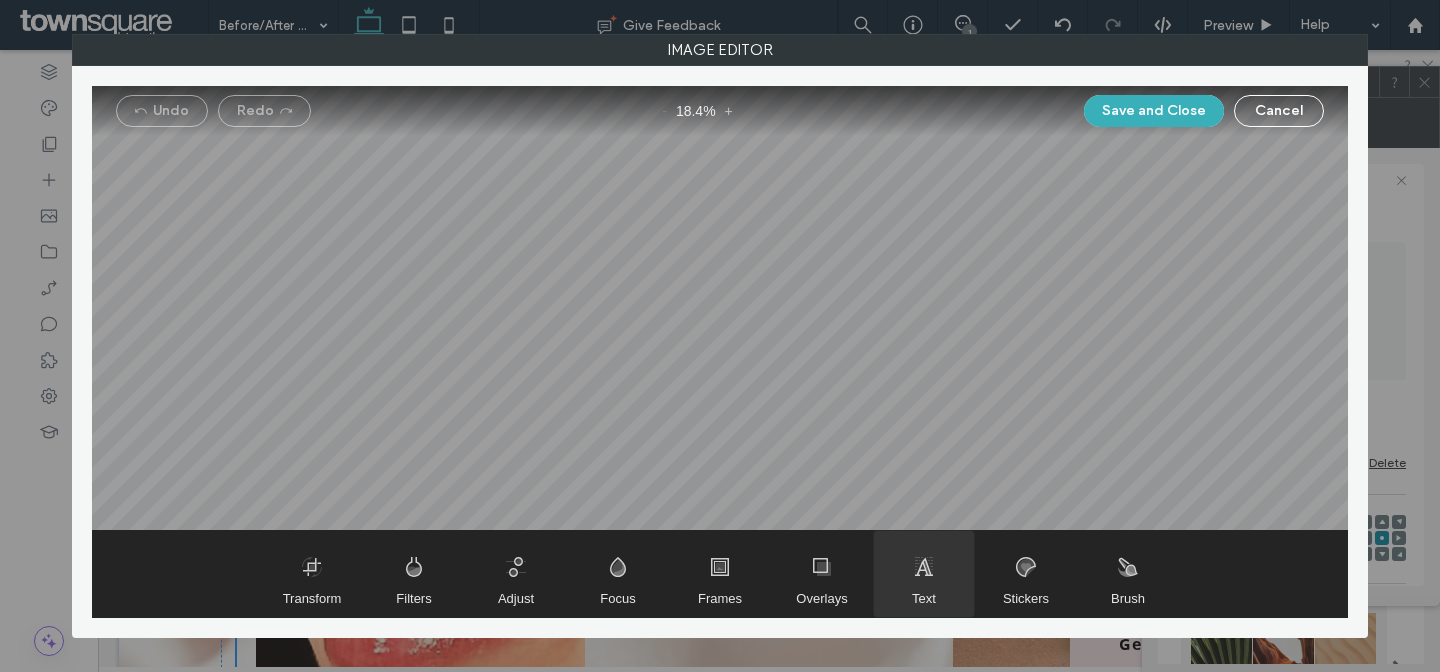 click at bounding box center (924, 574) 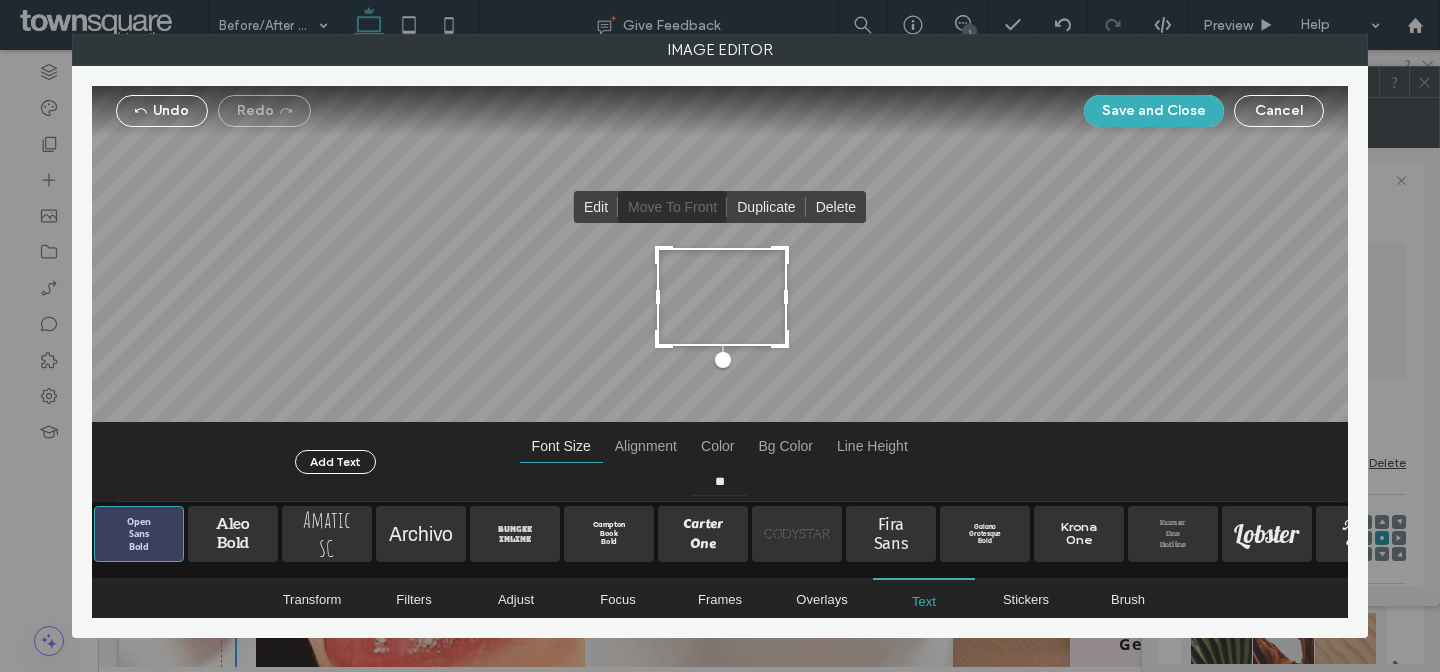 click at bounding box center (722, 297) 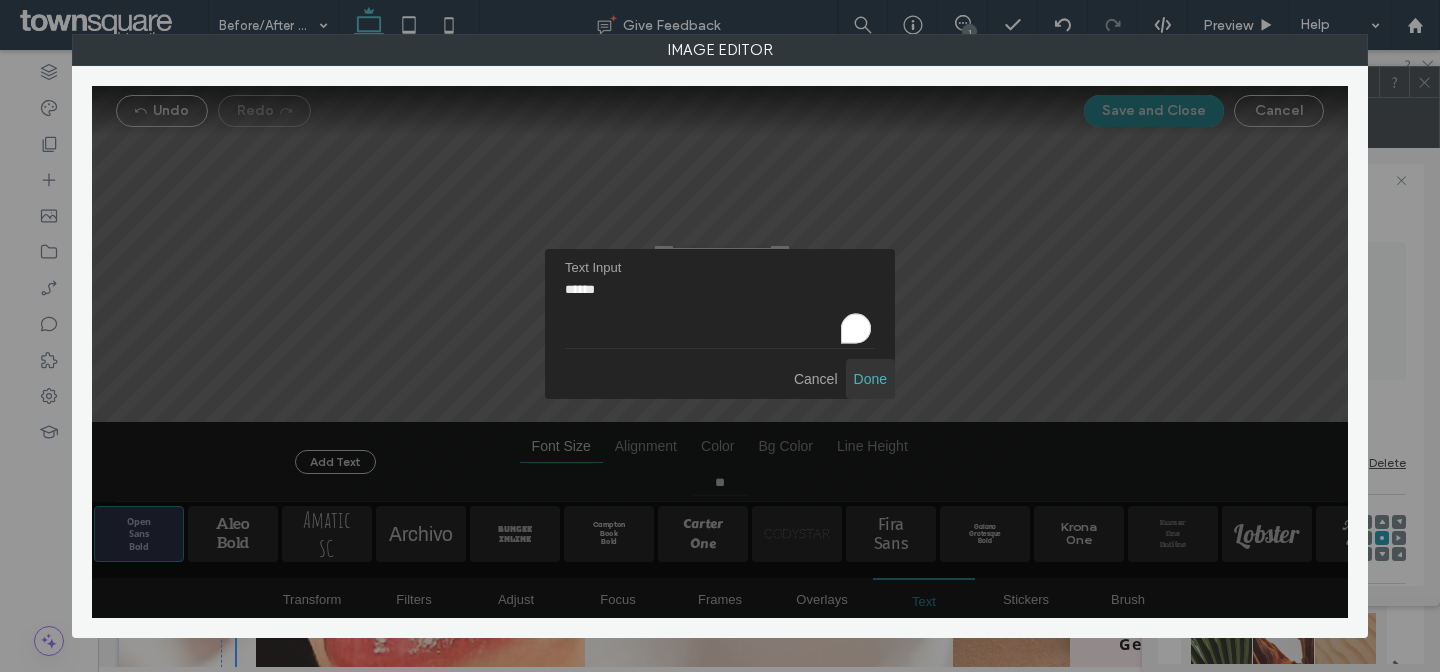 type on "******" 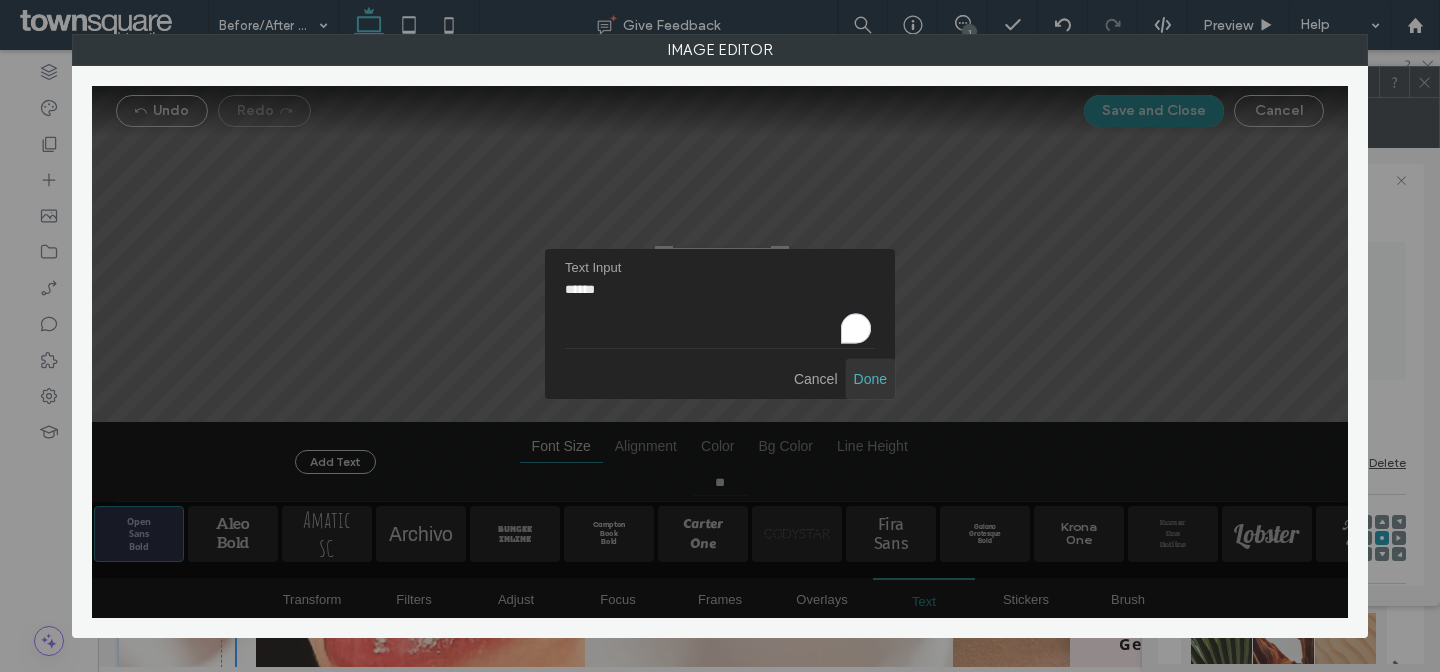 click at bounding box center [870, 379] 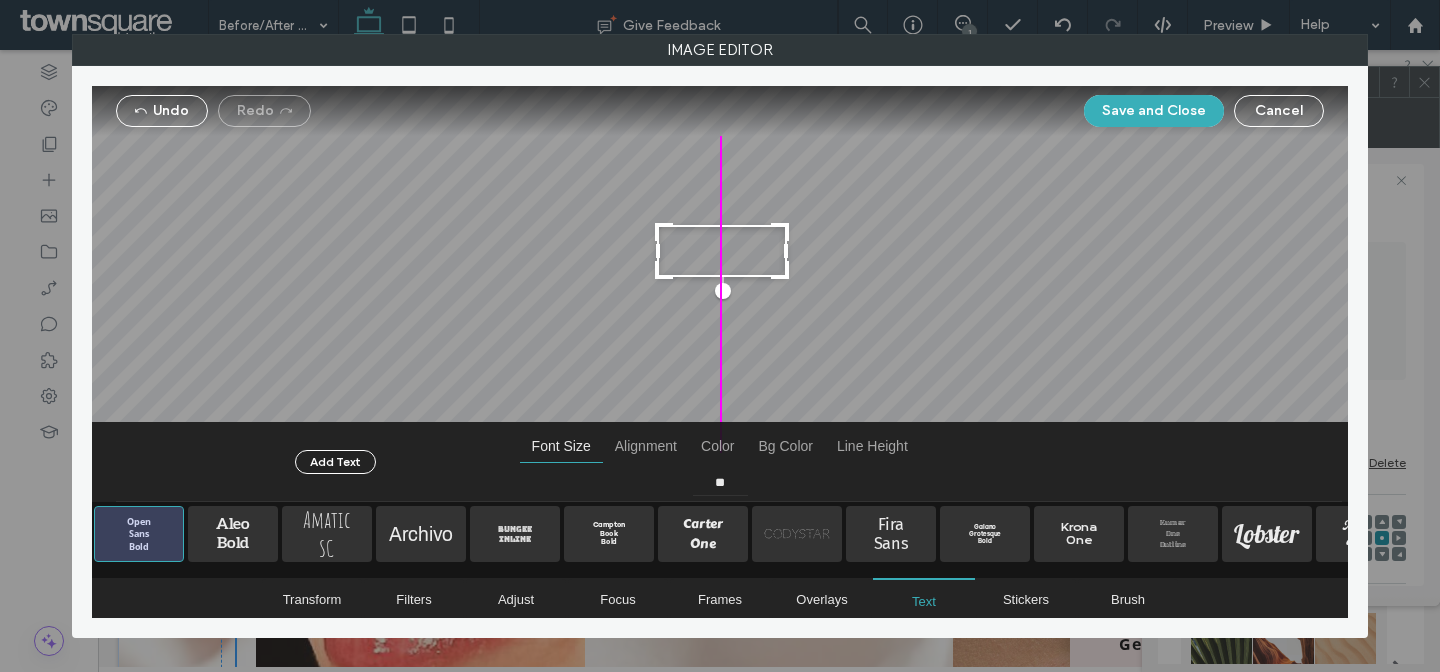 drag, startPoint x: 734, startPoint y: 287, endPoint x: 733, endPoint y: 241, distance: 46.010868 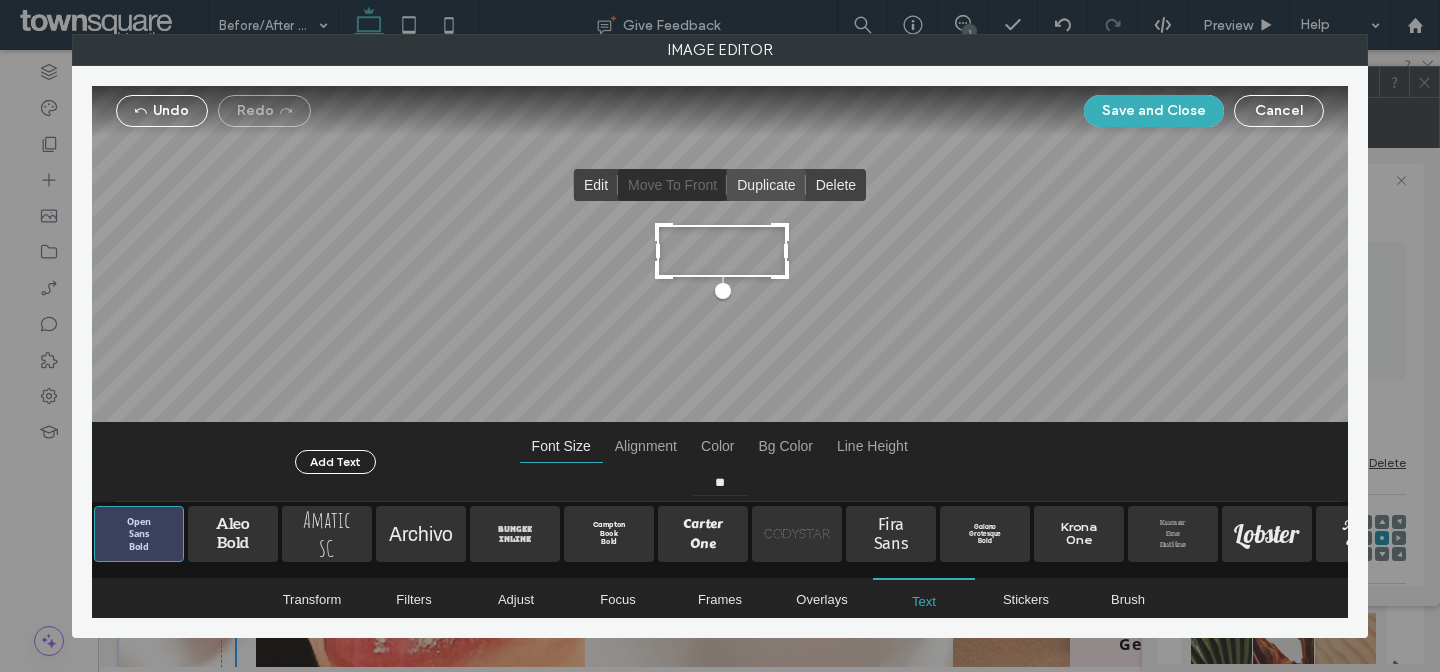 click at bounding box center (766, 185) 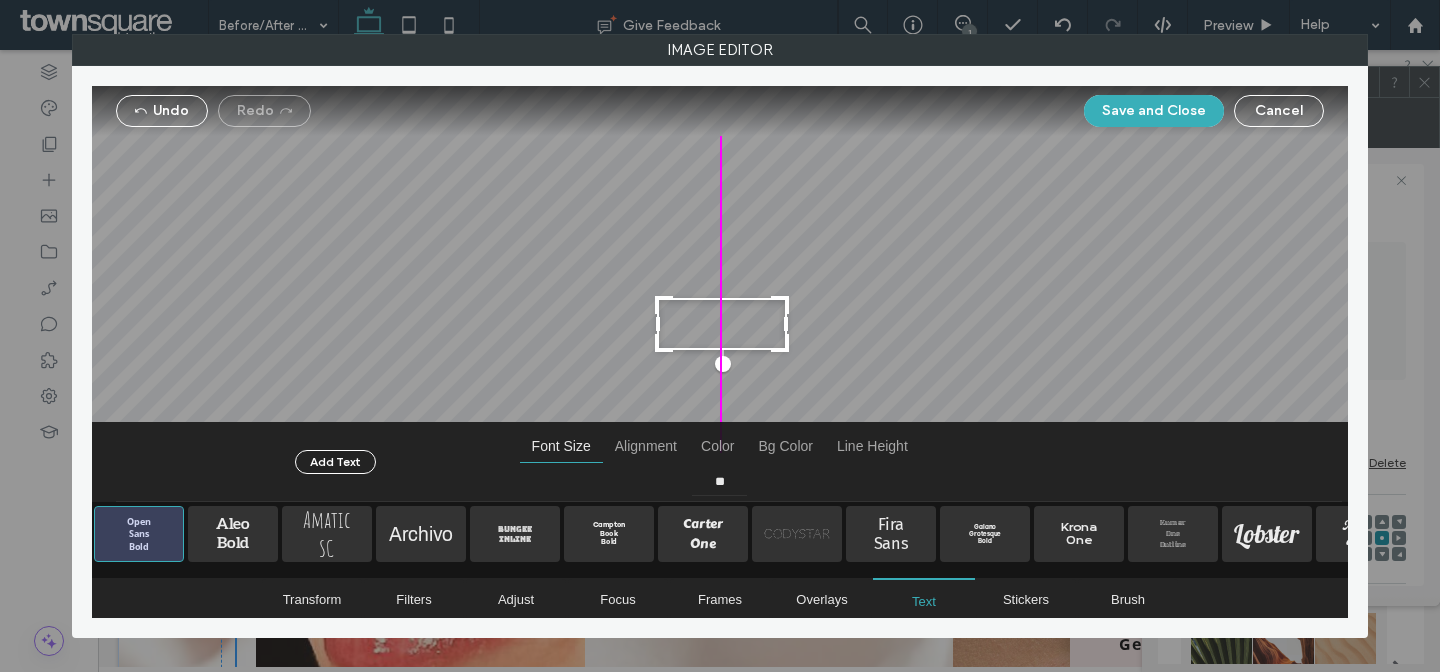 drag, startPoint x: 791, startPoint y: 272, endPoint x: 731, endPoint y: 368, distance: 113.20777 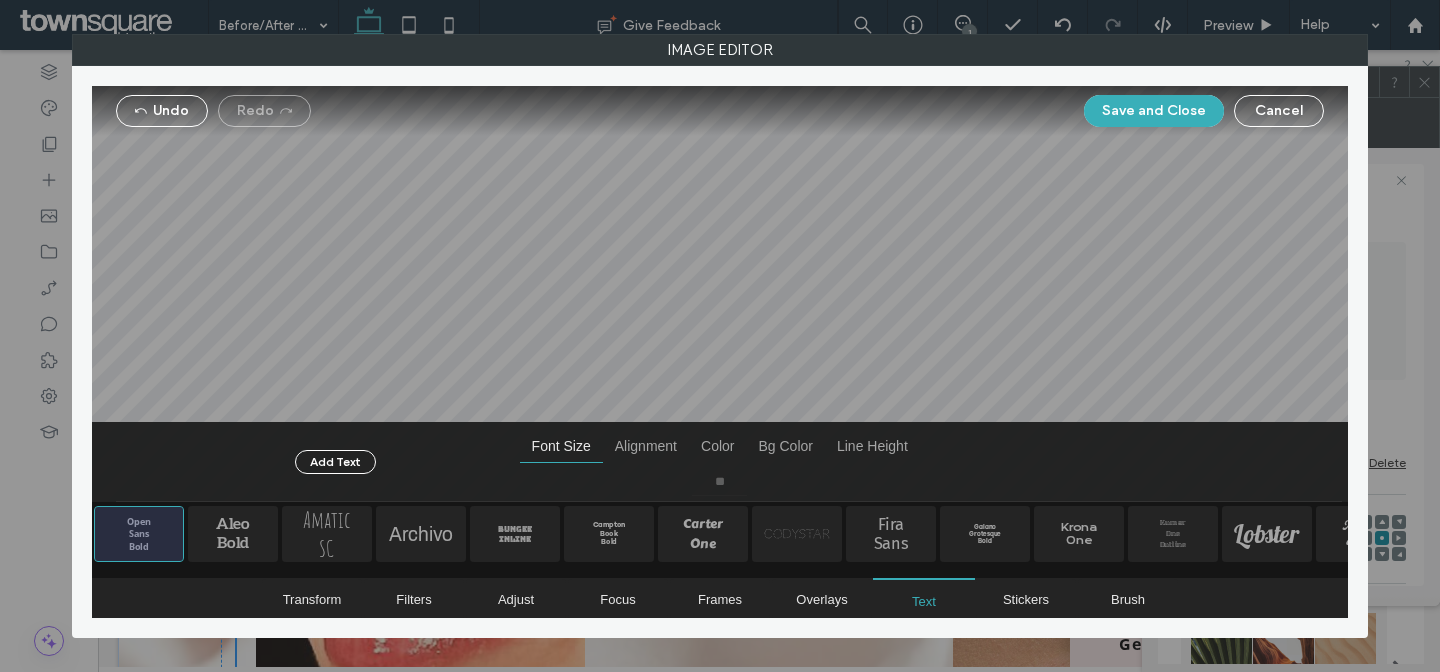 click at bounding box center (720, 294) 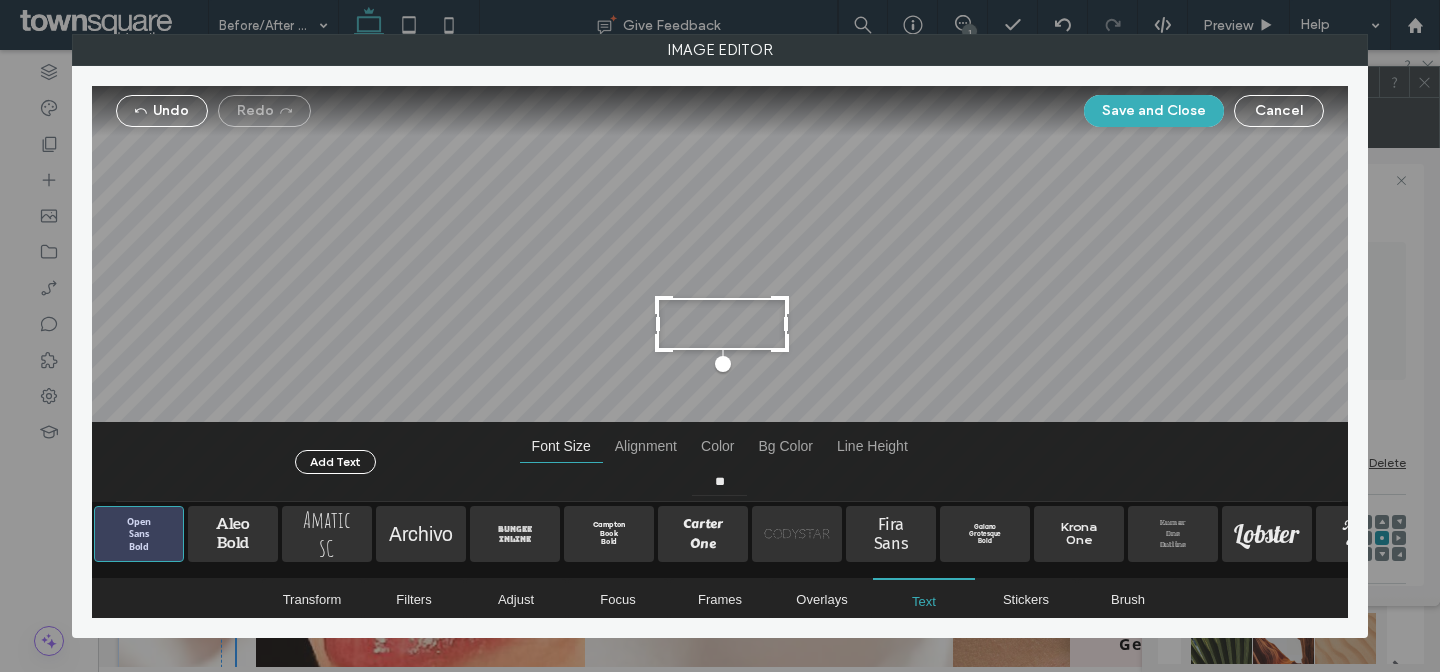 click at bounding box center (722, 324) 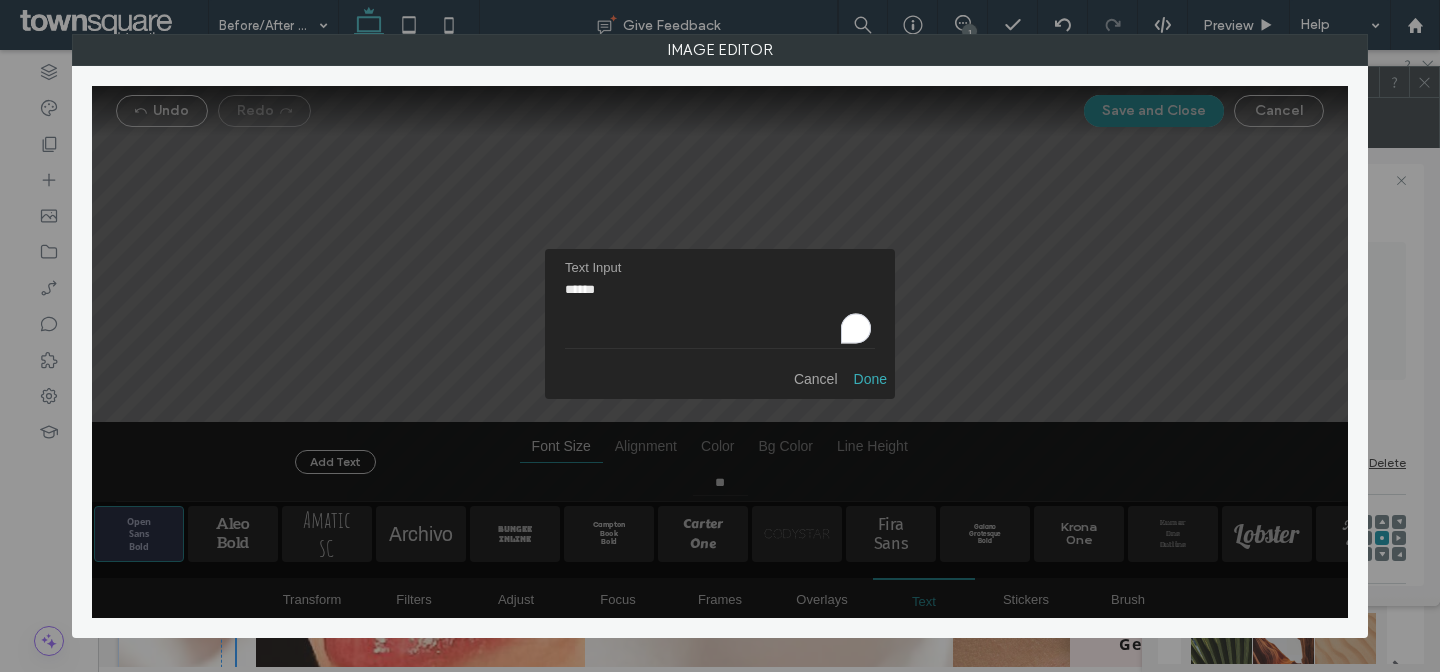 drag, startPoint x: 645, startPoint y: 289, endPoint x: 490, endPoint y: 291, distance: 155.01291 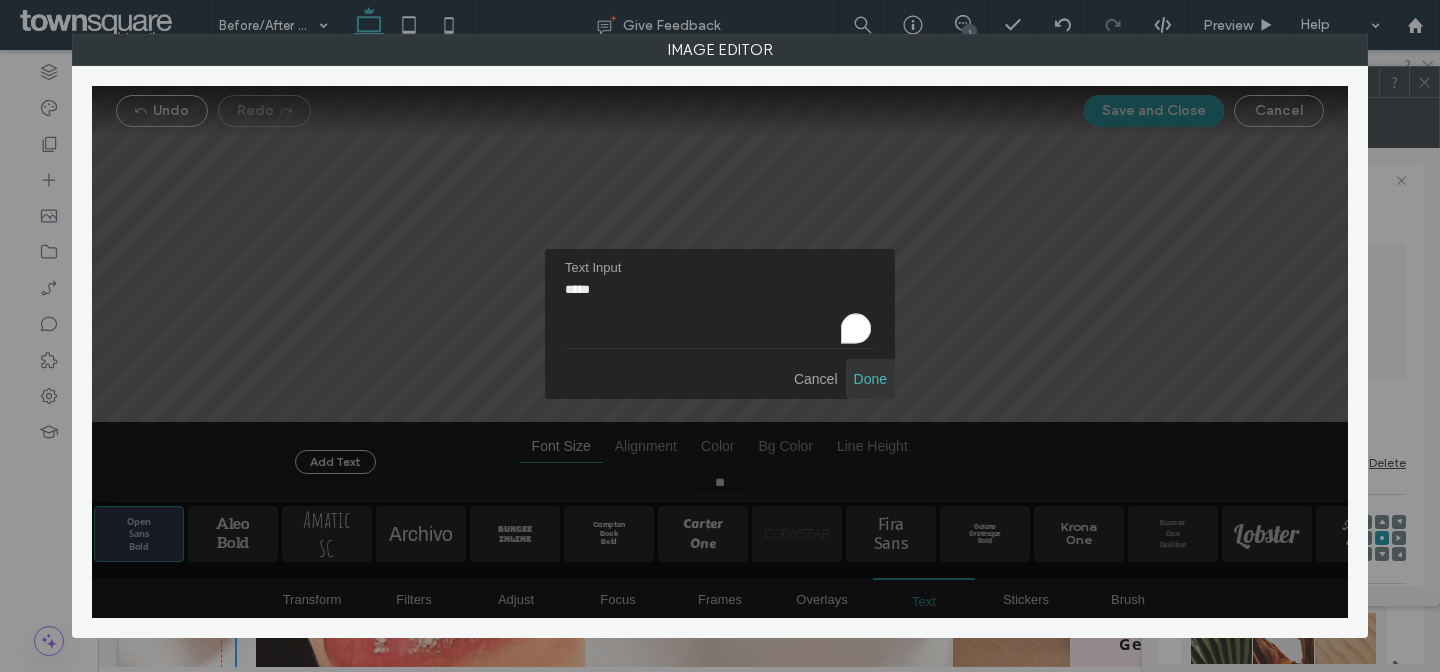 type on "*****" 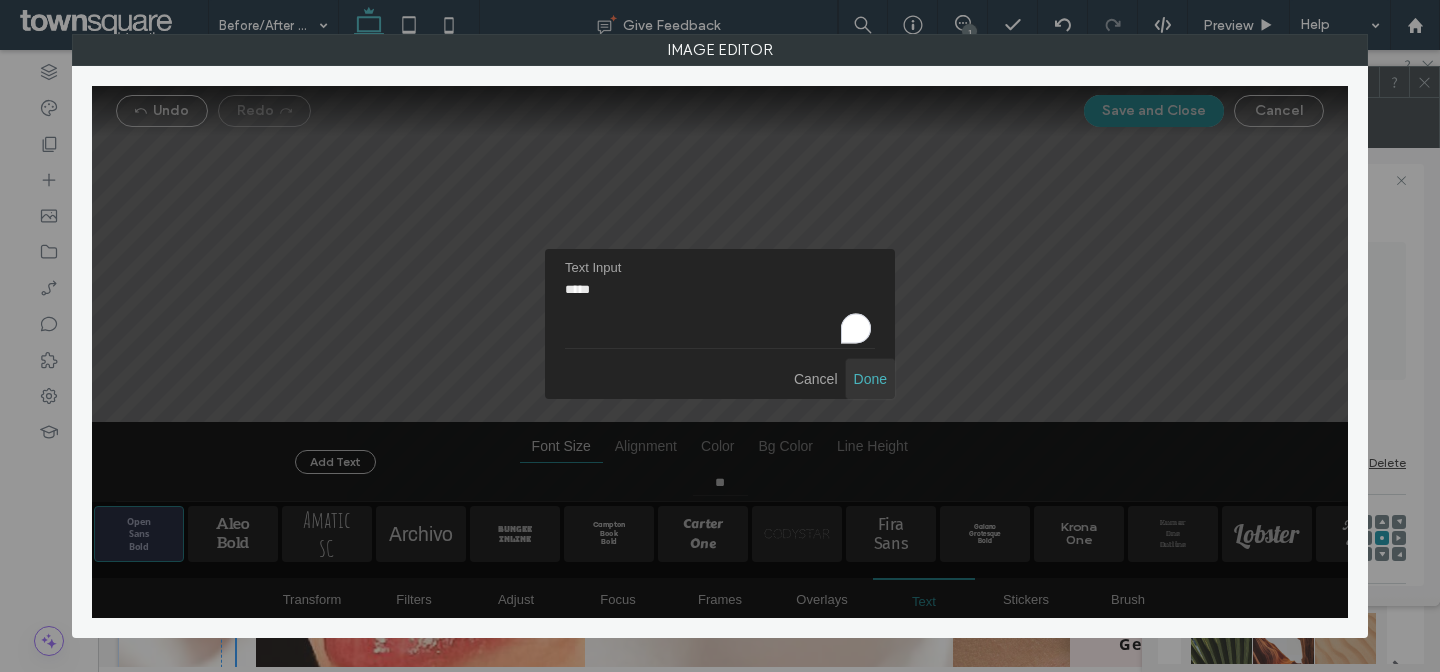 click at bounding box center (870, 379) 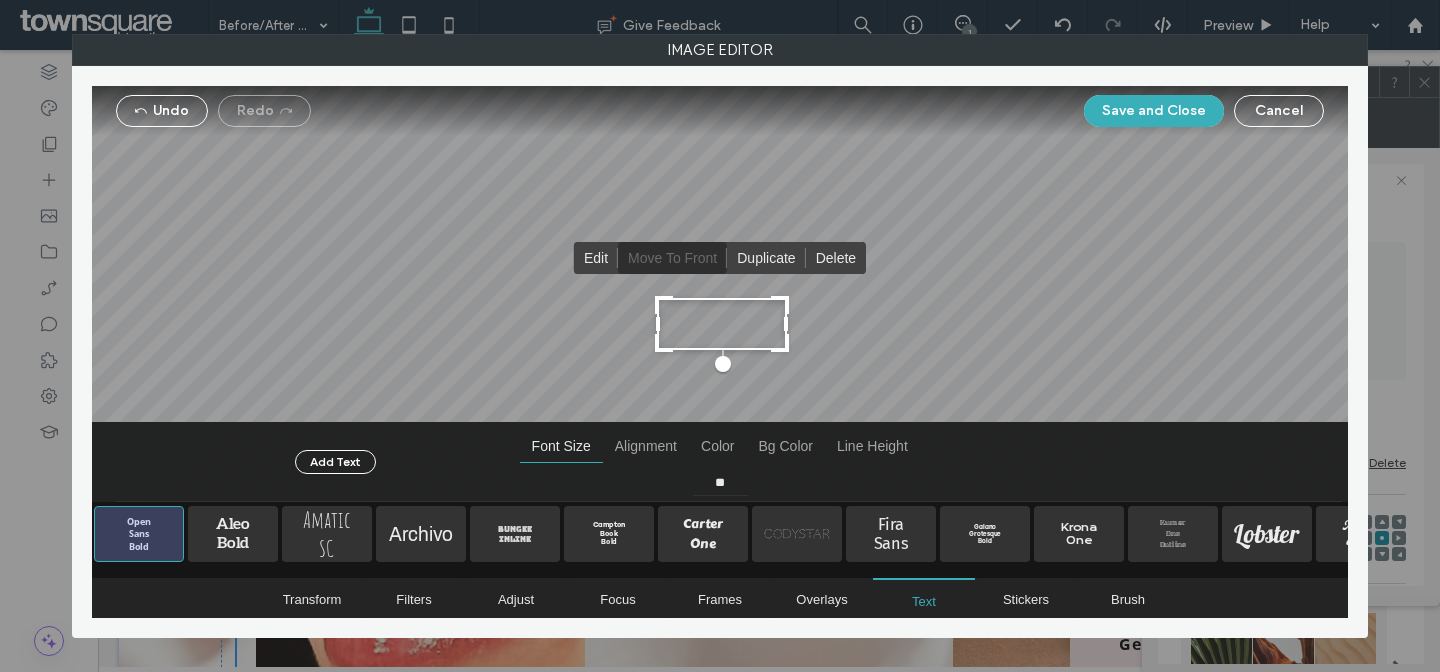 drag, startPoint x: 1115, startPoint y: 99, endPoint x: 1438, endPoint y: 247, distance: 355.29285 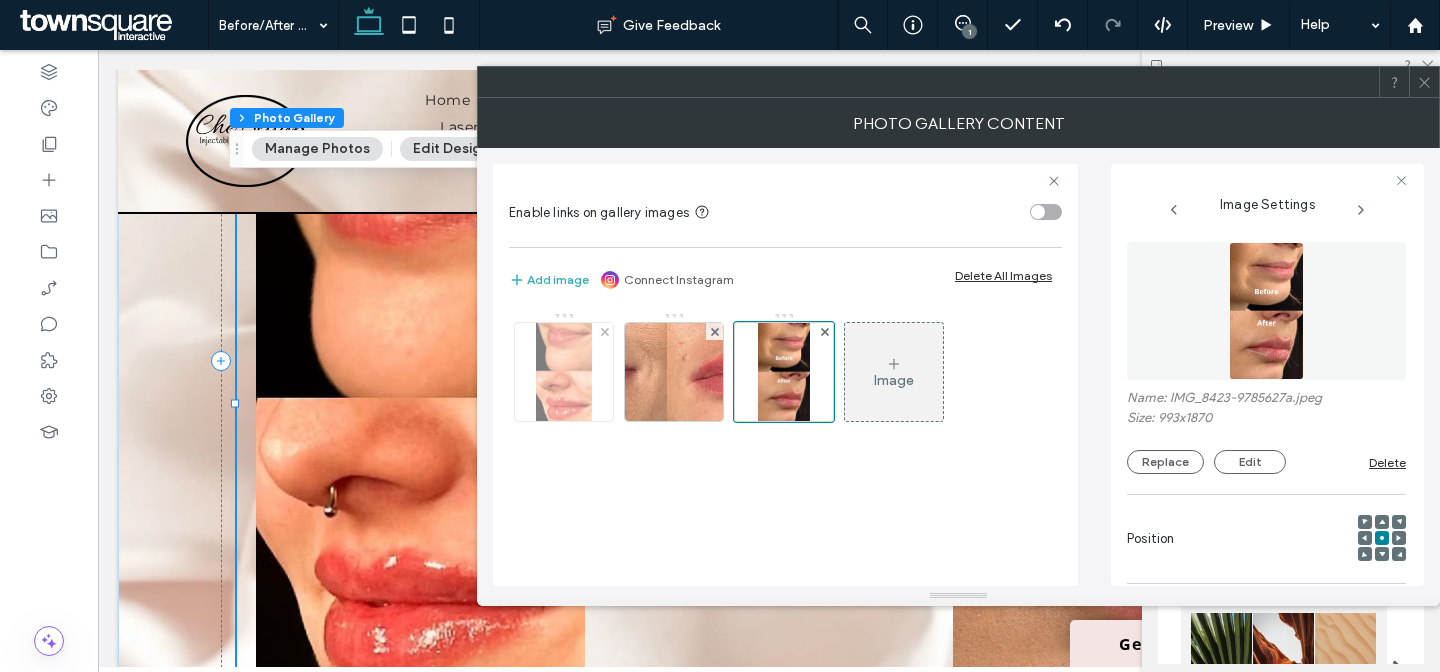 click at bounding box center [564, 372] 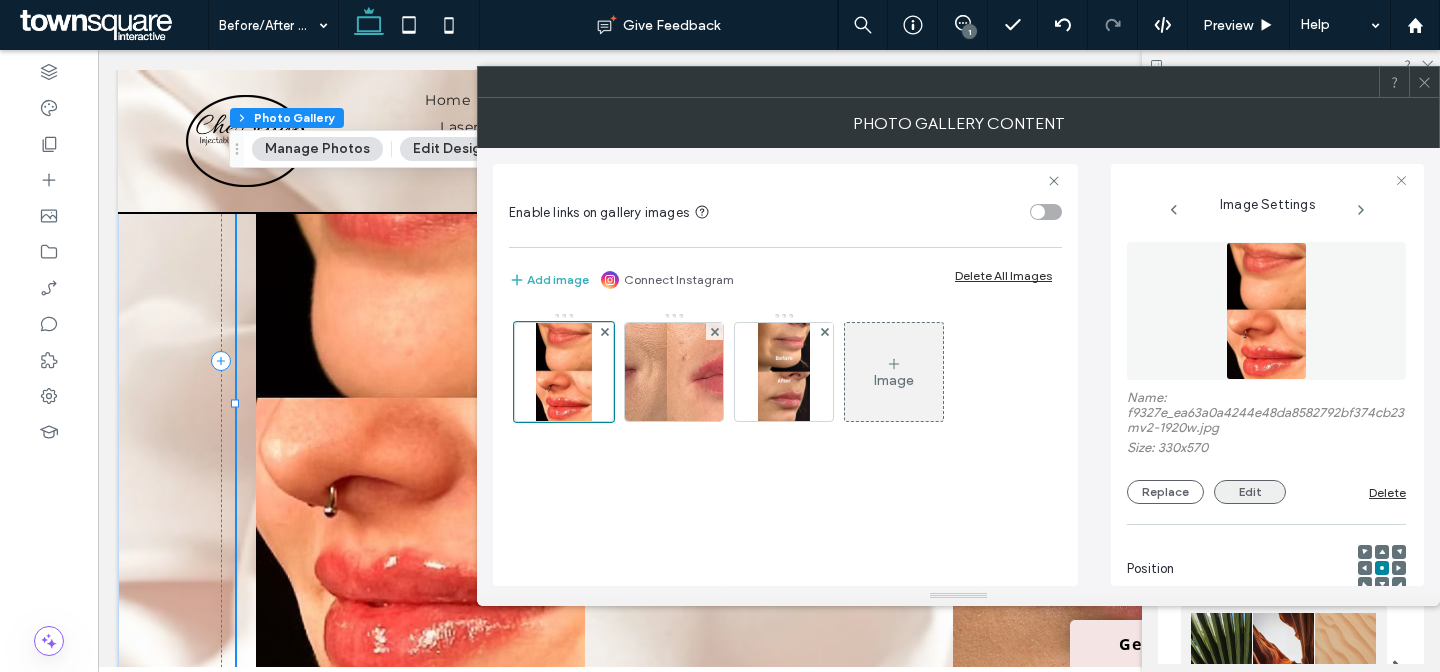 click on "Edit" at bounding box center [1250, 492] 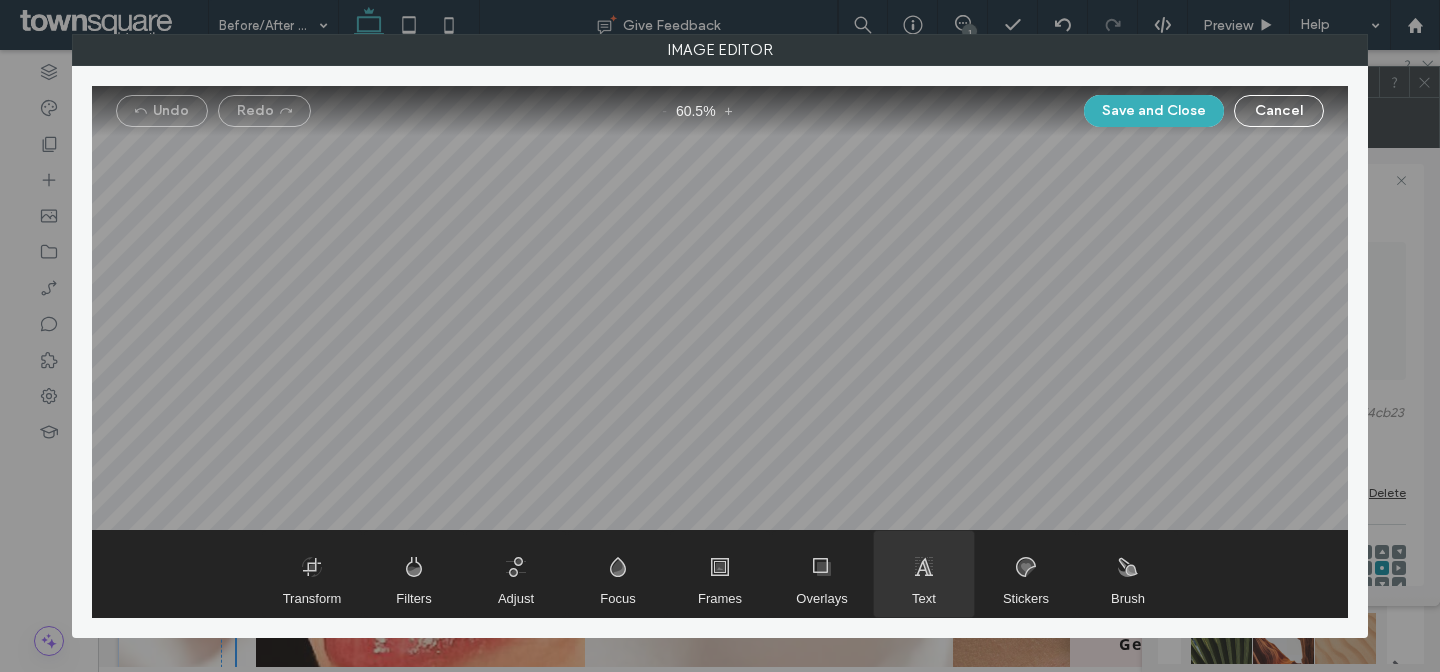 click at bounding box center (924, 574) 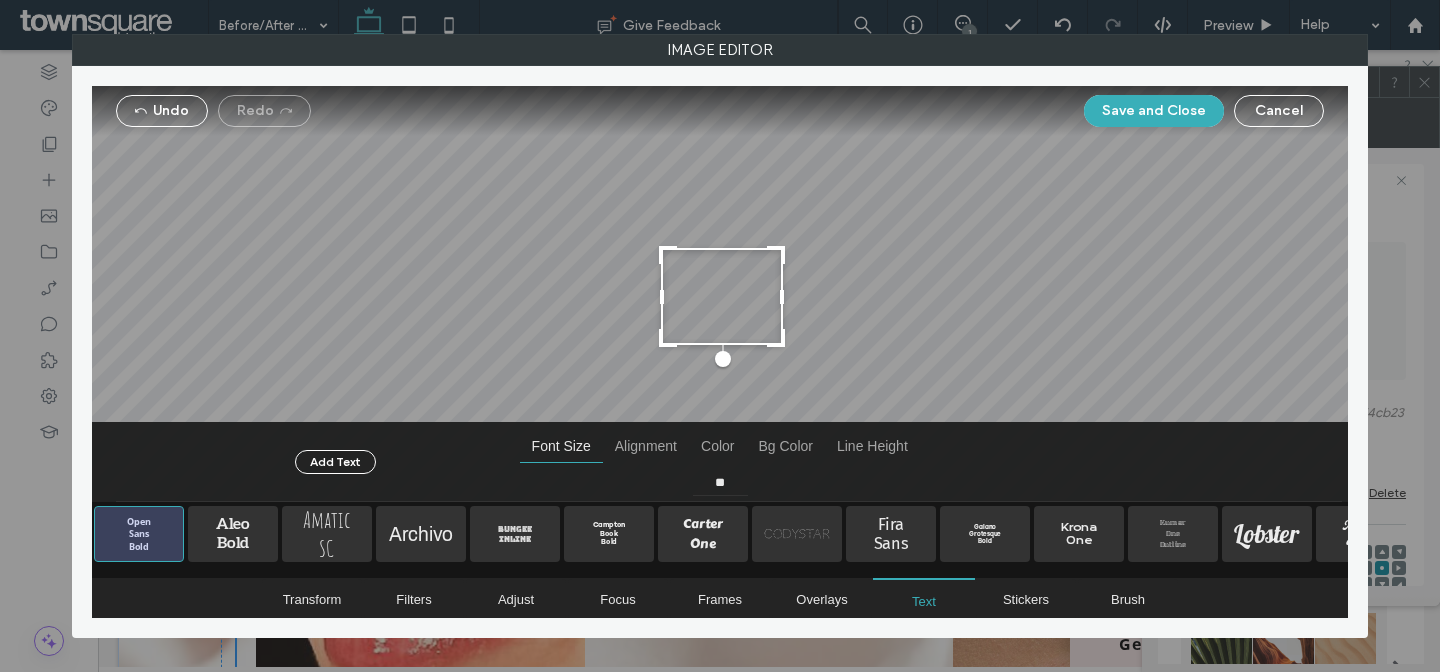 drag, startPoint x: 790, startPoint y: 345, endPoint x: 786, endPoint y: 319, distance: 26.305893 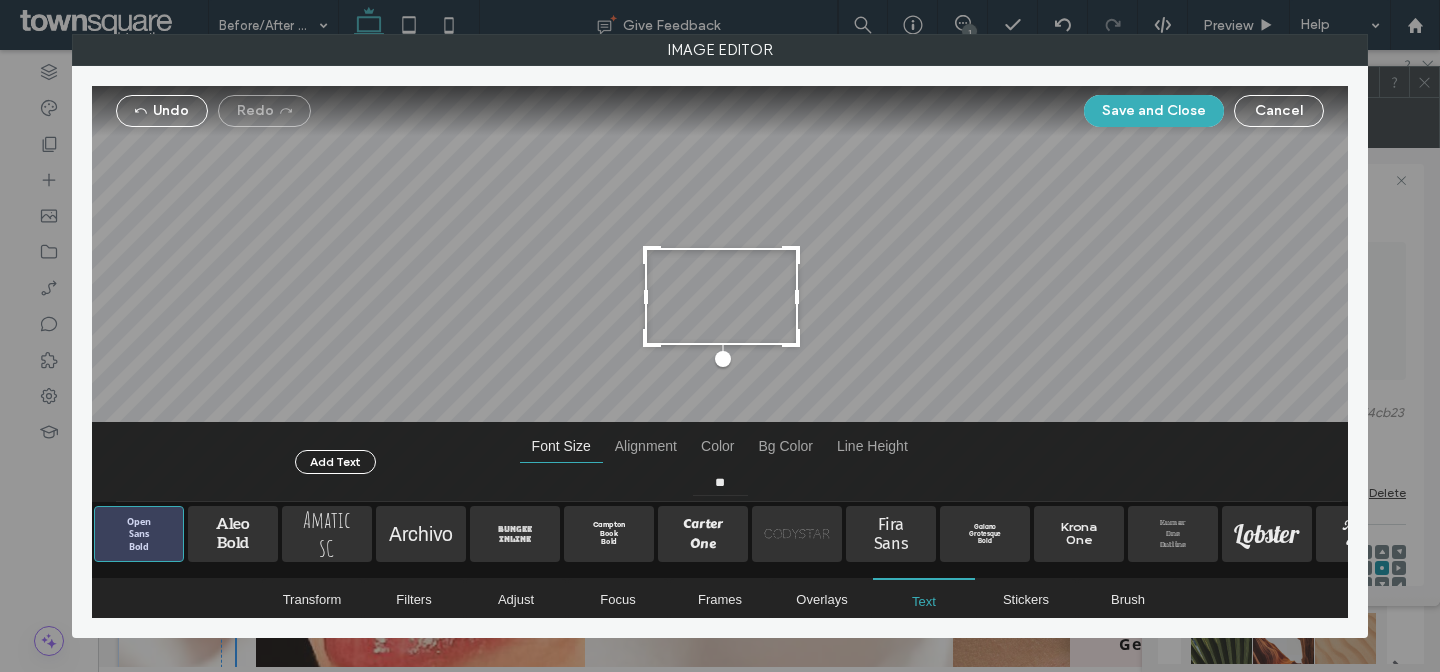 drag, startPoint x: 783, startPoint y: 299, endPoint x: 794, endPoint y: 299, distance: 11 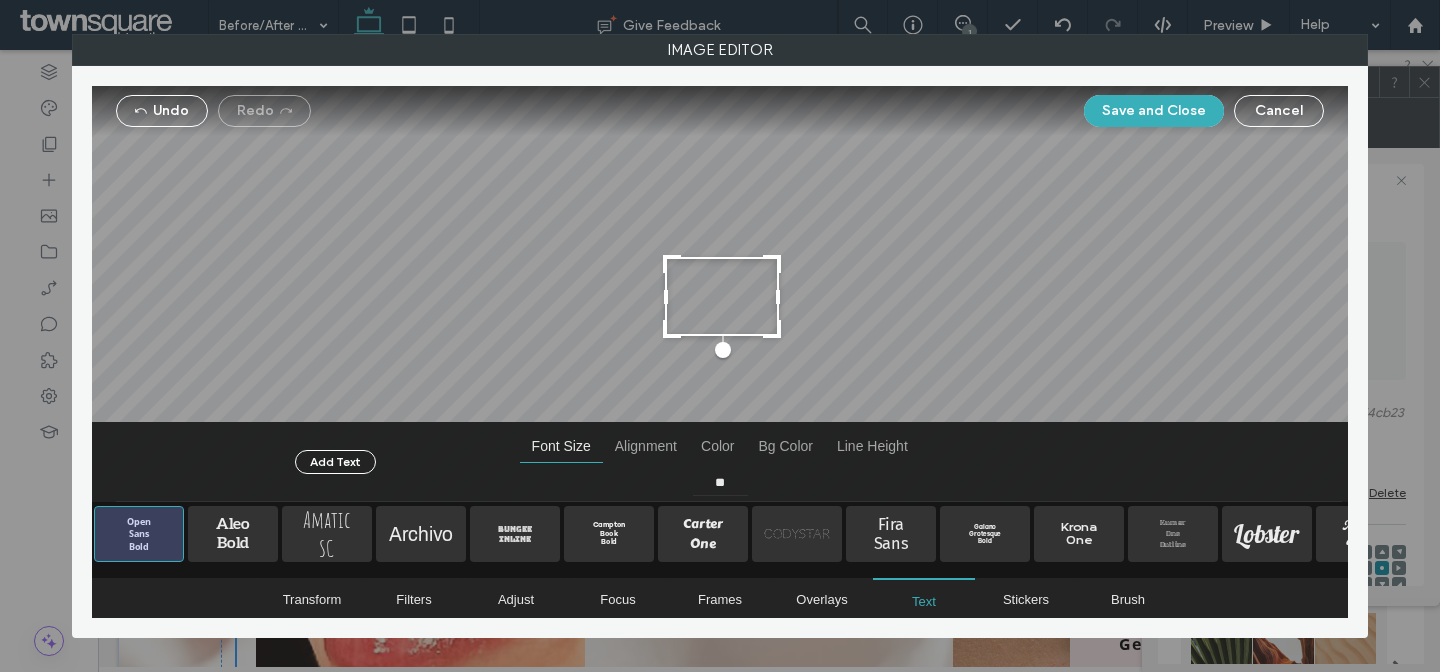 type on "**" 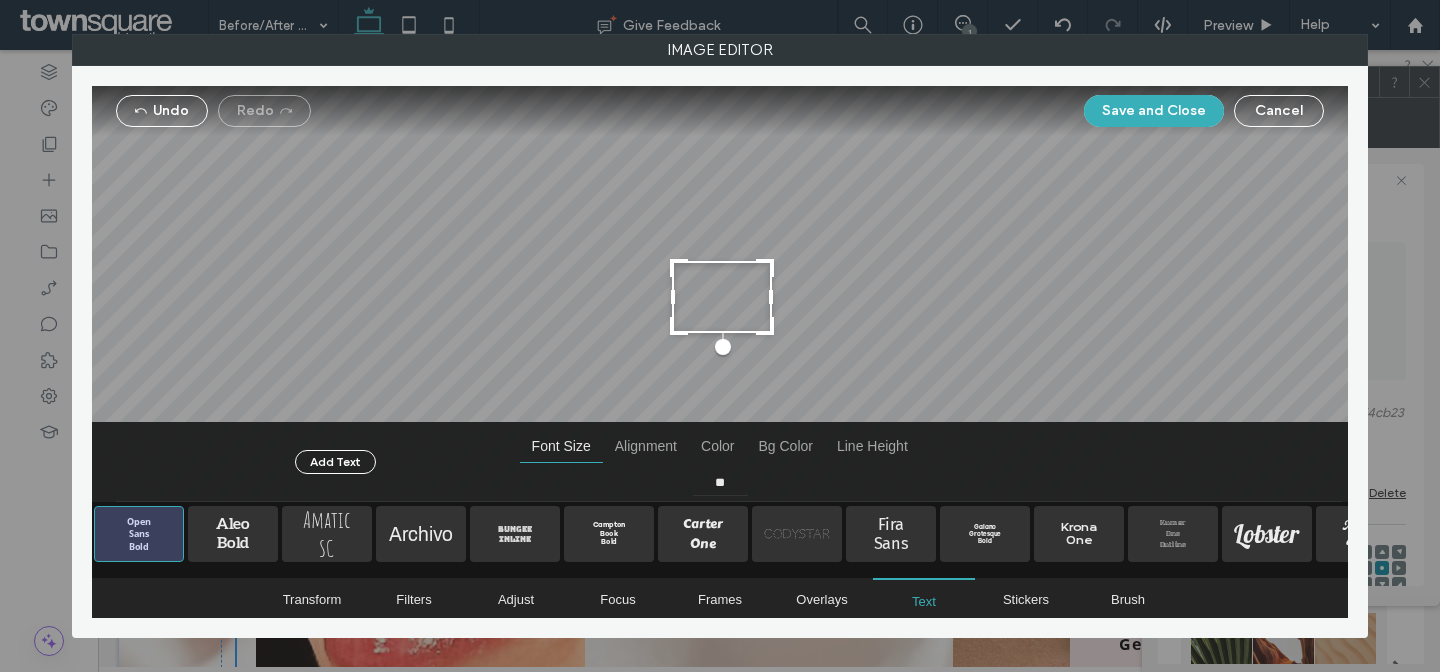 drag, startPoint x: 794, startPoint y: 339, endPoint x: 762, endPoint y: 327, distance: 34.176014 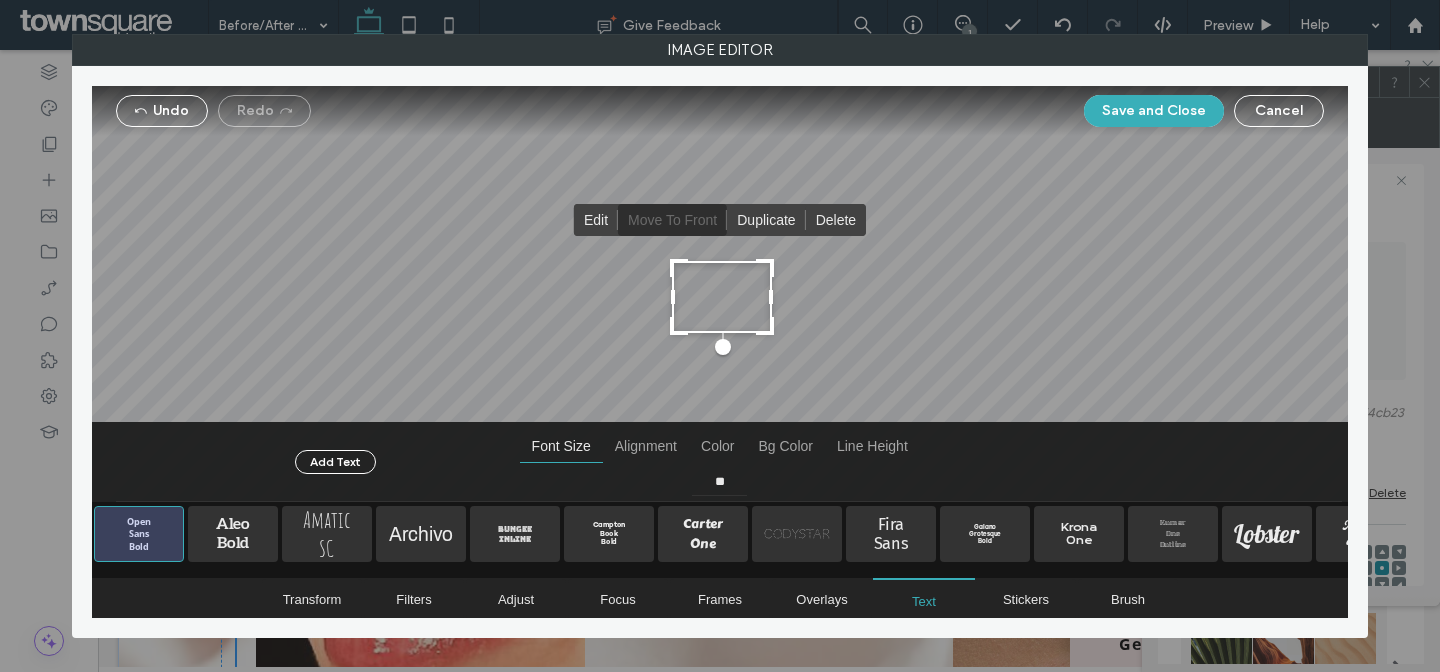 click at bounding box center (722, 297) 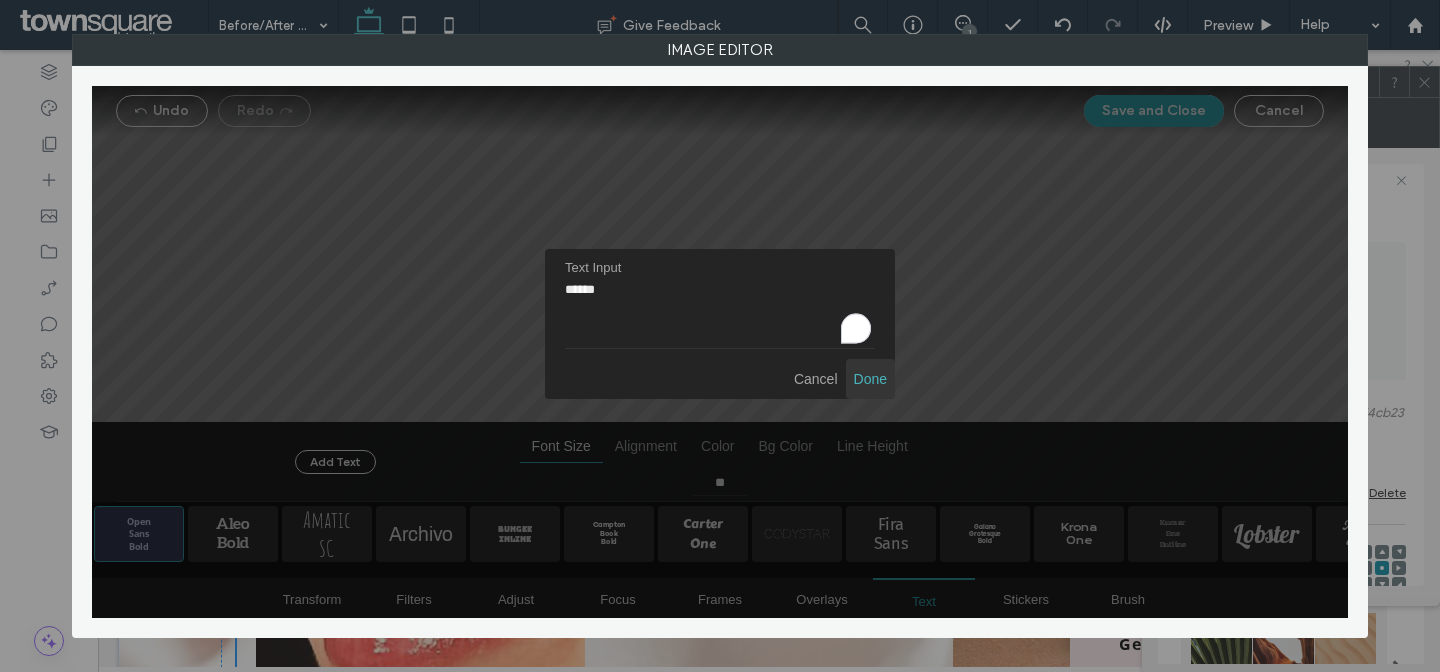 type on "******" 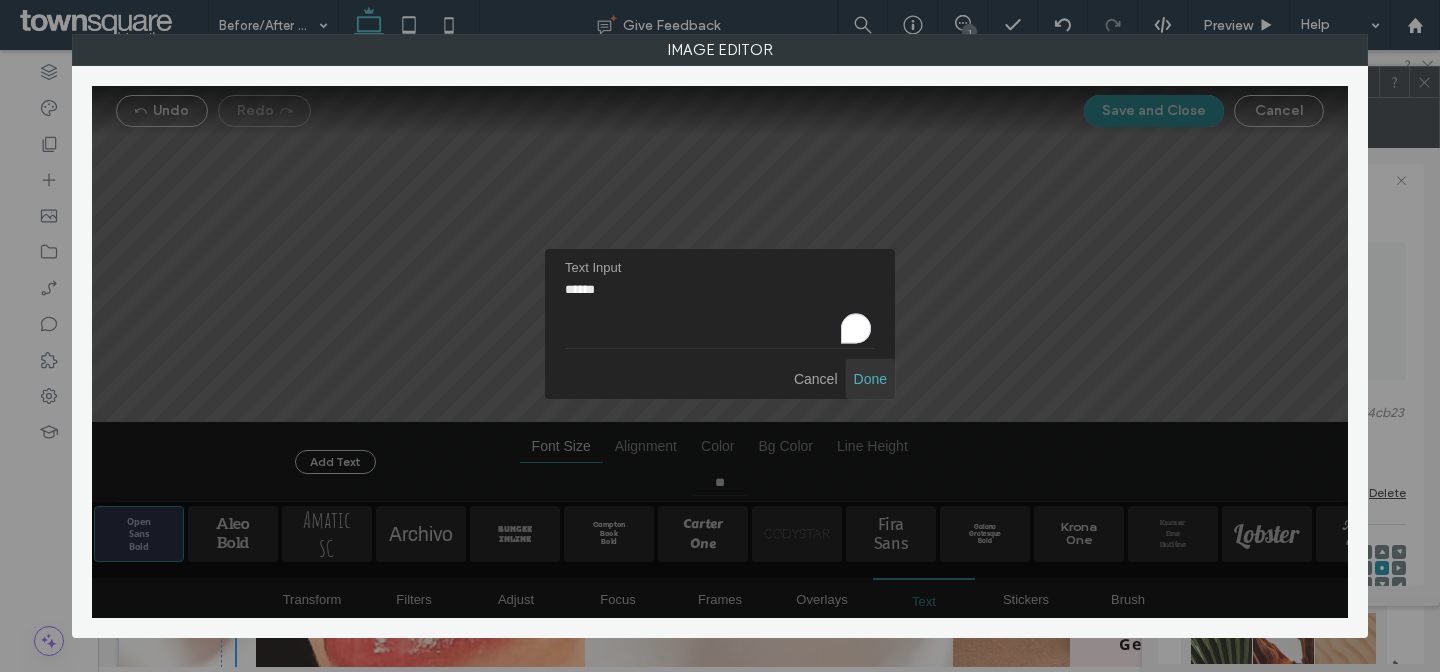 click at bounding box center (870, 379) 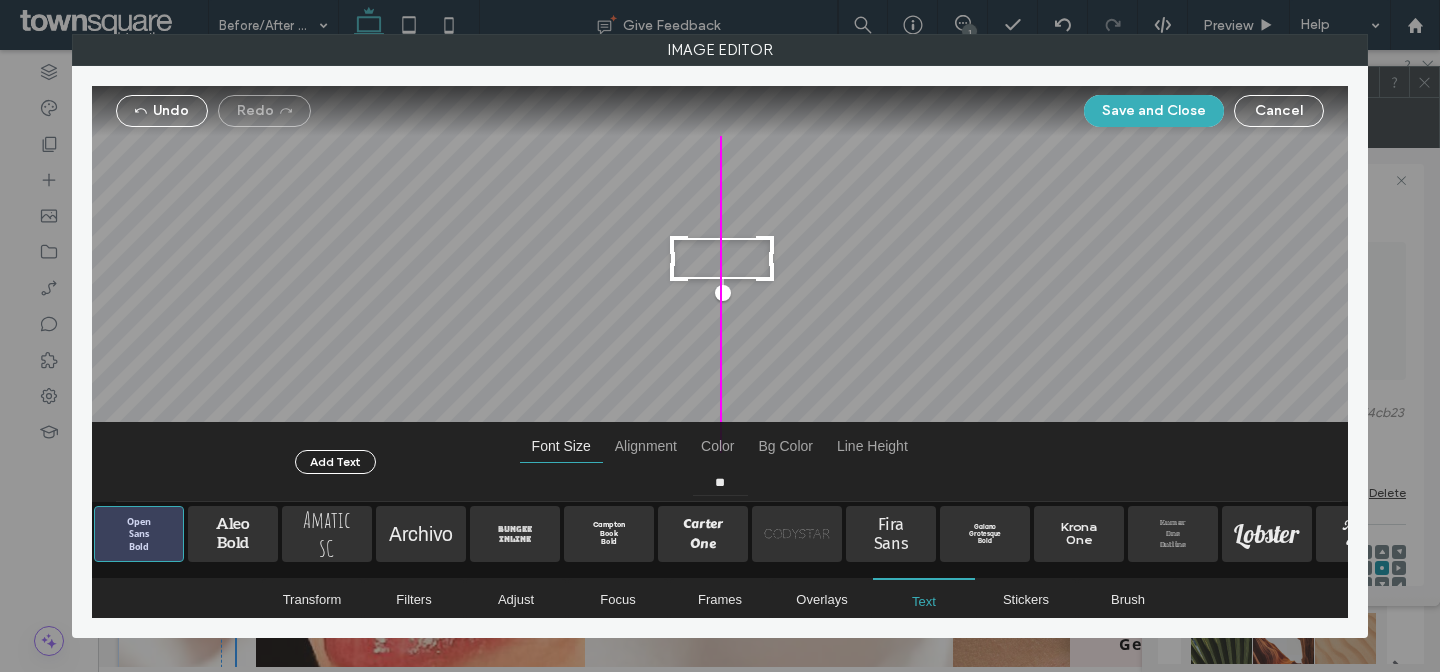 drag, startPoint x: 740, startPoint y: 307, endPoint x: 741, endPoint y: 269, distance: 38.013157 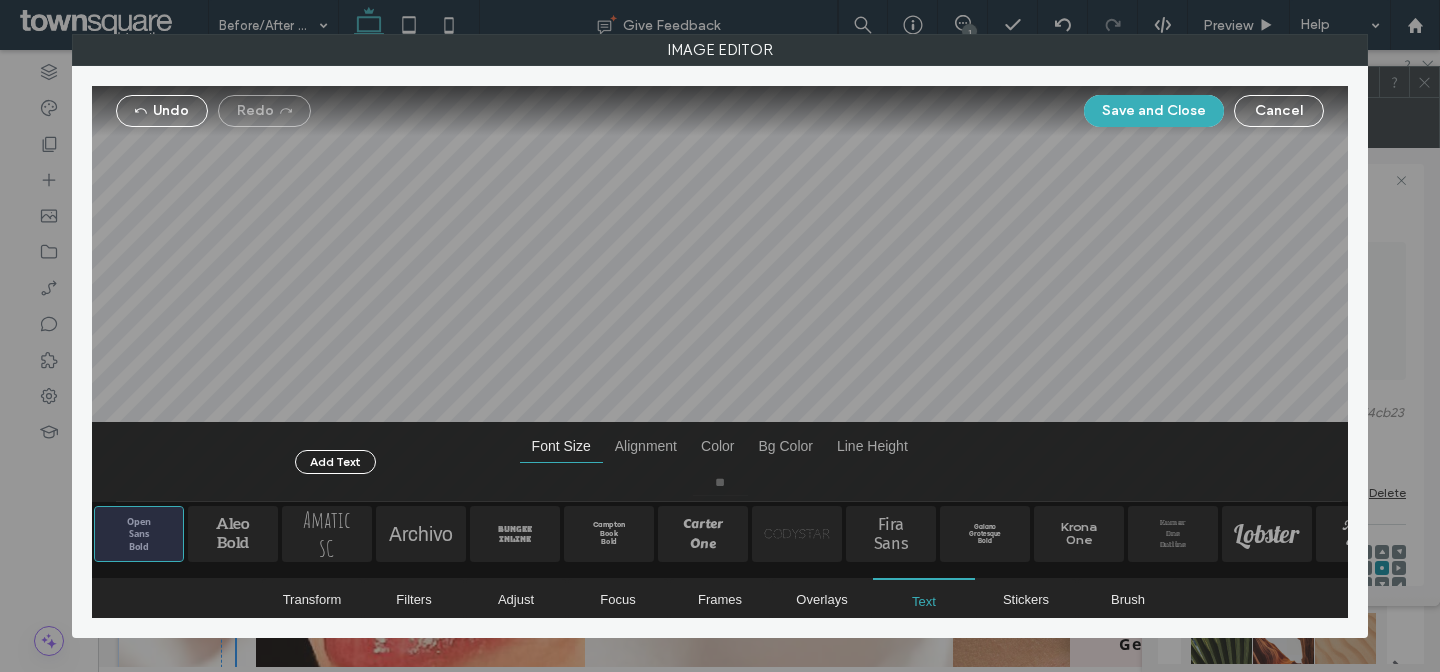 click at bounding box center (720, 294) 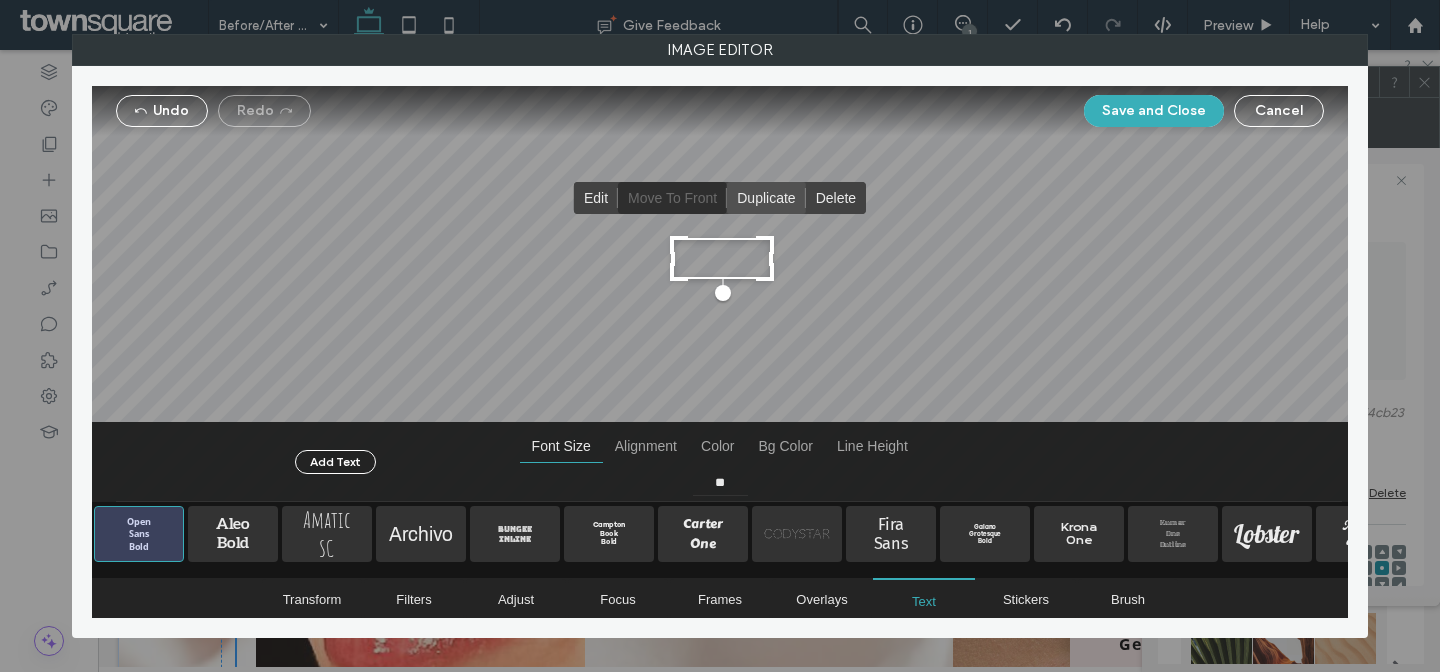 click at bounding box center (766, 198) 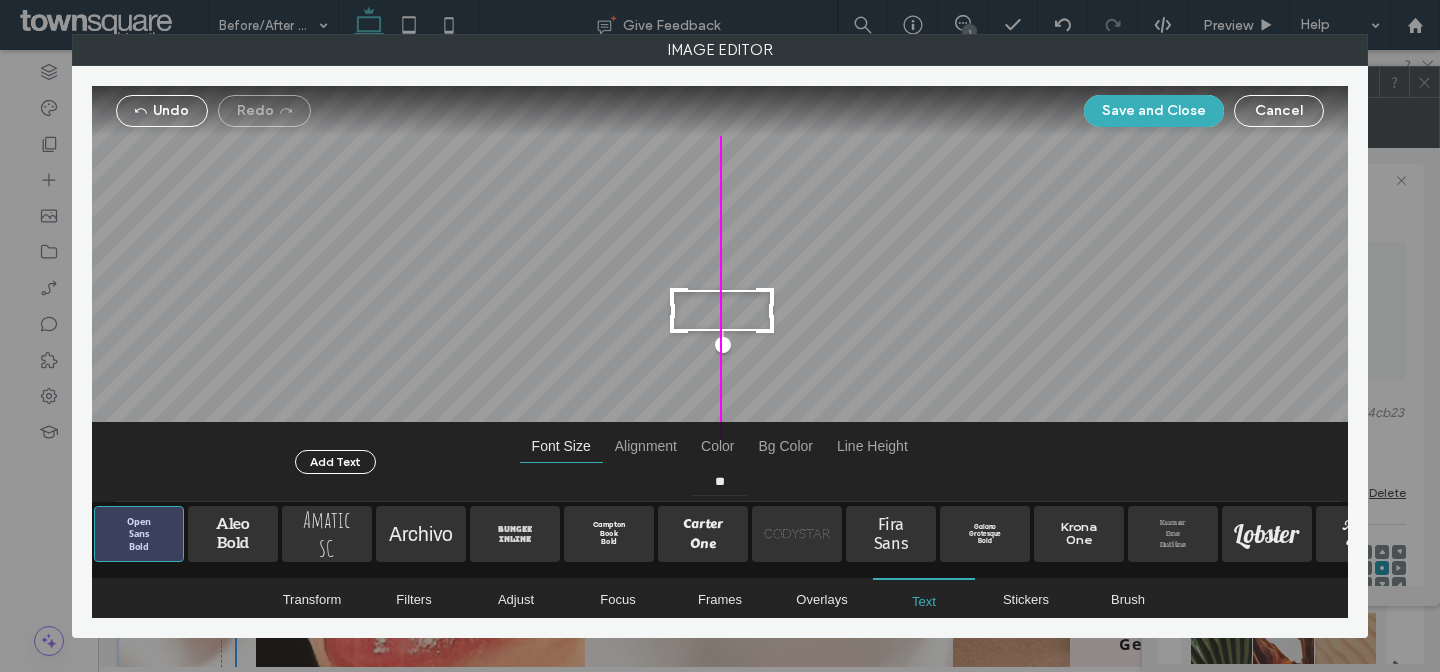 drag, startPoint x: 748, startPoint y: 281, endPoint x: 715, endPoint y: 355, distance: 81.02469 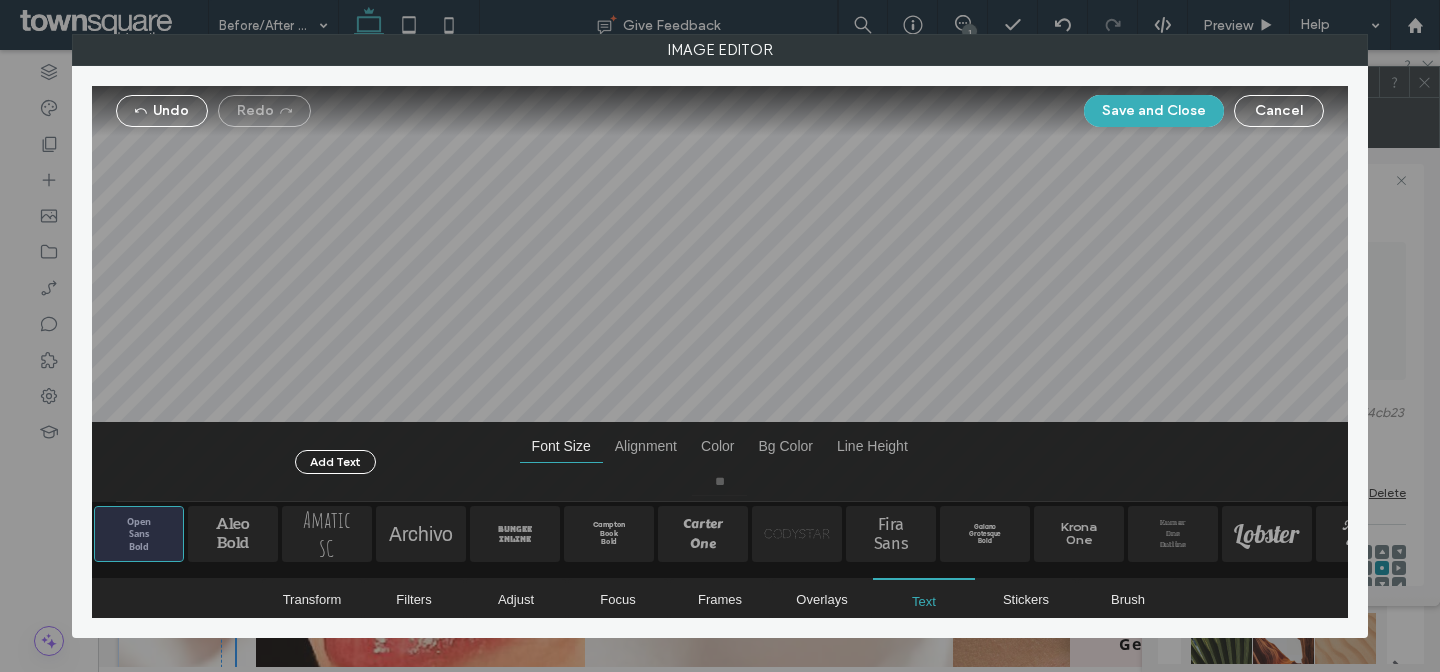 click at bounding box center (720, 294) 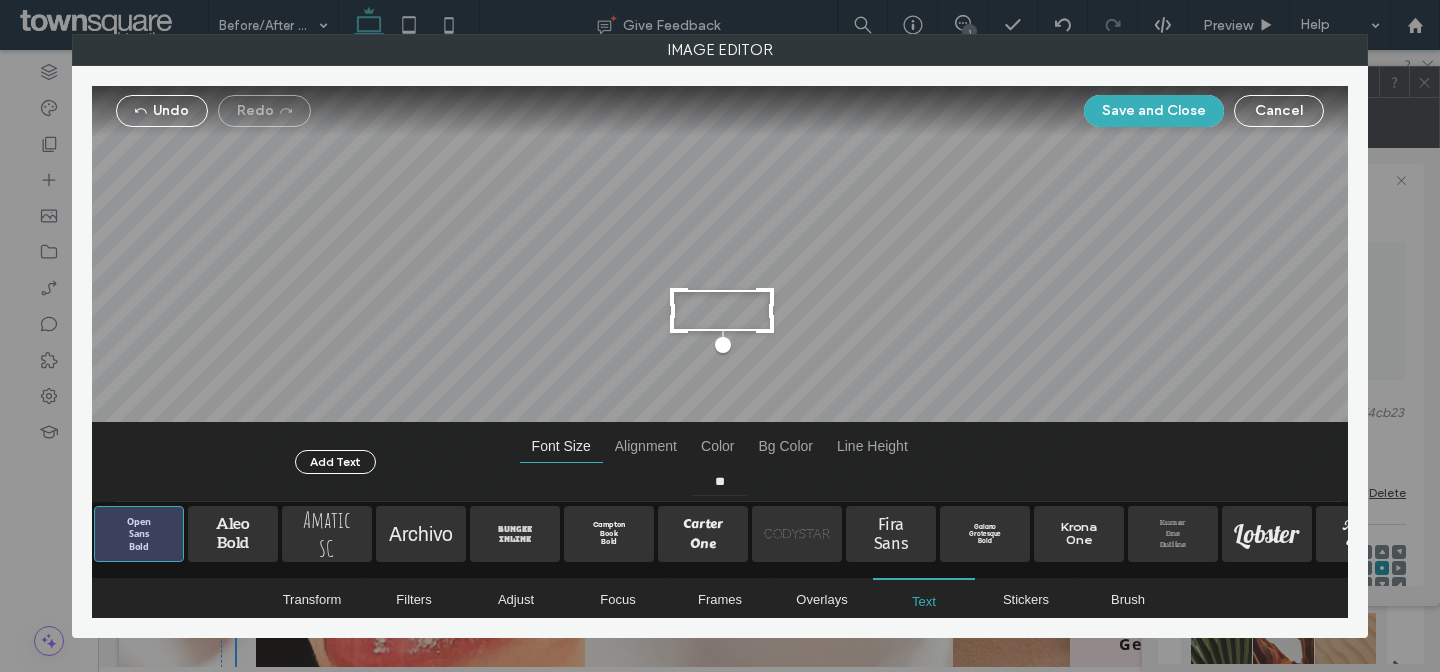 click at bounding box center [722, 310] 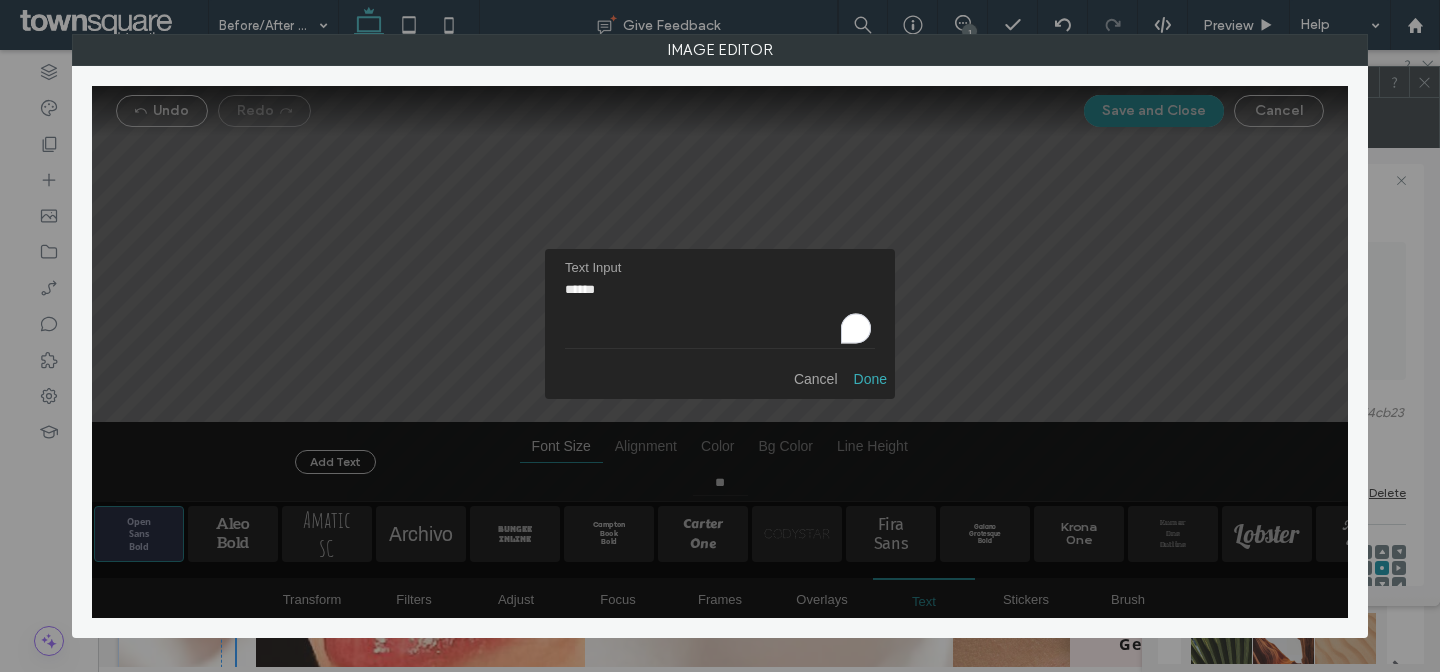 drag, startPoint x: 673, startPoint y: 306, endPoint x: 511, endPoint y: 288, distance: 162.99693 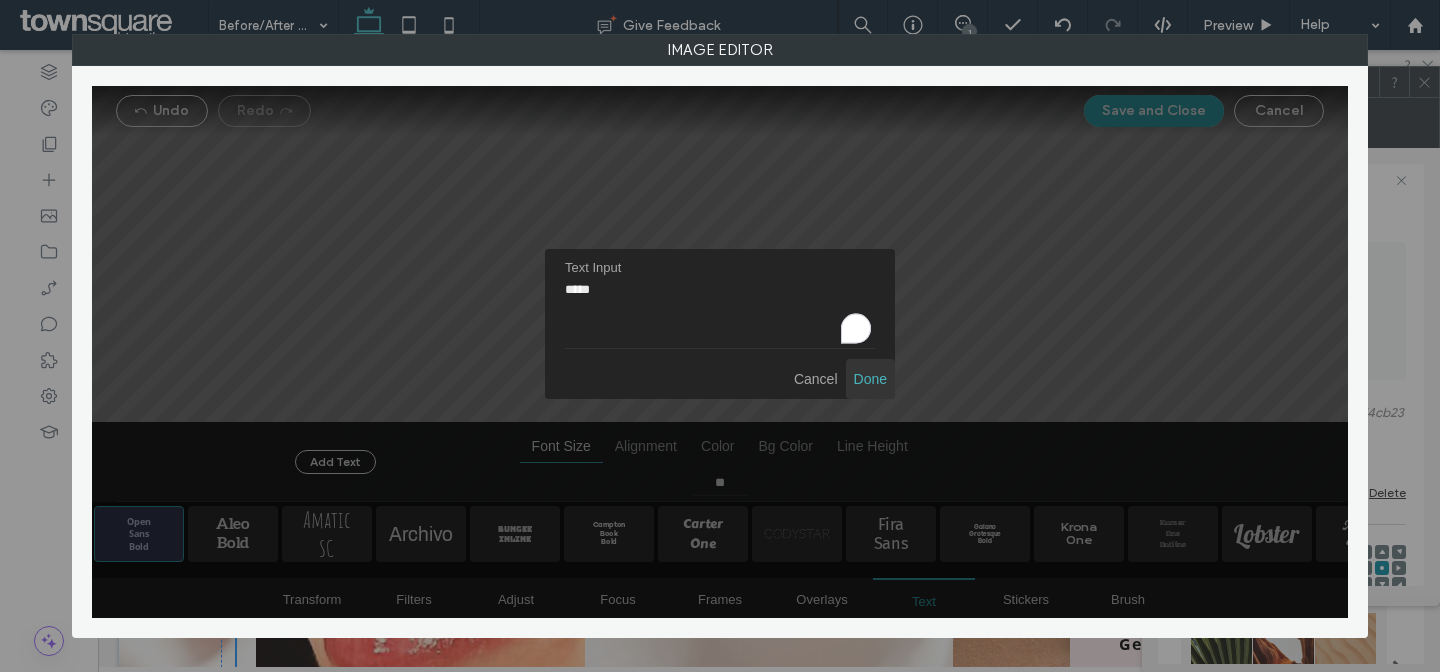 type on "*****" 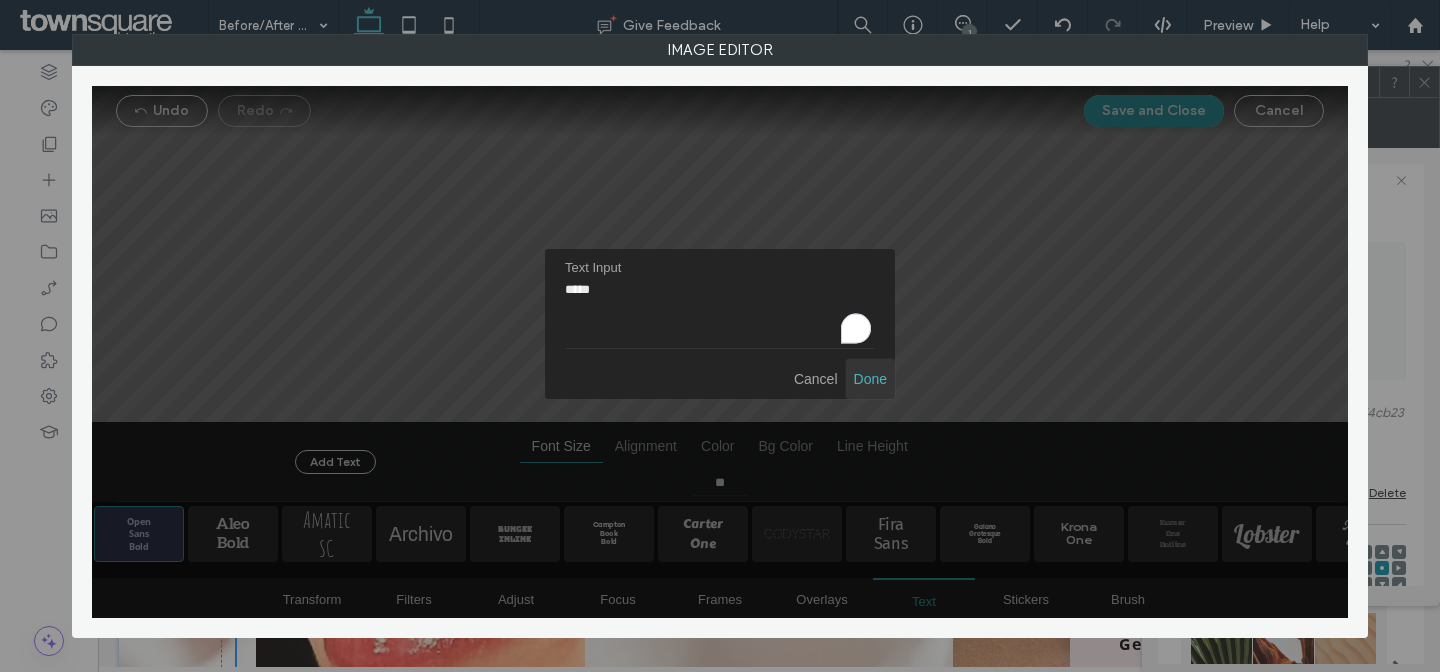 click at bounding box center [870, 379] 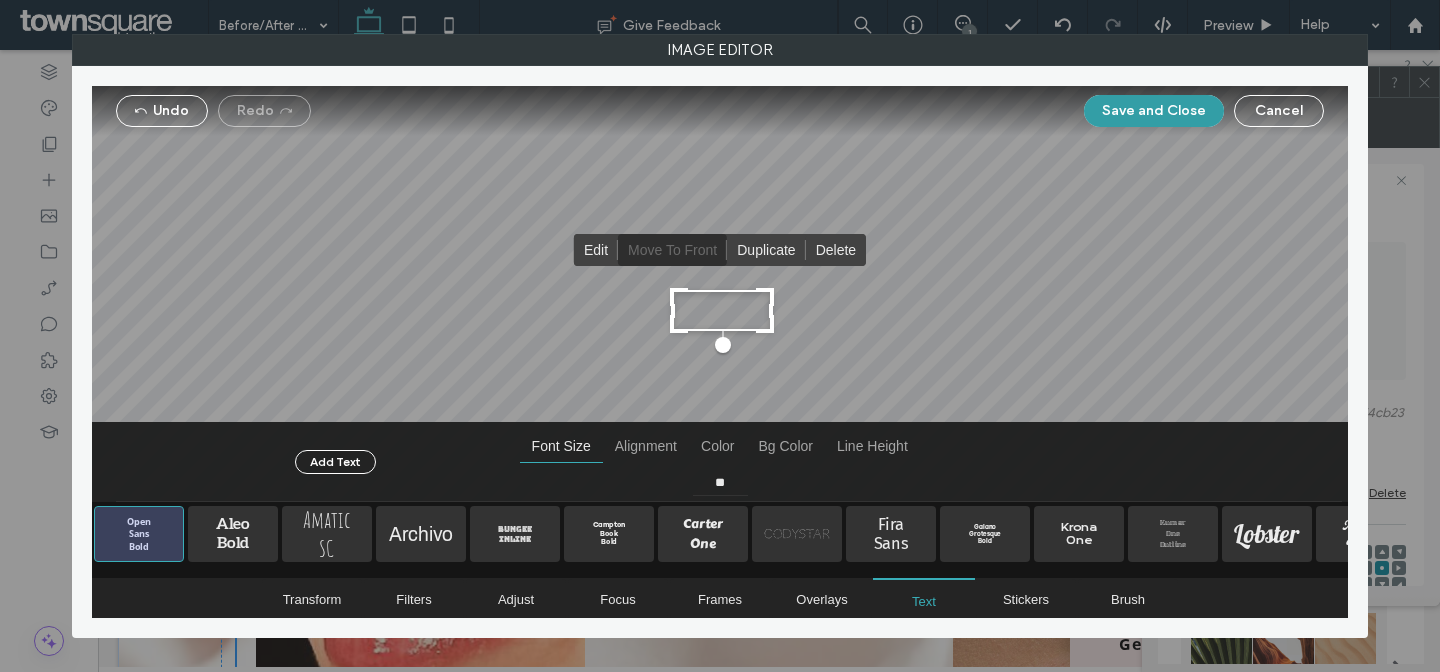 click on "Save and Close" at bounding box center [1154, 111] 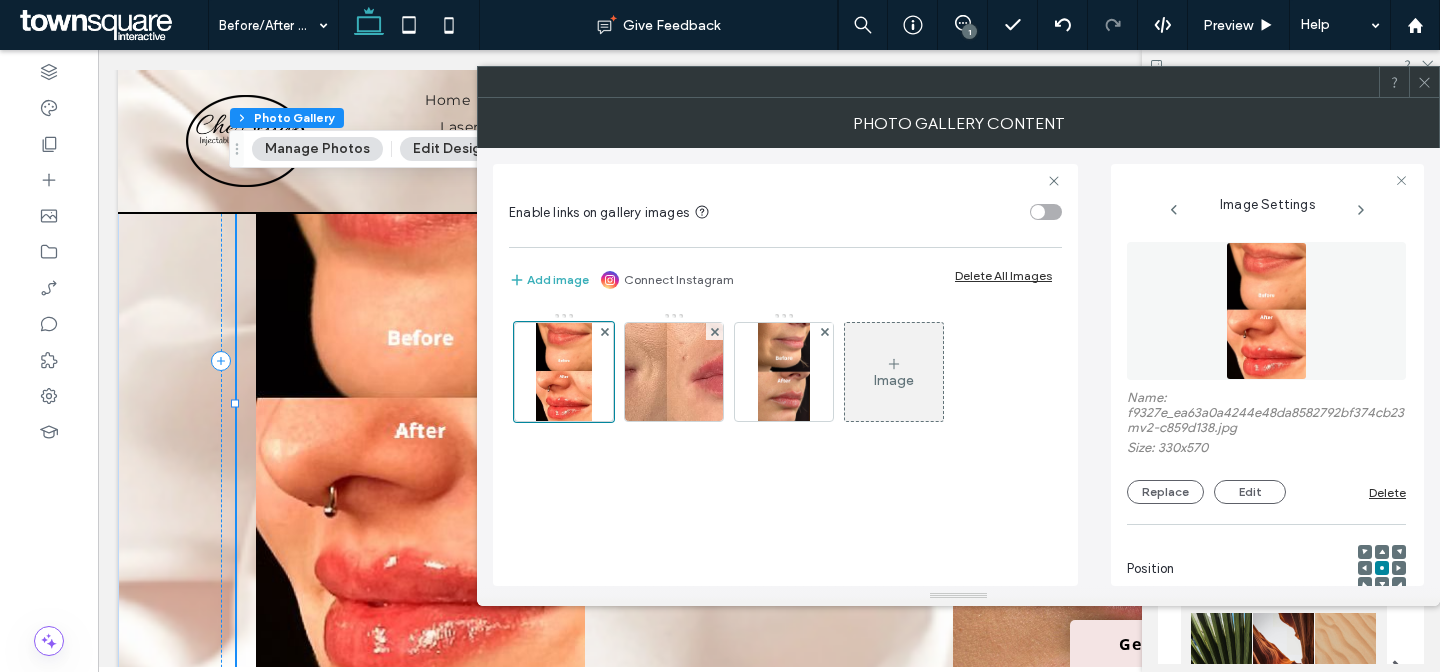 click 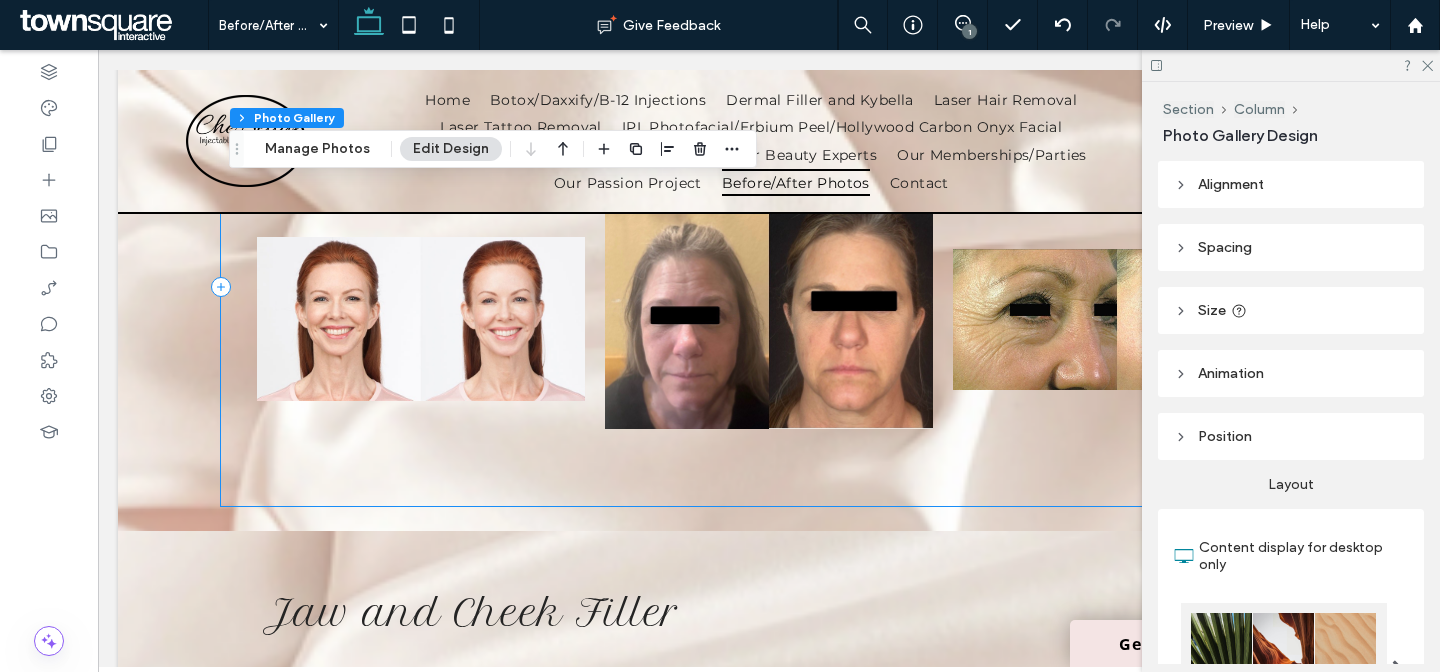 scroll, scrollTop: 1411, scrollLeft: 0, axis: vertical 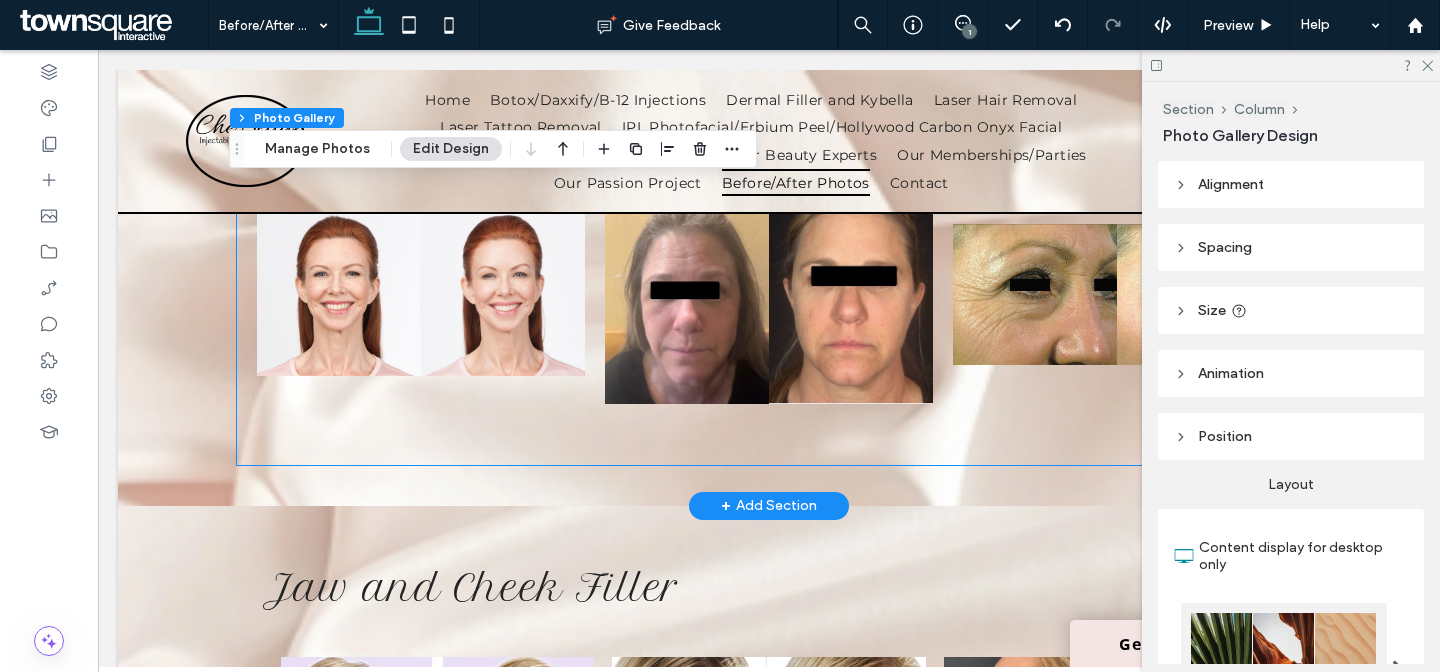 click at bounding box center [421, 294] 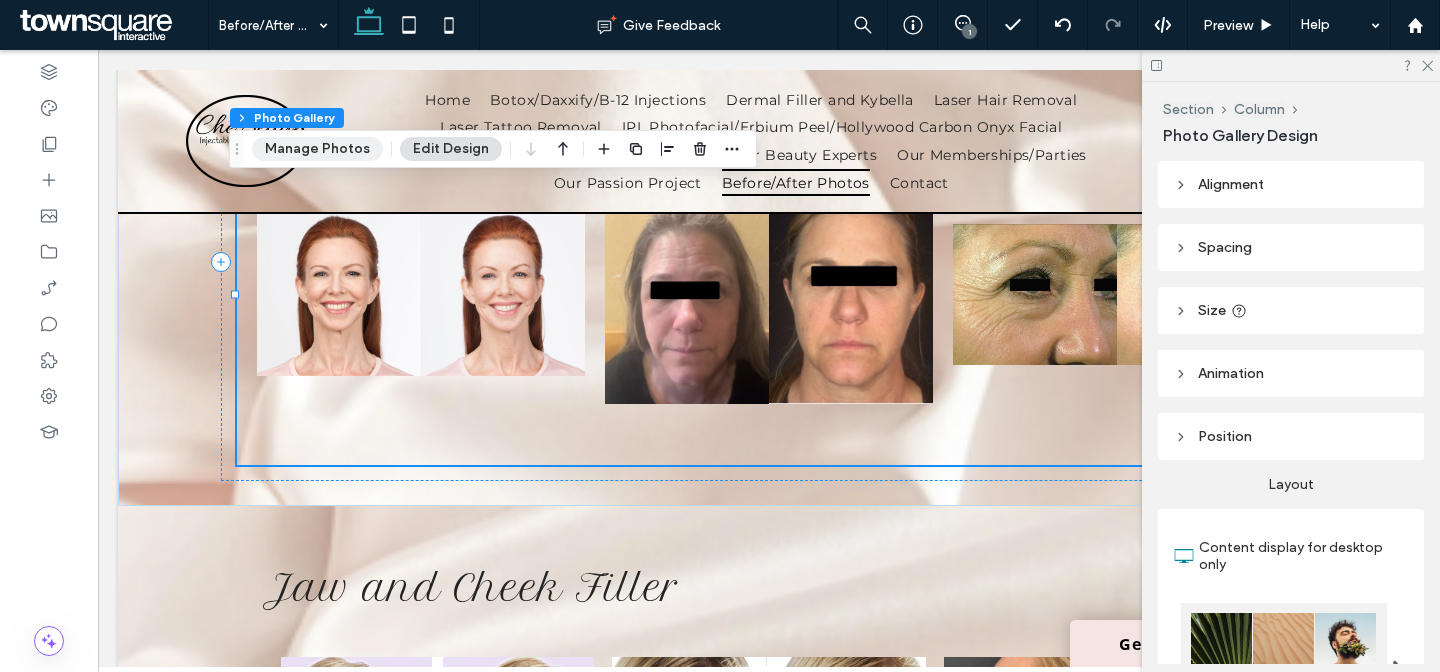 click on "Manage Photos" at bounding box center [317, 149] 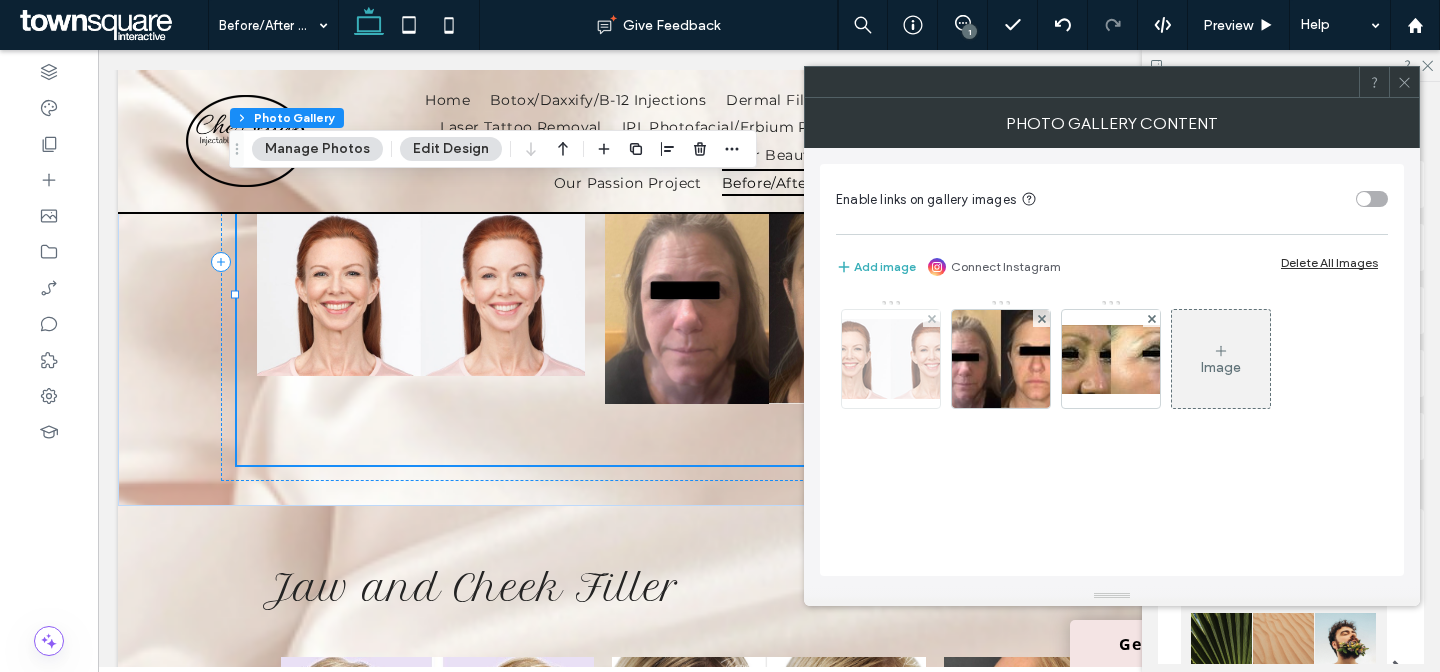 click at bounding box center [891, 359] 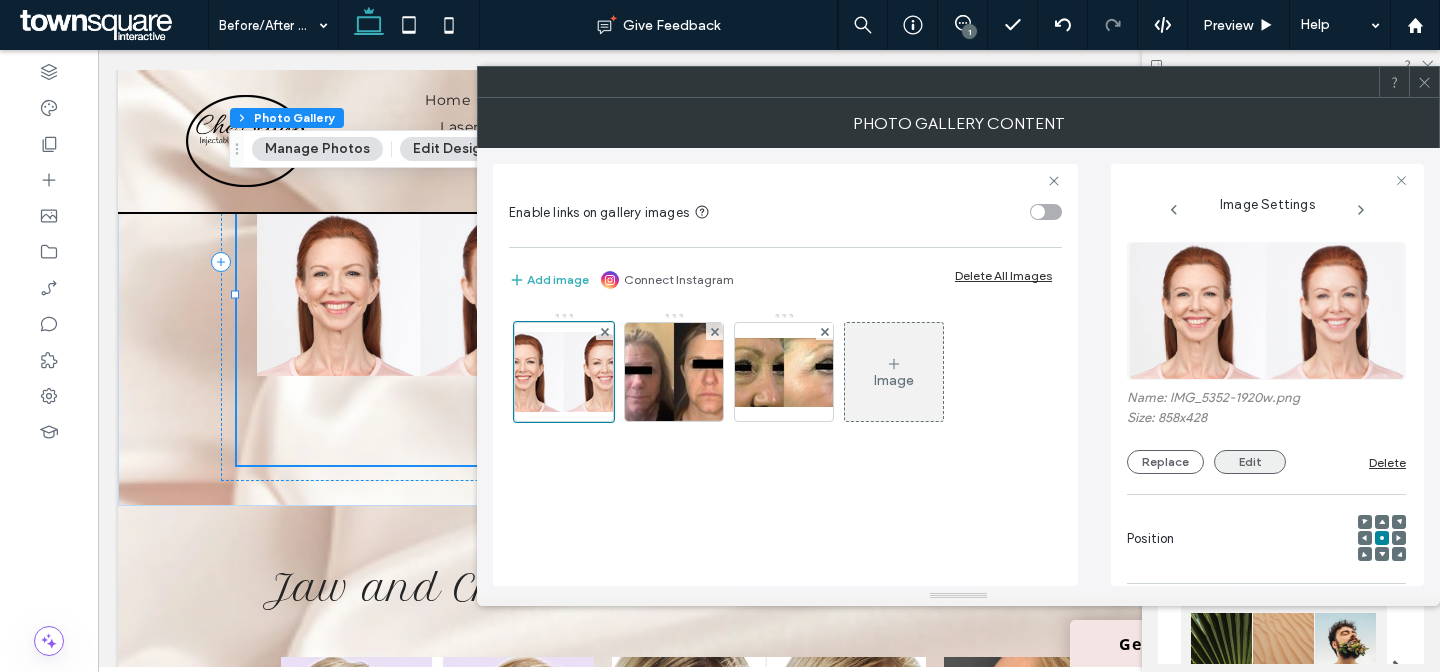 click on "Edit" at bounding box center [1250, 462] 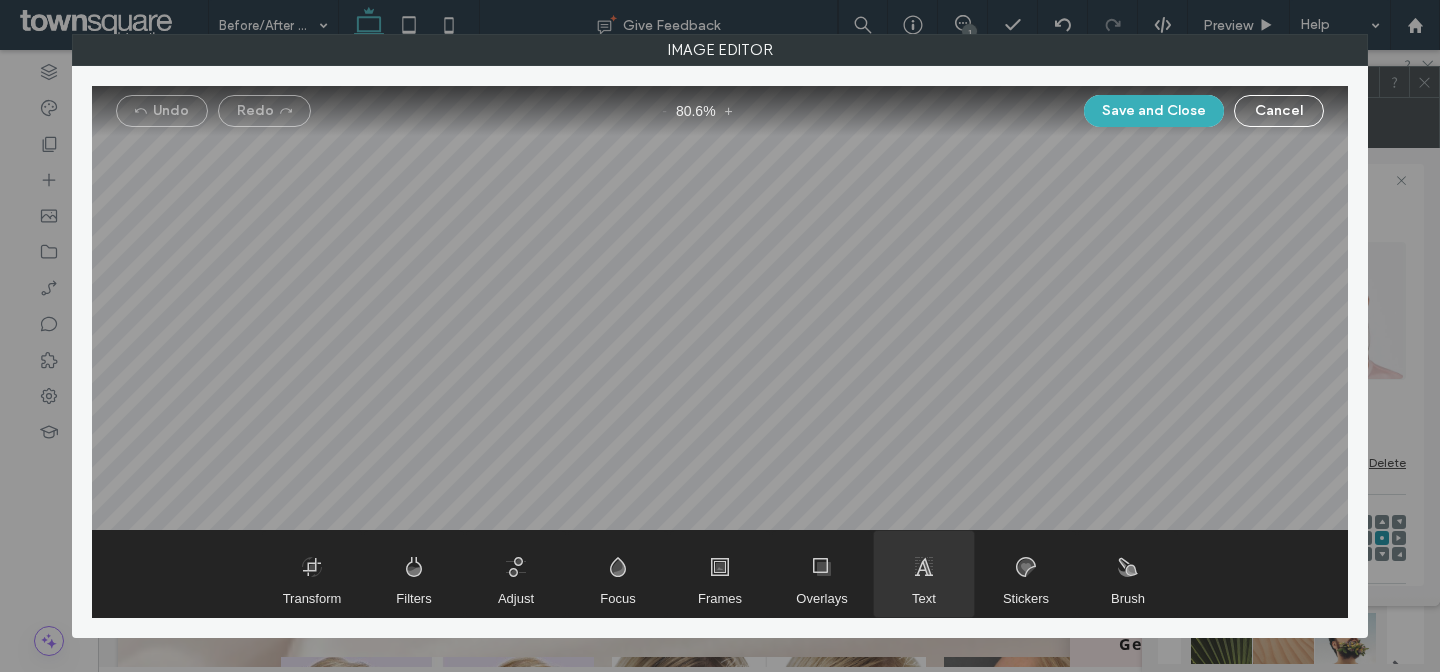 click at bounding box center (924, 574) 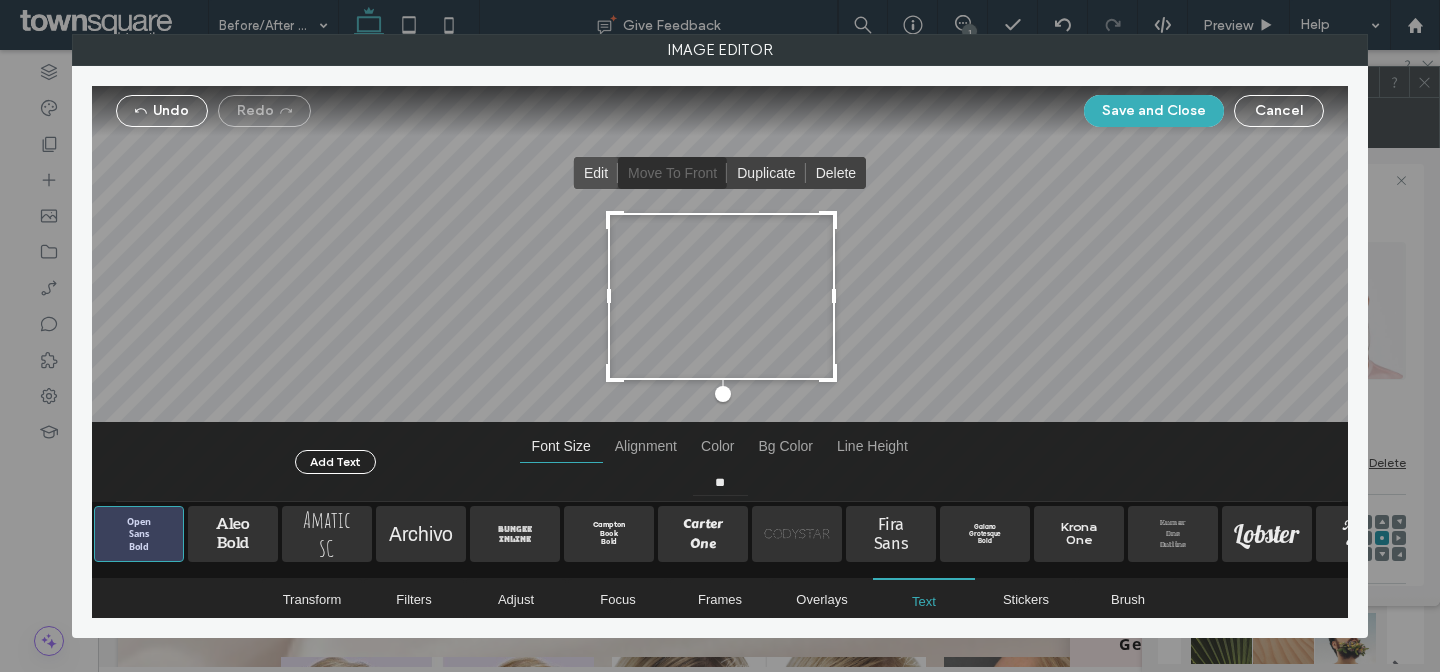 click at bounding box center (596, 173) 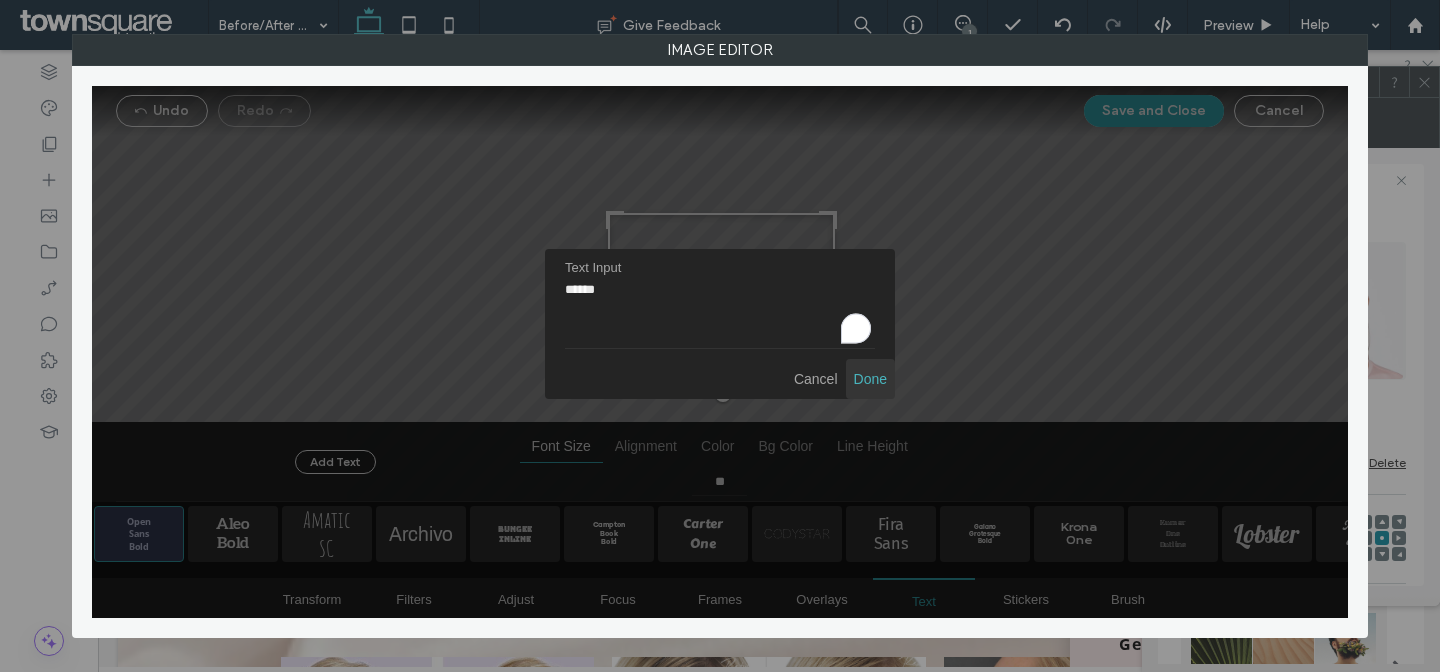 type on "******" 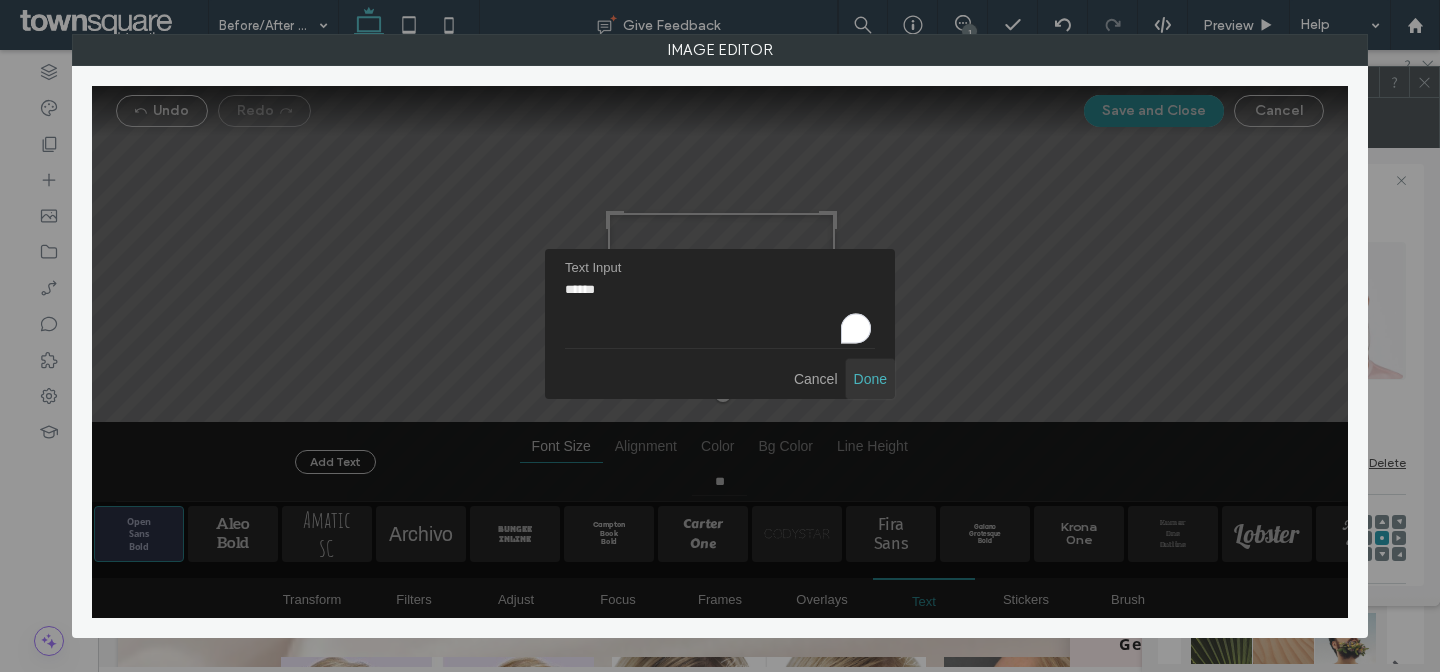 click at bounding box center (870, 379) 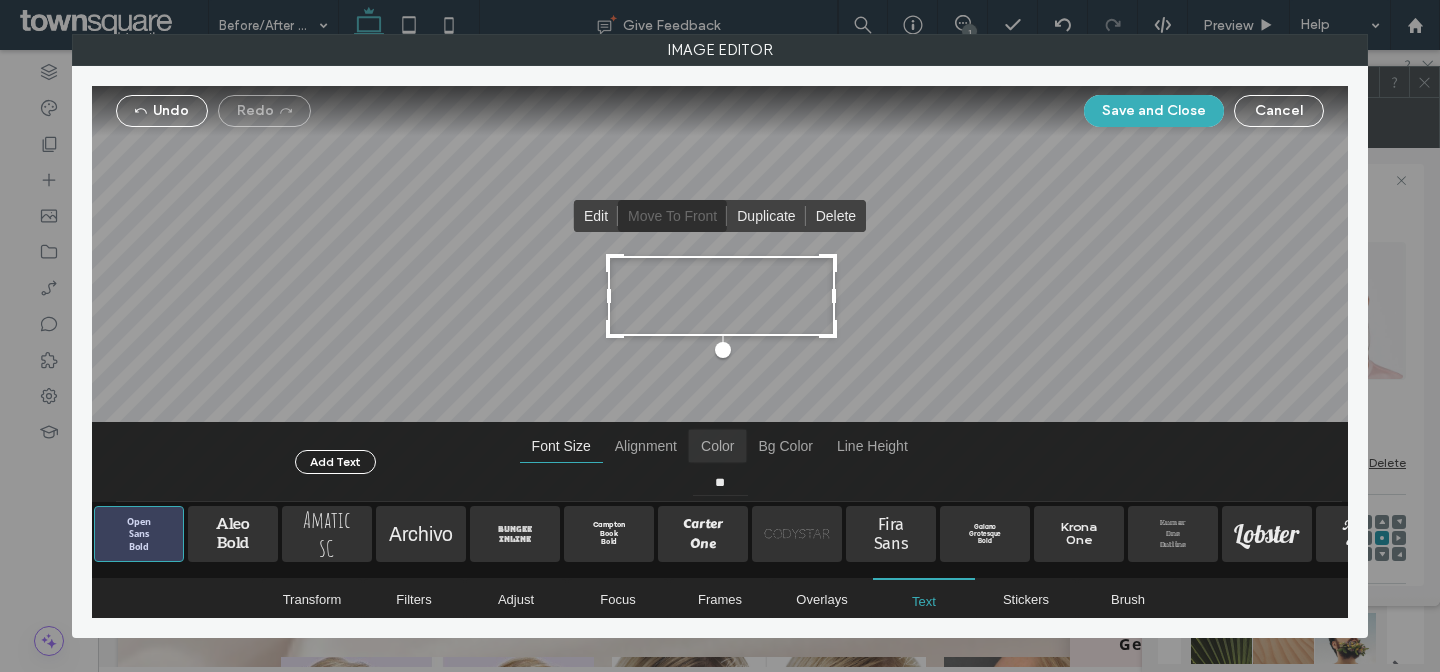 click at bounding box center (717, 446) 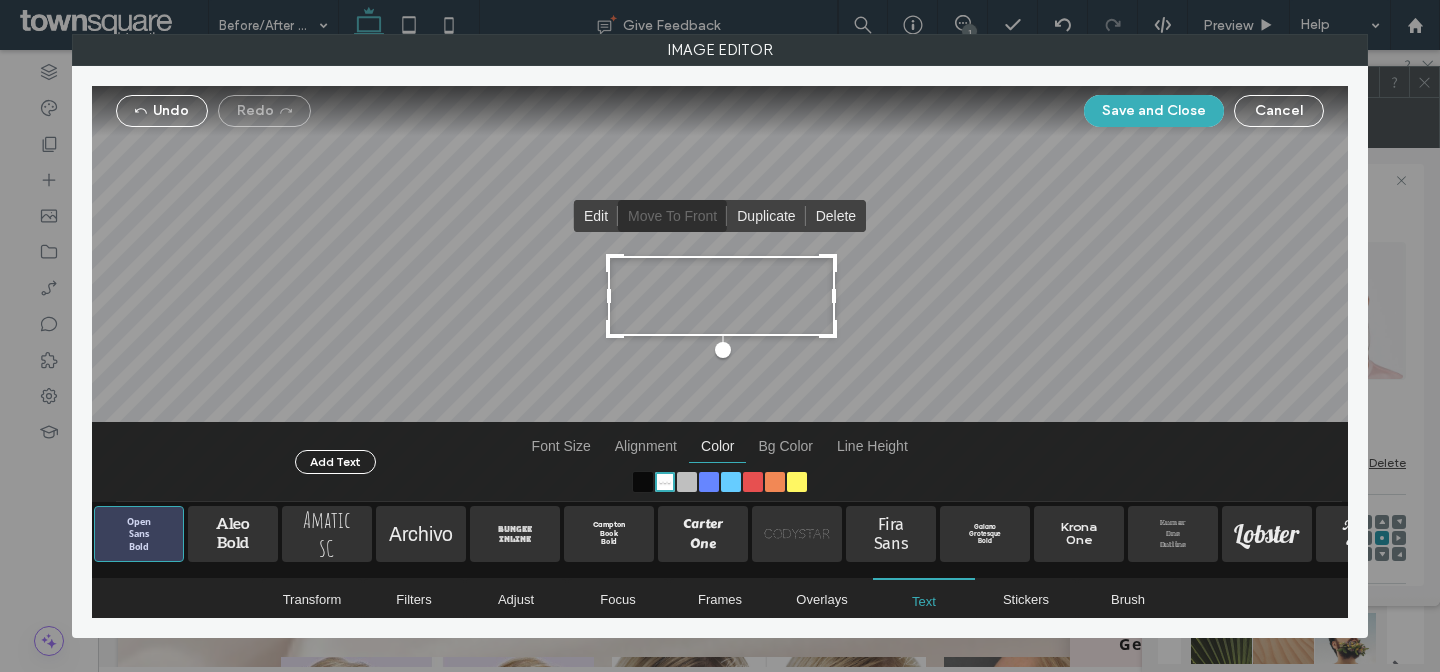 click at bounding box center (643, 481) 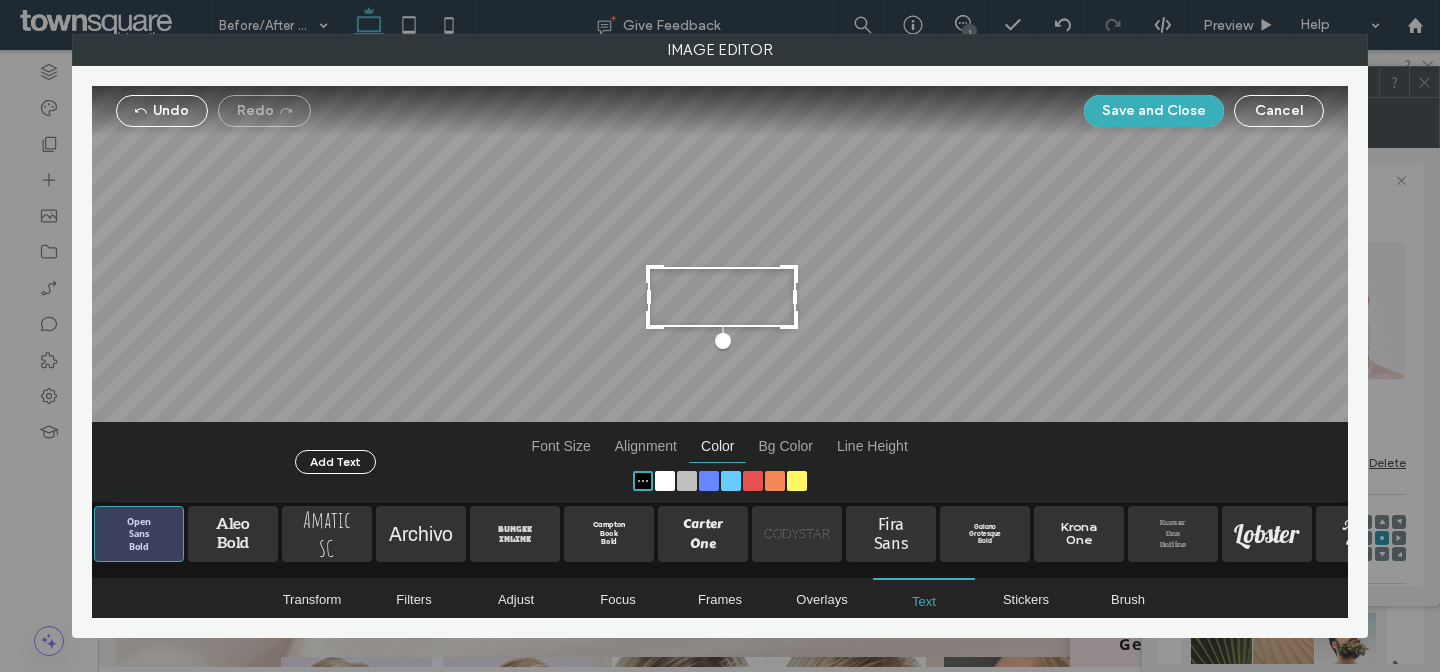 drag, startPoint x: 824, startPoint y: 336, endPoint x: 783, endPoint y: 312, distance: 47.507893 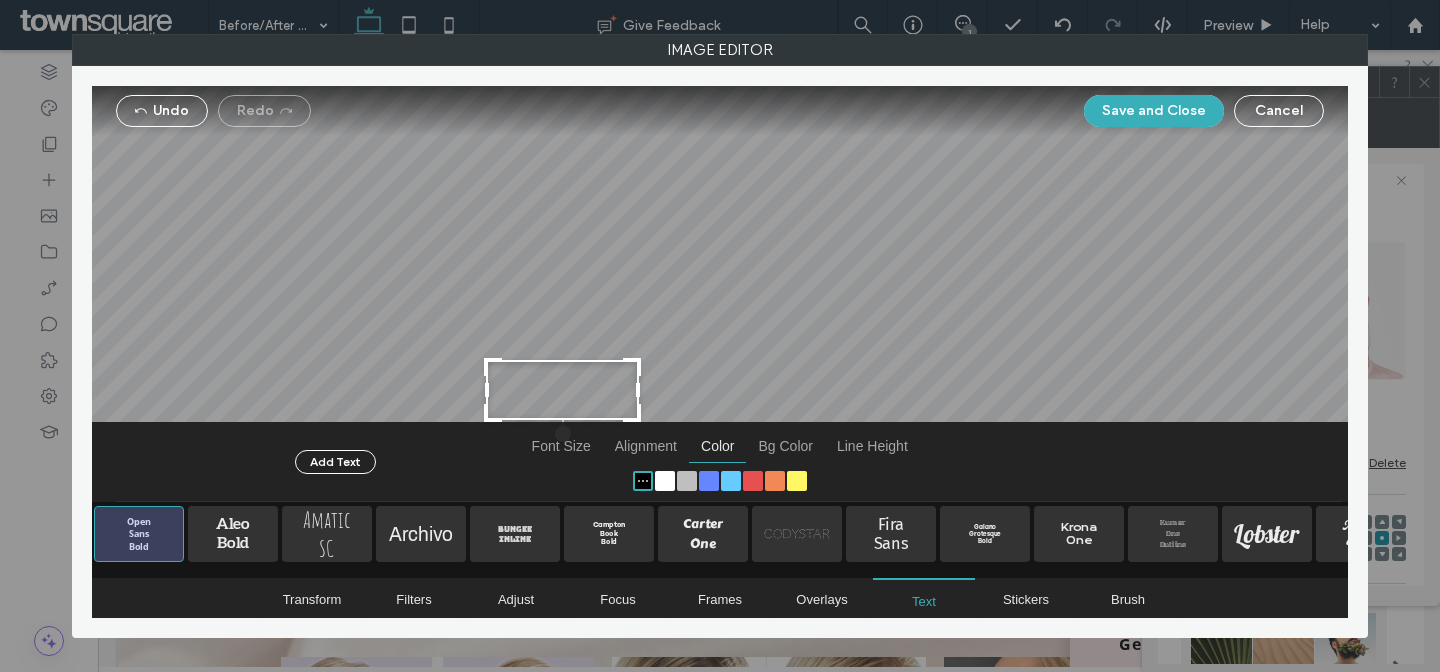 drag, startPoint x: 749, startPoint y: 294, endPoint x: 589, endPoint y: 386, distance: 184.56435 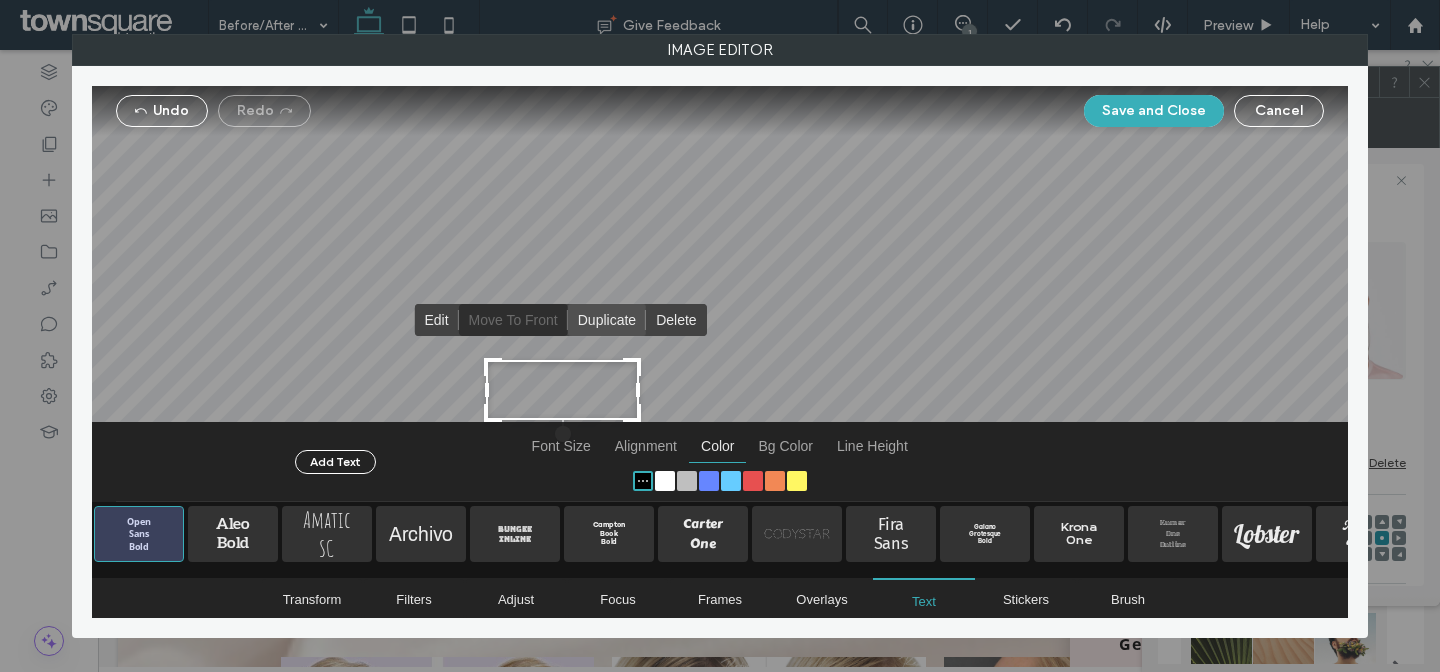 click at bounding box center [607, 320] 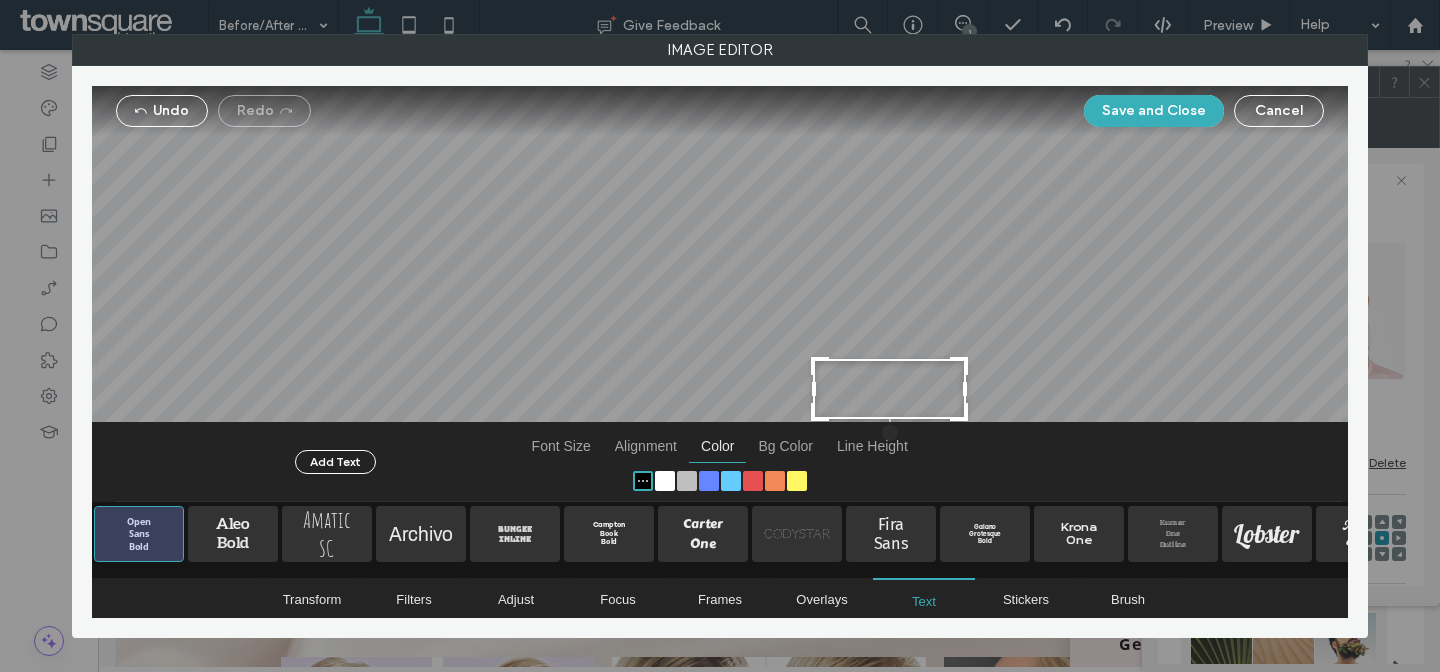 drag, startPoint x: 593, startPoint y: 417, endPoint x: 928, endPoint y: 344, distance: 342.86148 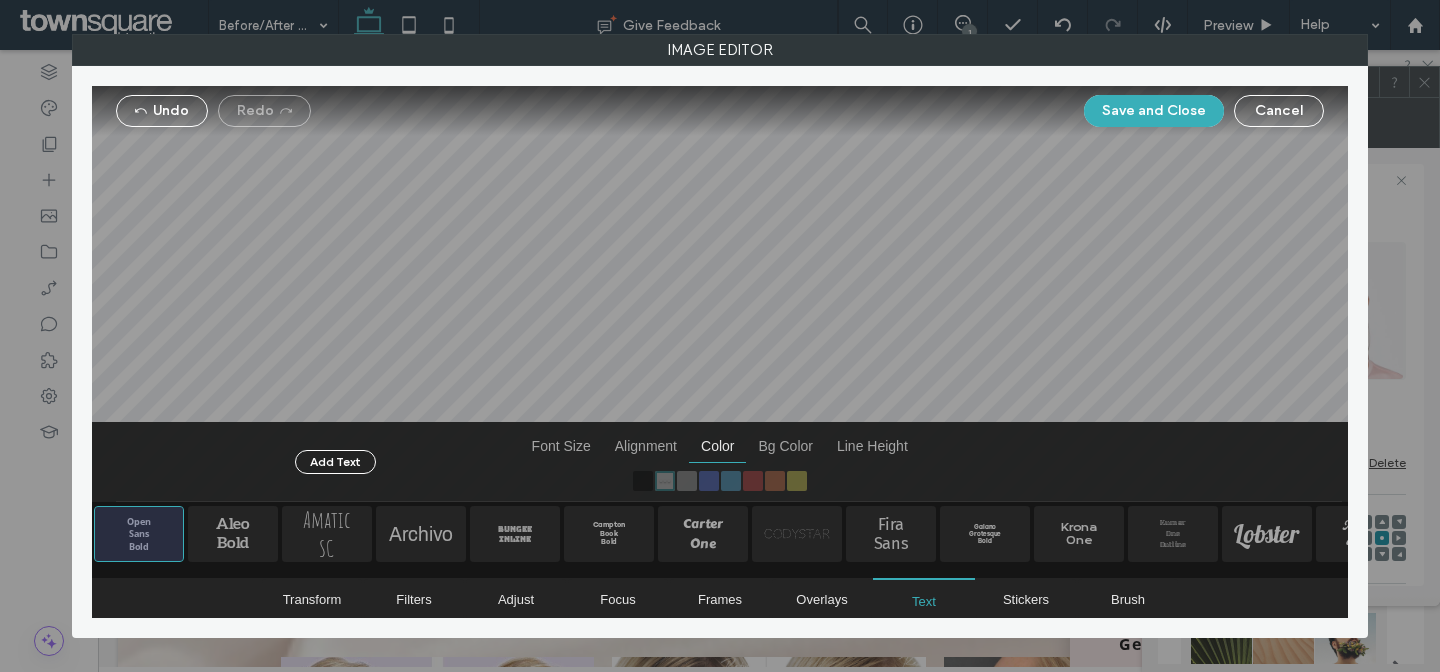 click at bounding box center (720, 294) 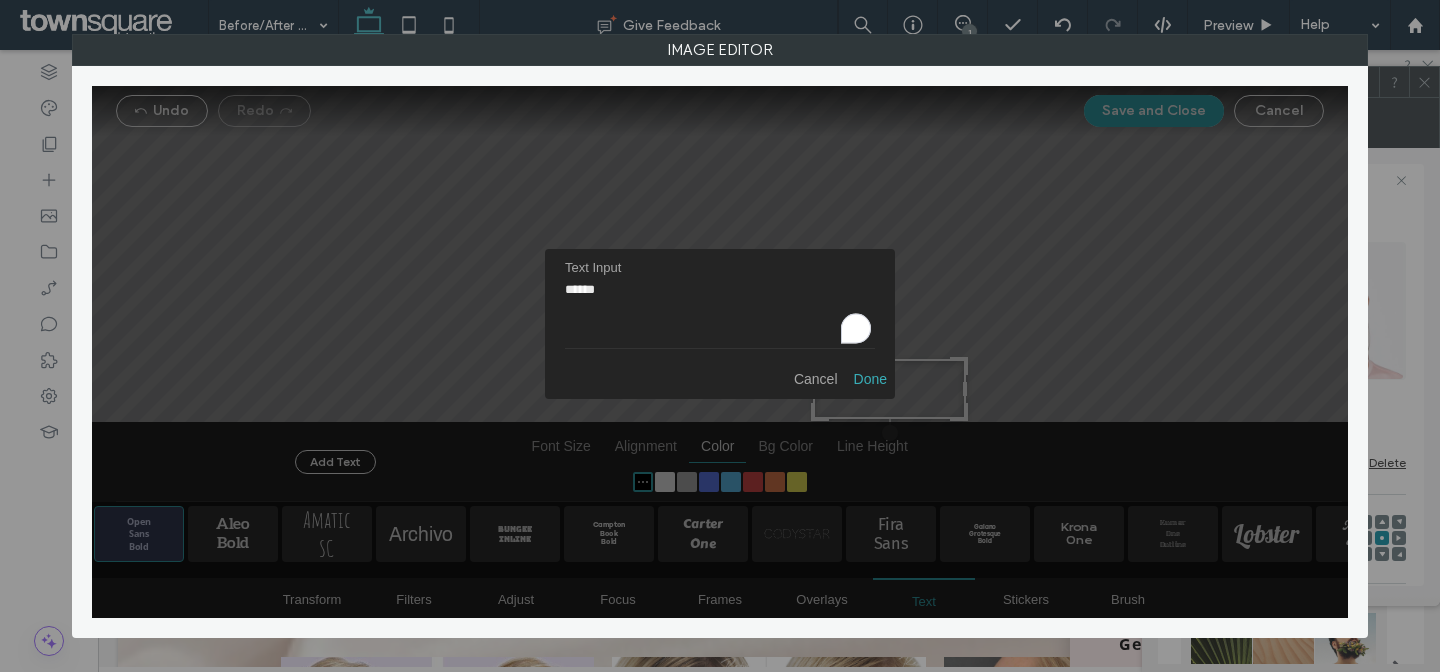 drag, startPoint x: 644, startPoint y: 295, endPoint x: 322, endPoint y: 263, distance: 323.58615 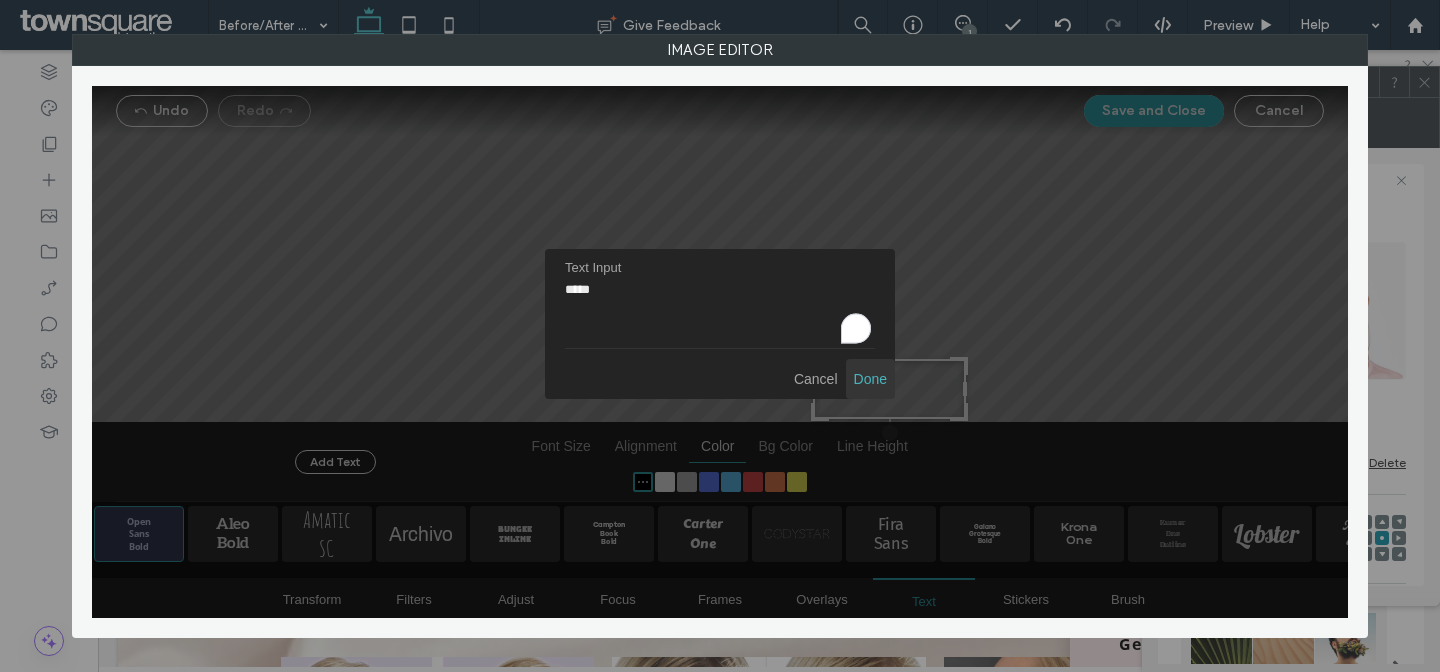 type on "*****" 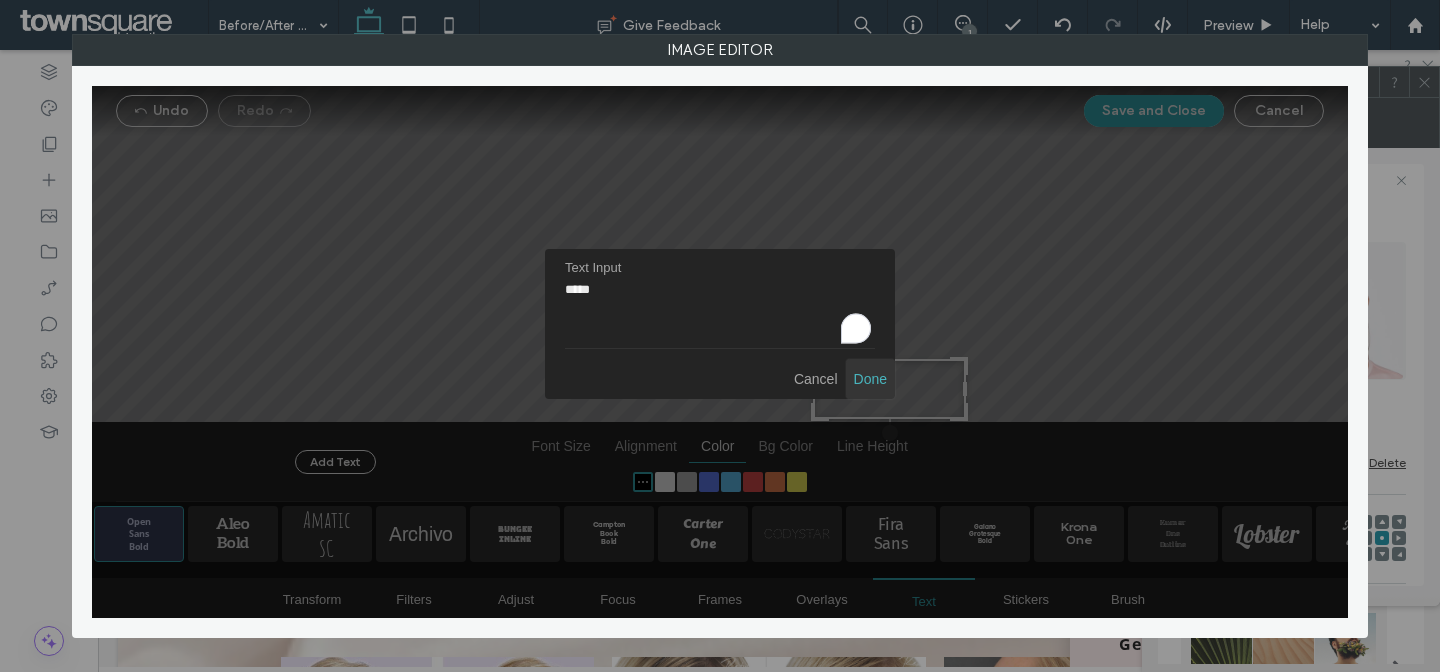 click at bounding box center (870, 379) 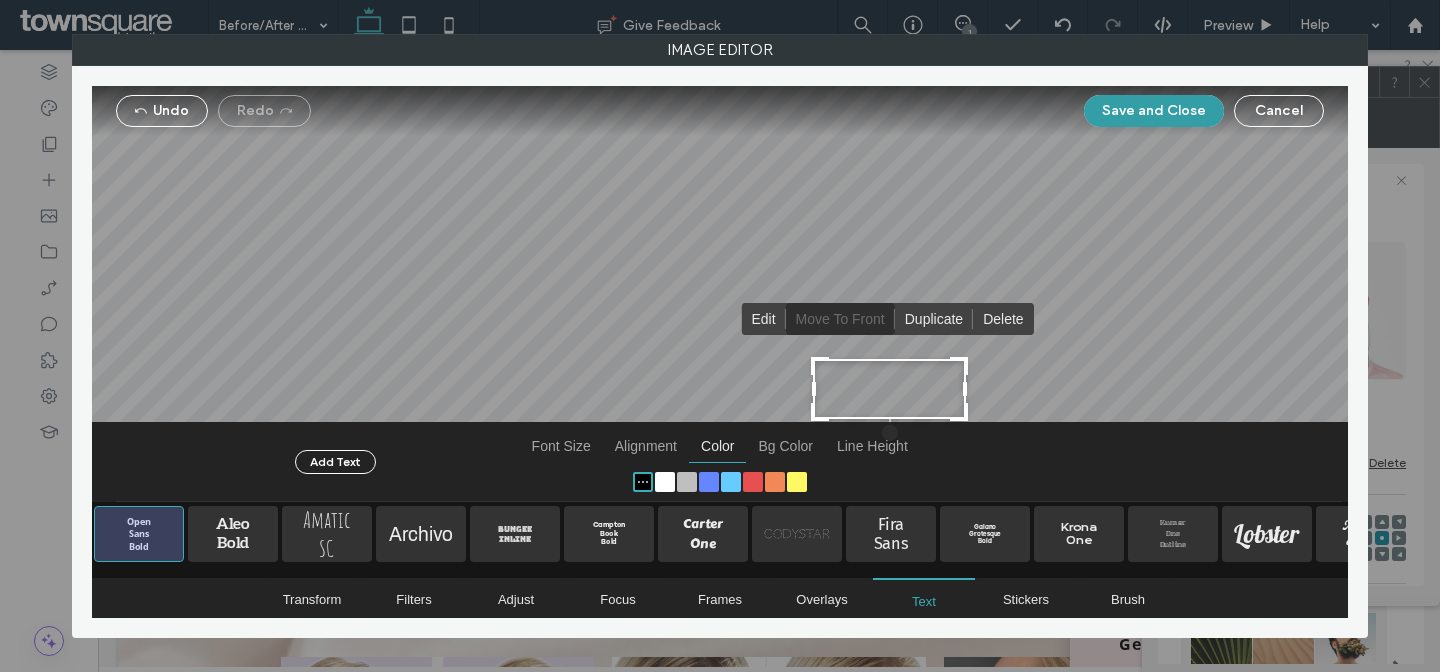 click on "Save and Close" at bounding box center (1154, 111) 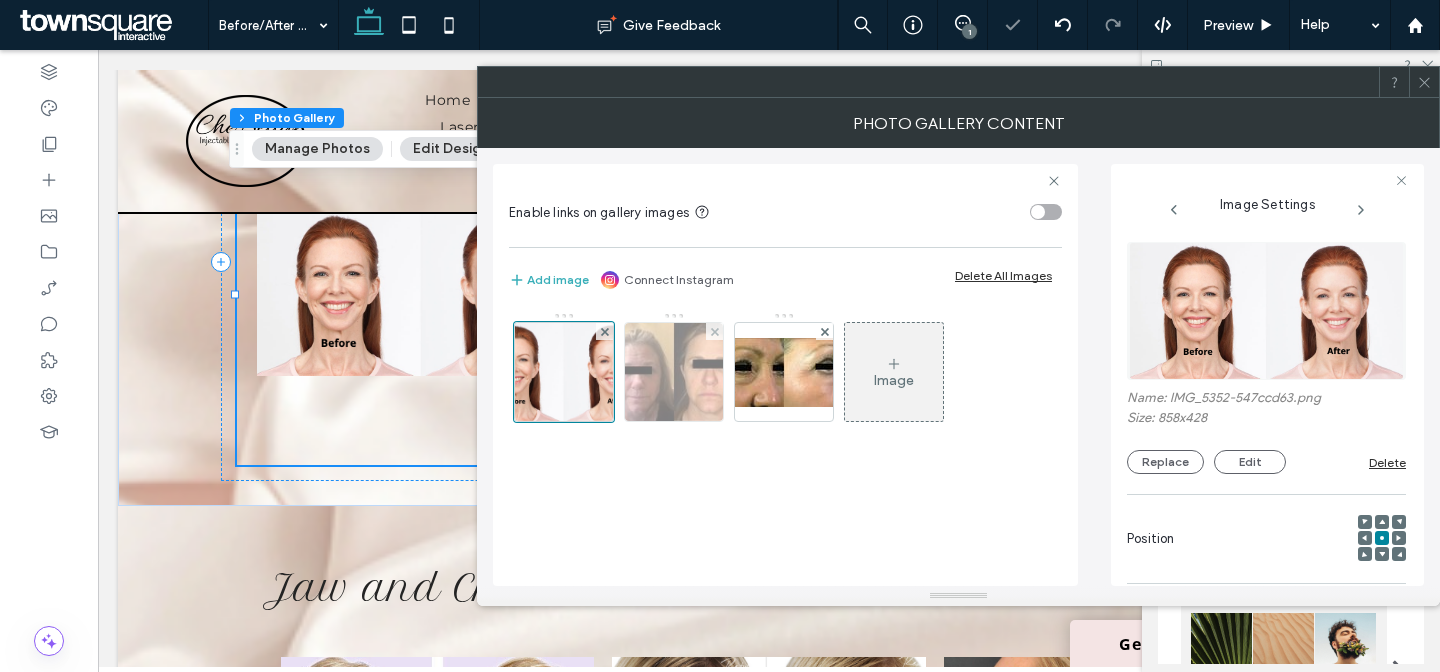 click at bounding box center (674, 372) 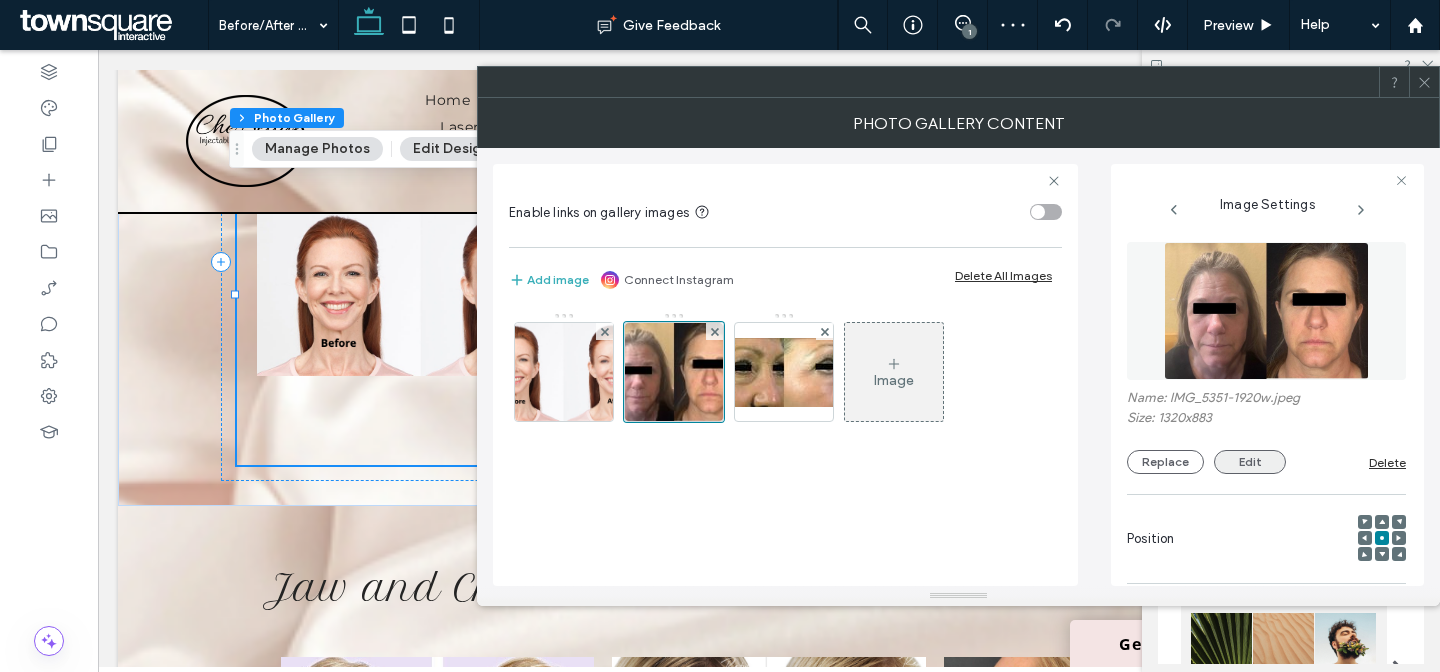 click on "Edit" at bounding box center (1250, 462) 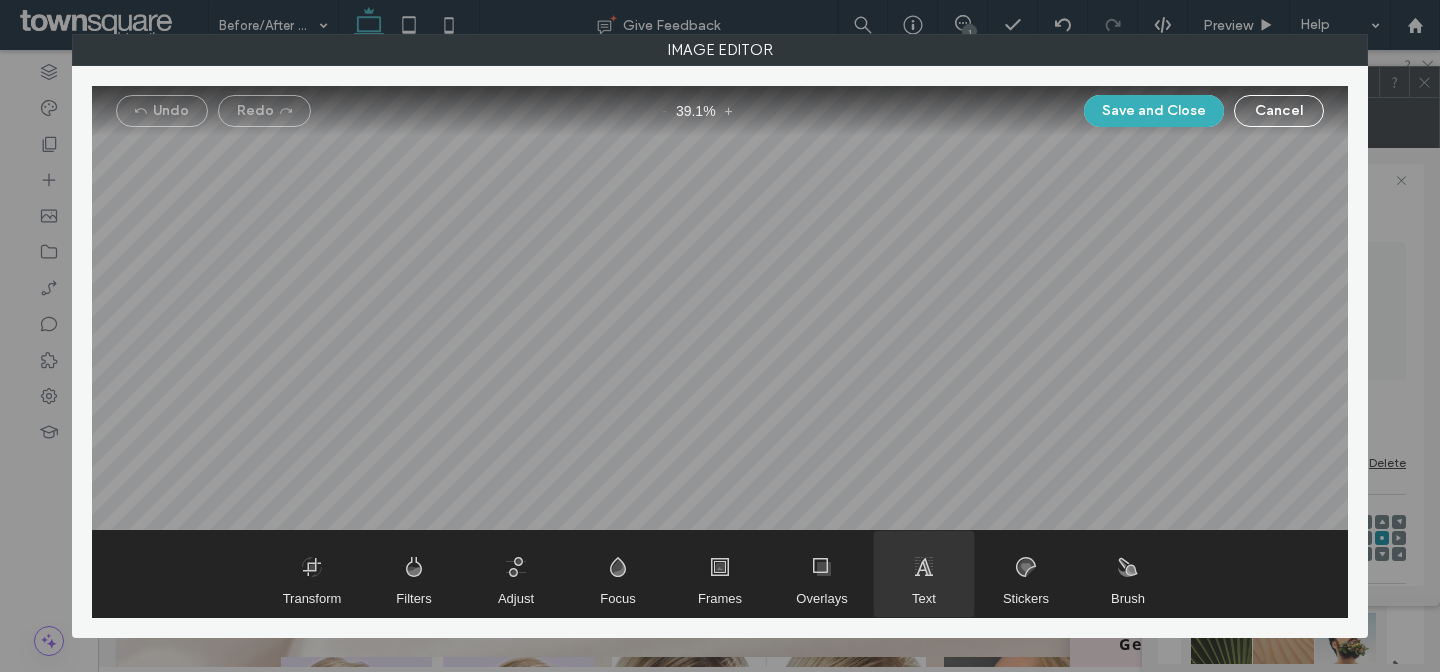 click at bounding box center [924, 574] 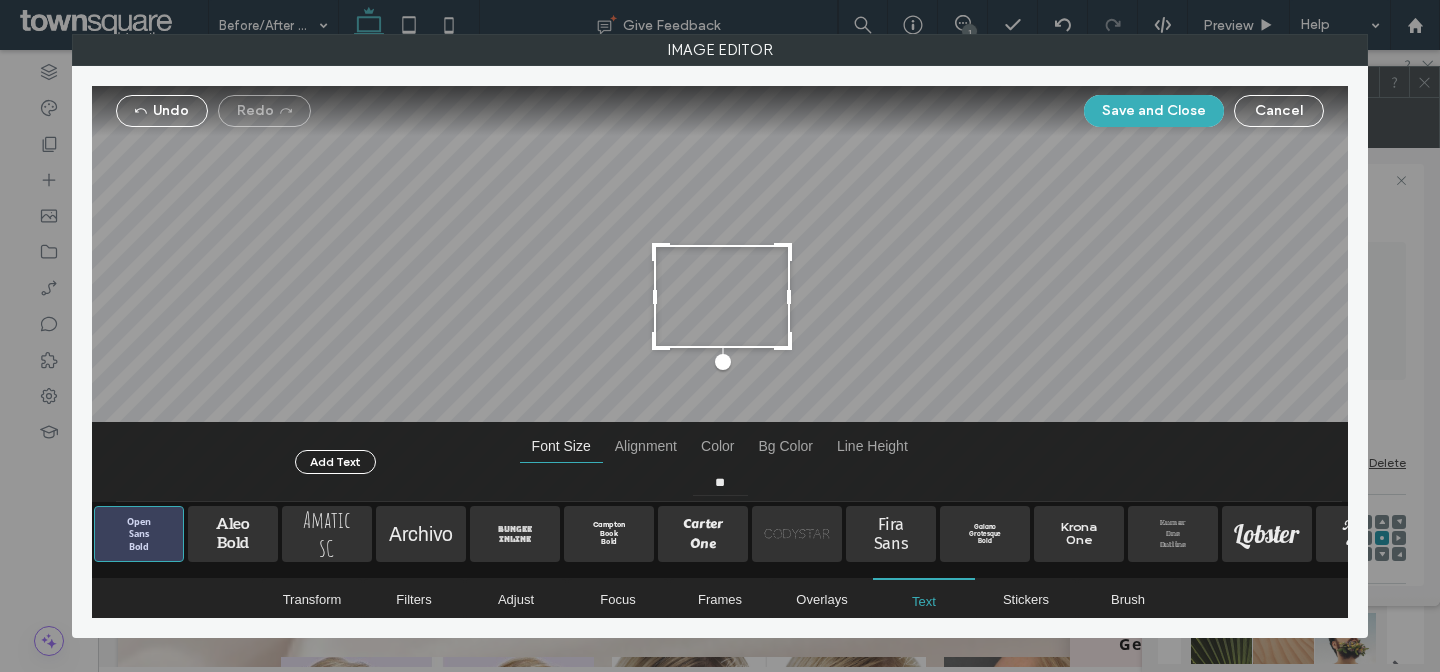 type on "**" 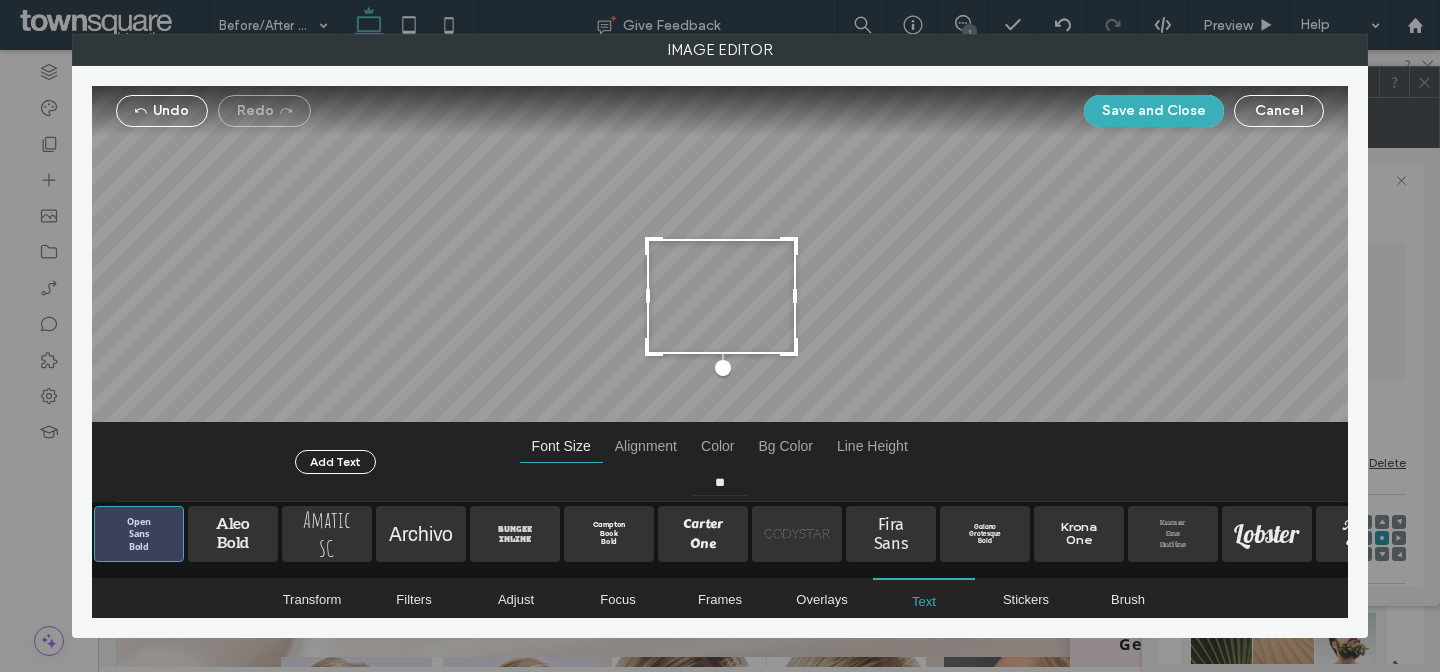 drag, startPoint x: 834, startPoint y: 374, endPoint x: 797, endPoint y: 330, distance: 57.48913 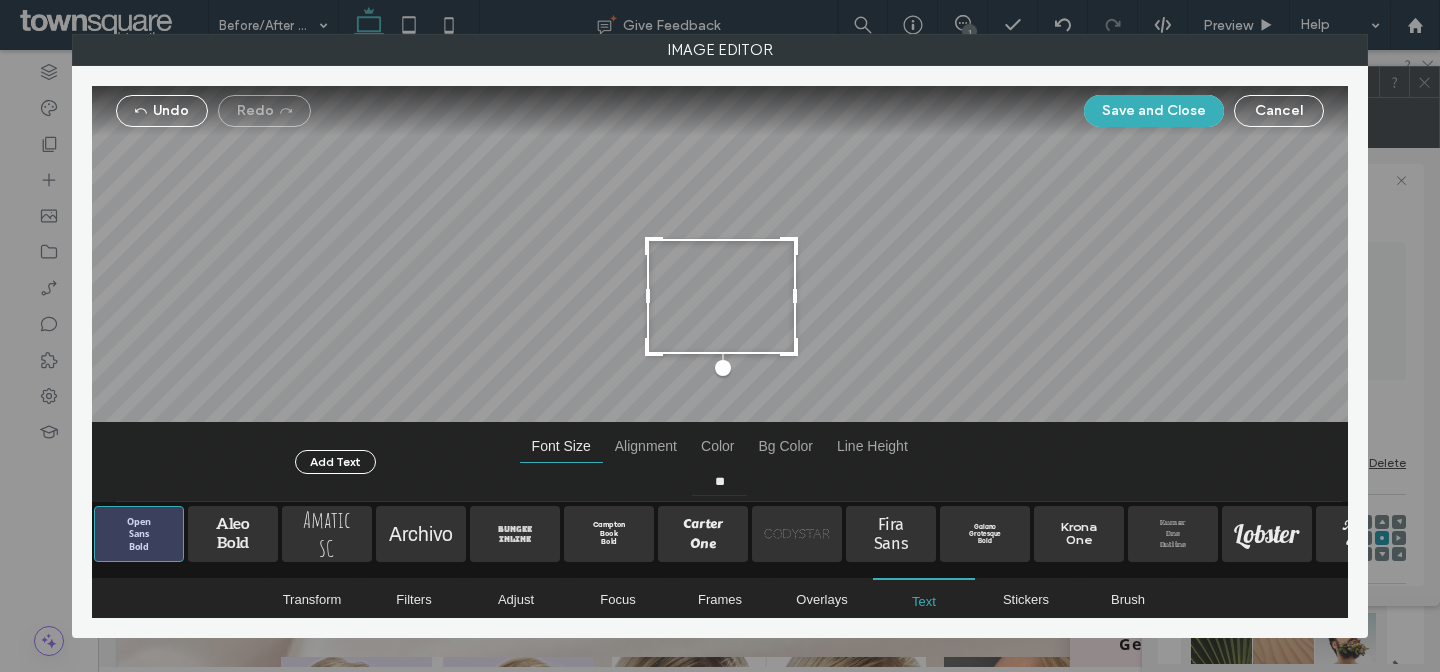 click at bounding box center (721, 296) 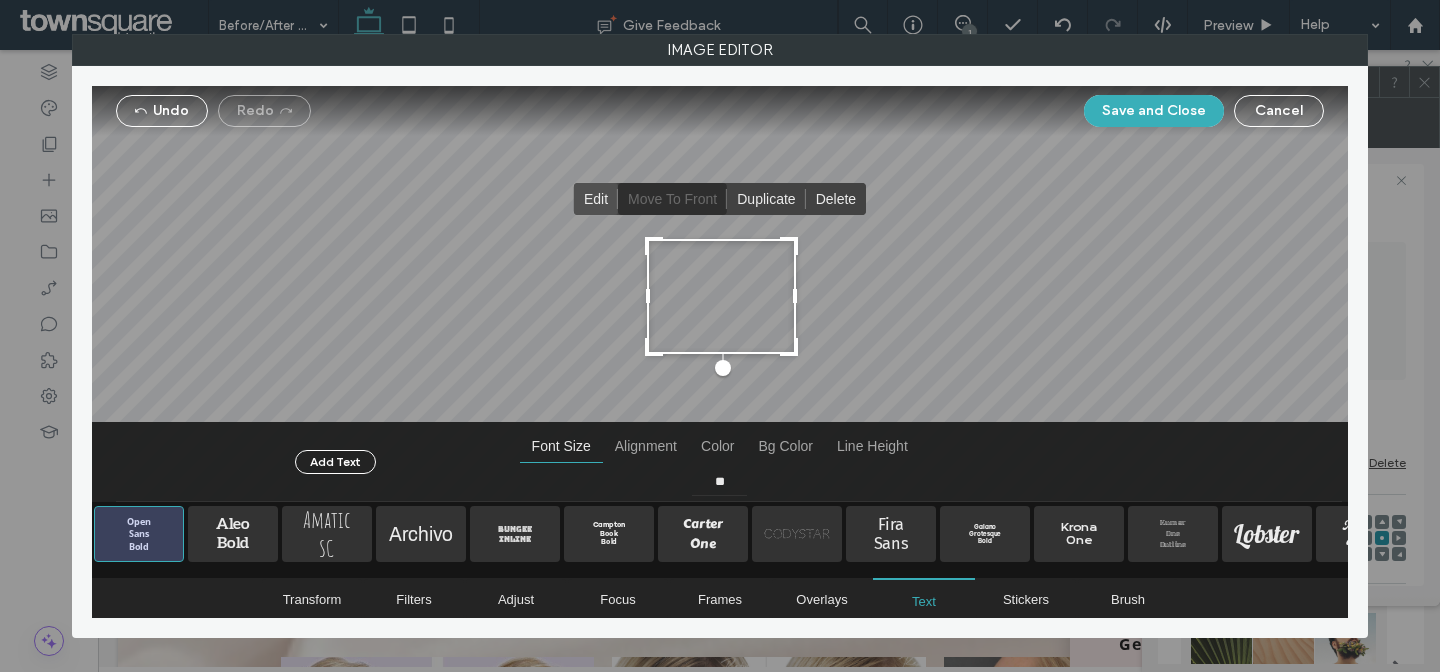 click at bounding box center [596, 199] 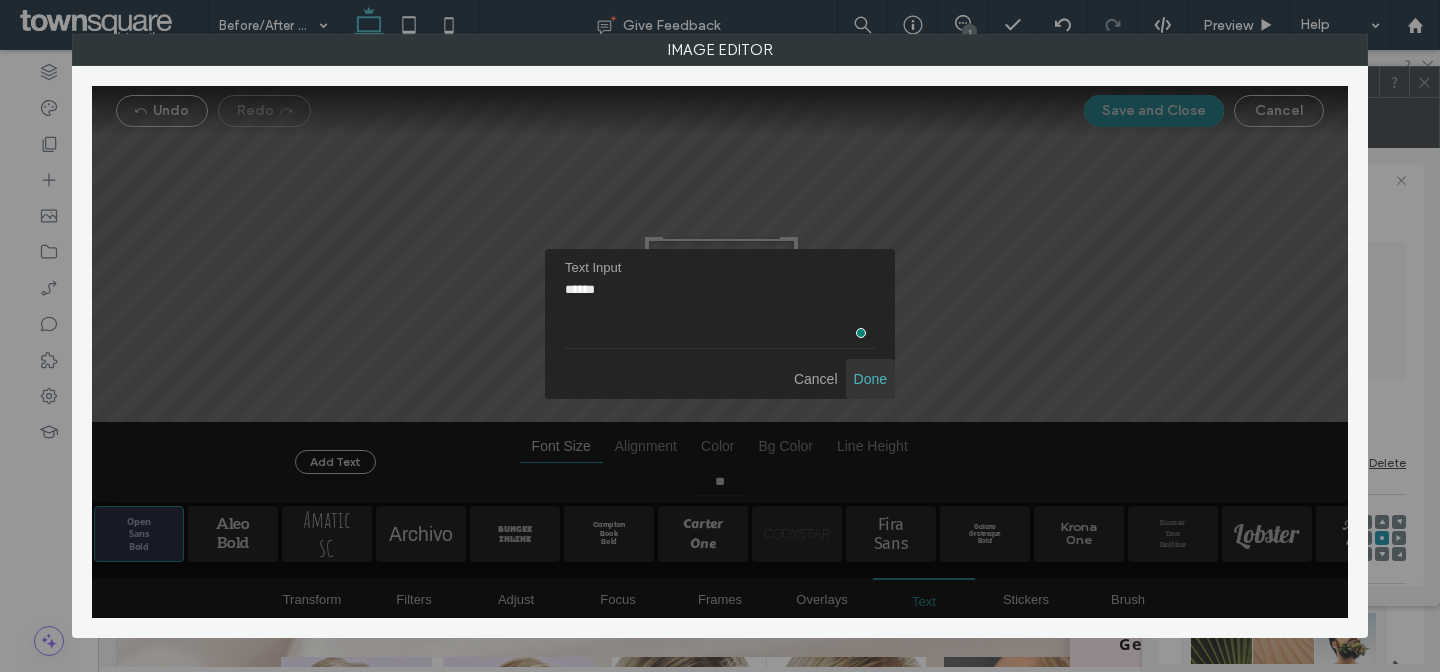 type on "******" 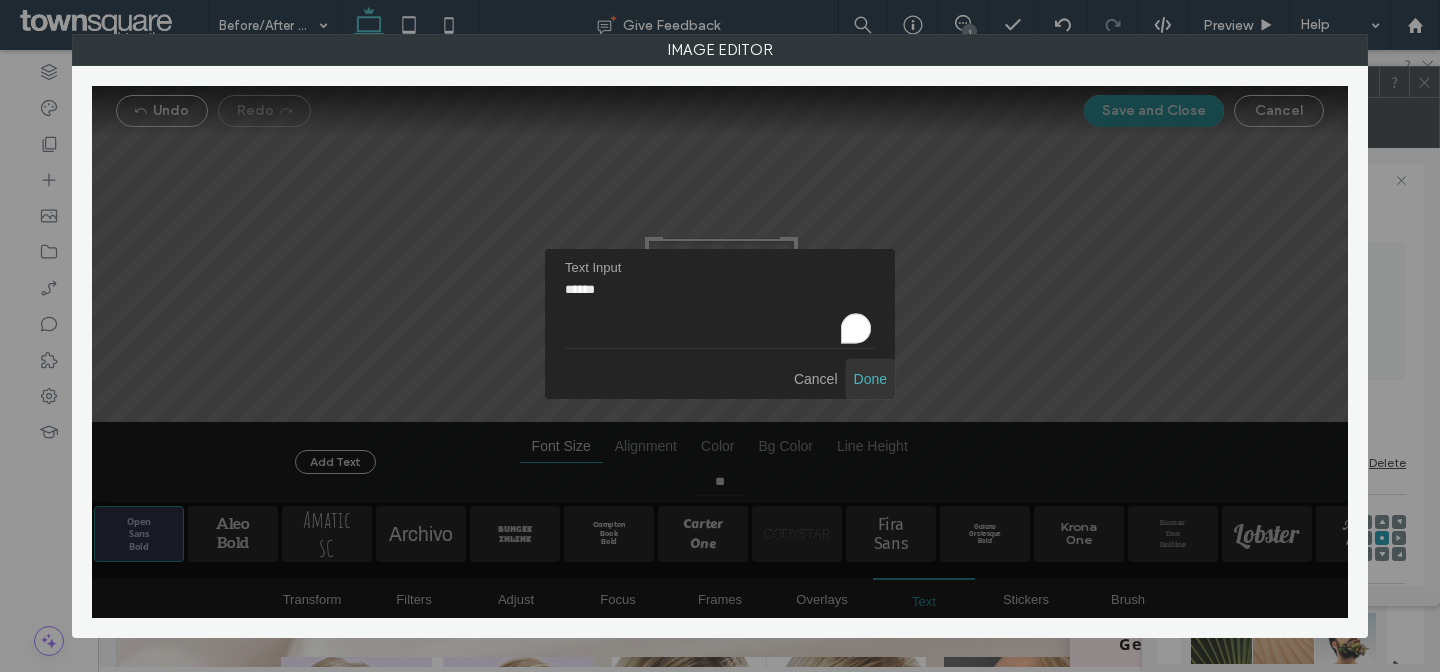 click at bounding box center (870, 379) 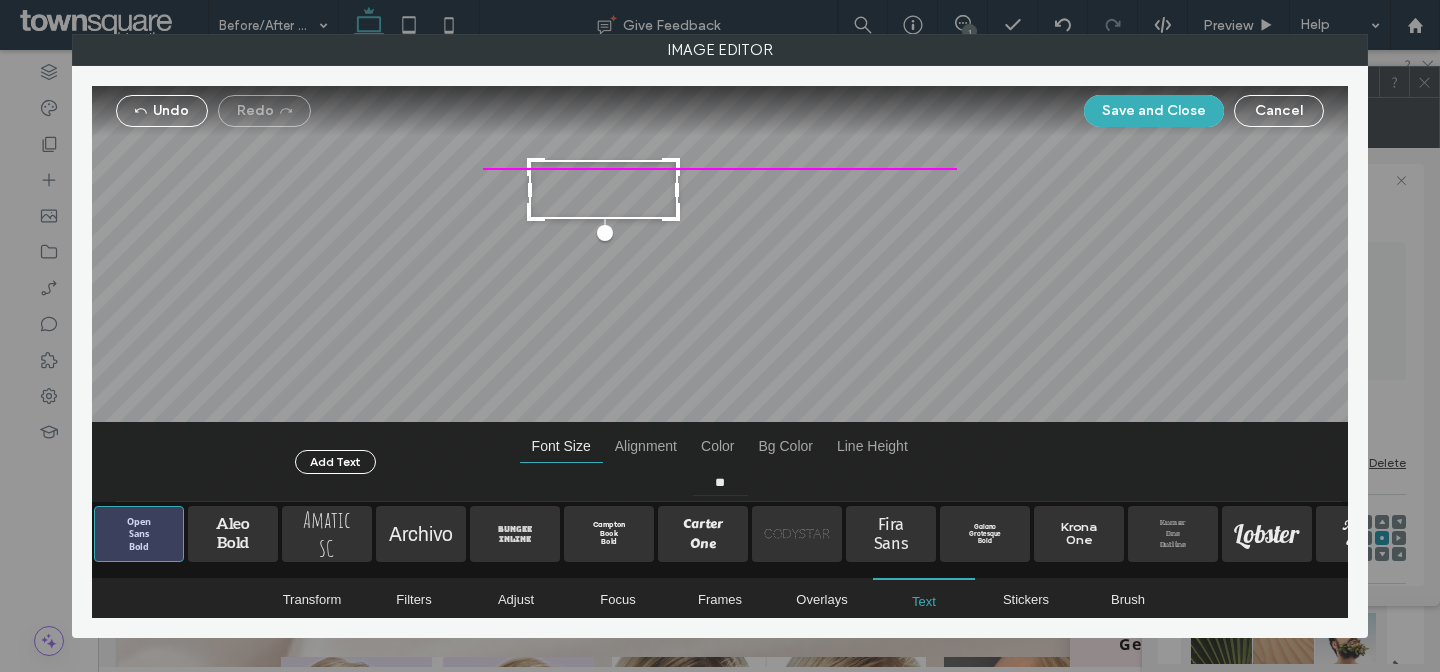 drag, startPoint x: 723, startPoint y: 291, endPoint x: 585, endPoint y: 161, distance: 189.58904 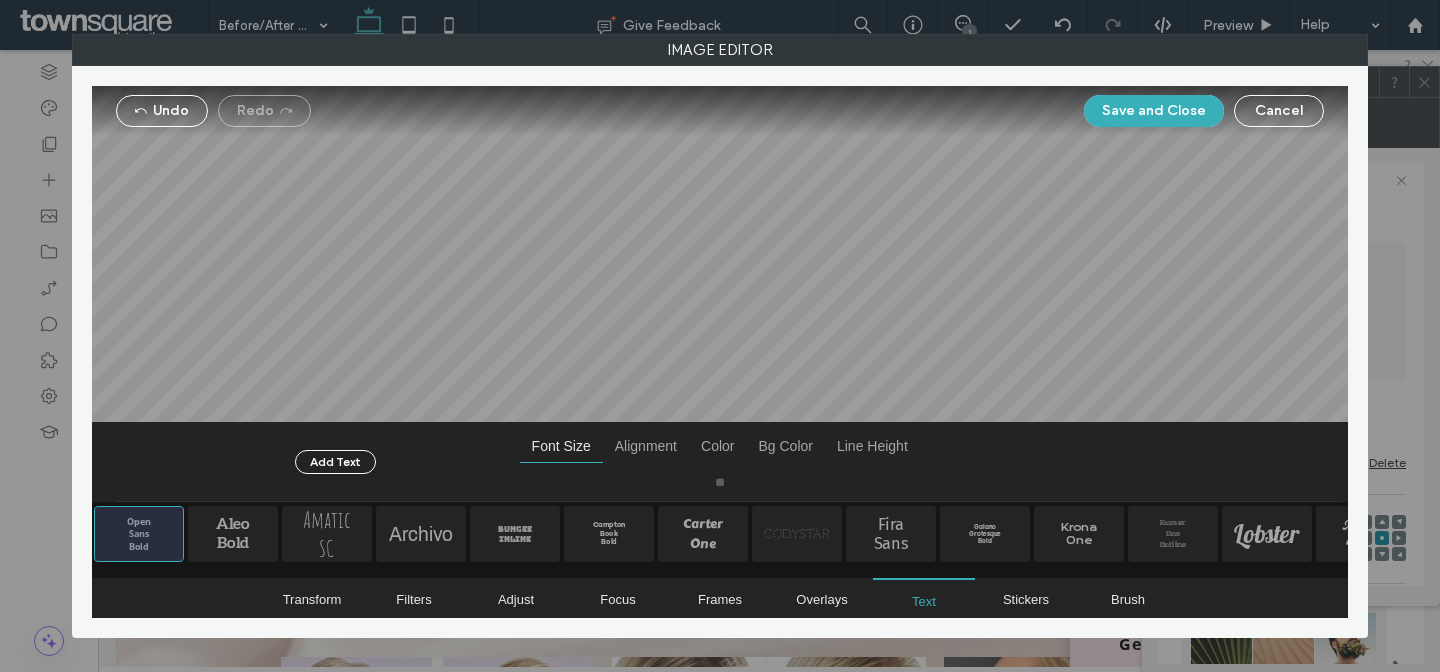 click at bounding box center [720, 294] 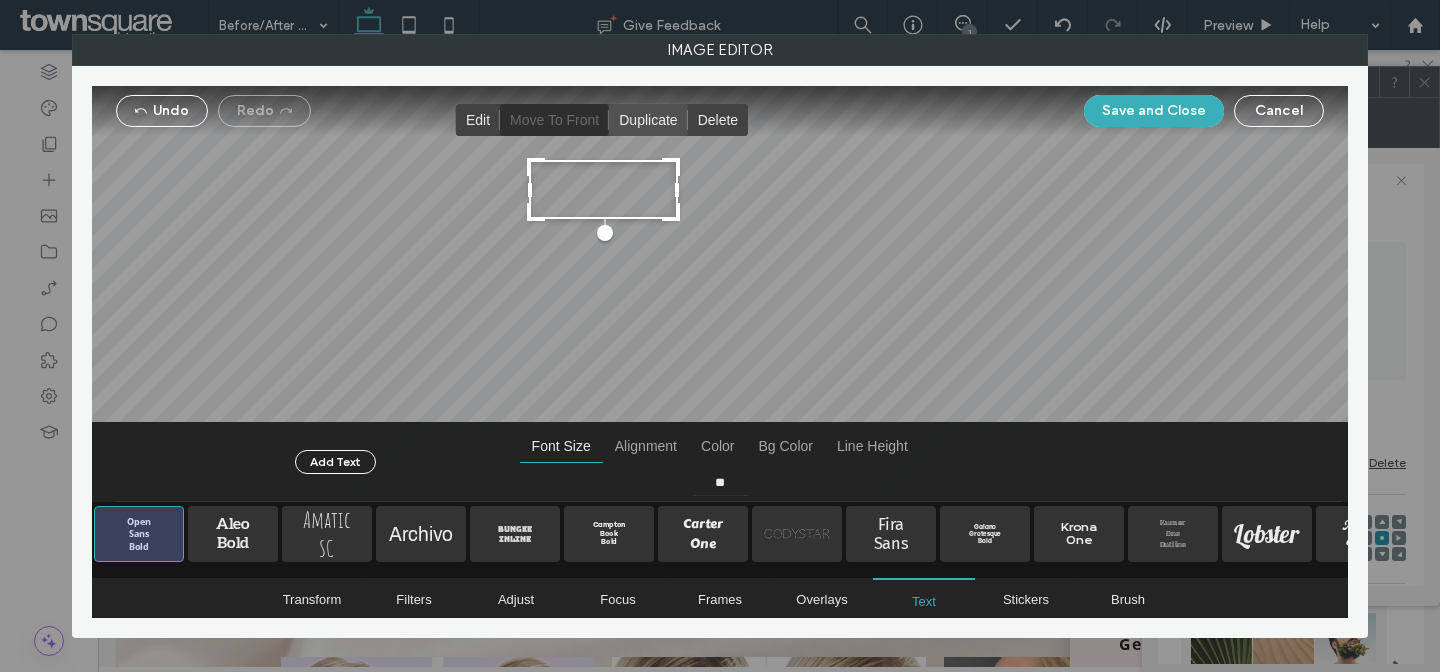 click at bounding box center [648, 120] 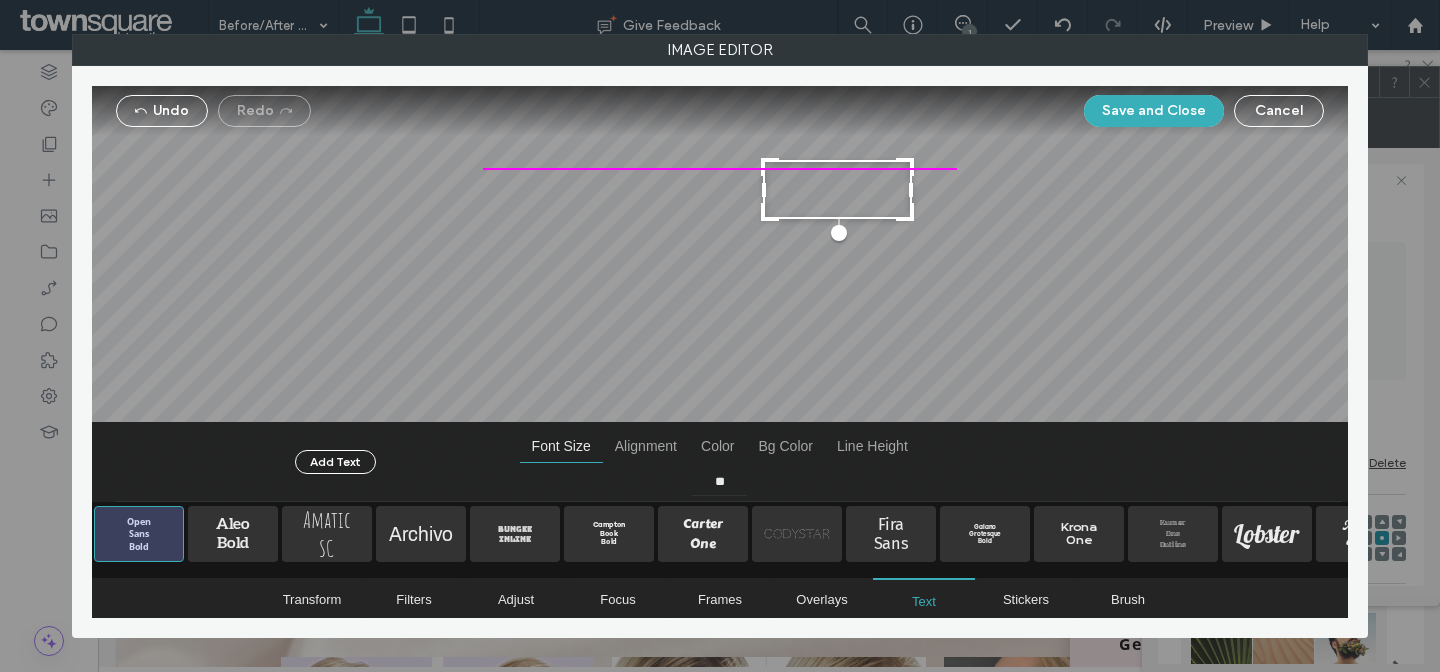 drag, startPoint x: 633, startPoint y: 218, endPoint x: 871, endPoint y: 187, distance: 240.01042 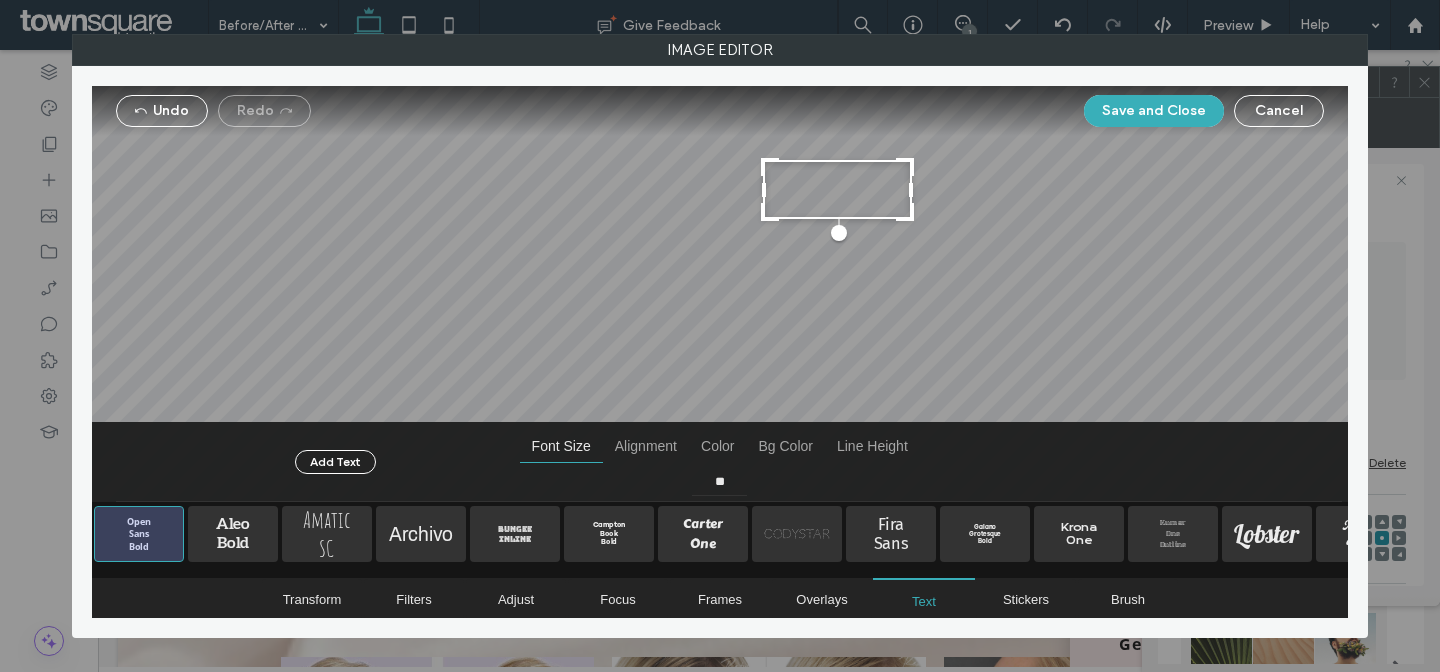 click at bounding box center (837, 189) 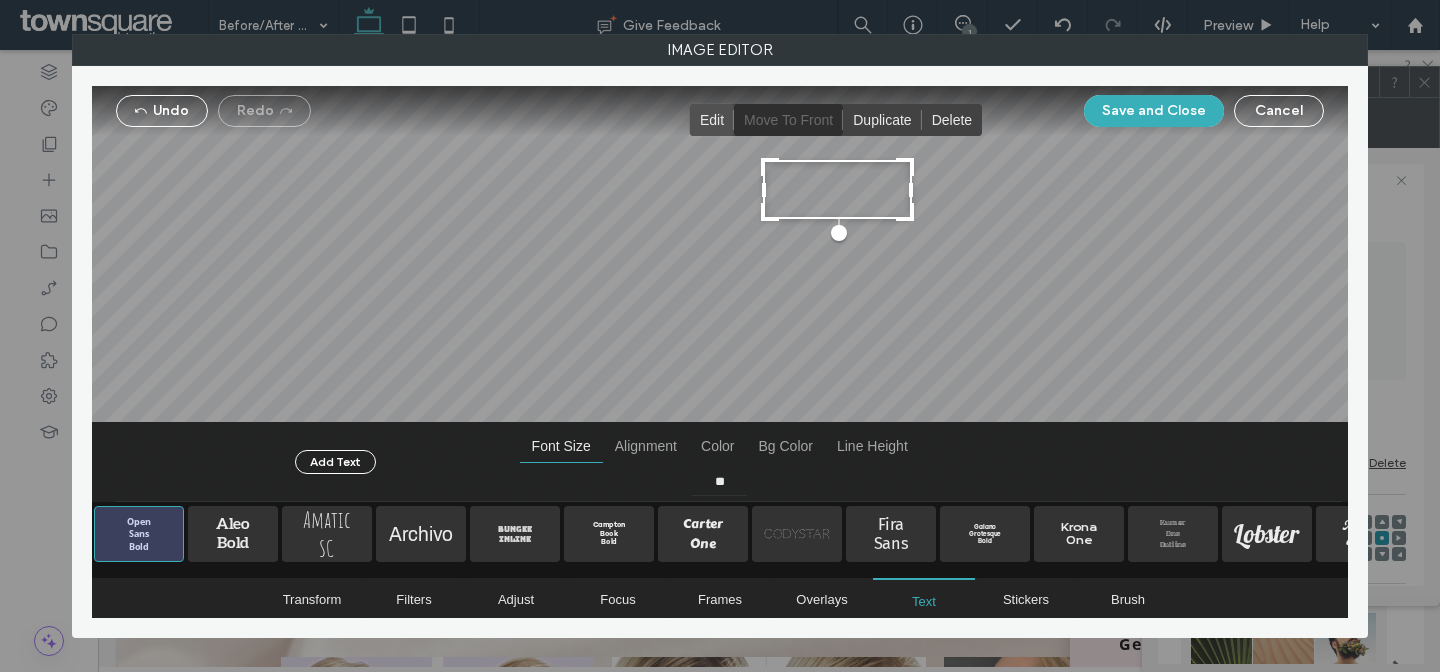 click at bounding box center [712, 120] 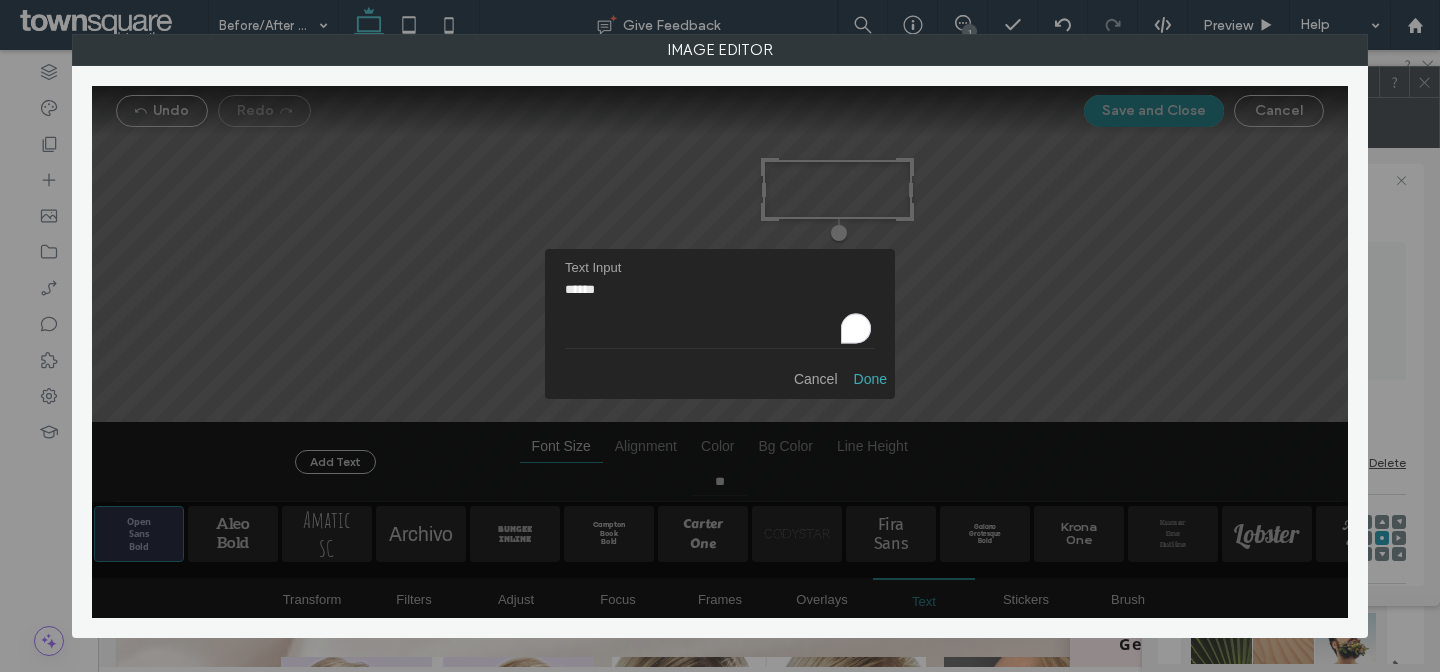 drag, startPoint x: 628, startPoint y: 290, endPoint x: 430, endPoint y: 280, distance: 198.25237 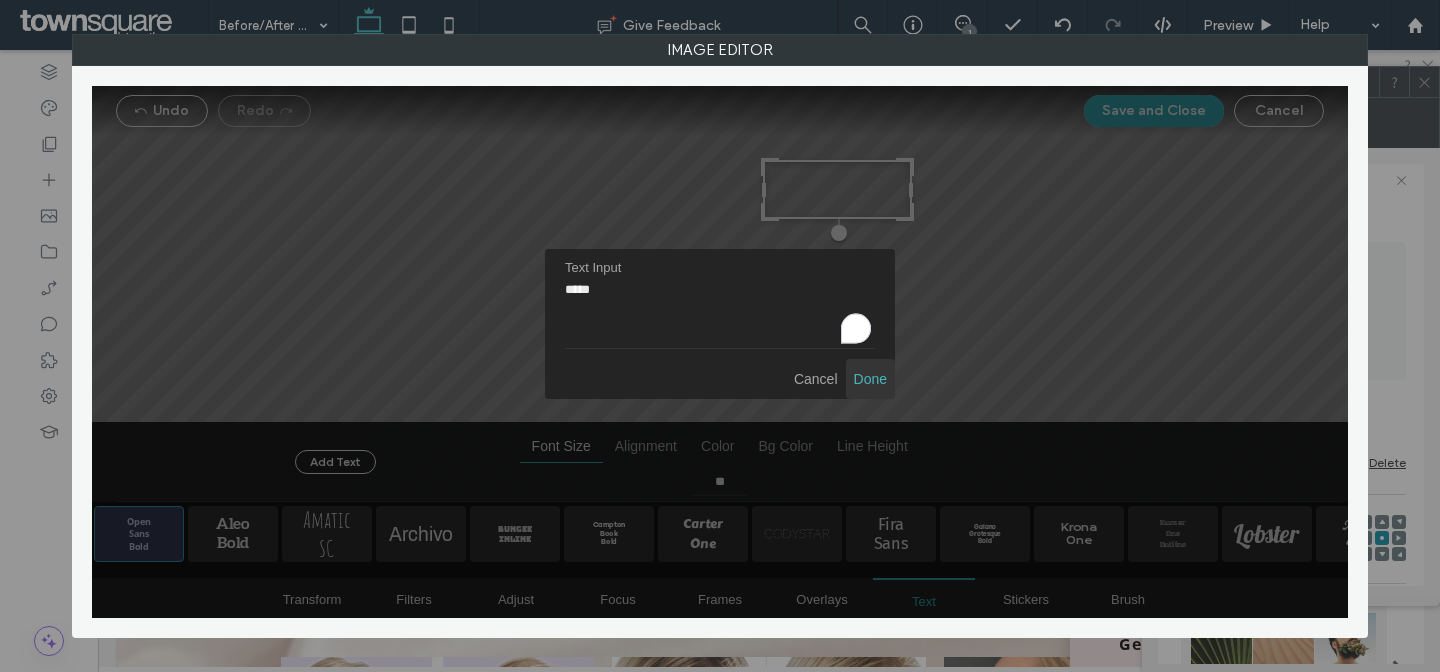 type on "*****" 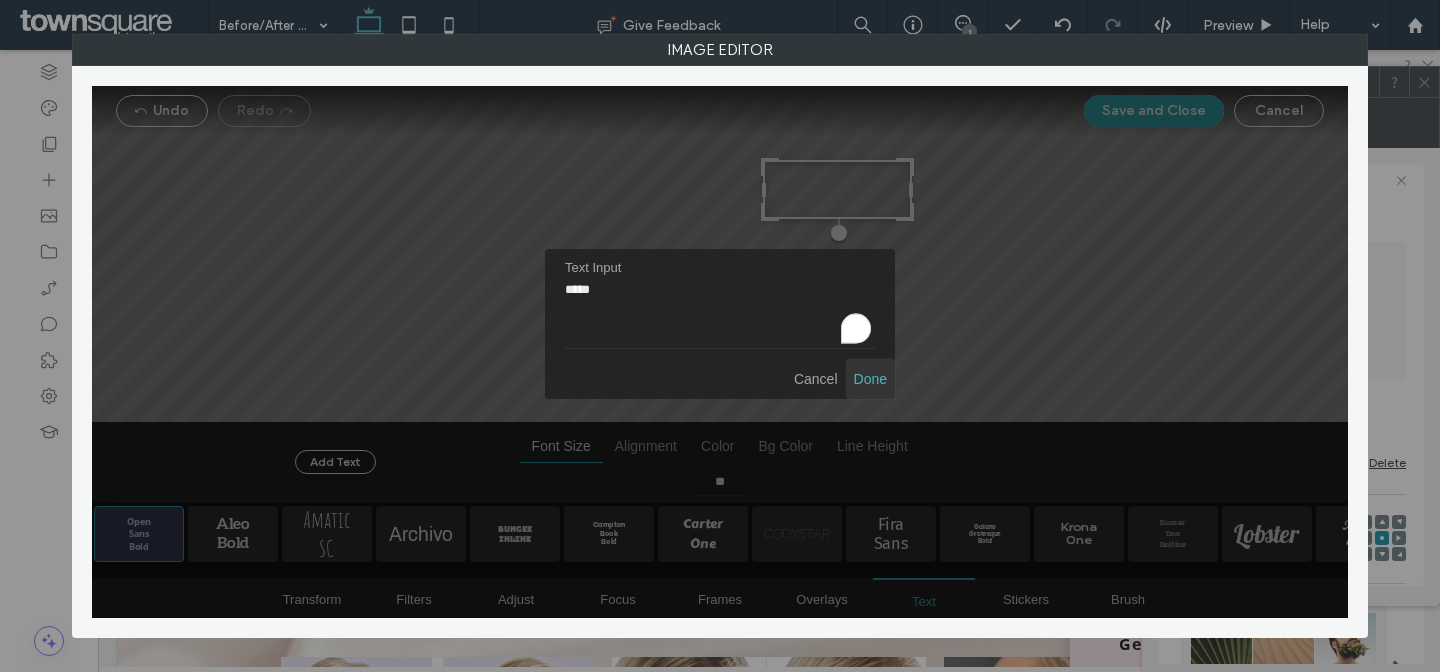 click at bounding box center (870, 379) 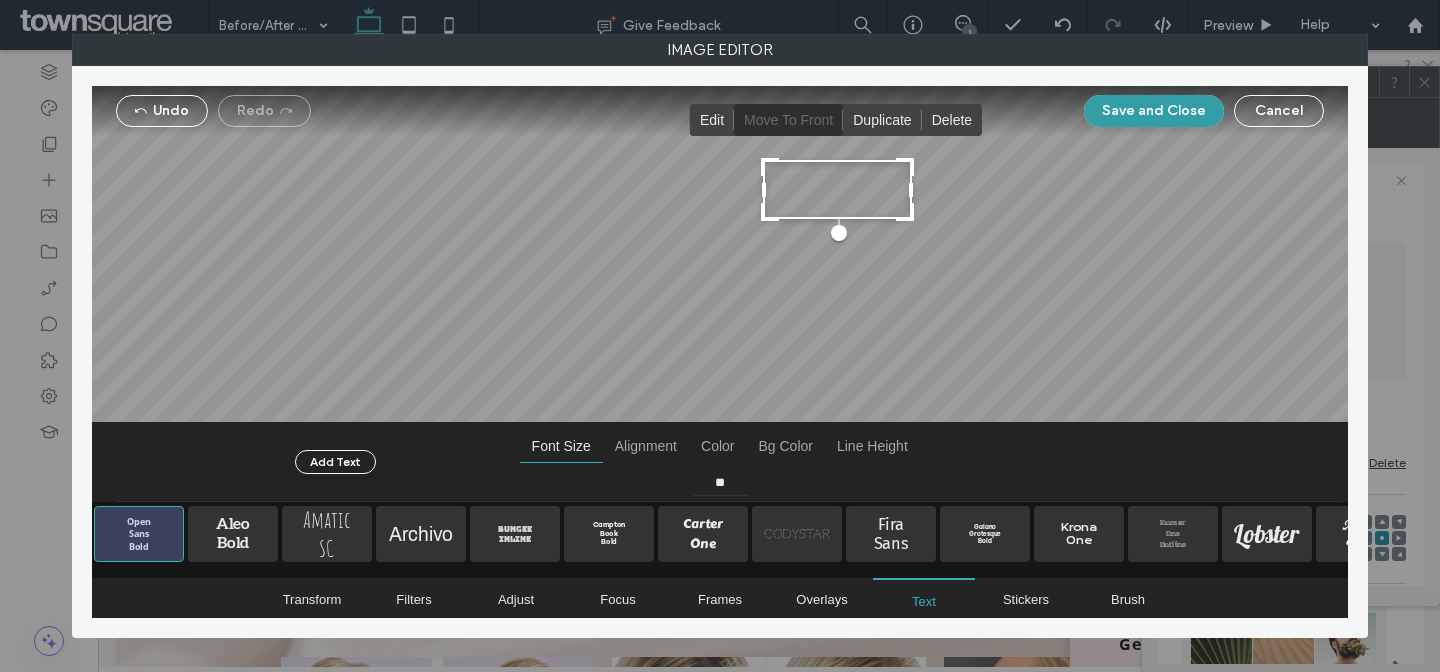 click on "Save and Close" at bounding box center [1154, 111] 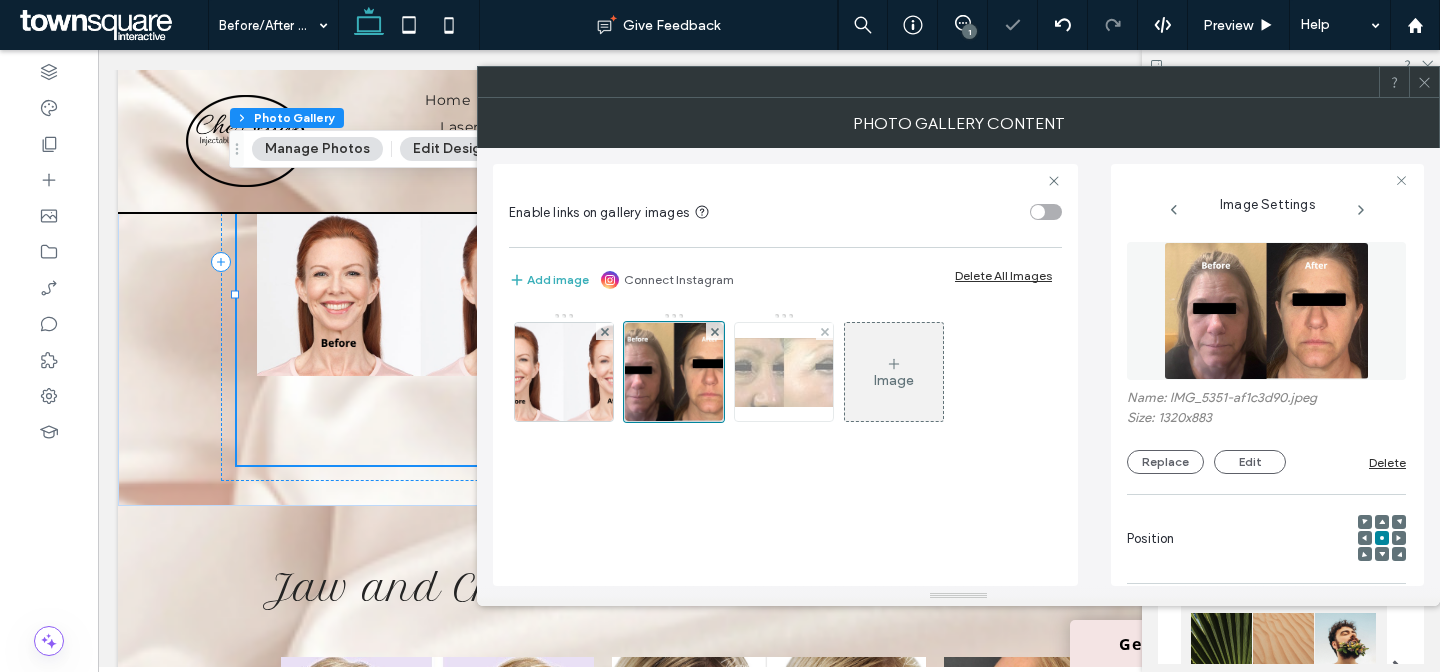 click at bounding box center (784, 372) 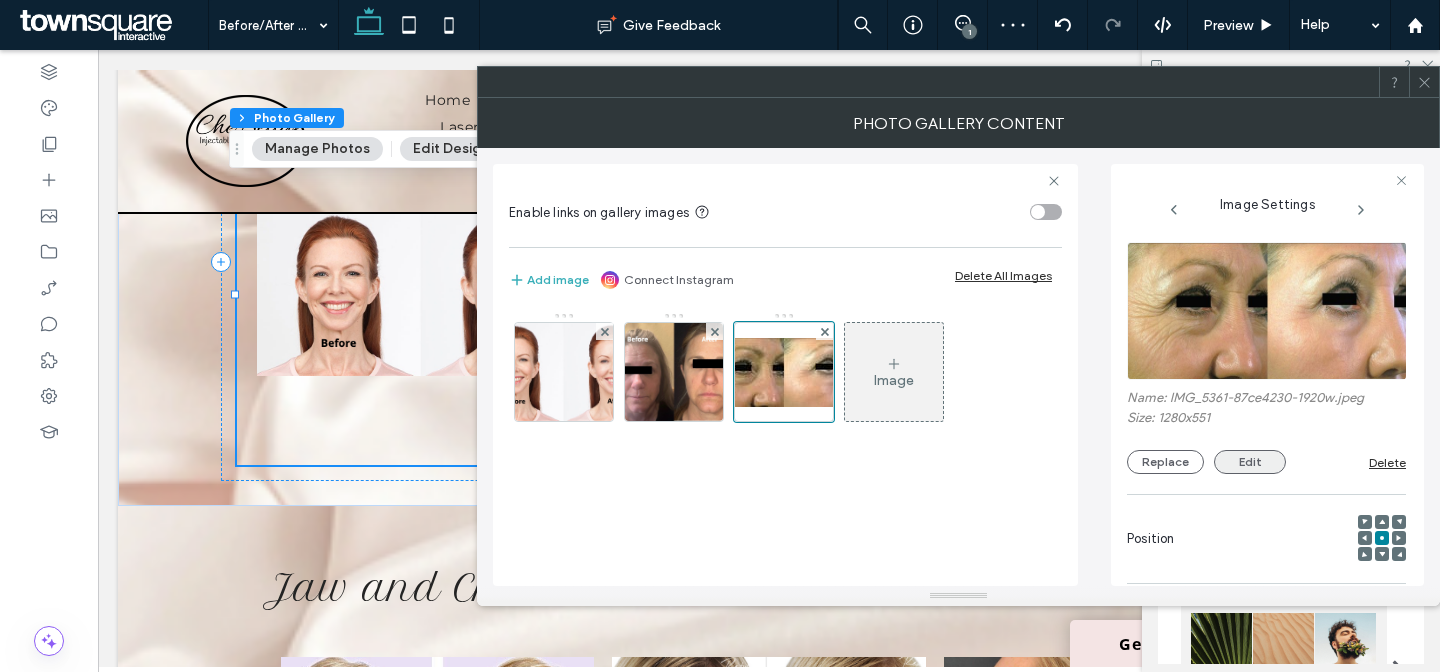 click on "Edit" at bounding box center (1250, 462) 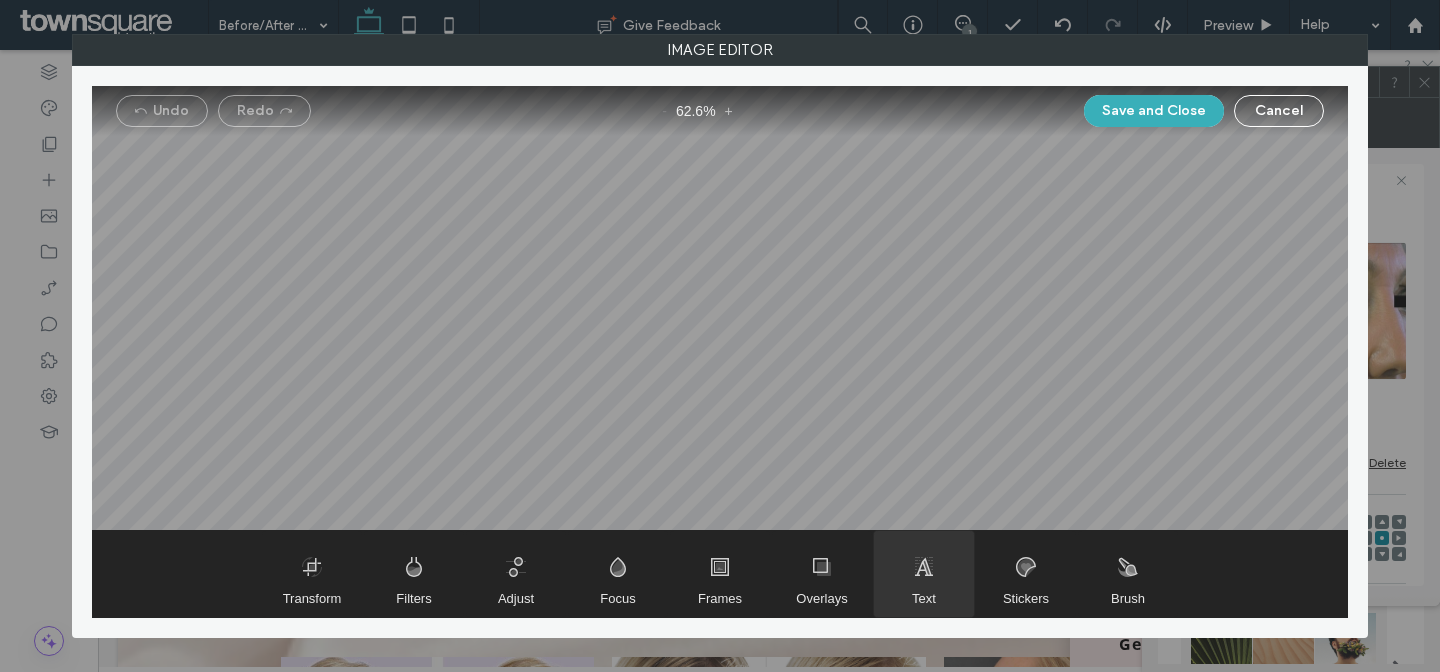 click at bounding box center (924, 574) 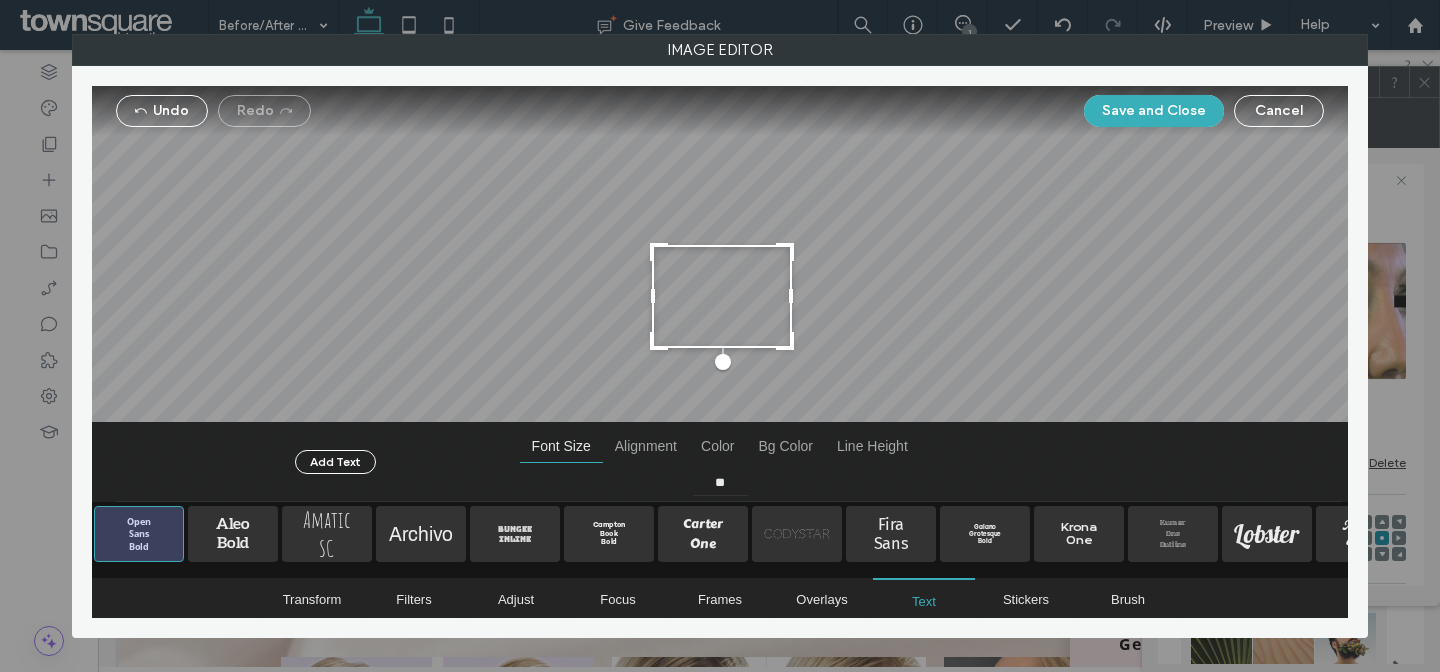 type on "**" 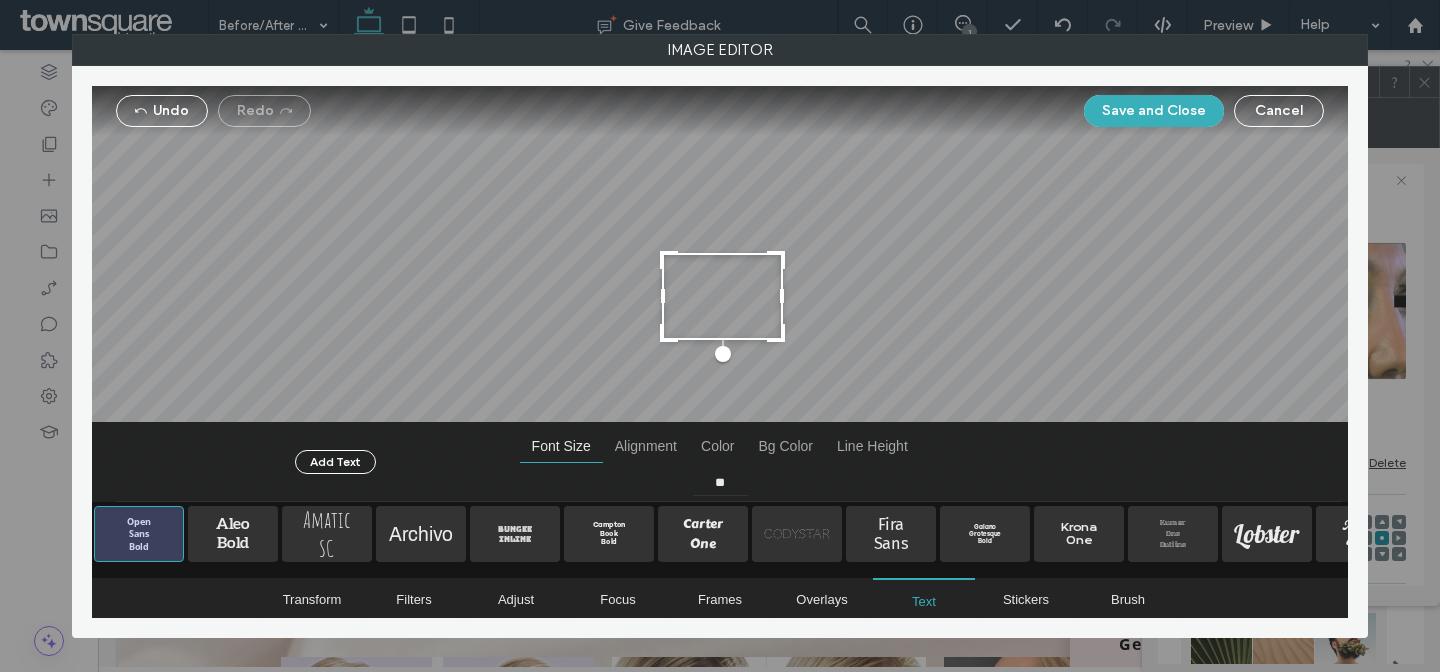drag, startPoint x: 832, startPoint y: 375, endPoint x: 779, endPoint y: 323, distance: 74.24958 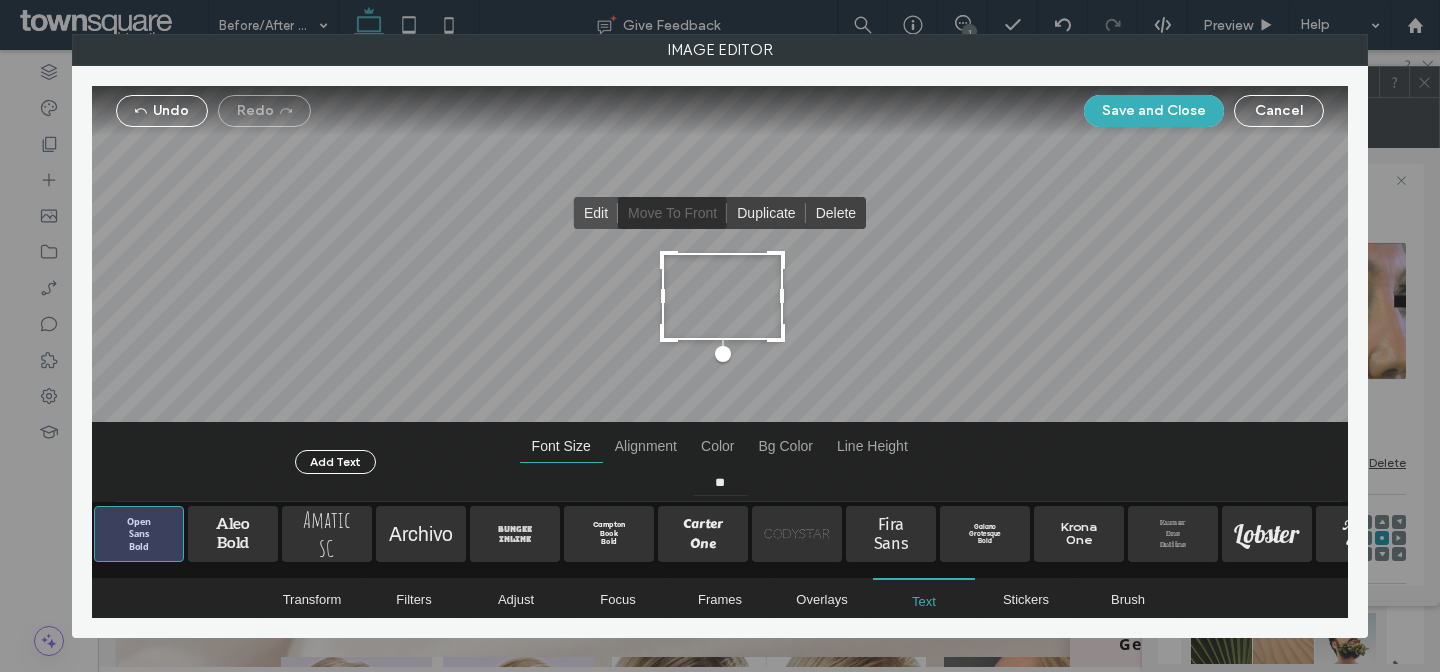 click at bounding box center (596, 213) 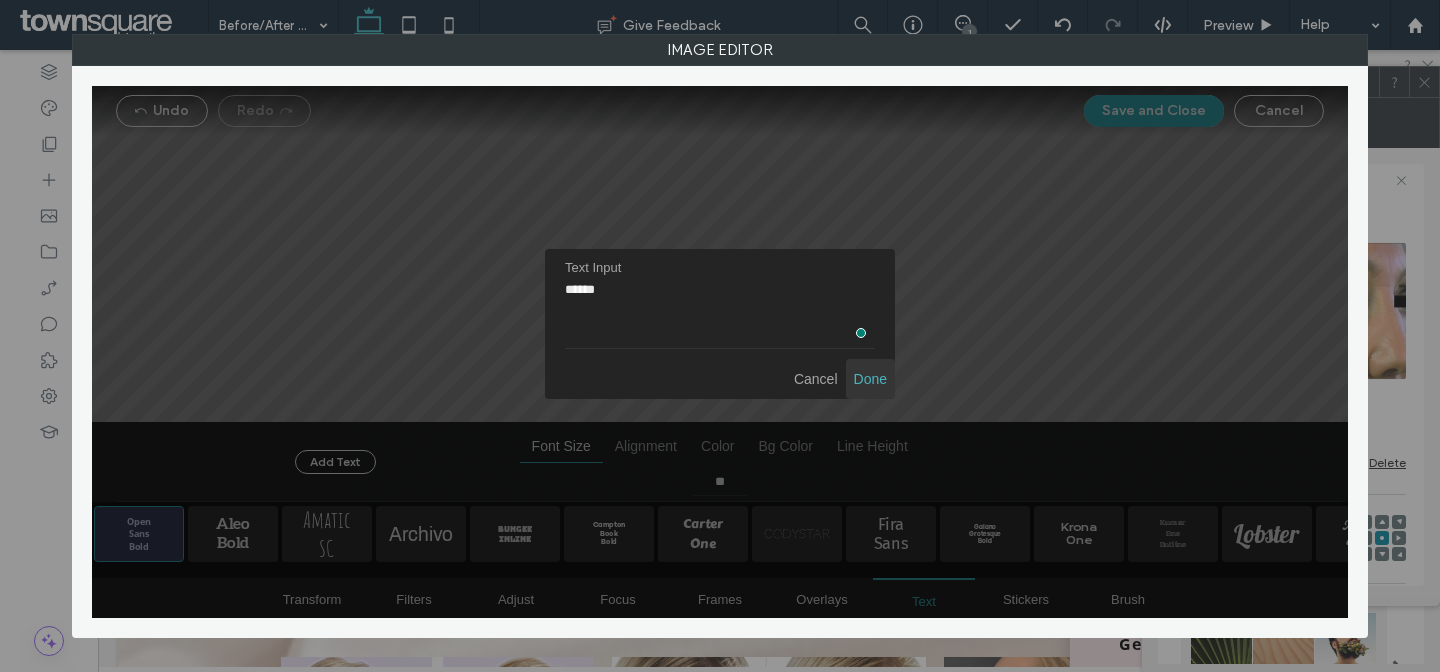 type on "******" 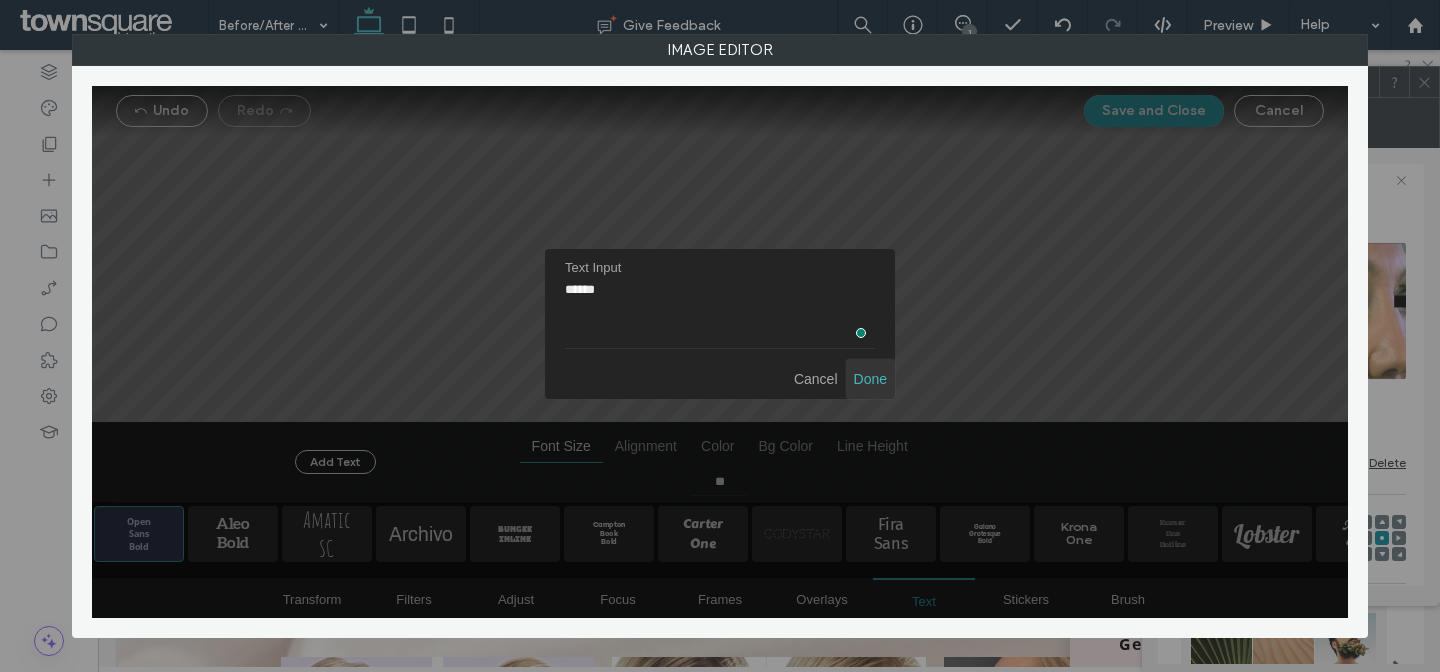 click at bounding box center [870, 379] 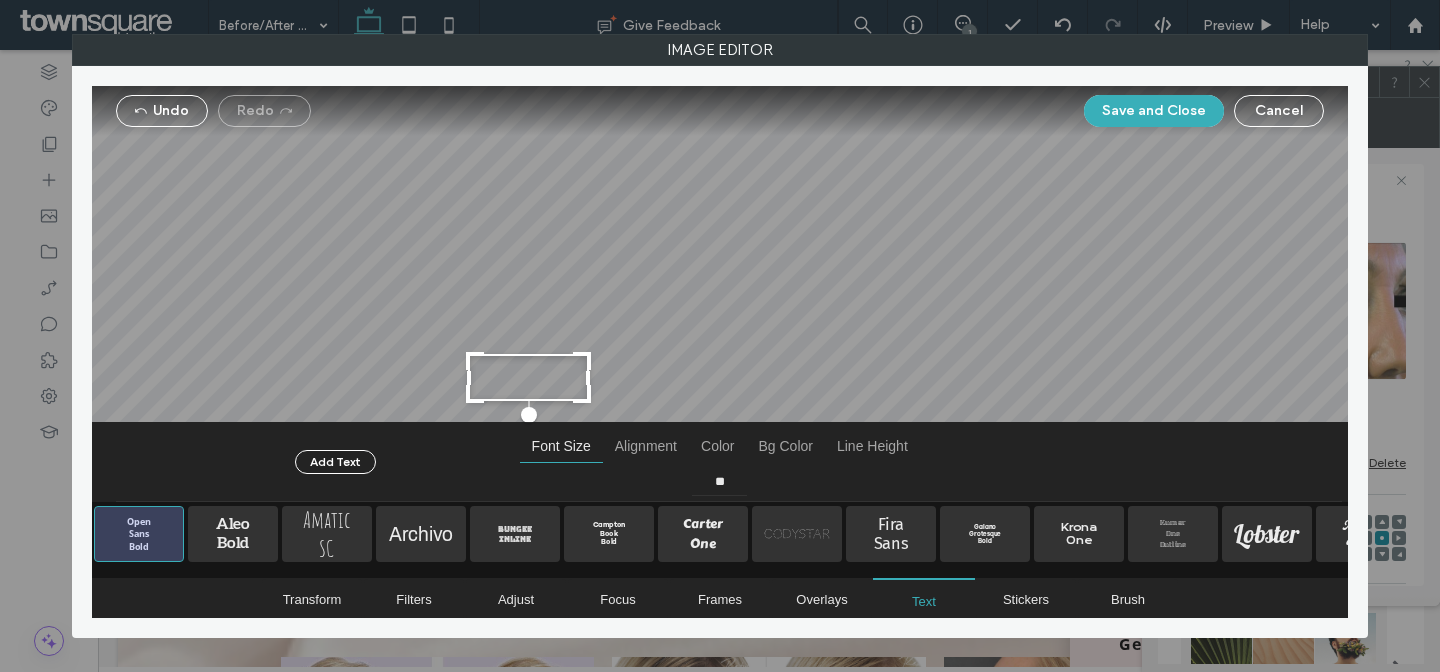 drag, startPoint x: 756, startPoint y: 296, endPoint x: 542, endPoint y: 418, distance: 246.33311 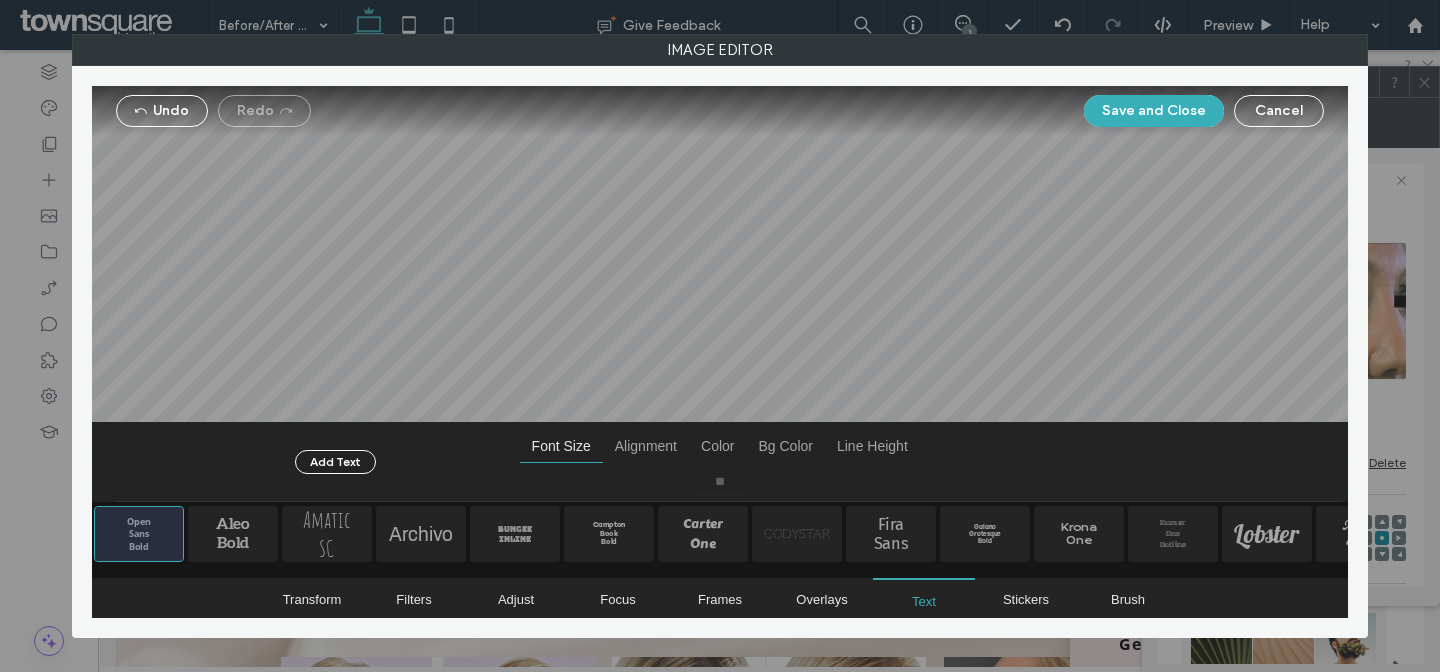 click at bounding box center [720, 294] 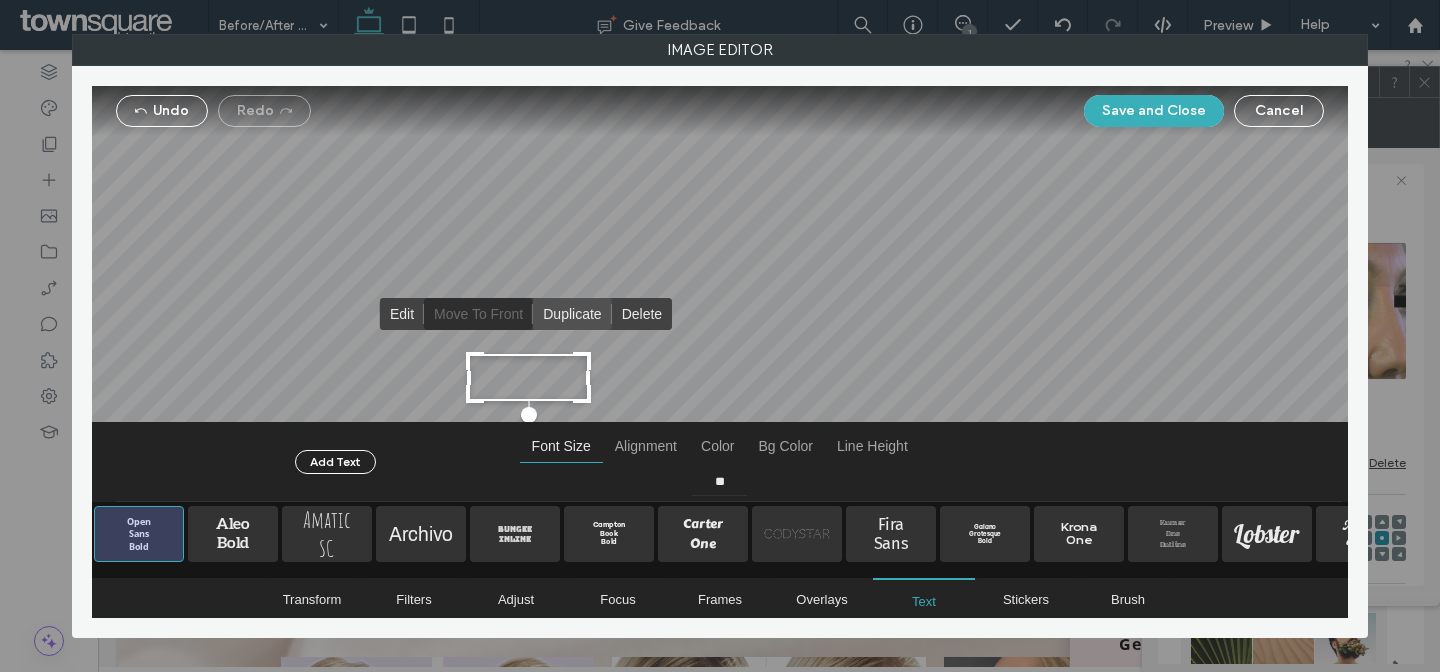 click at bounding box center [572, 314] 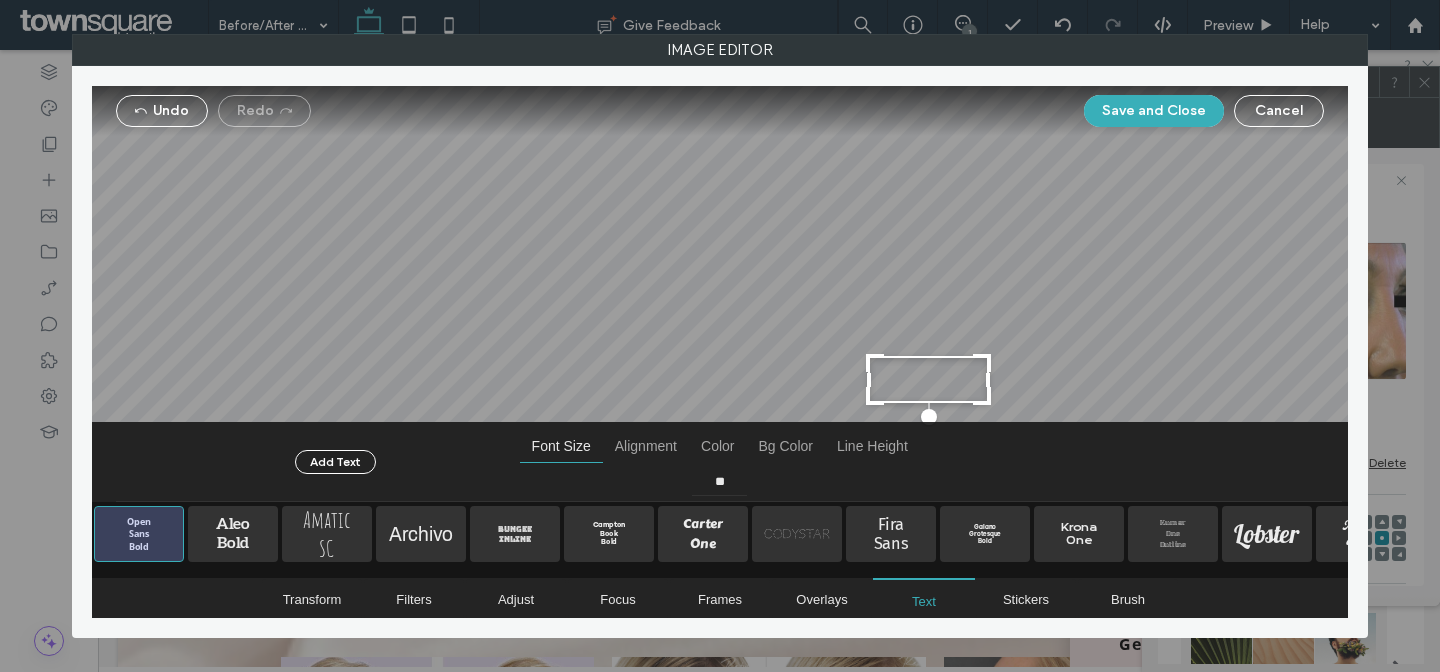 drag, startPoint x: 558, startPoint y: 411, endPoint x: 966, endPoint y: 341, distance: 413.96136 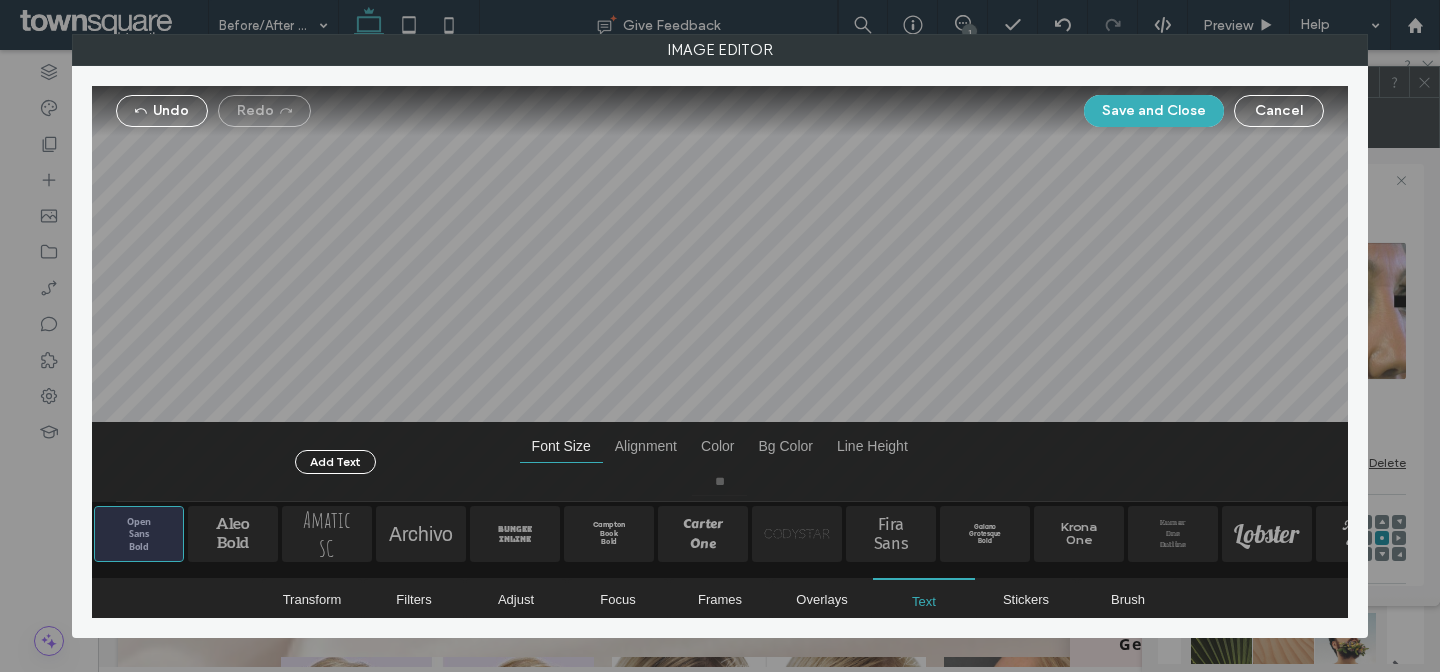 click at bounding box center [720, 294] 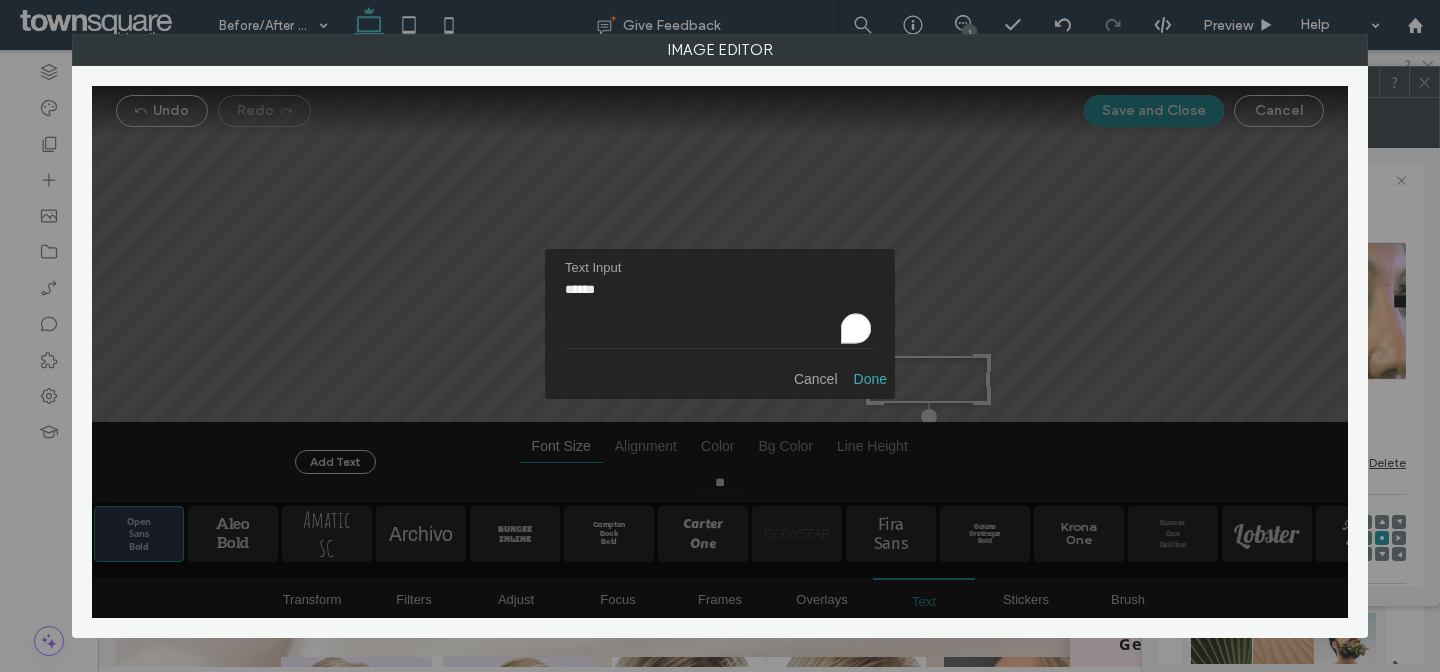 drag, startPoint x: 347, startPoint y: 280, endPoint x: 272, endPoint y: 273, distance: 75.32596 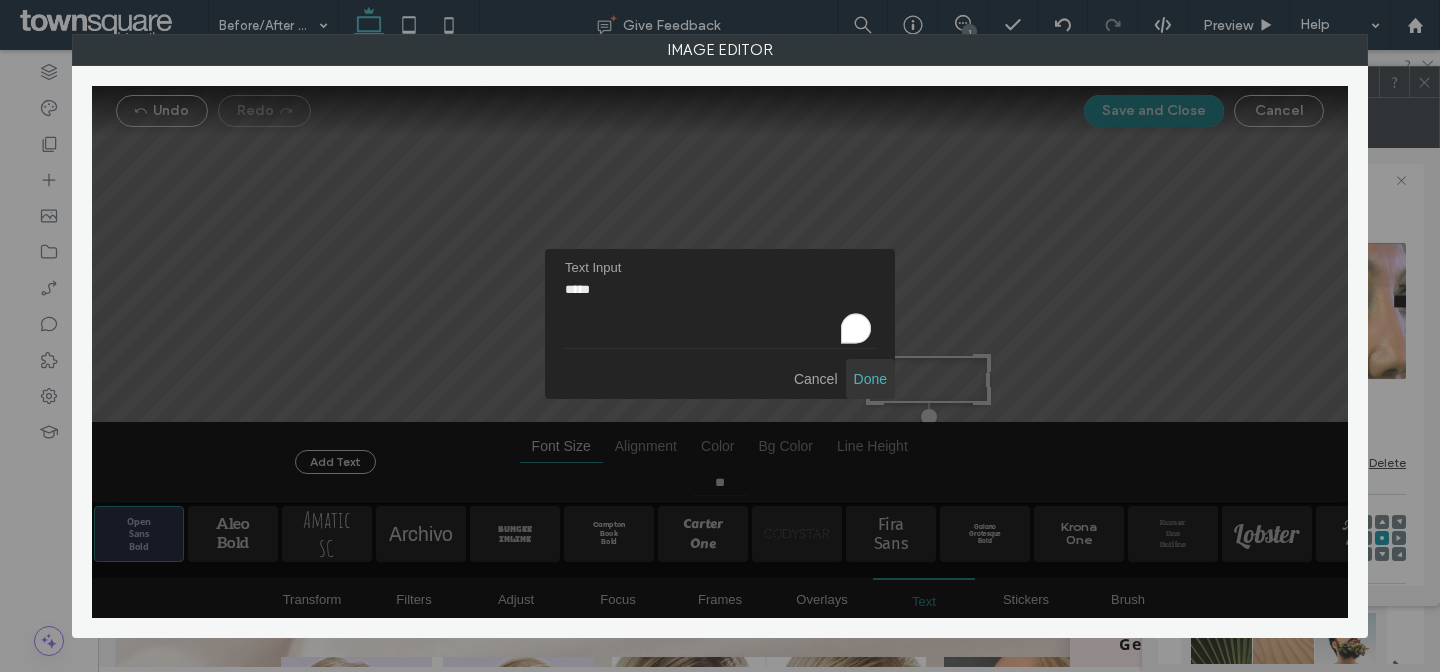 type on "*****" 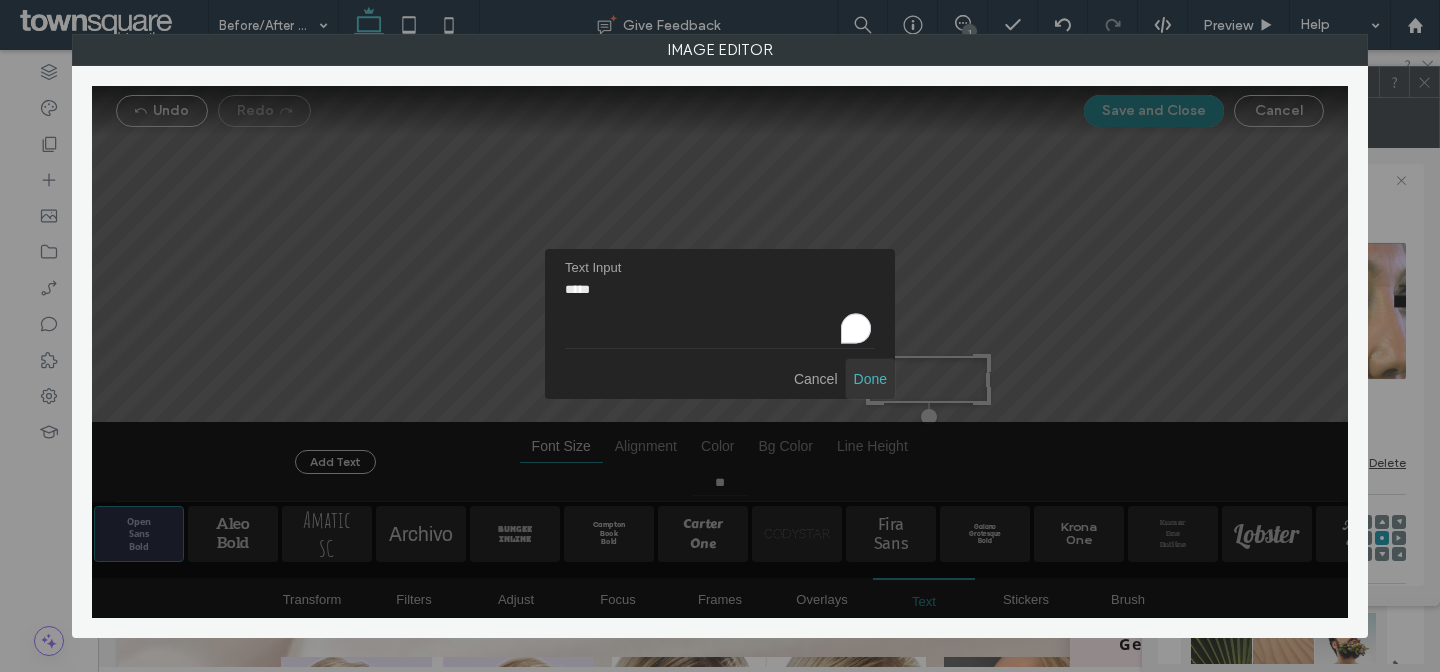 click at bounding box center (870, 379) 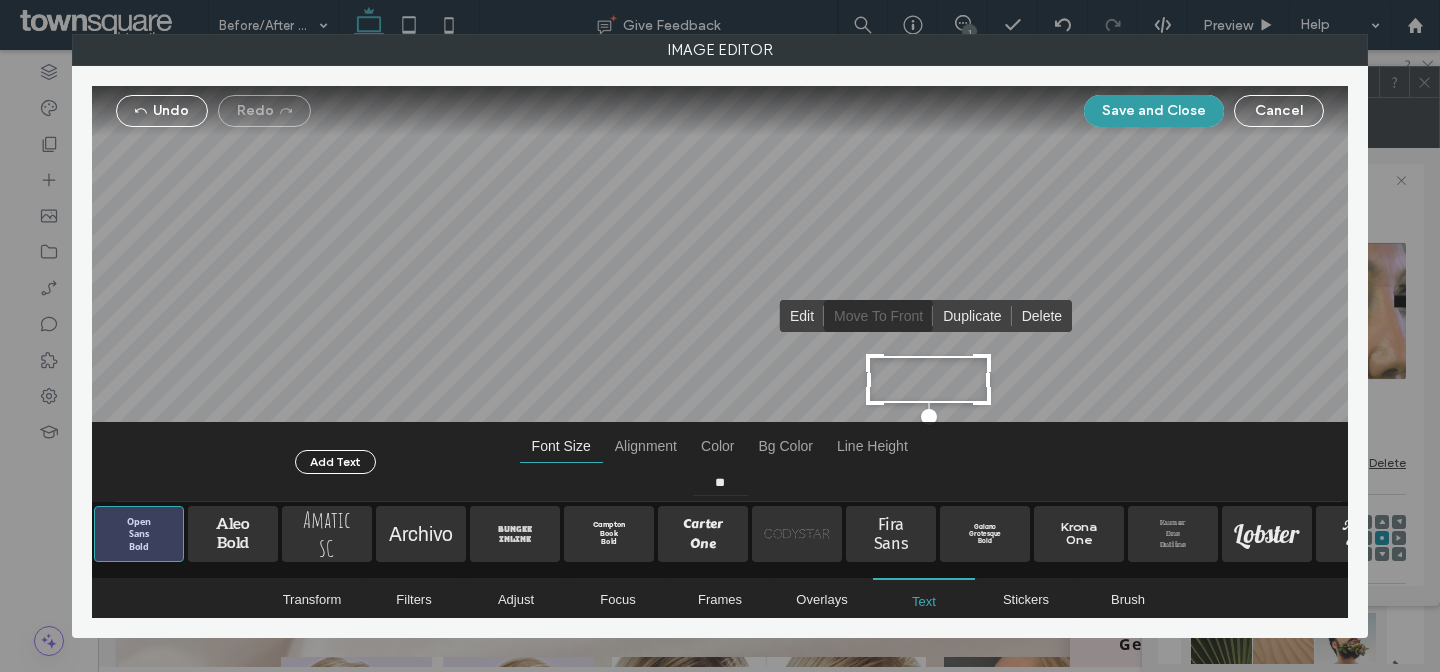 click on "Save and Close" at bounding box center (1154, 111) 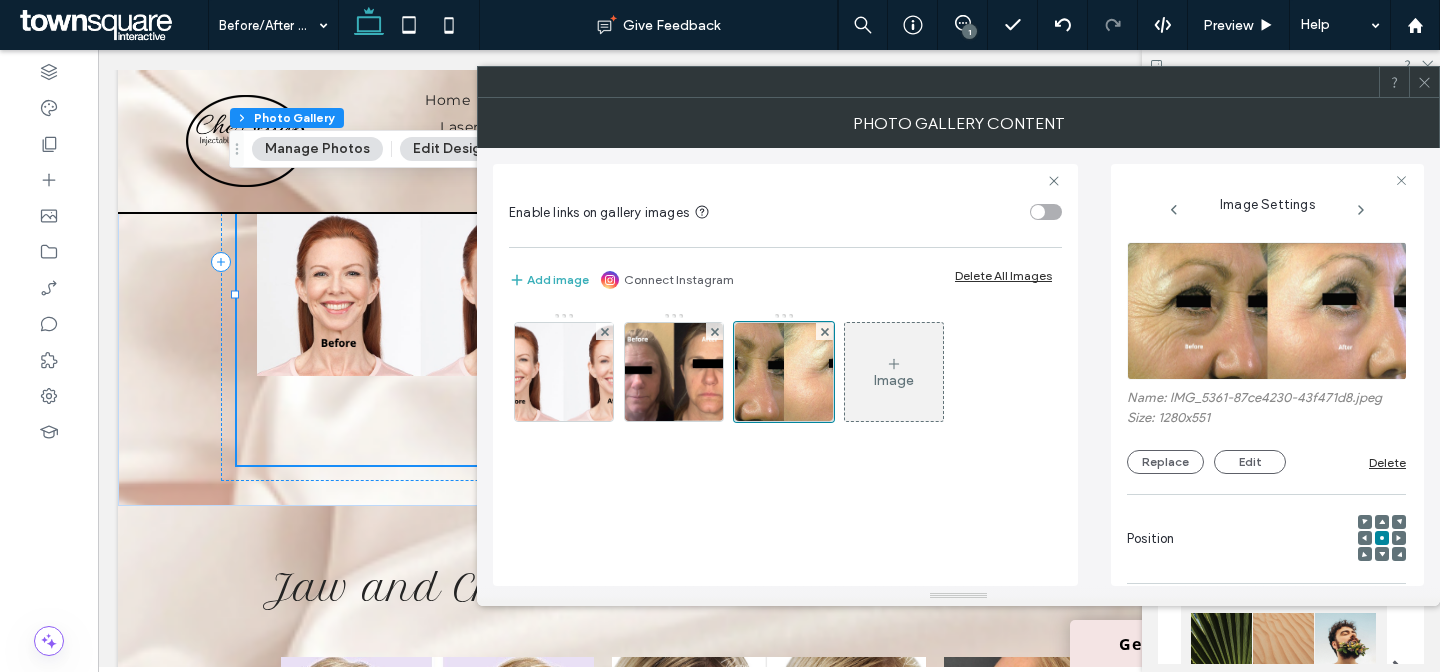 click 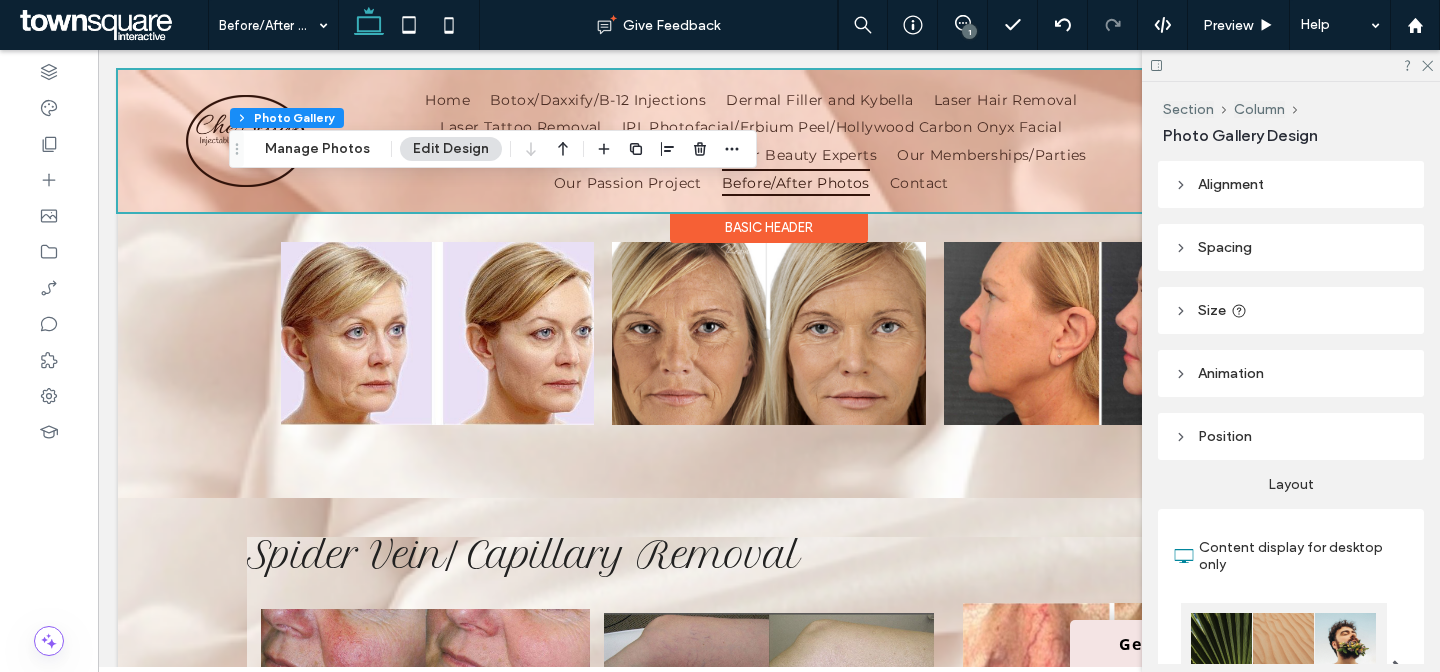 scroll, scrollTop: 1826, scrollLeft: 0, axis: vertical 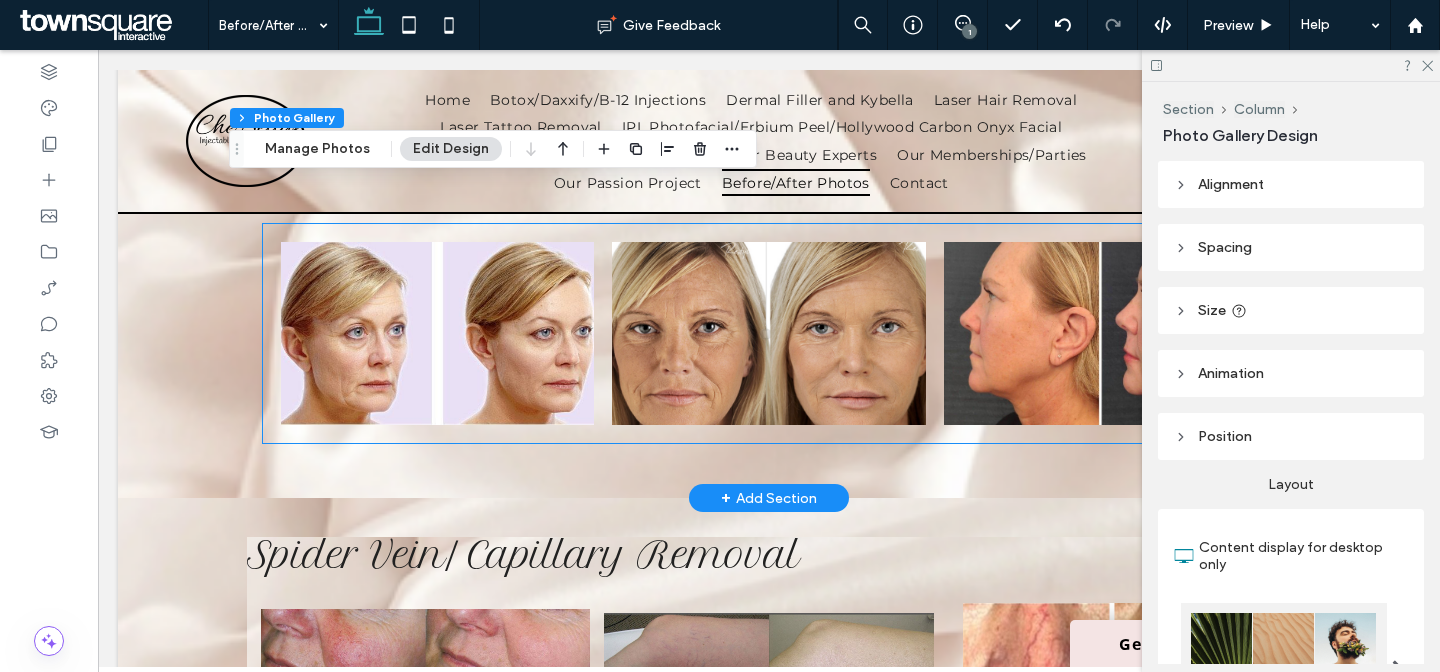 click at bounding box center (437, 333) 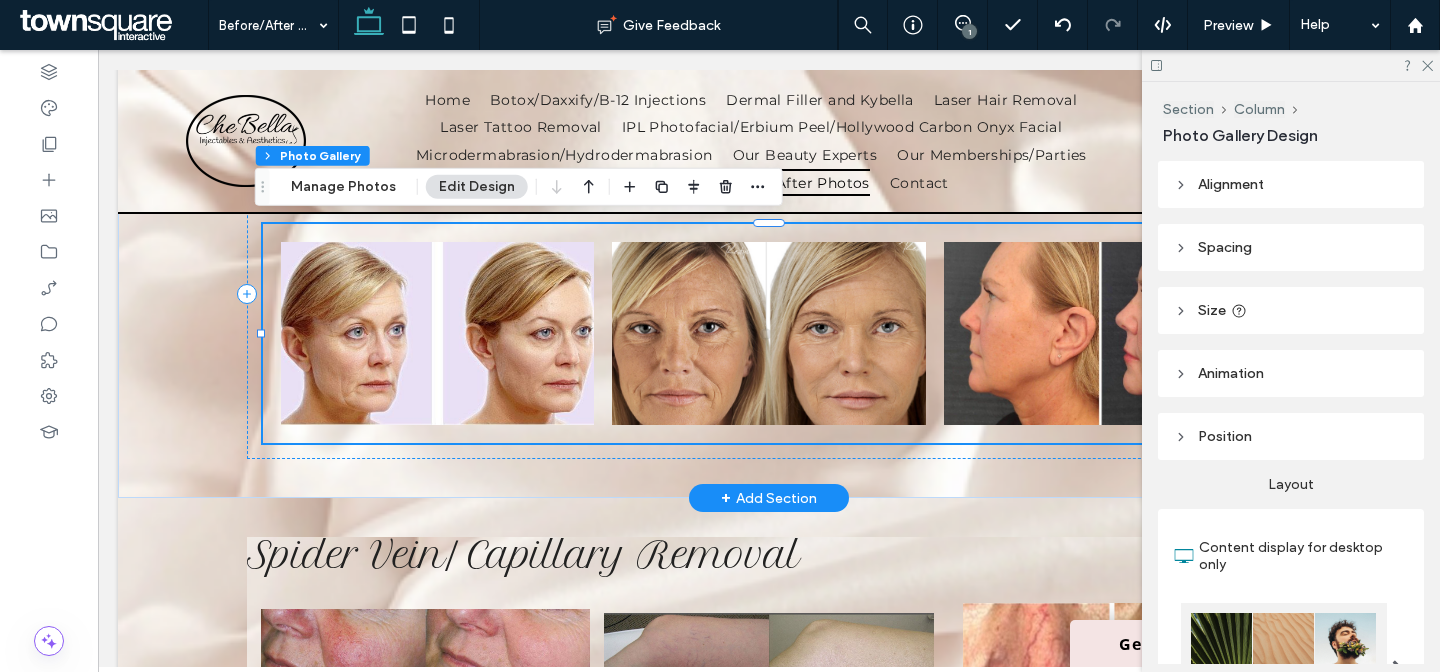 click at bounding box center [437, 333] 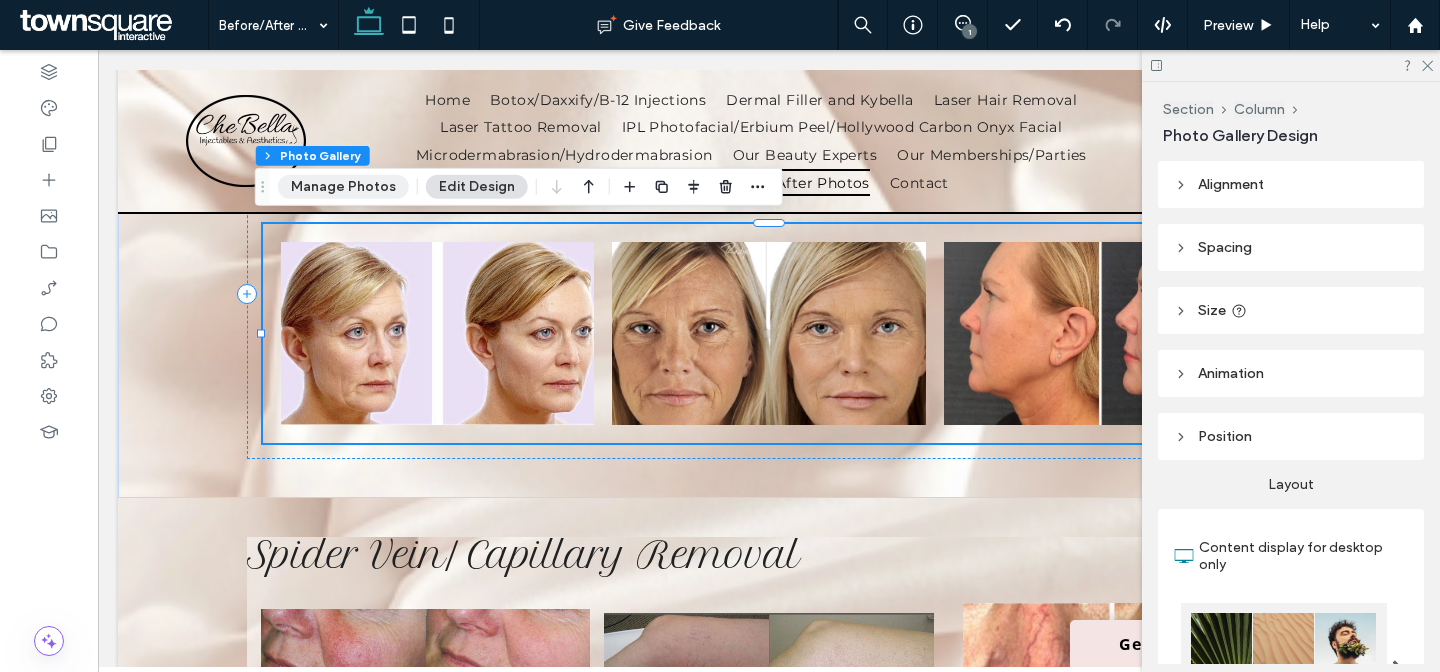 click on "Manage Photos" at bounding box center (343, 187) 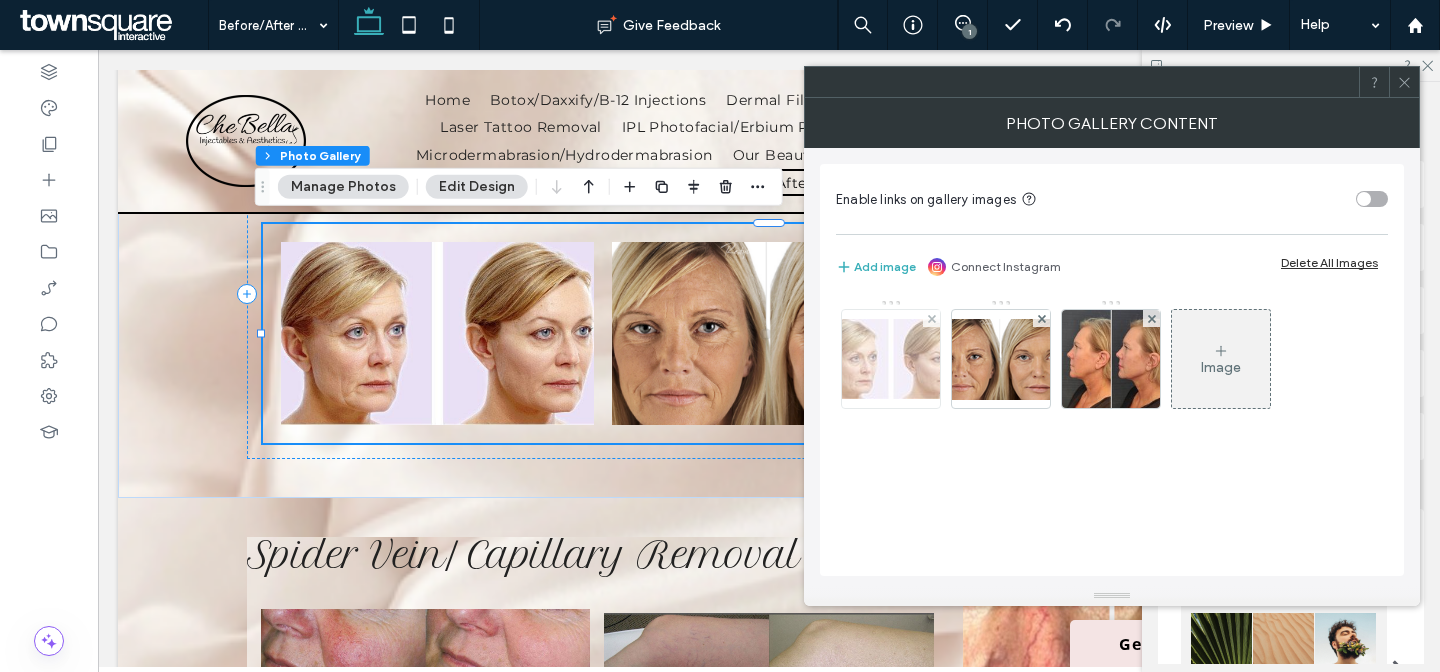 click at bounding box center (891, 359) 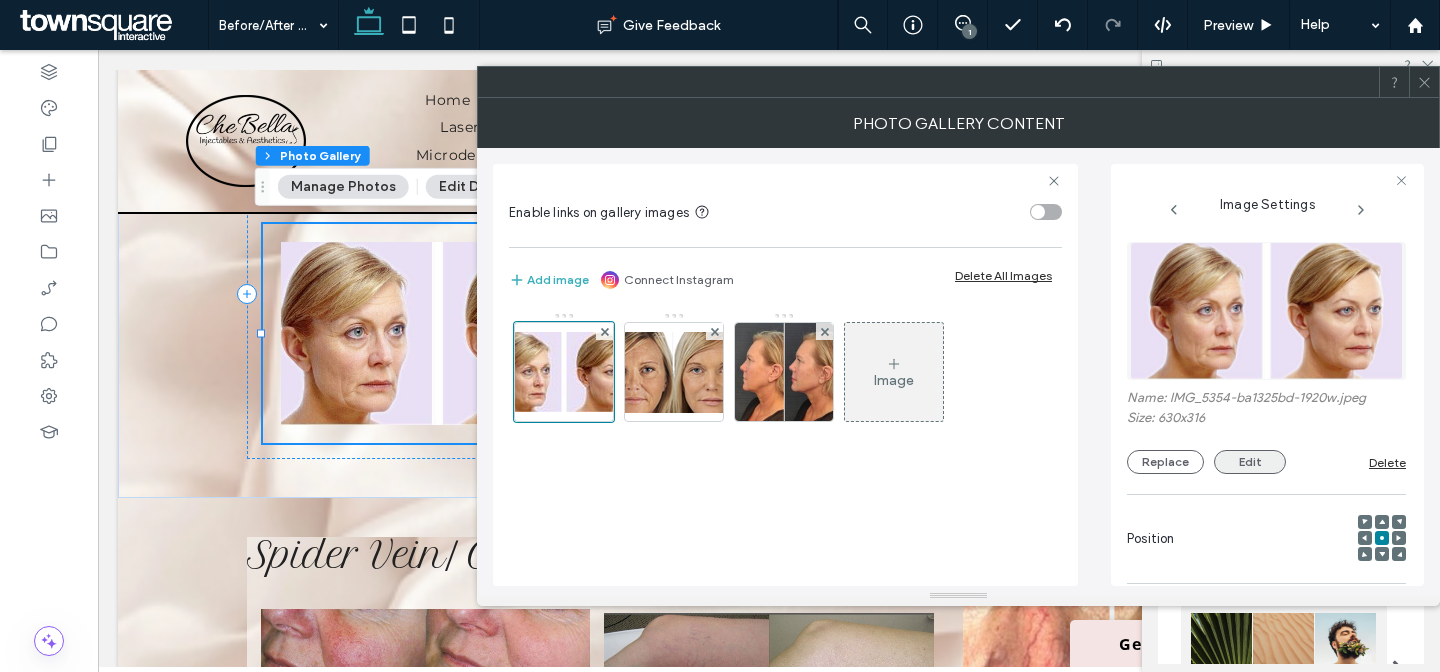 click on "Edit" at bounding box center [1250, 462] 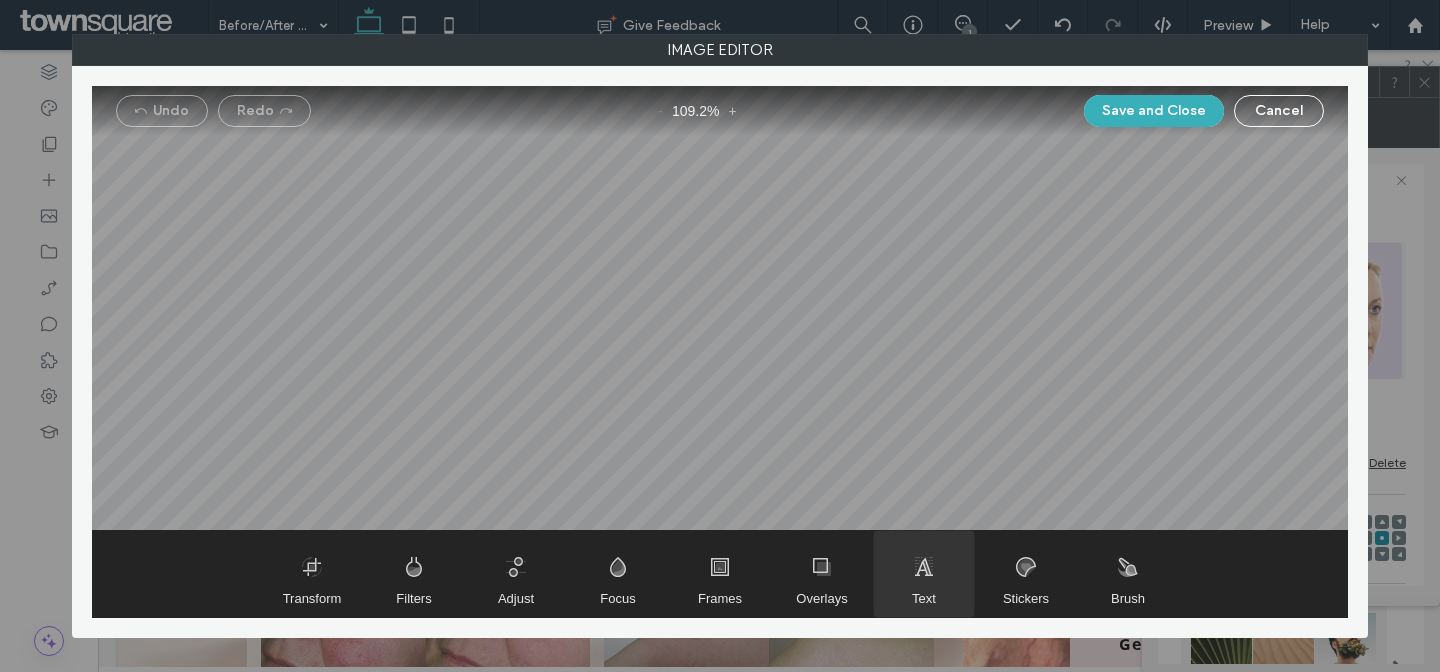click at bounding box center [924, 574] 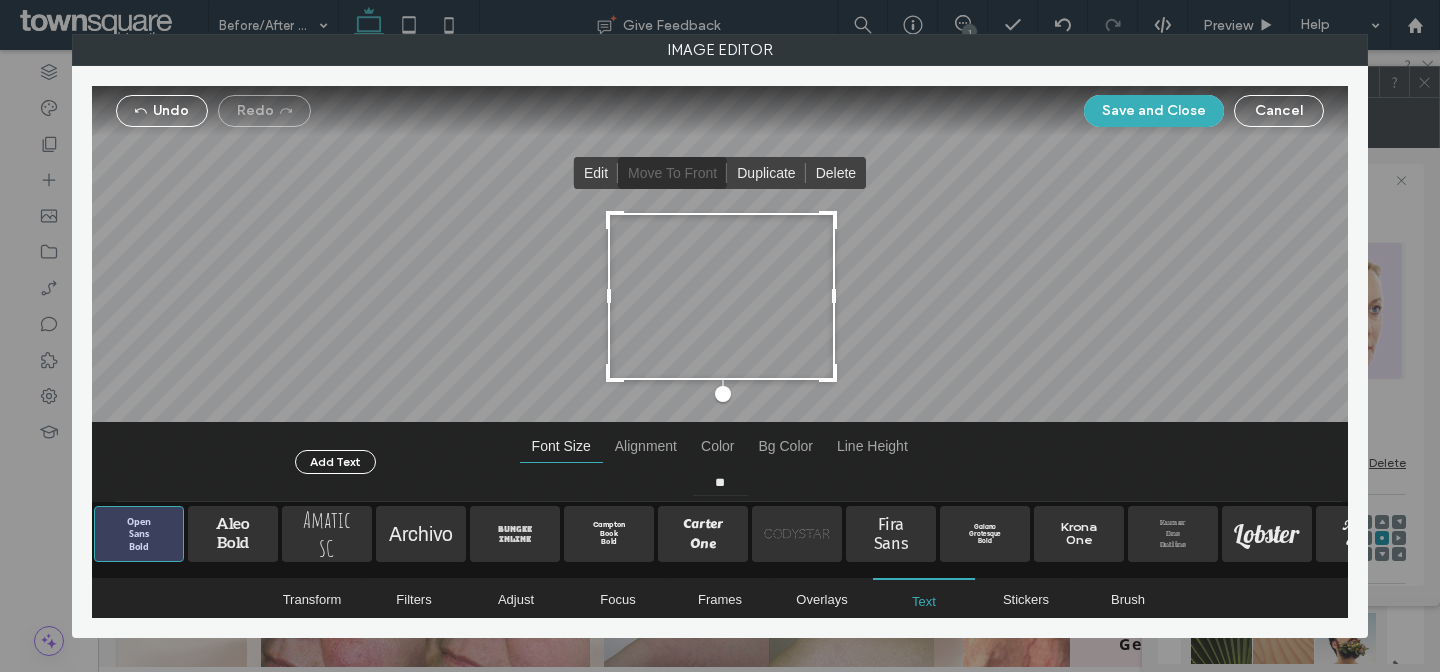 drag, startPoint x: 832, startPoint y: 381, endPoint x: 812, endPoint y: 352, distance: 35.22783 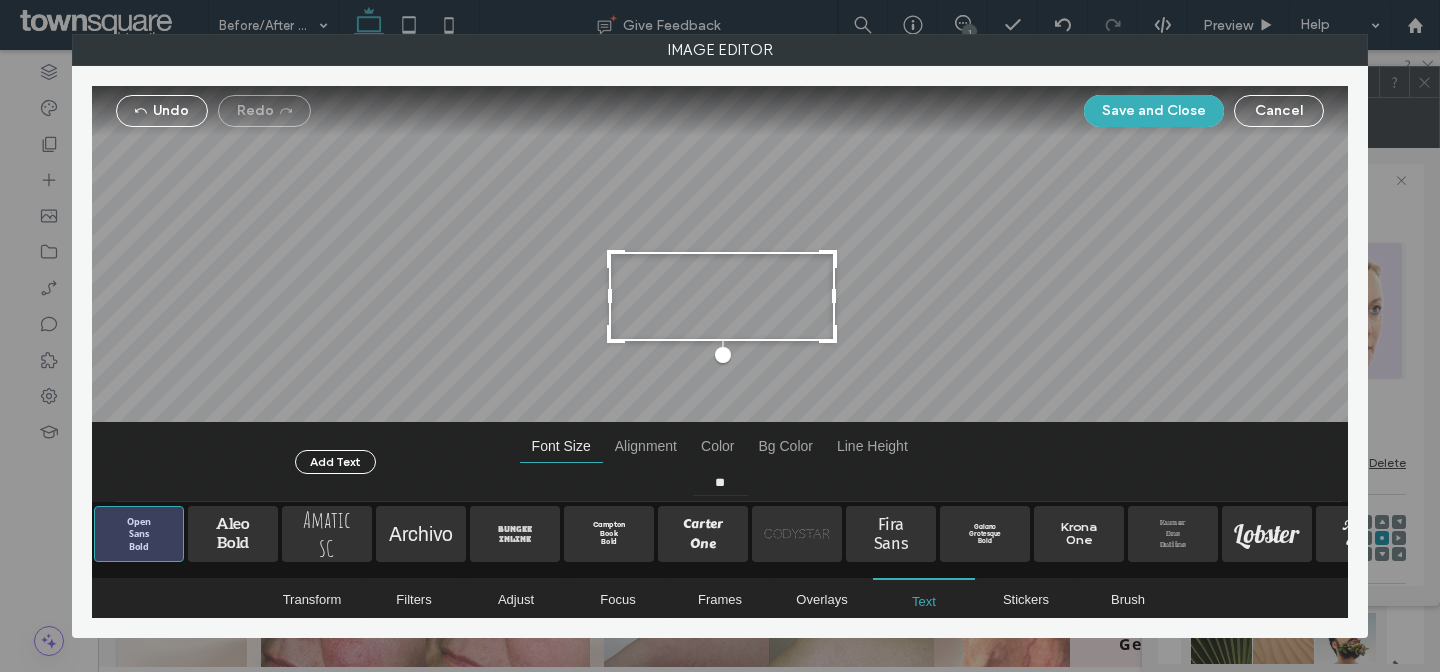 type on "**" 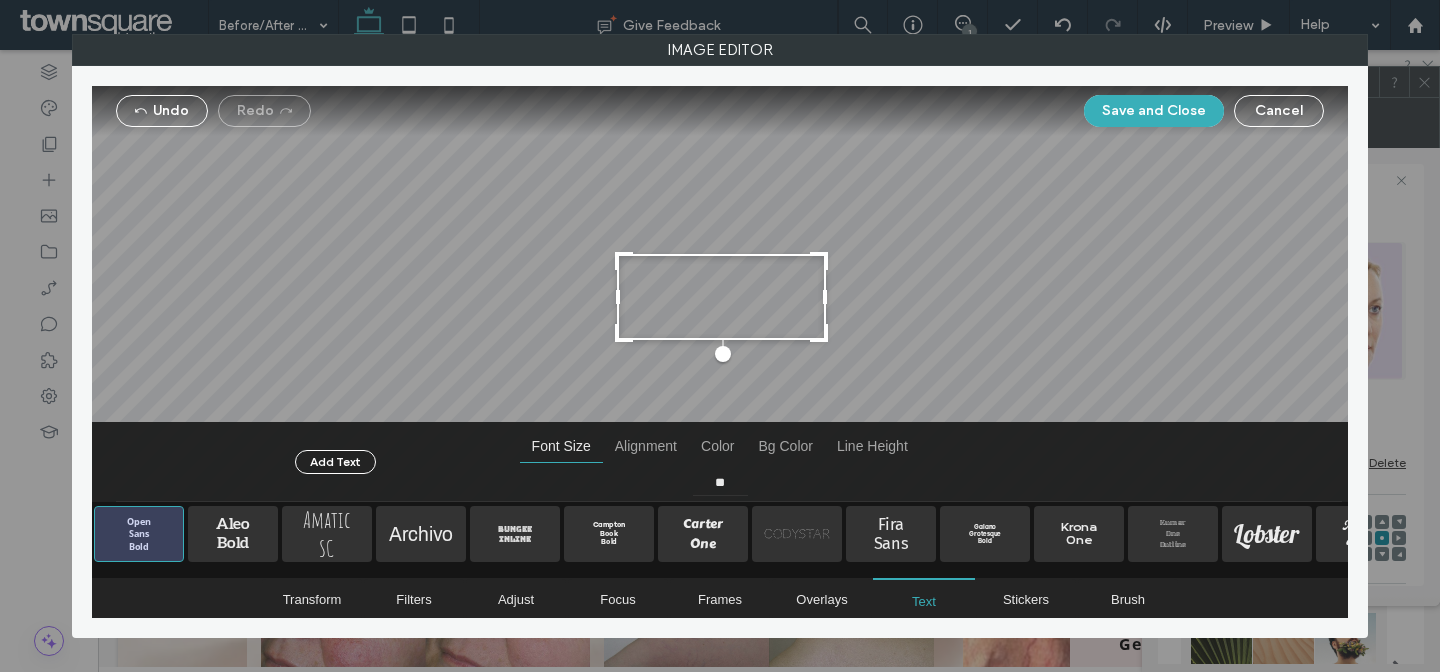 drag, startPoint x: 829, startPoint y: 377, endPoint x: 791, endPoint y: 236, distance: 146.03082 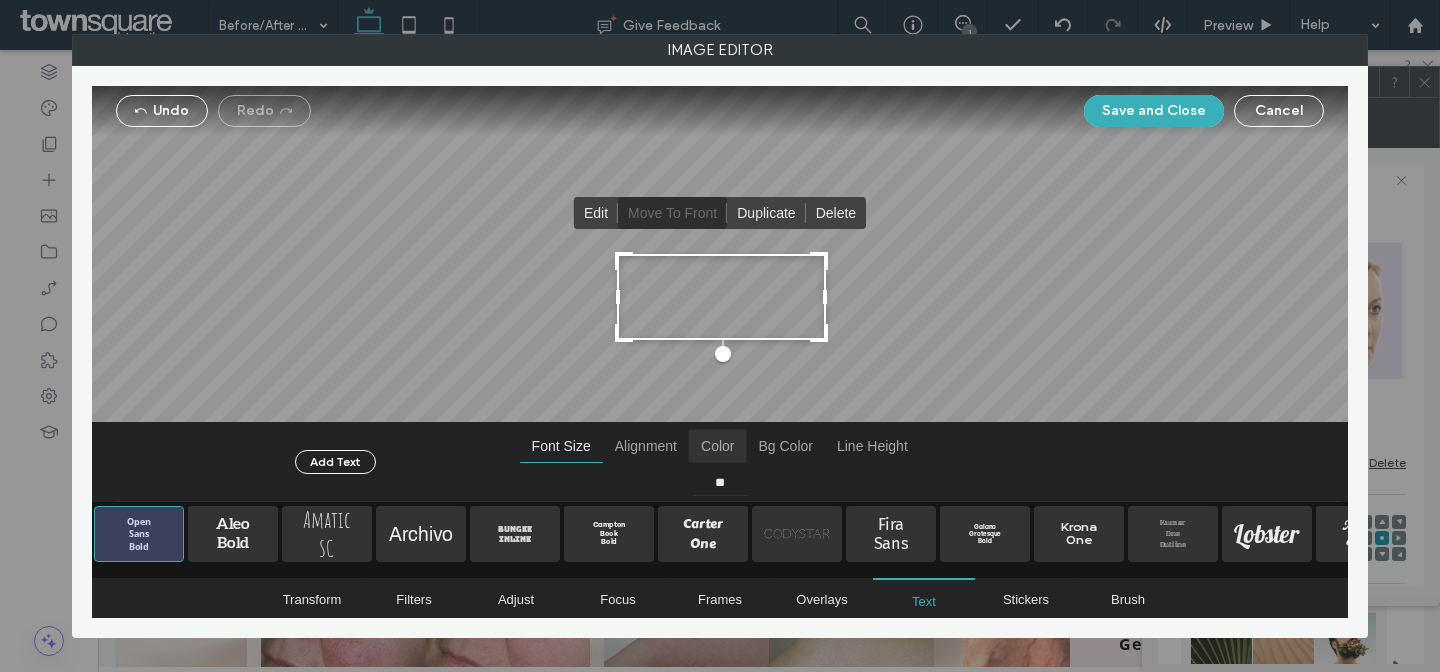 click at bounding box center [717, 446] 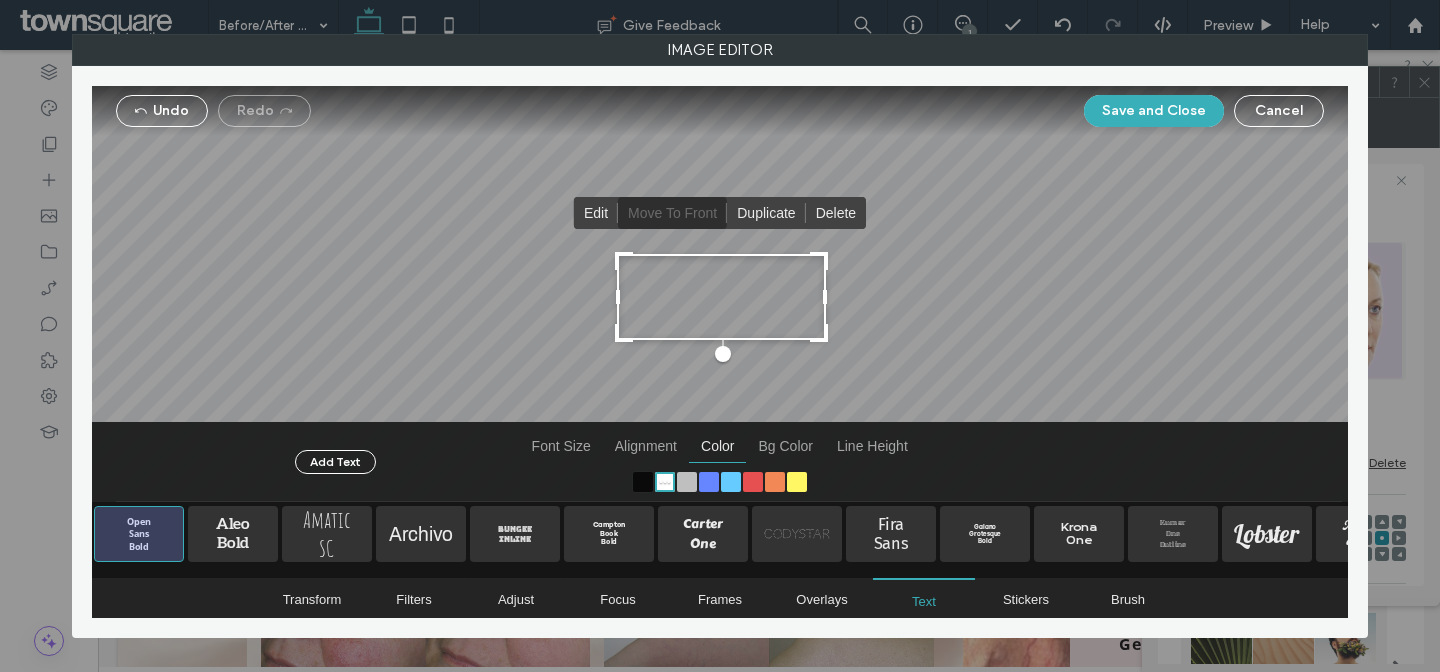 click at bounding box center [643, 481] 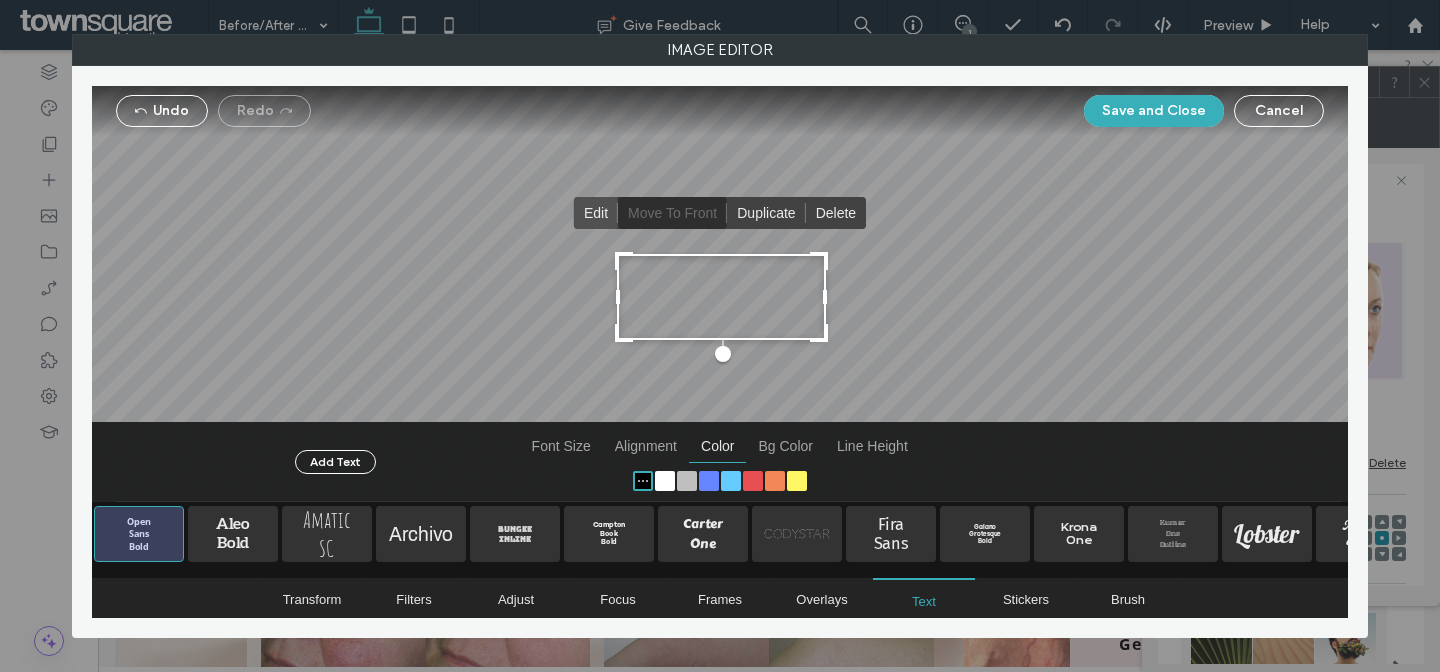 click at bounding box center (596, 213) 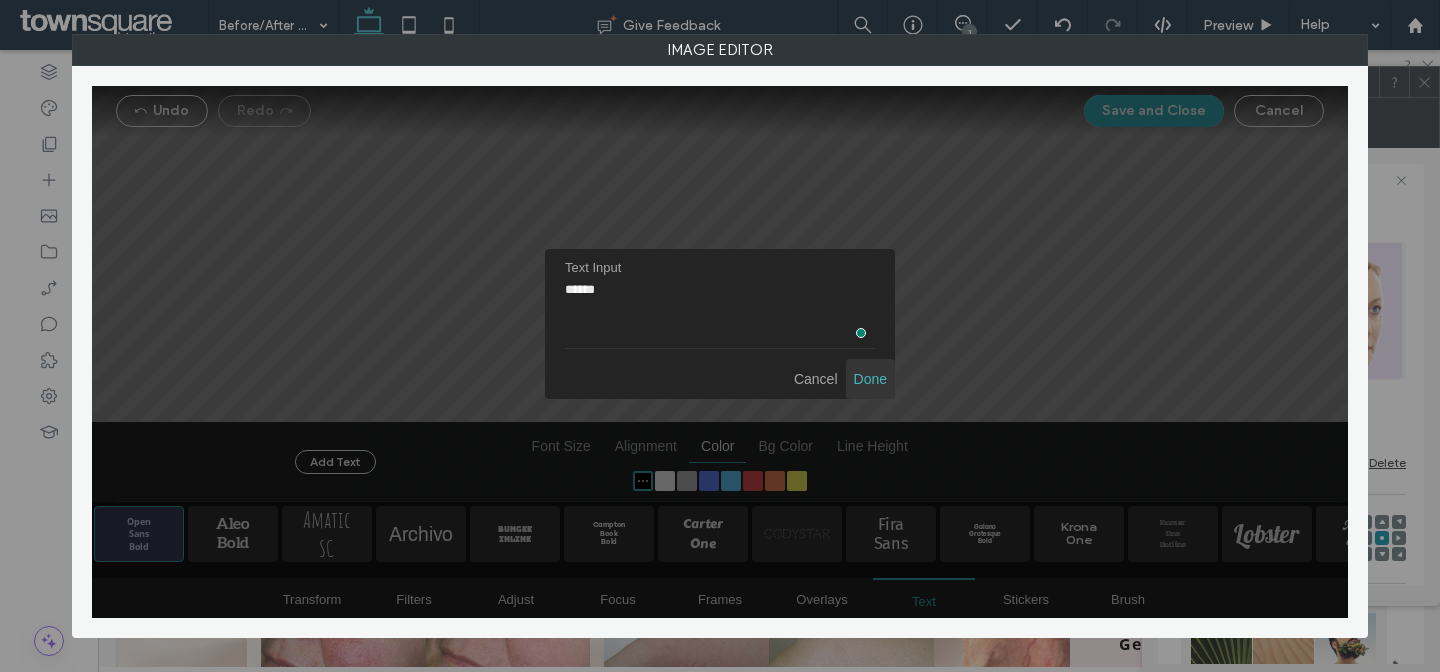 type on "******" 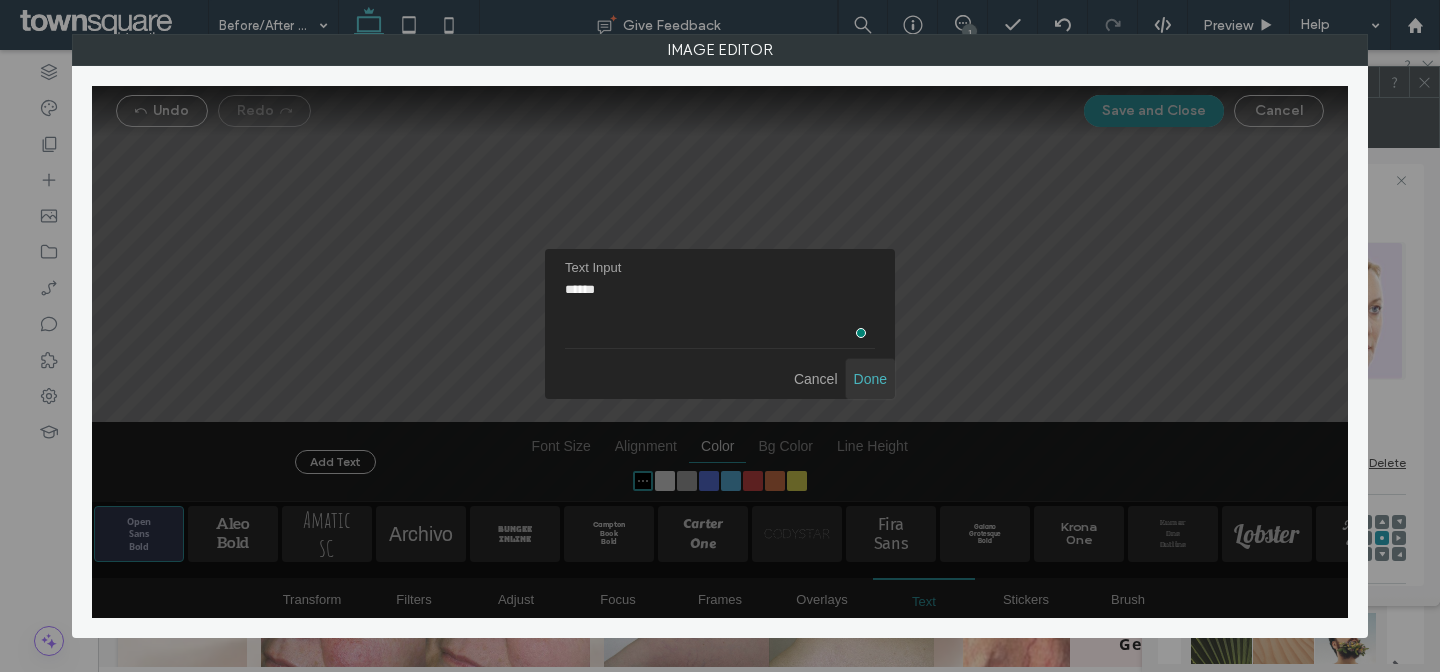 click at bounding box center (870, 379) 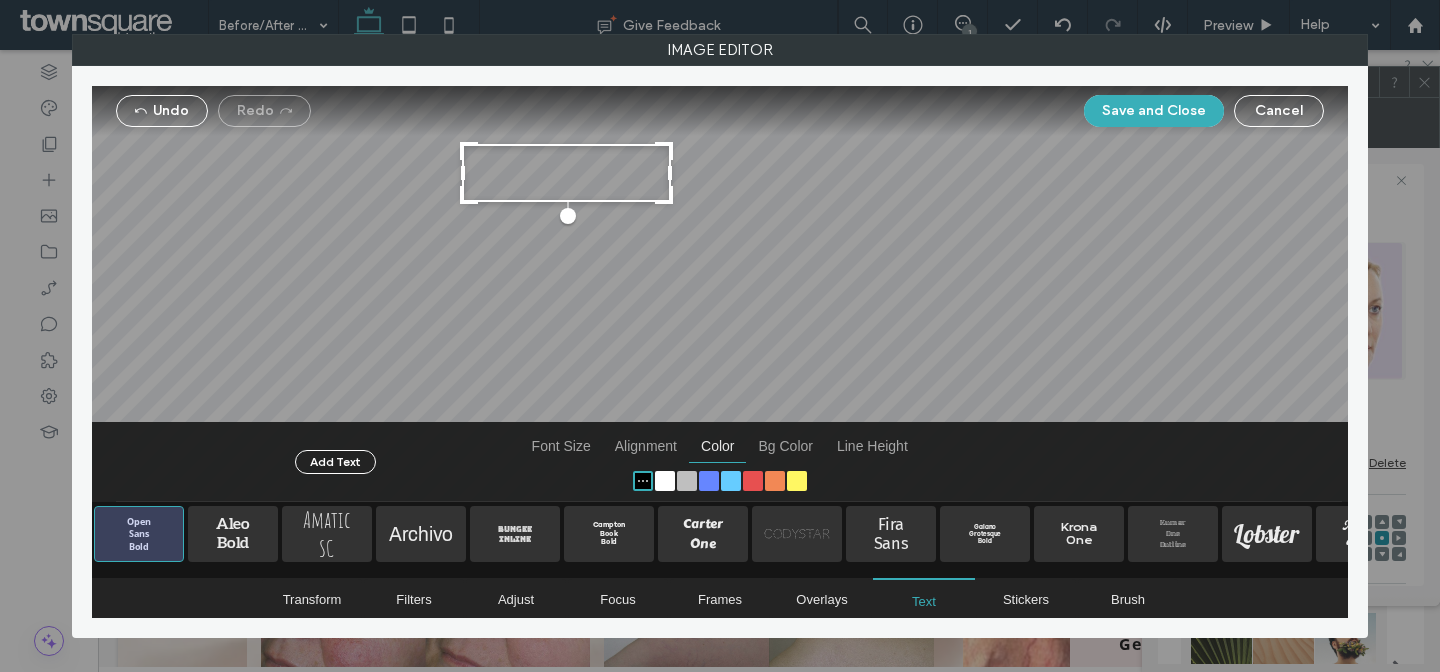 drag, startPoint x: 721, startPoint y: 269, endPoint x: 559, endPoint y: 128, distance: 214.76732 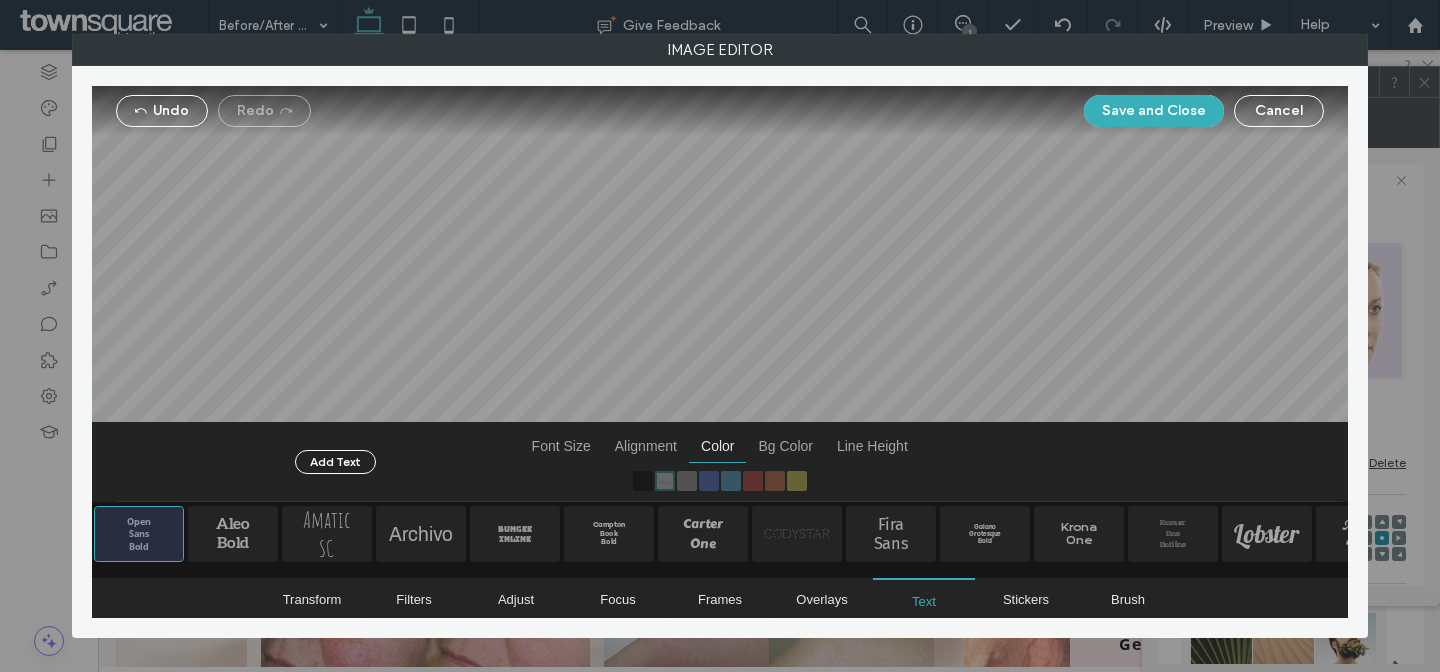 click at bounding box center [720, 294] 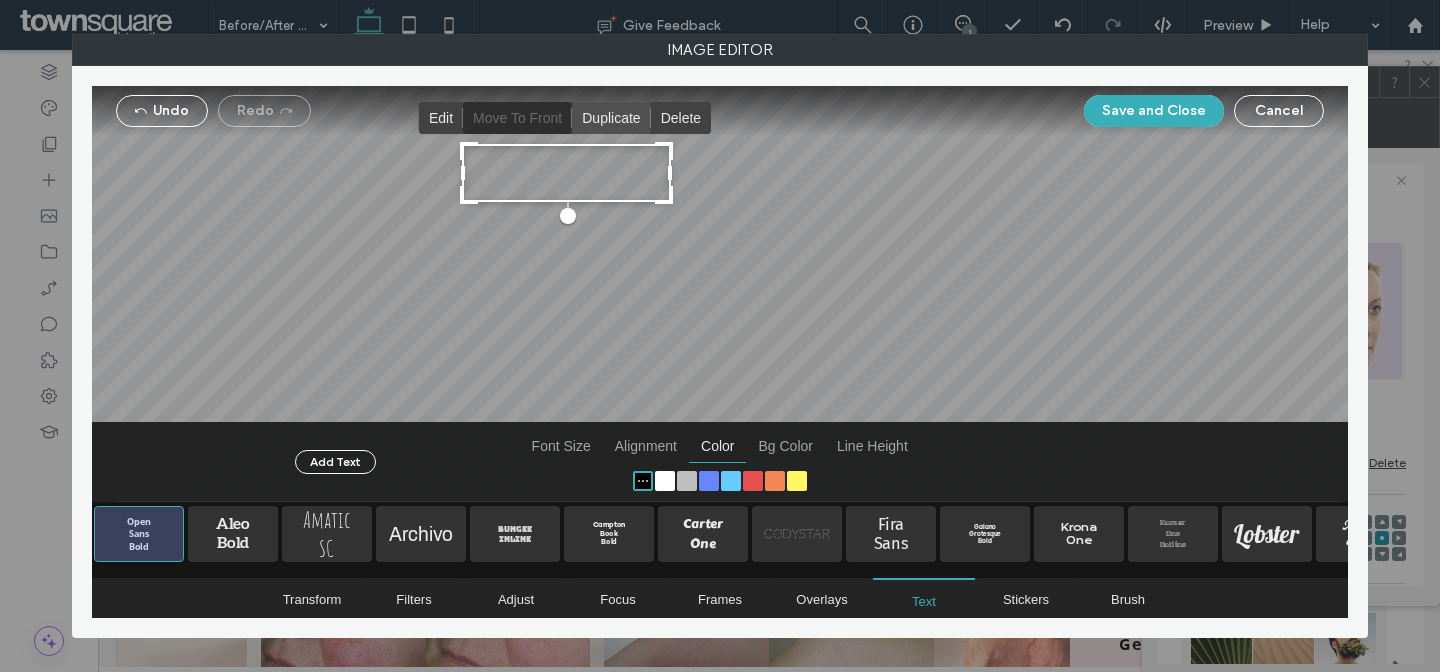 click at bounding box center (611, 118) 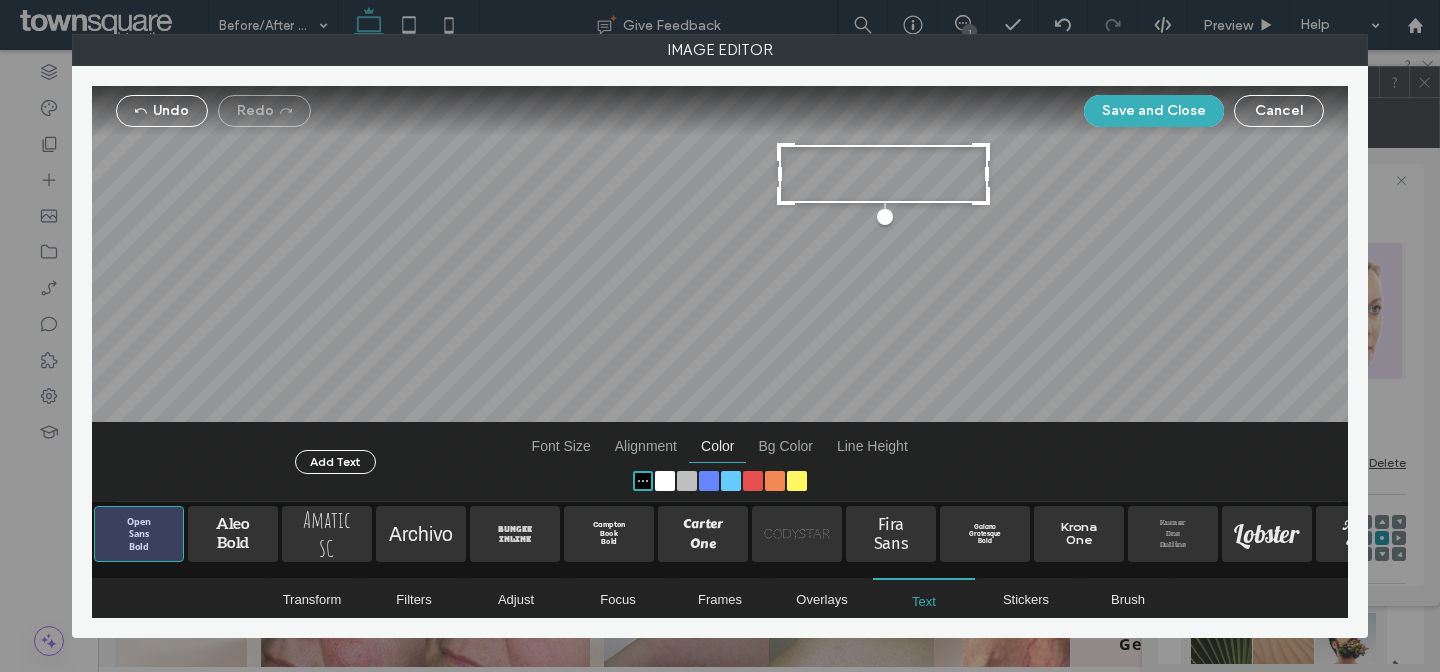 drag, startPoint x: 595, startPoint y: 199, endPoint x: 920, endPoint y: 128, distance: 332.665 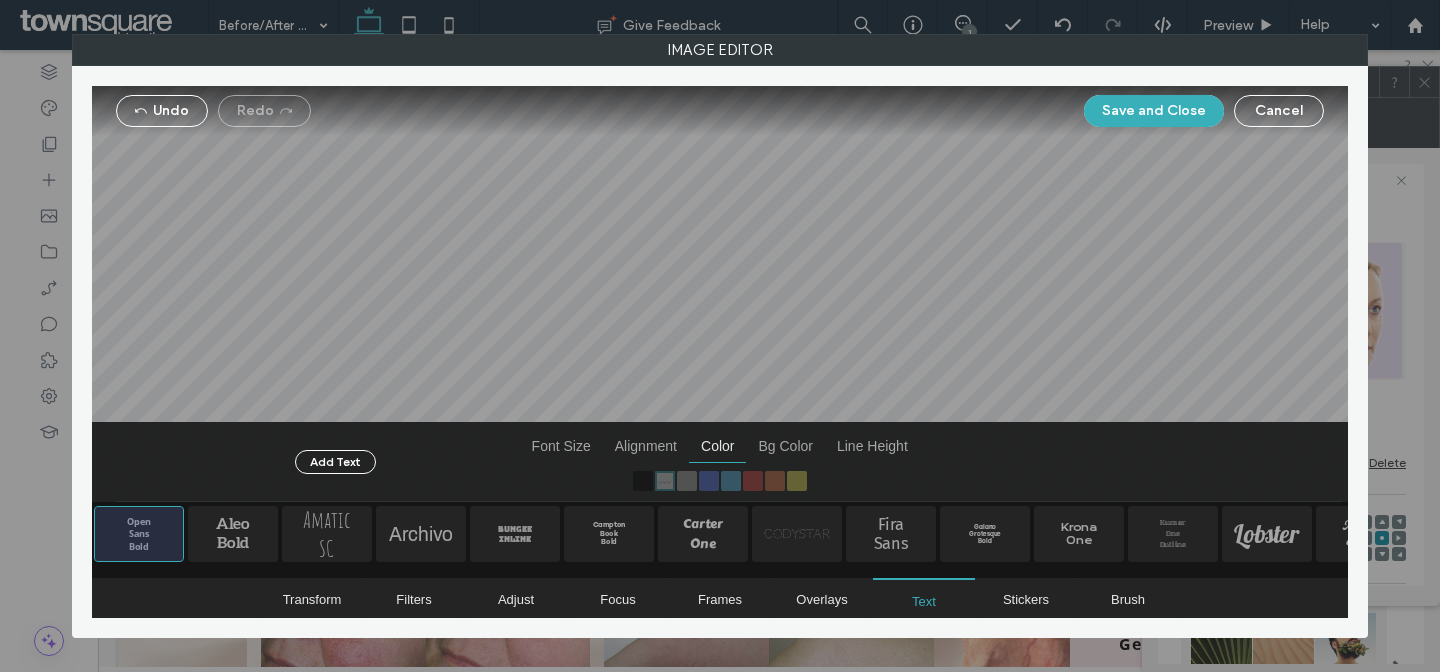 click at bounding box center [720, 294] 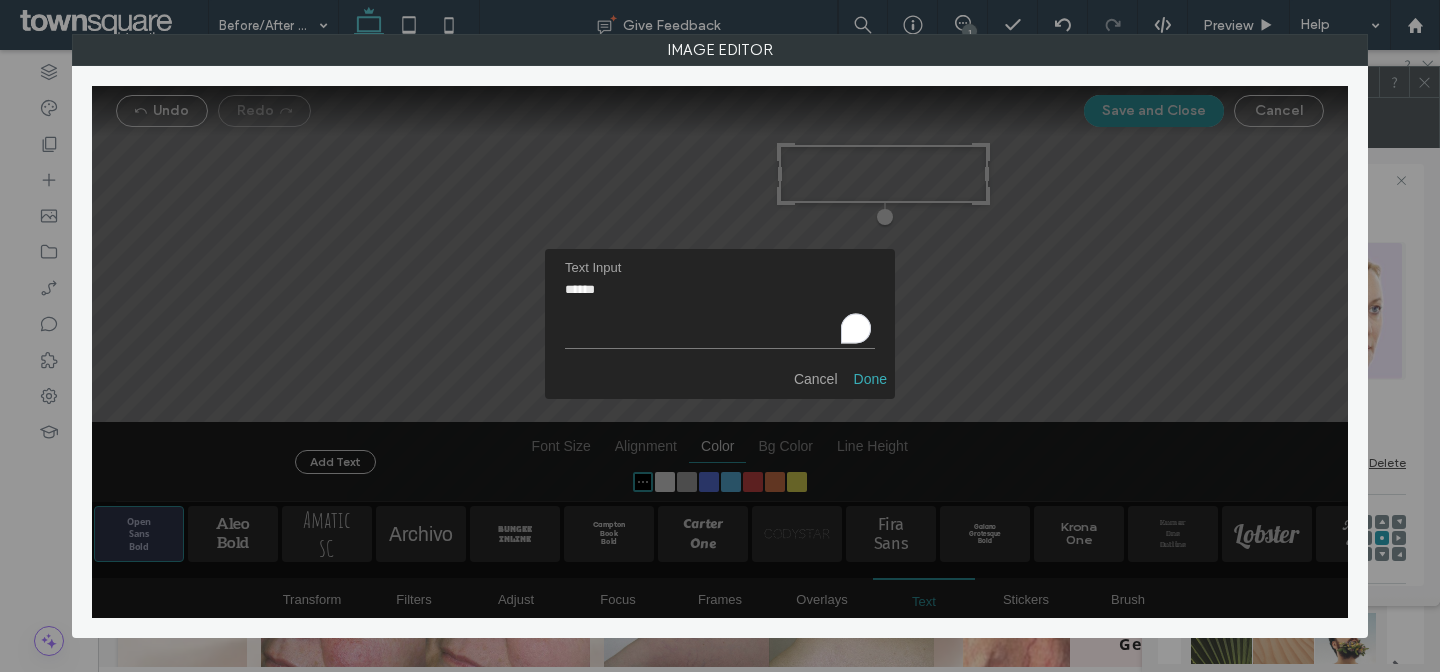 click on "******" at bounding box center (720, 316) 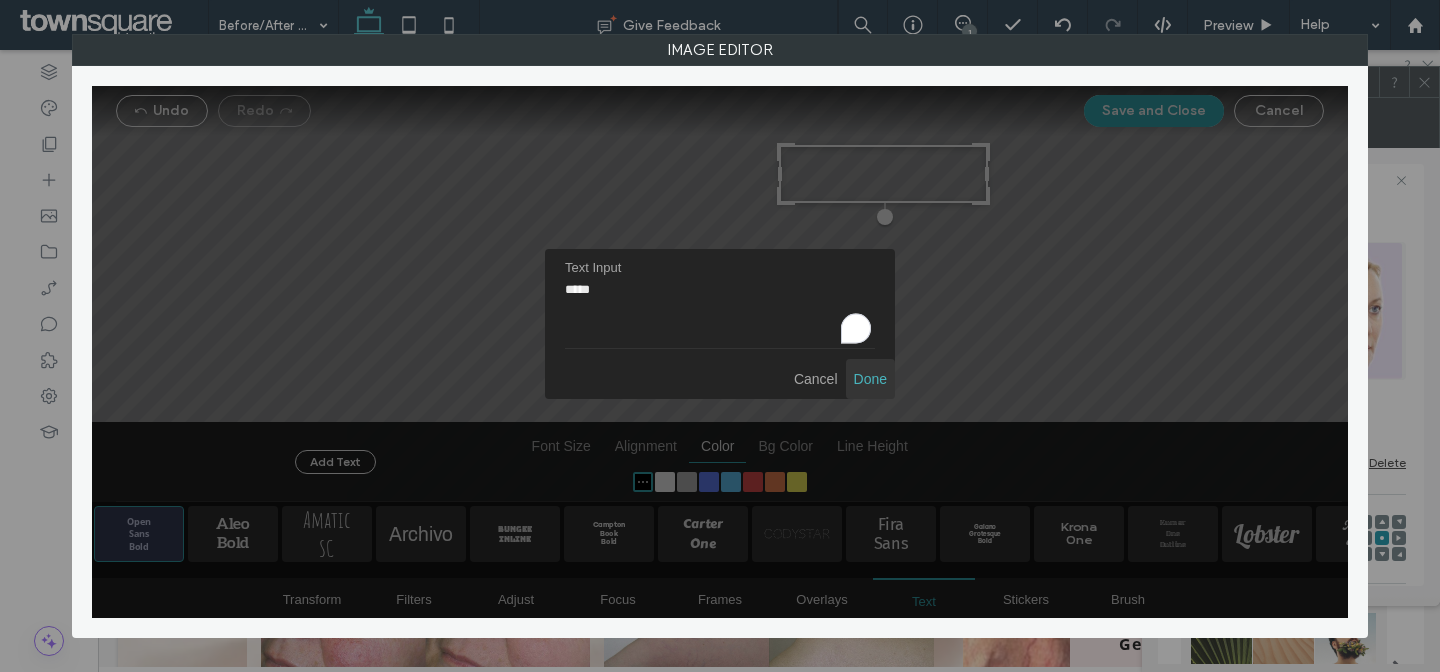 type on "*****" 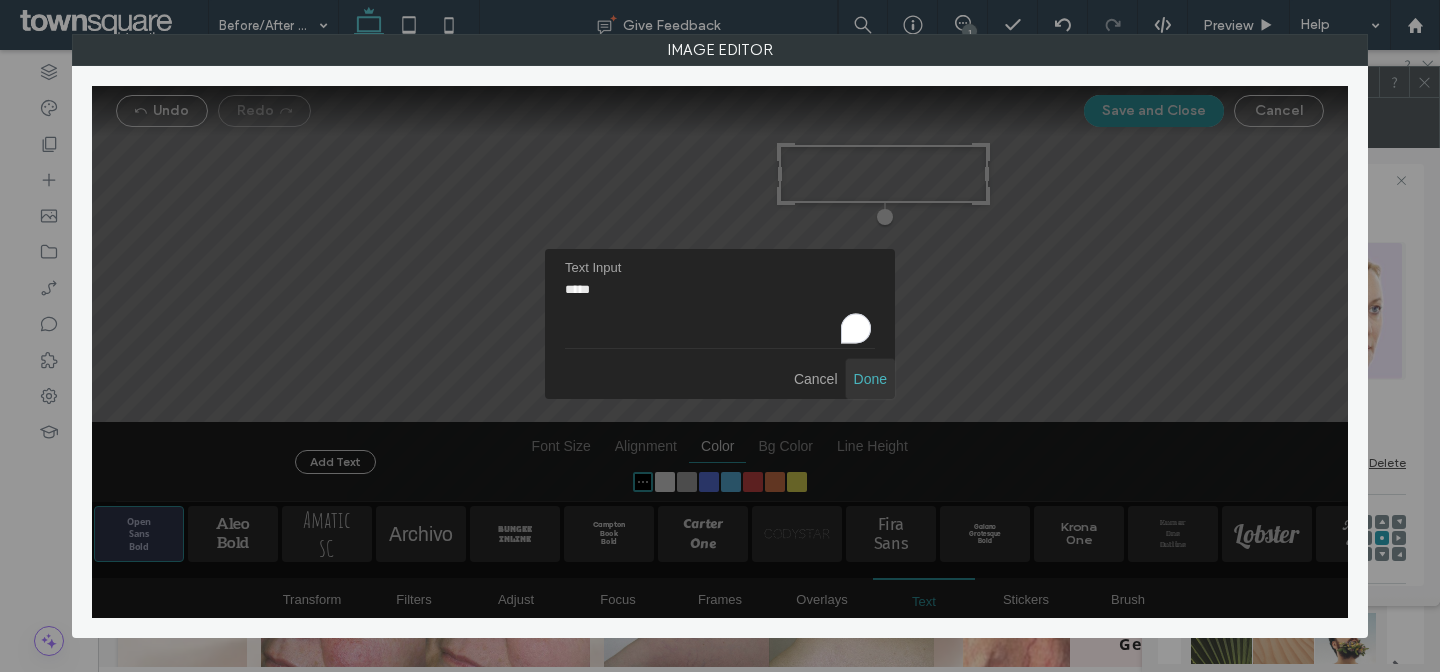 click at bounding box center (870, 379) 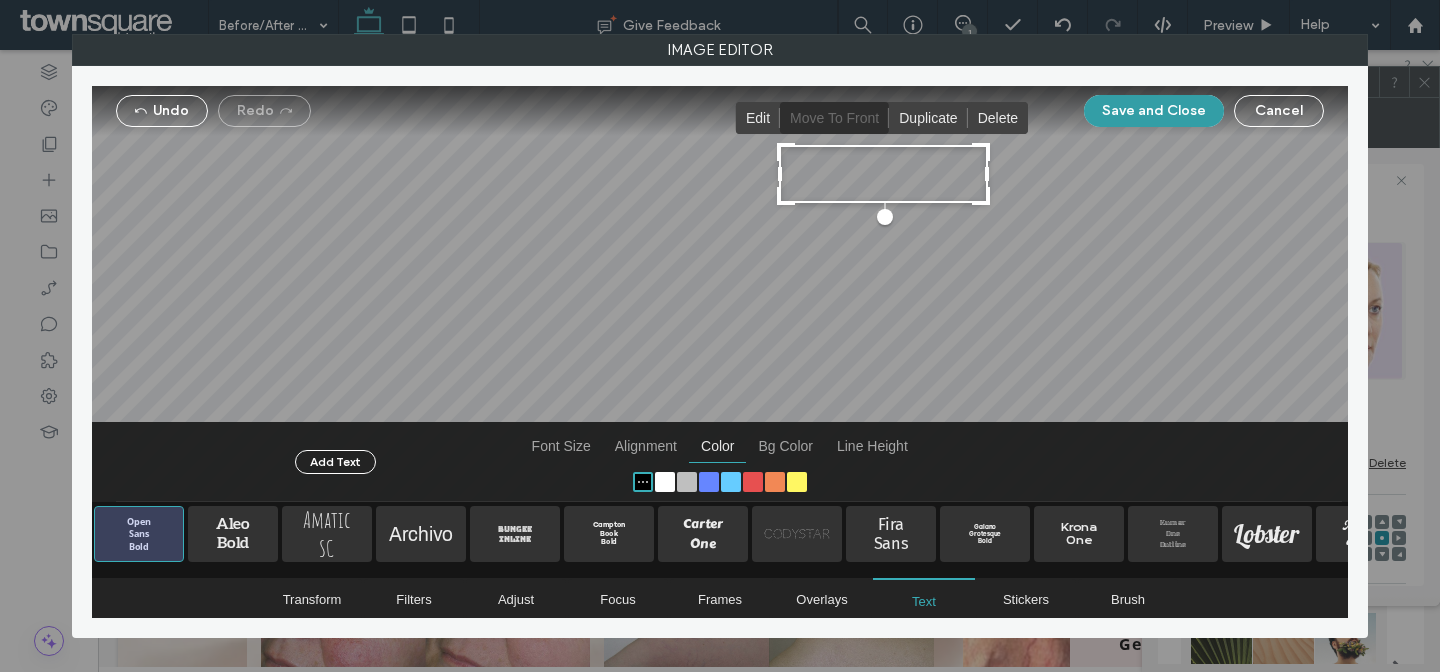 click on "Save and Close" at bounding box center [1154, 111] 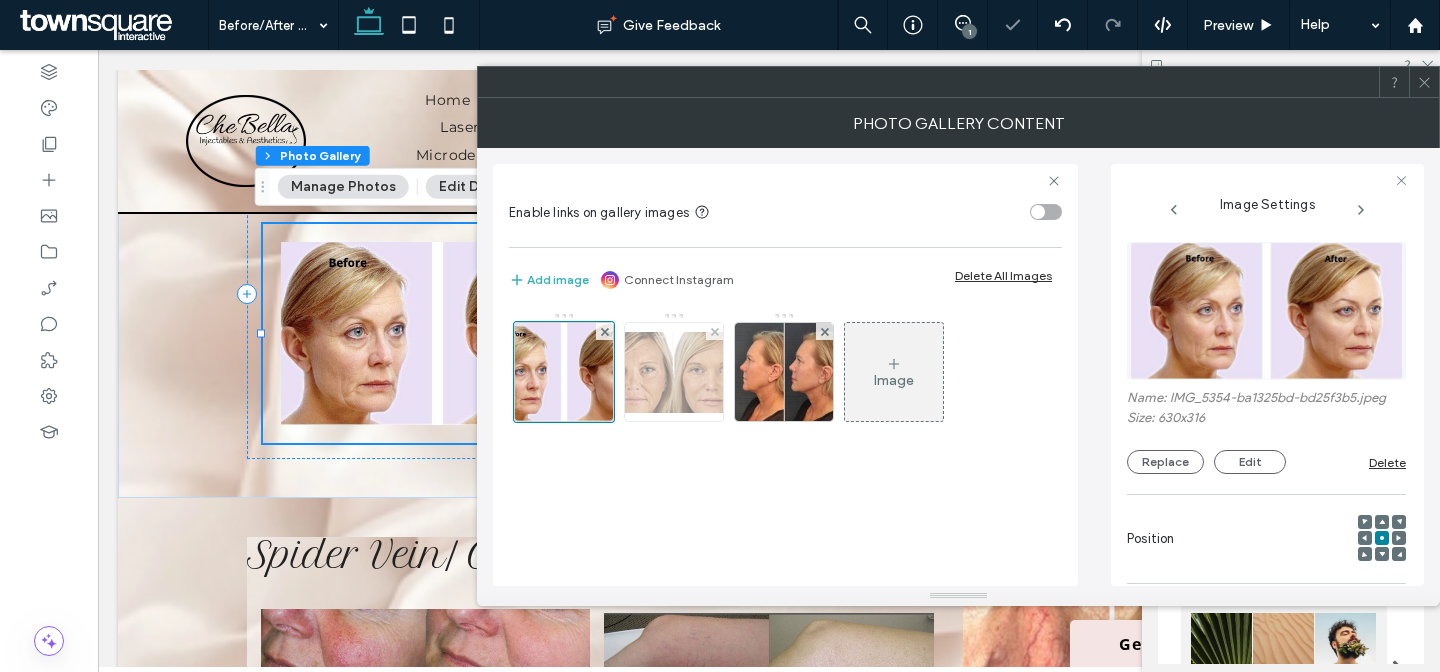 click at bounding box center (674, 372) 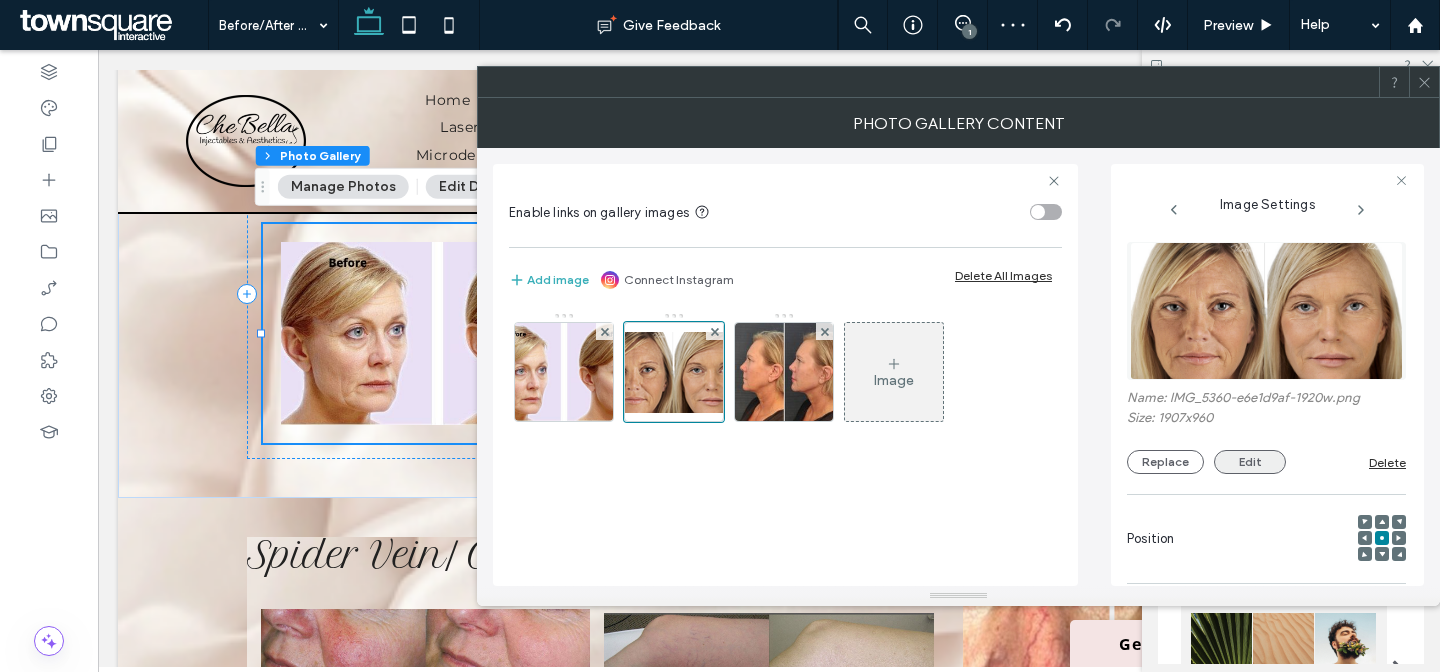 click on "Edit" at bounding box center (1250, 462) 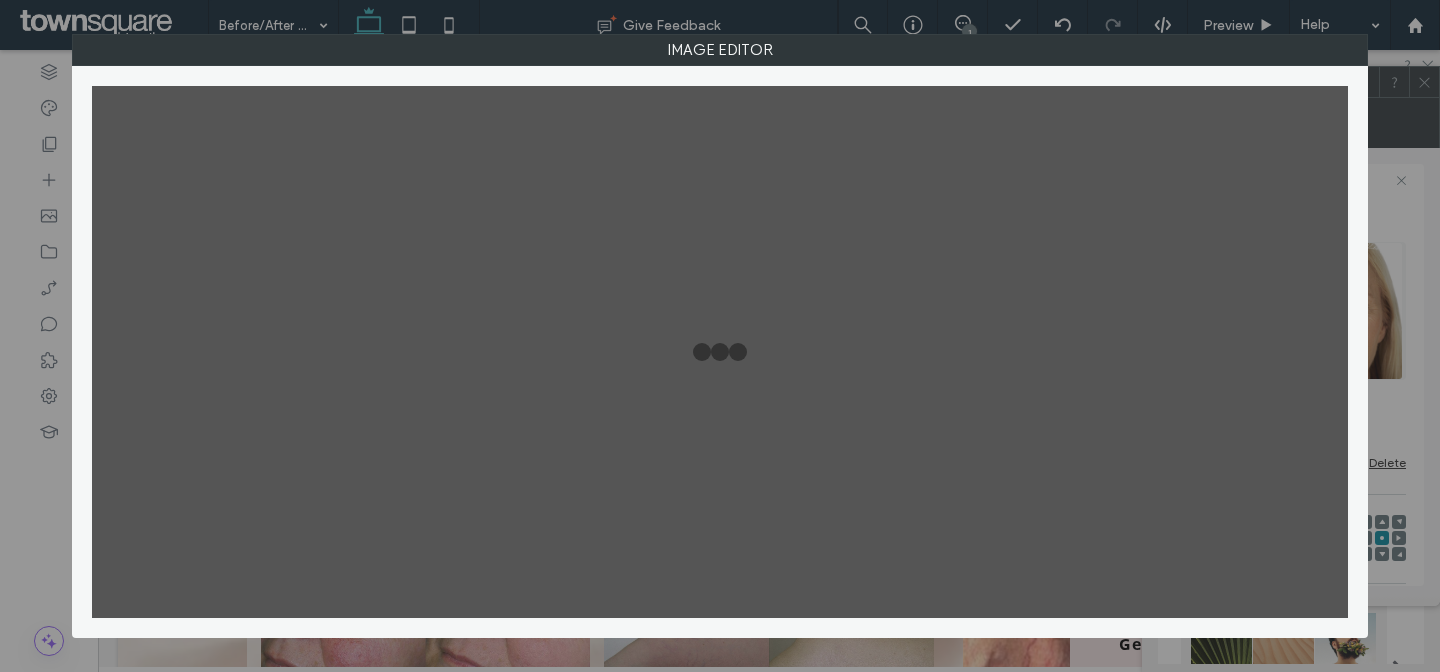 click at bounding box center [720, 352] 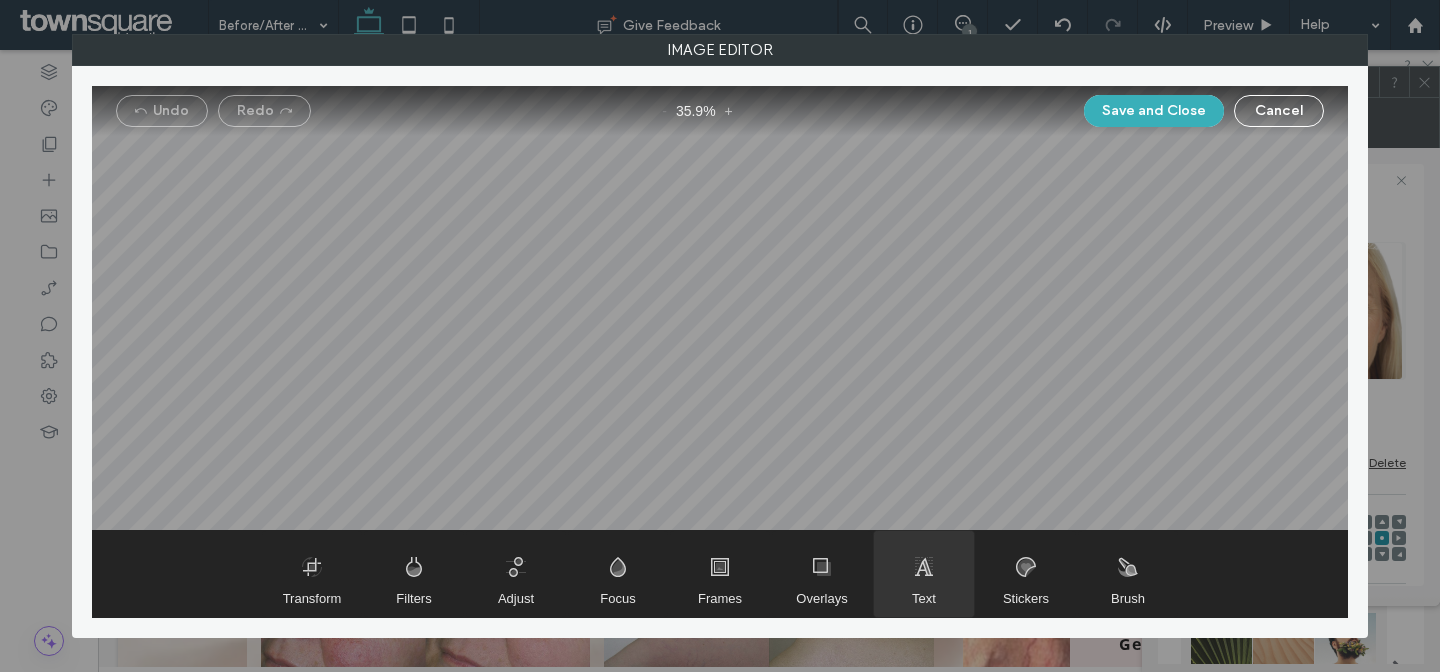 click at bounding box center [924, 574] 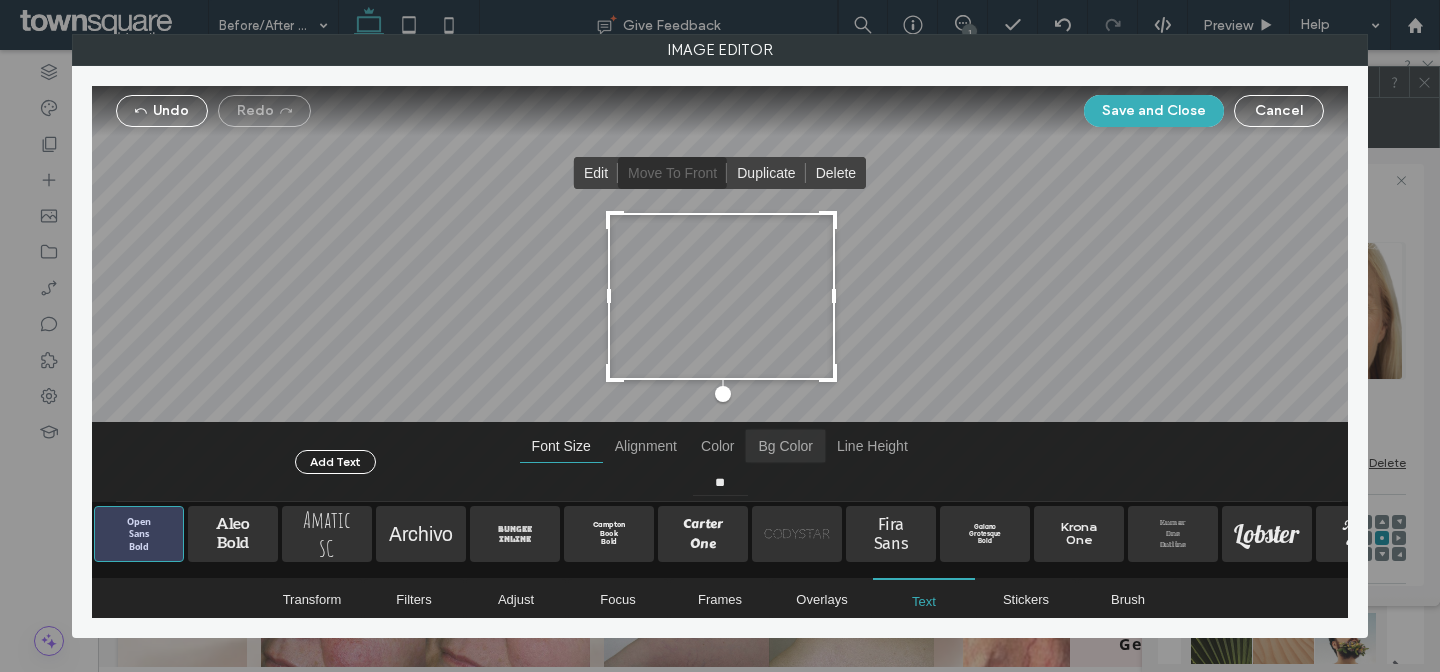 click at bounding box center [785, 446] 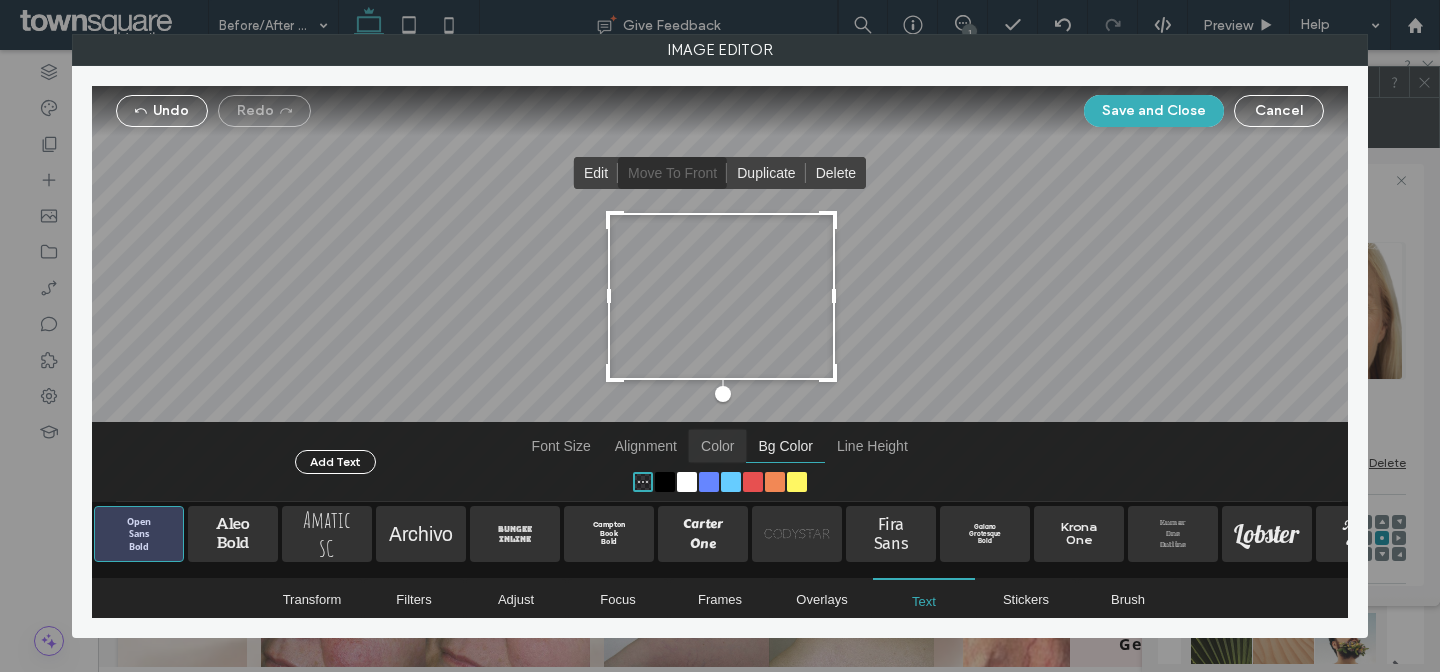 click at bounding box center (717, 446) 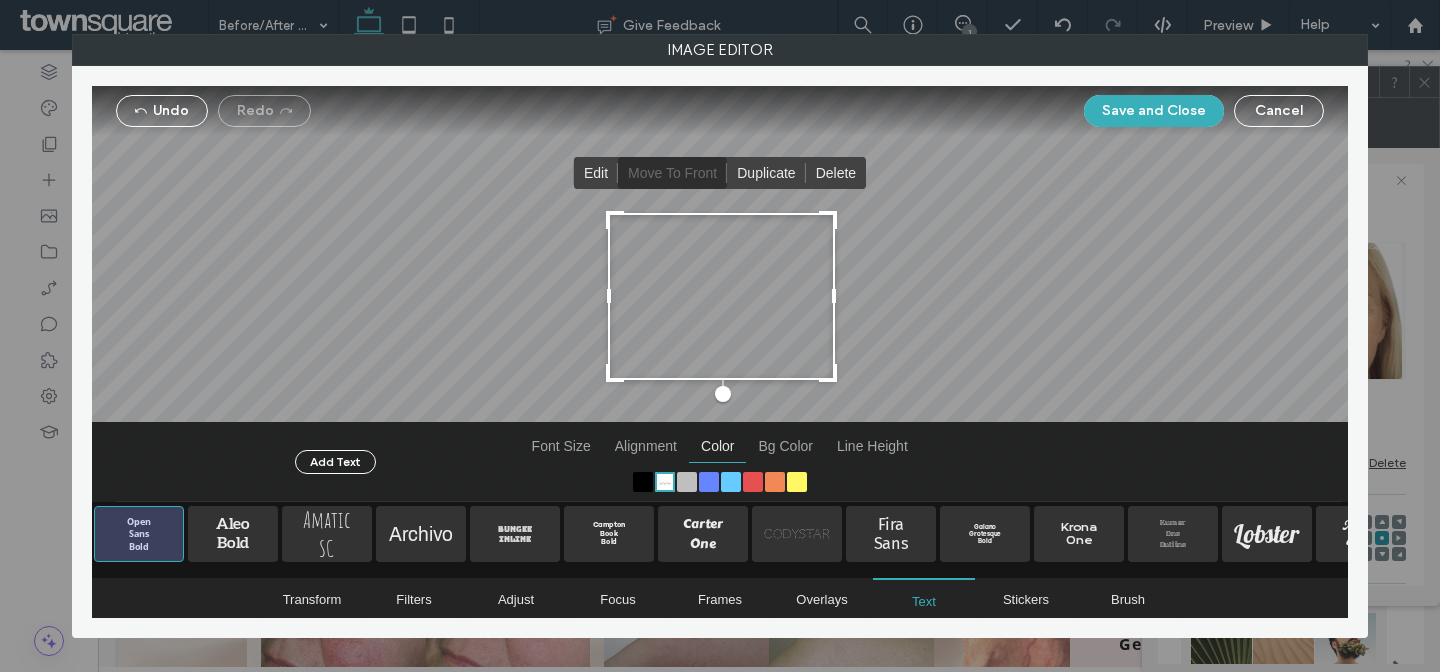 click on "Color Color Opacity Hex ******* R *** G *** B ***" at bounding box center [720, 481] 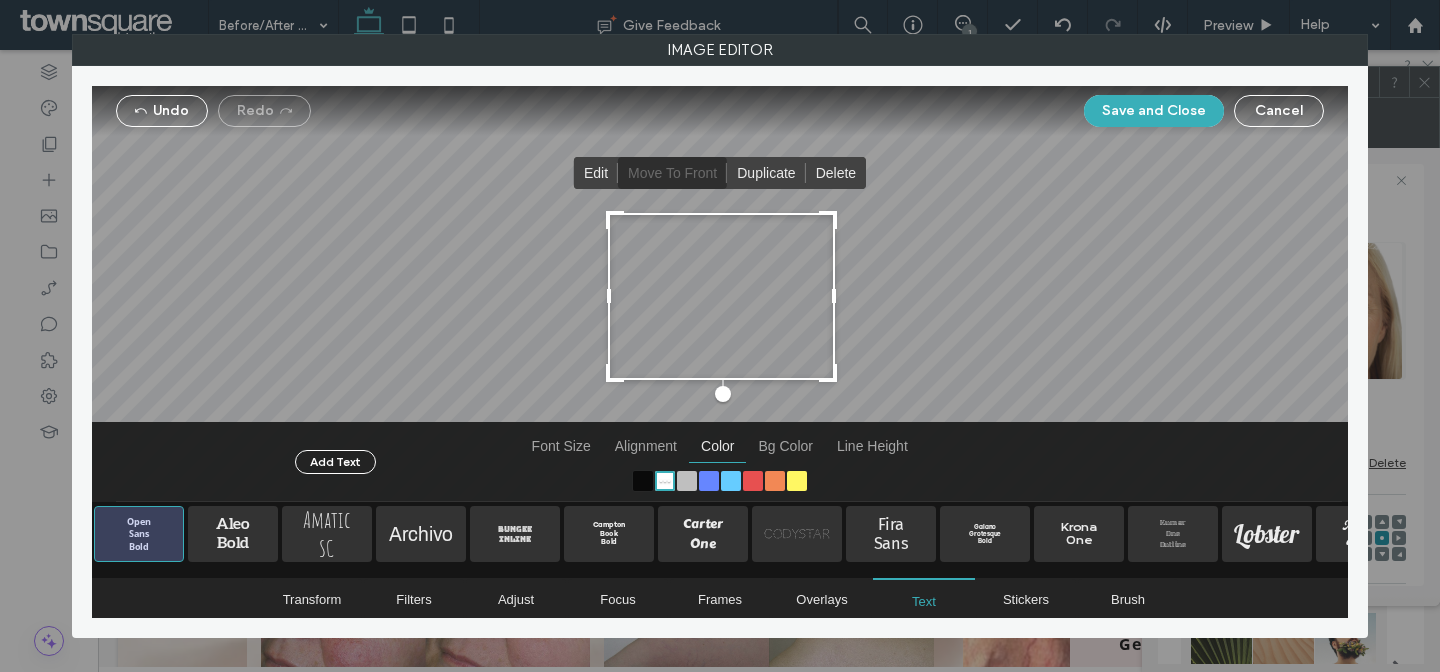 click at bounding box center [643, 481] 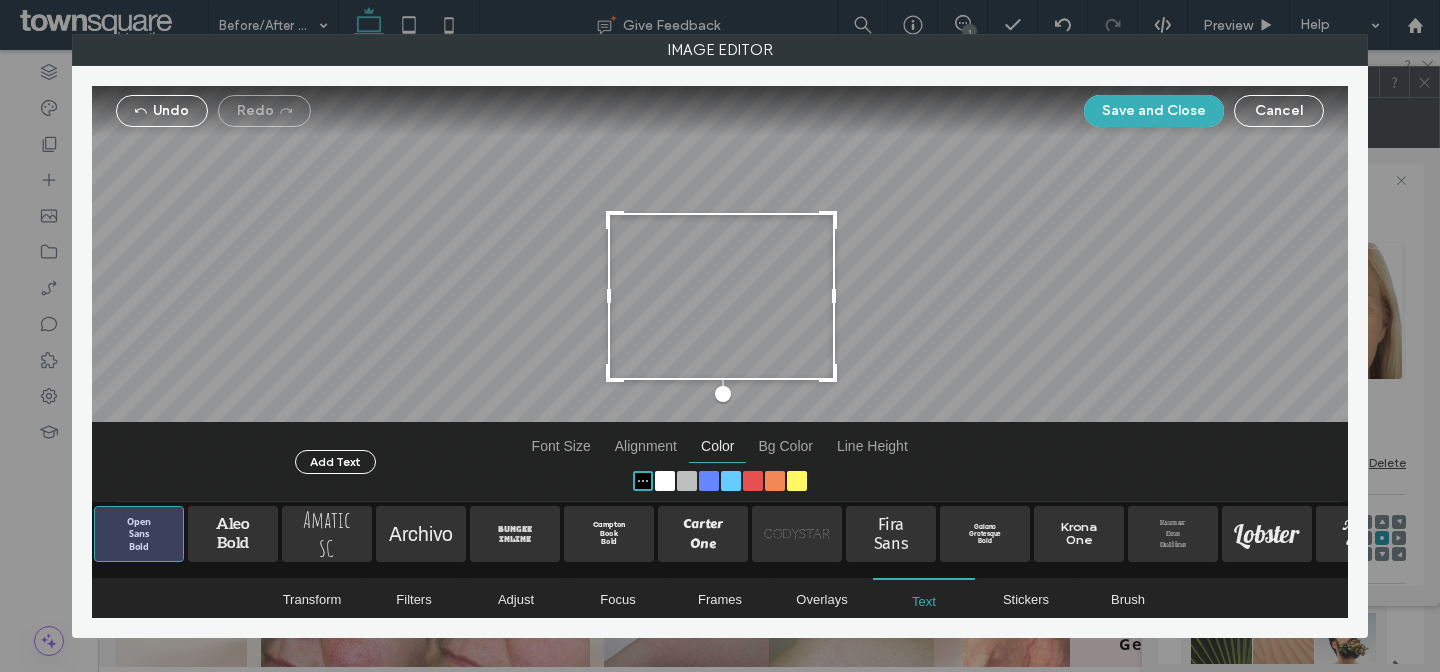 click at bounding box center [721, 296] 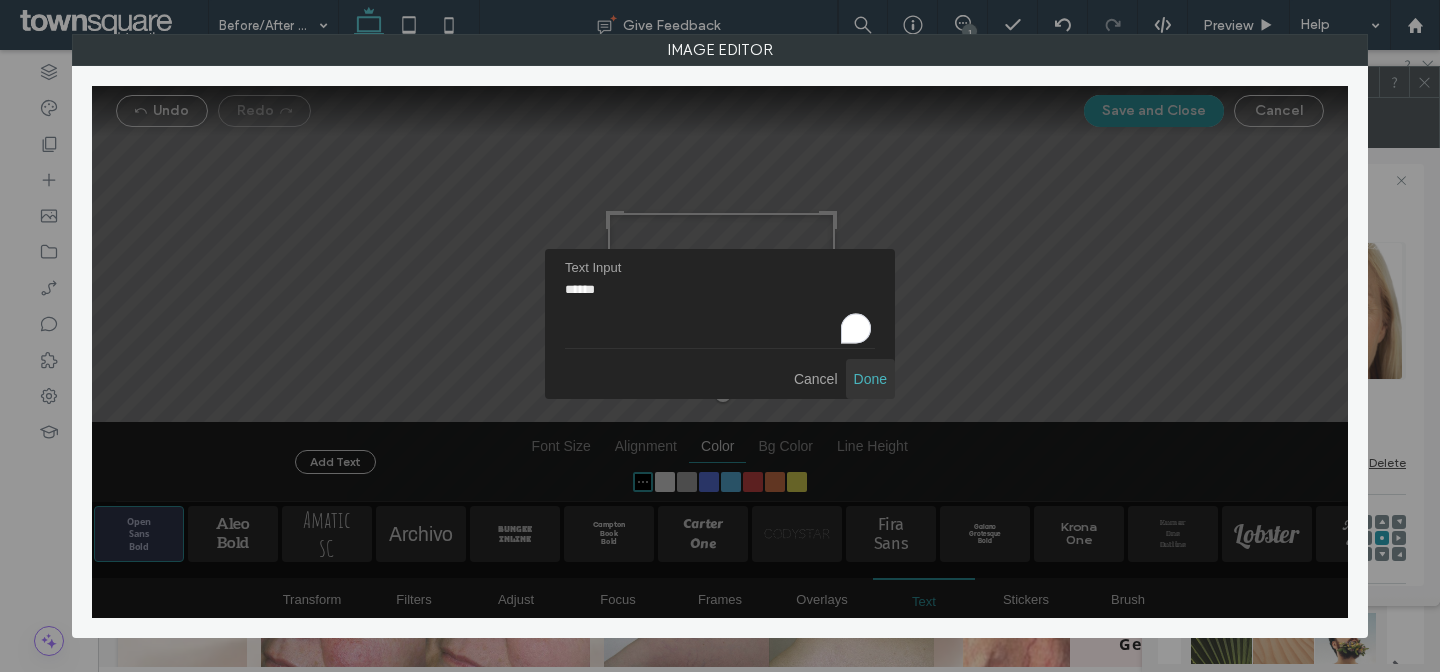 type on "******" 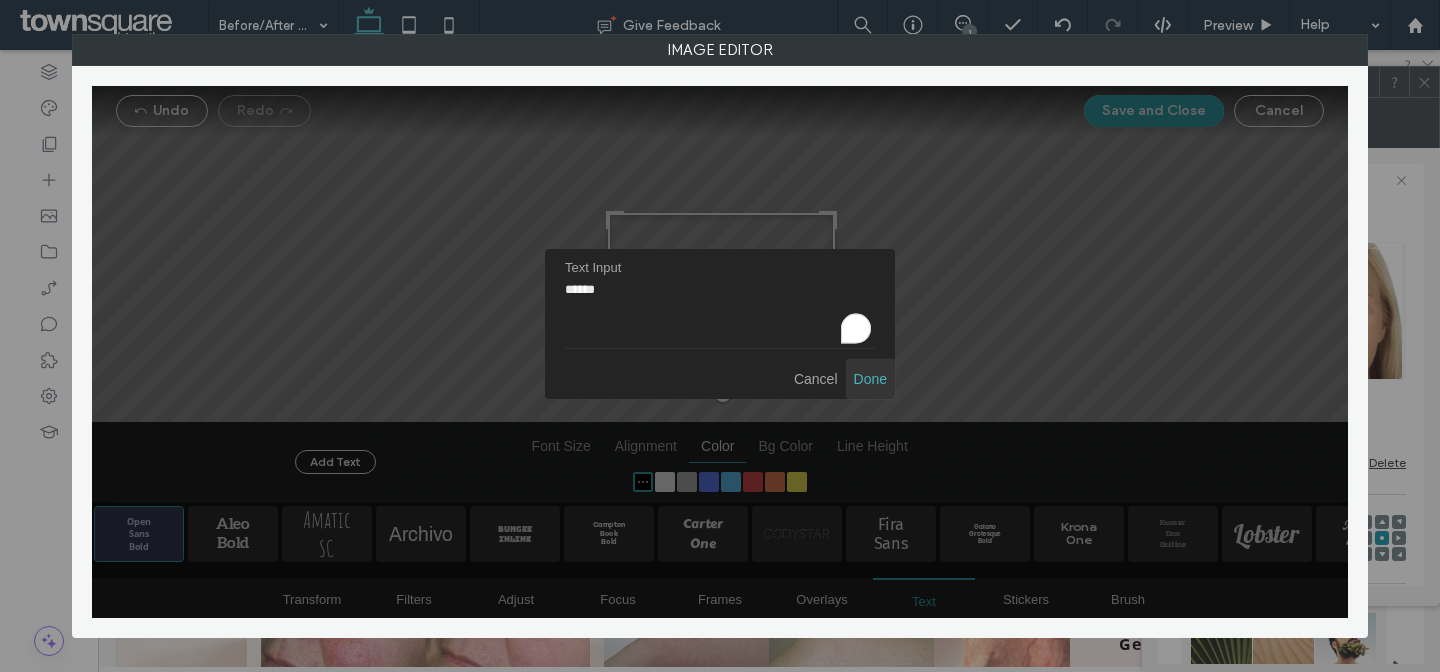 click at bounding box center (870, 379) 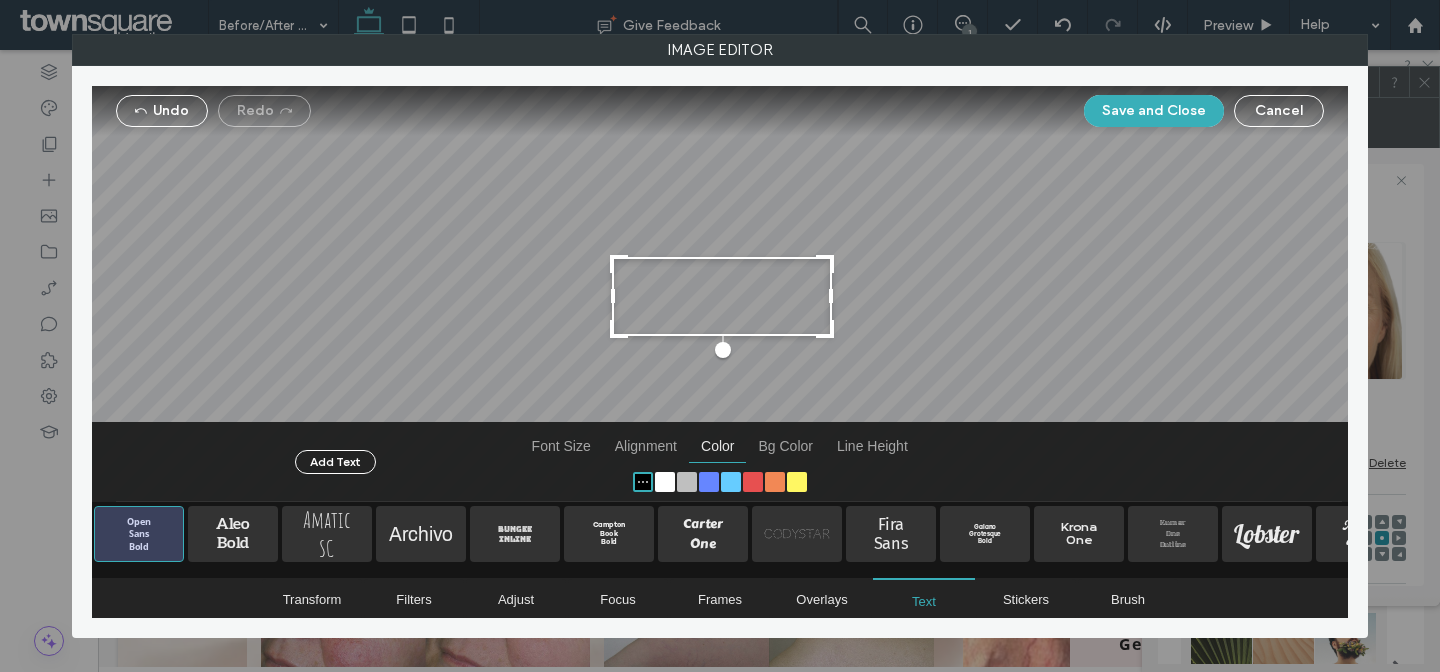 drag, startPoint x: 832, startPoint y: 333, endPoint x: 820, endPoint y: 328, distance: 13 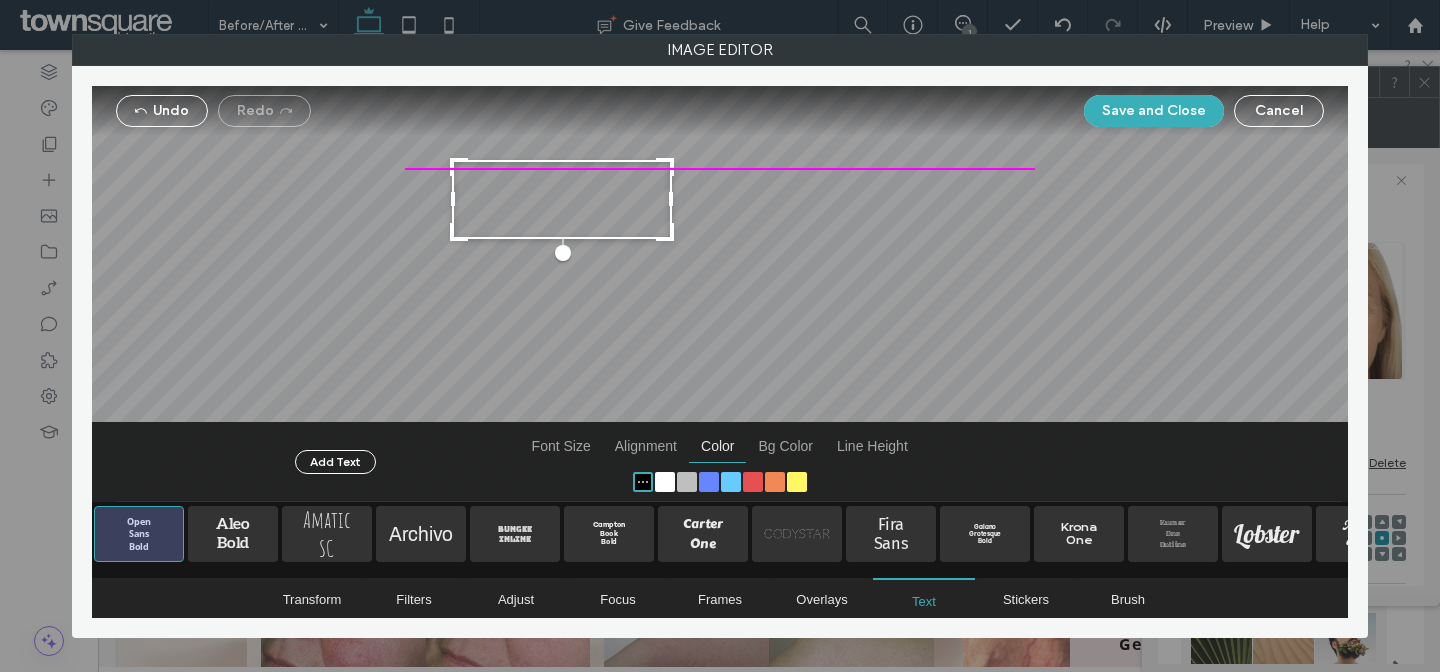 drag, startPoint x: 772, startPoint y: 296, endPoint x: 612, endPoint y: 168, distance: 204.89998 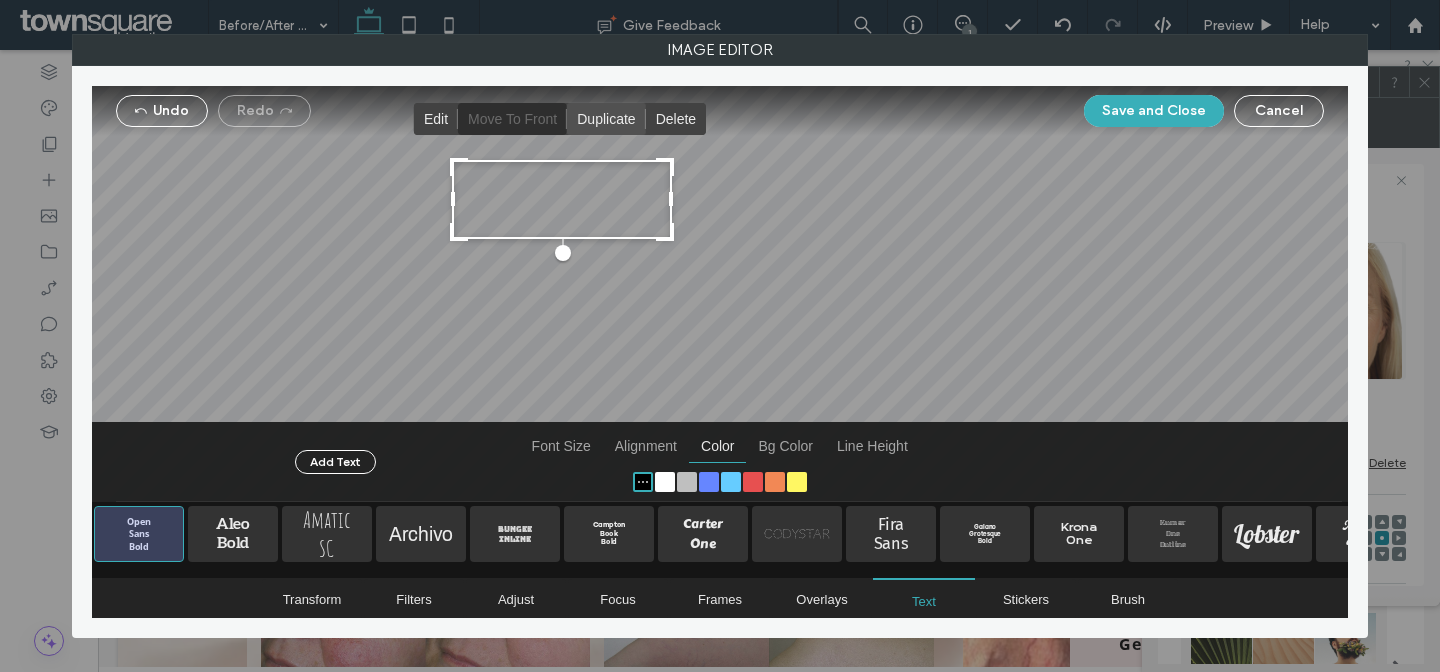 click at bounding box center (606, 119) 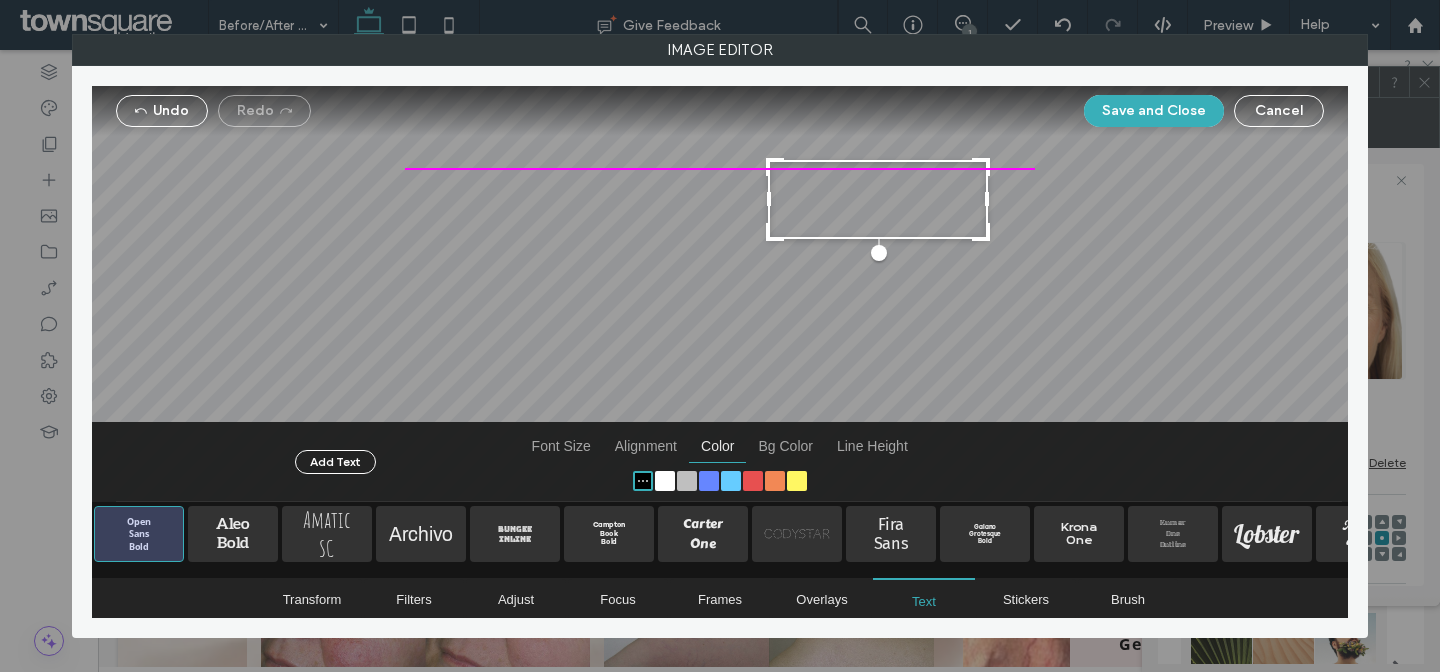 drag, startPoint x: 577, startPoint y: 225, endPoint x: 901, endPoint y: 165, distance: 329.50873 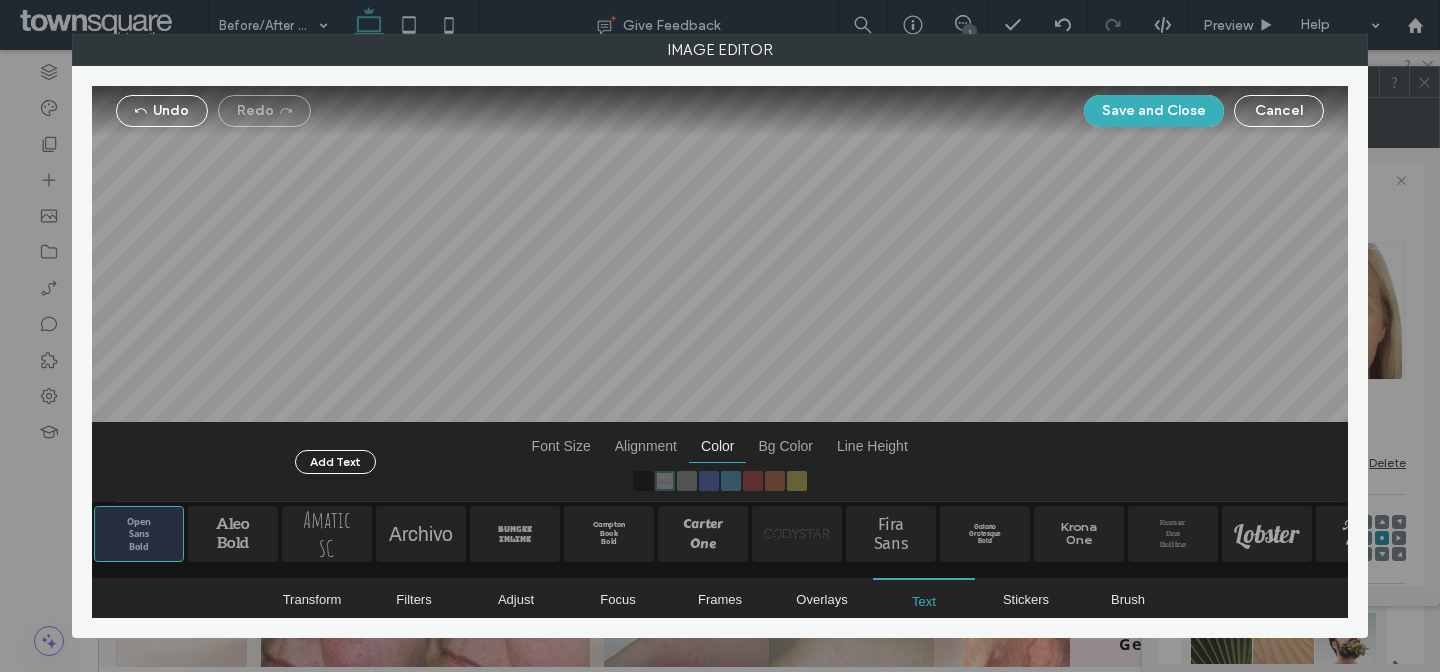 click at bounding box center [720, 294] 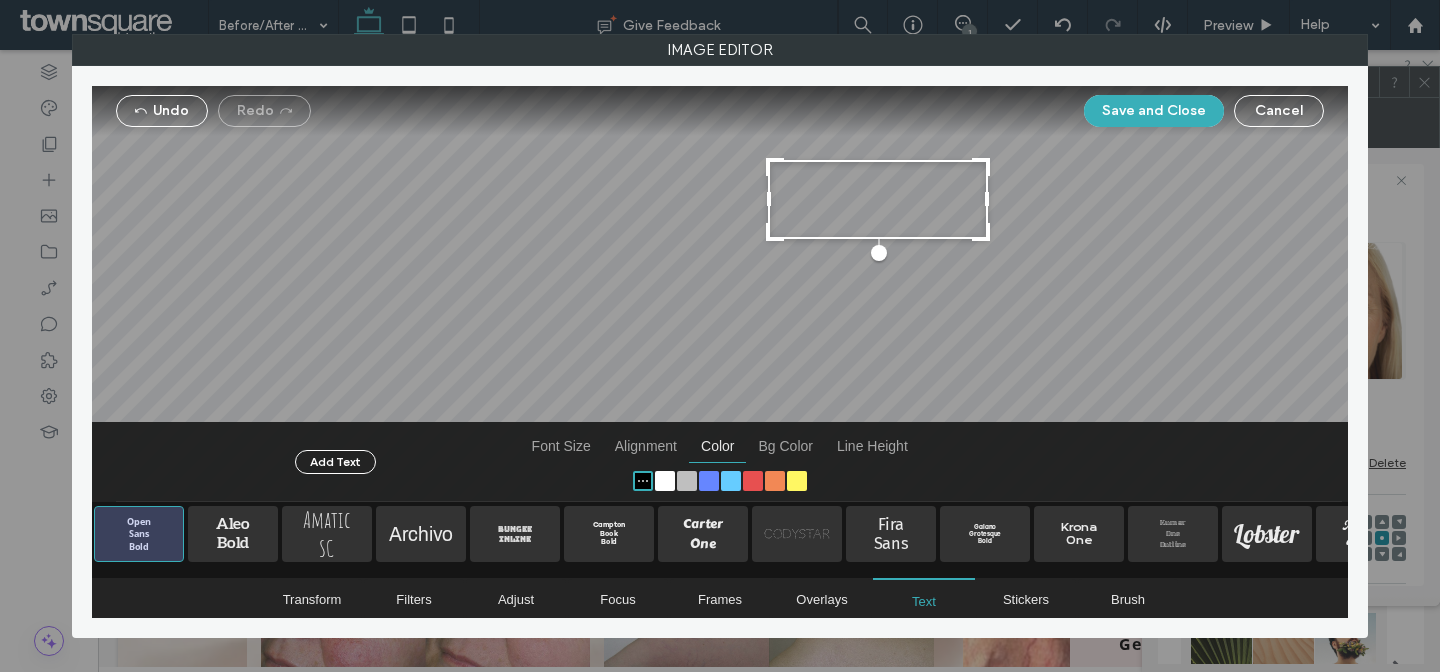 click at bounding box center [878, 199] 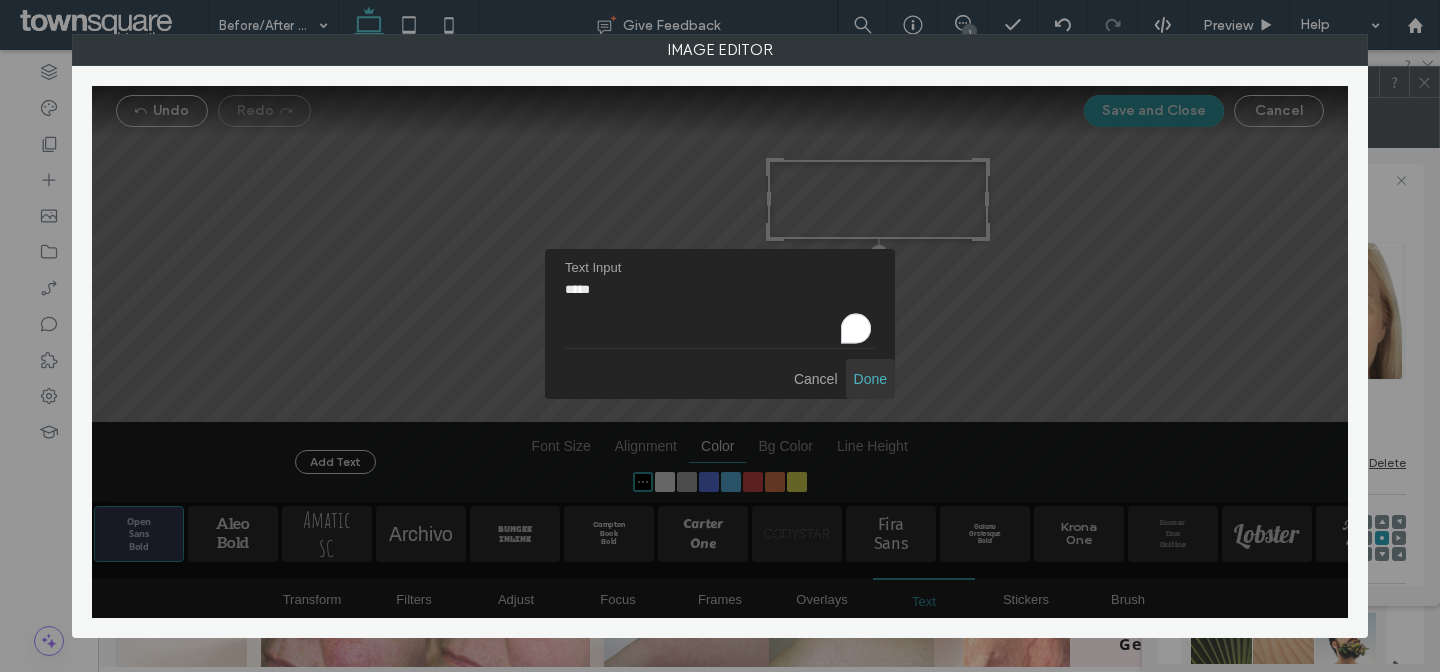 type on "*****" 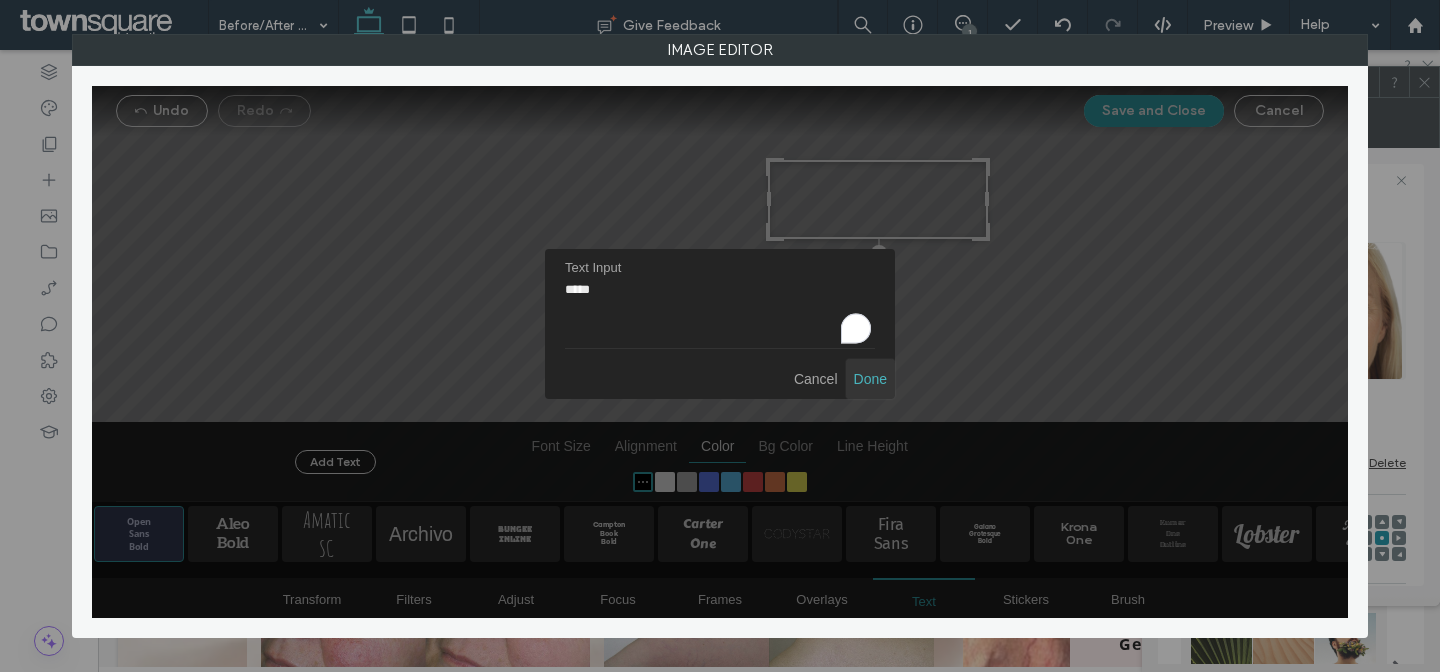 click at bounding box center [870, 379] 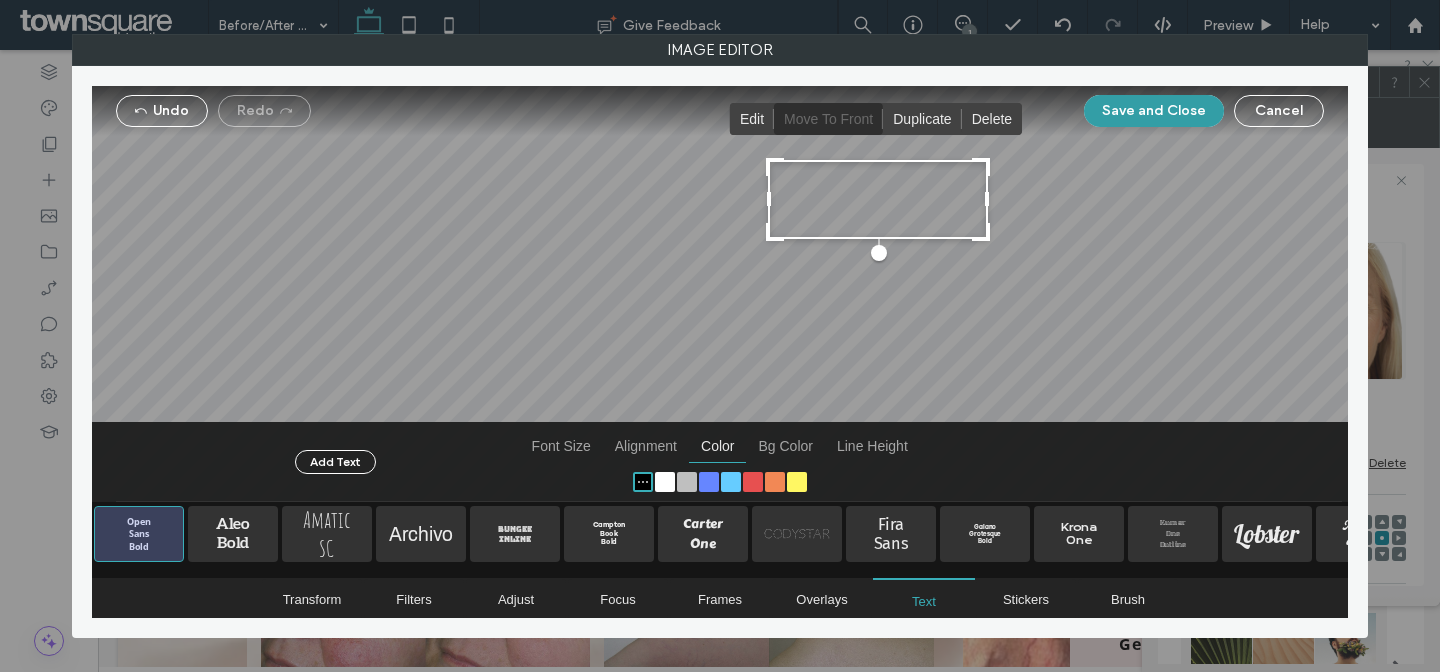 click on "Save and Close" at bounding box center [1154, 111] 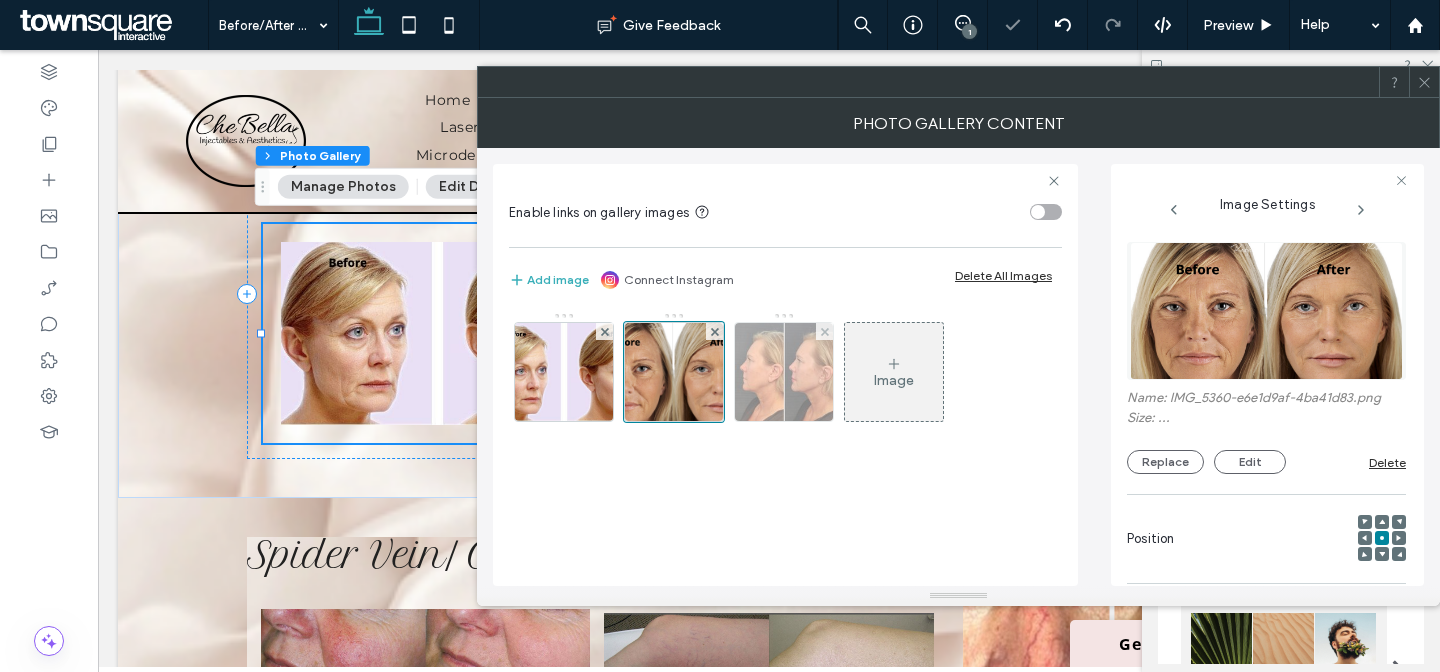 click at bounding box center (784, 372) 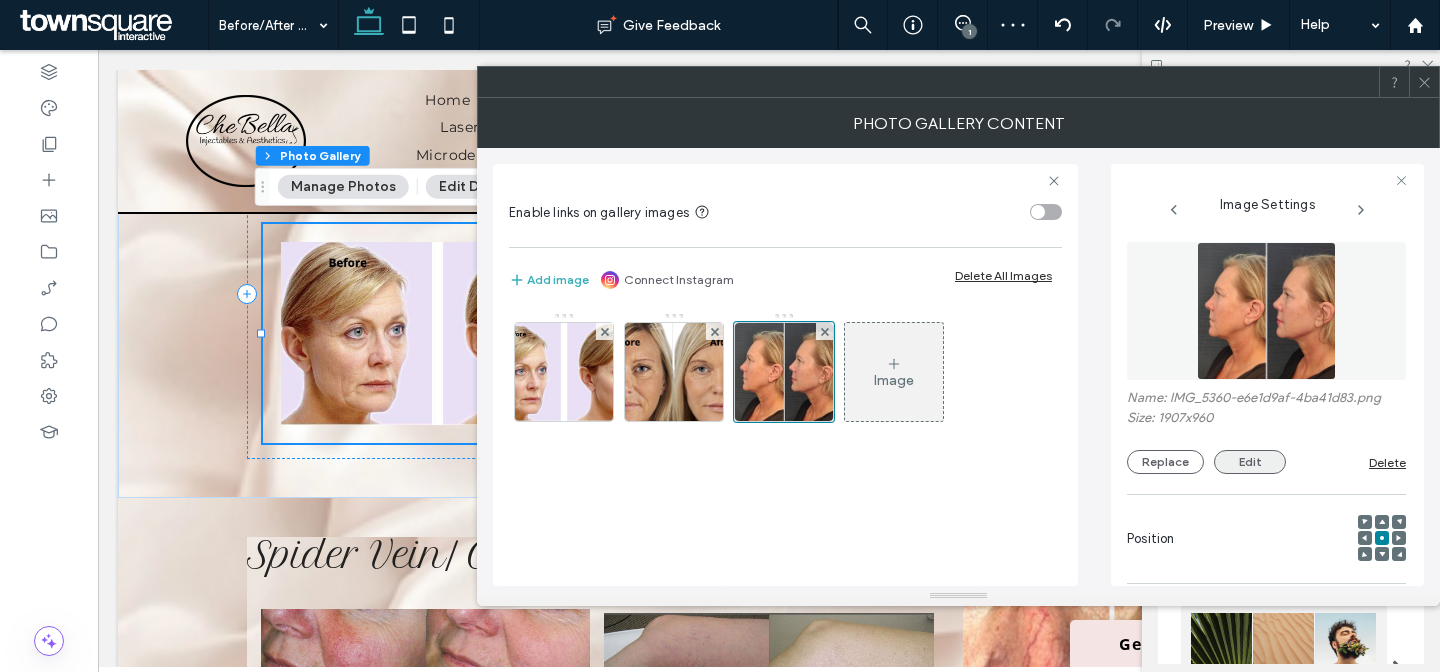 click on "Edit" at bounding box center (1250, 462) 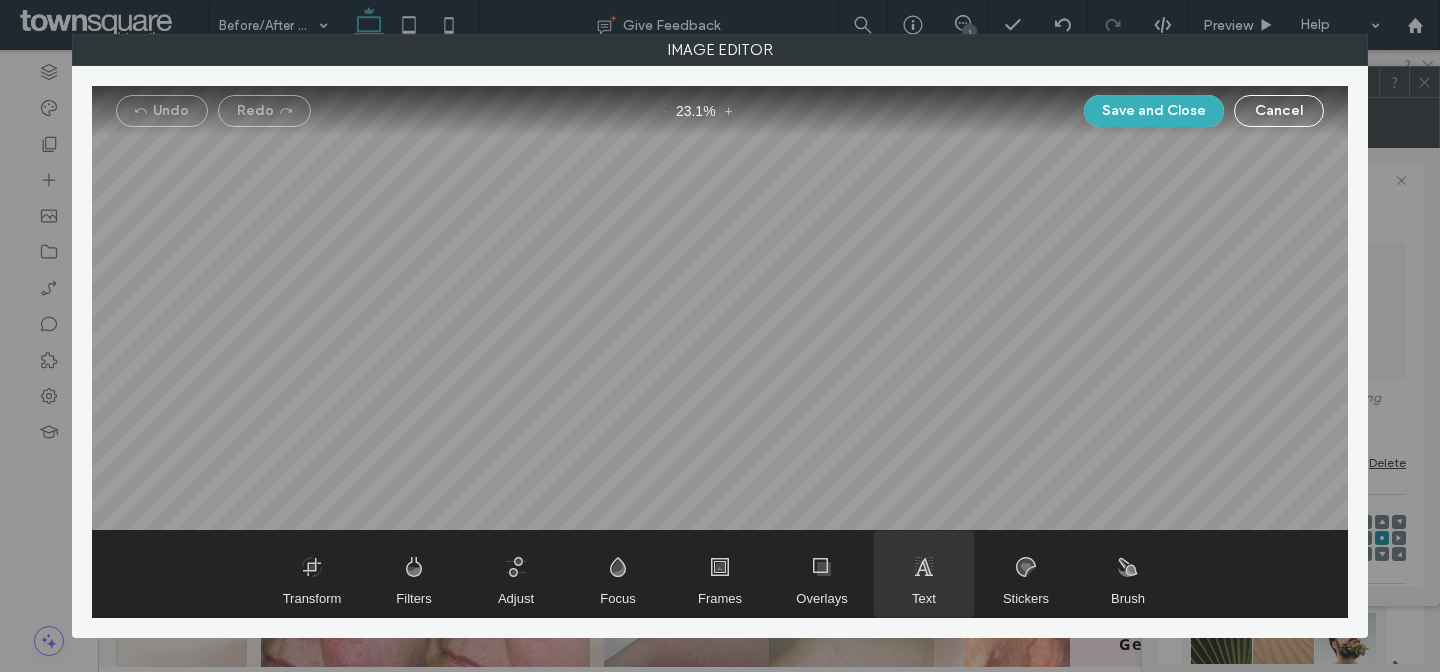 click at bounding box center (924, 574) 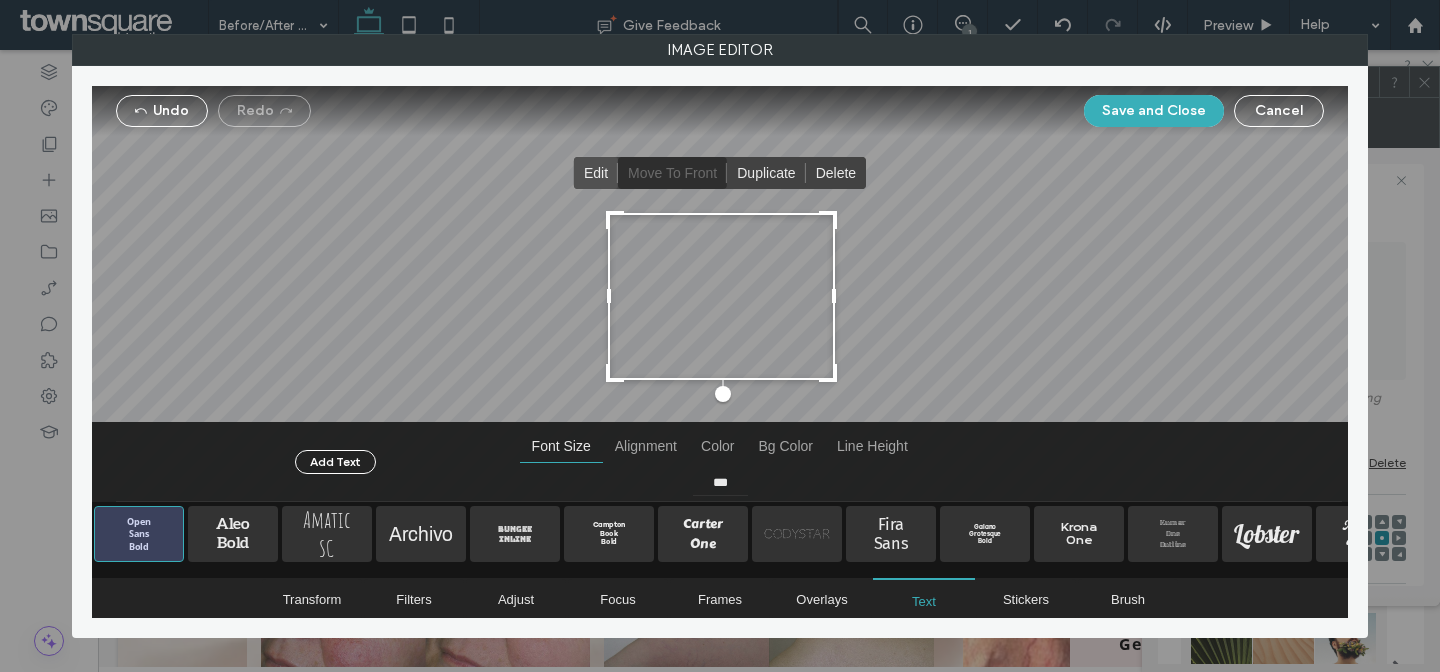 click at bounding box center (596, 173) 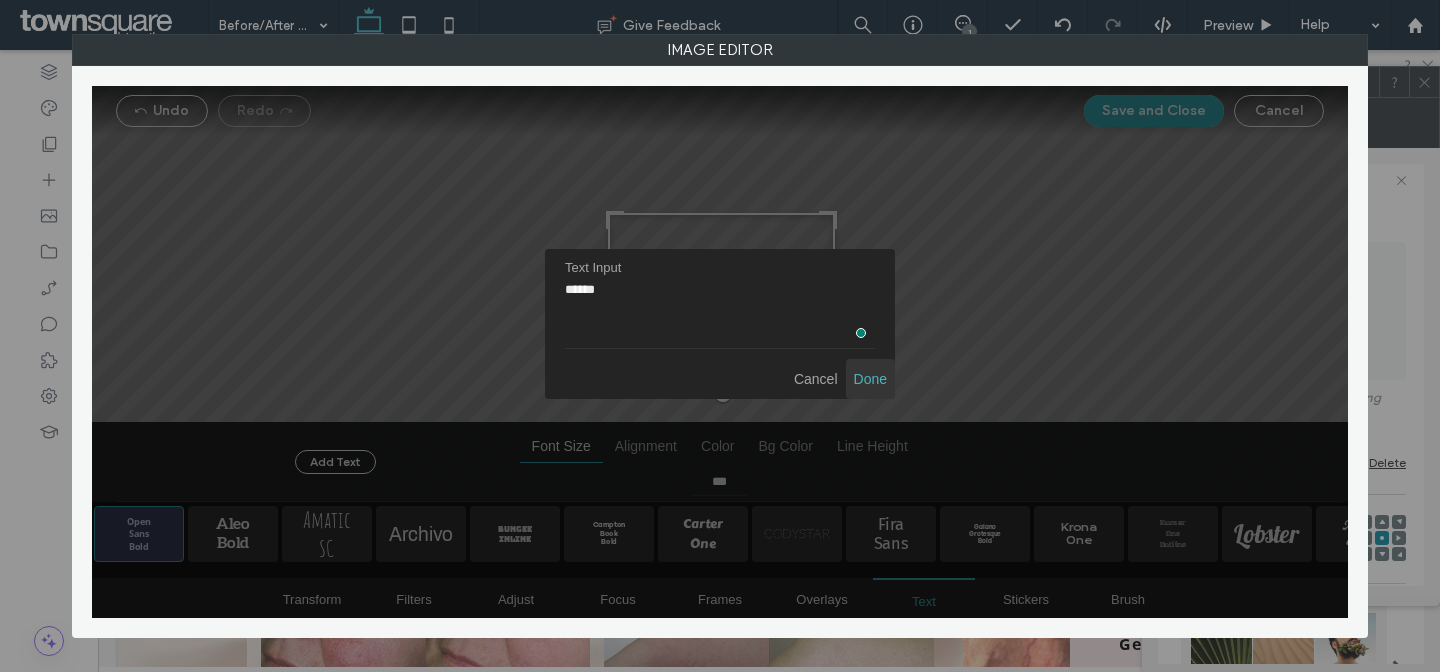 type on "******" 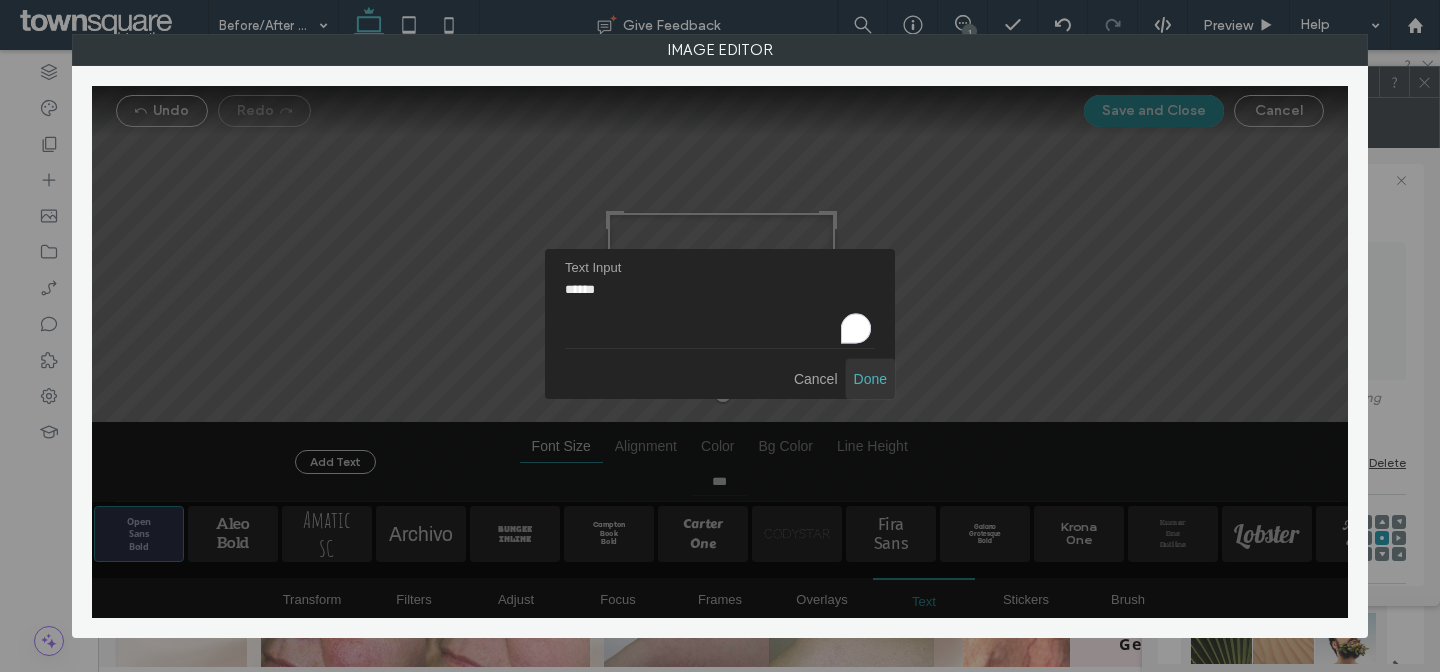 click at bounding box center [870, 379] 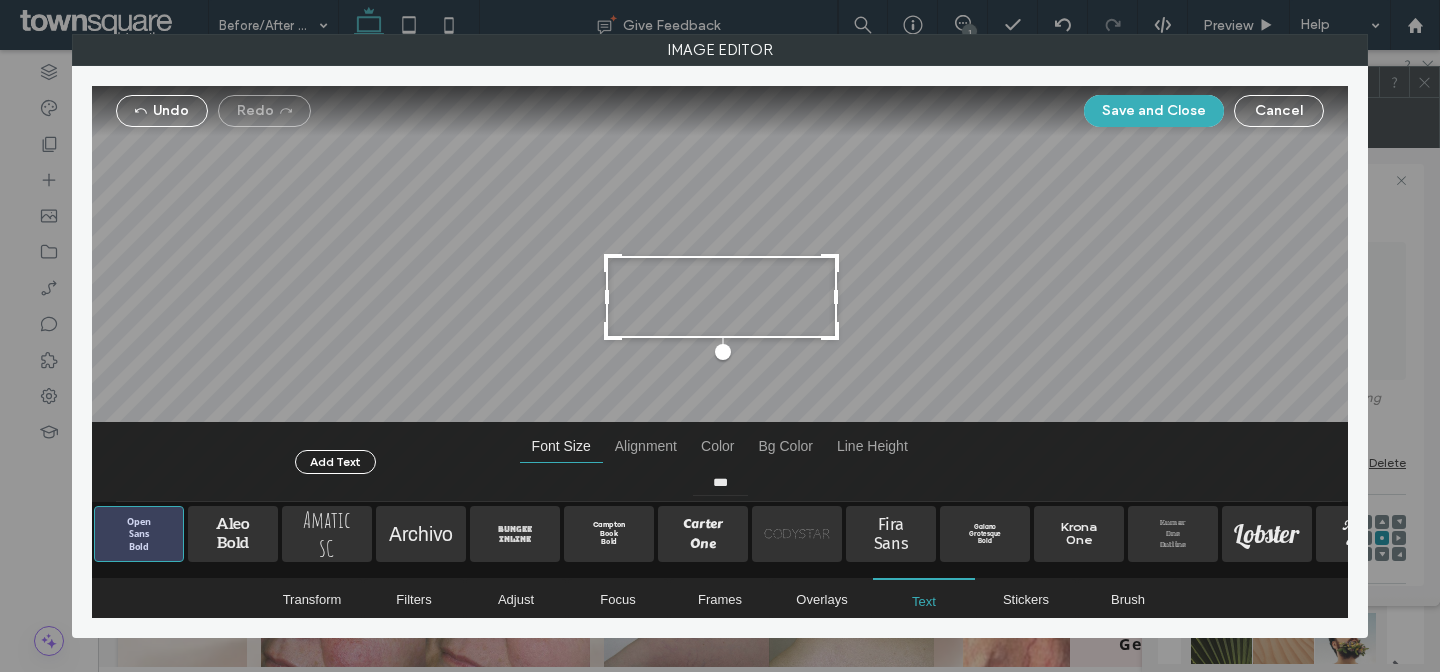 drag, startPoint x: 831, startPoint y: 329, endPoint x: 809, endPoint y: 319, distance: 24.166092 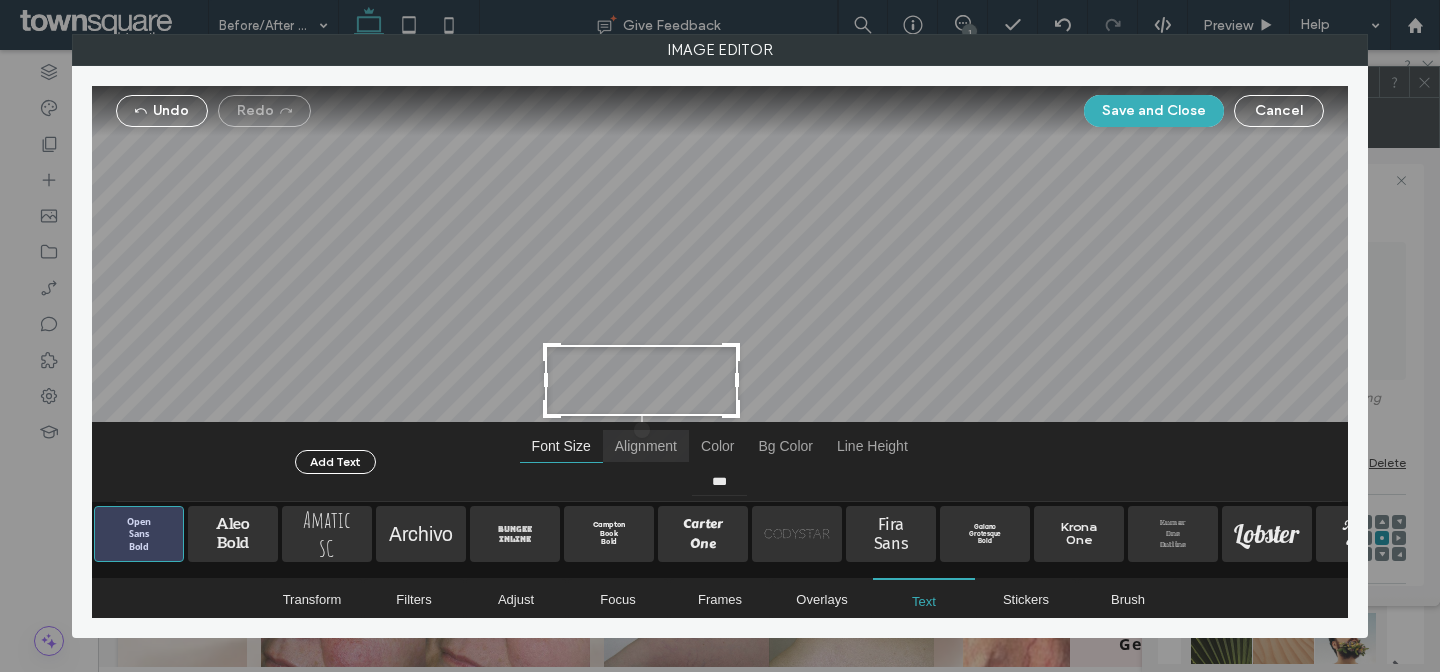drag, startPoint x: 769, startPoint y: 313, endPoint x: 628, endPoint y: 436, distance: 187.10959 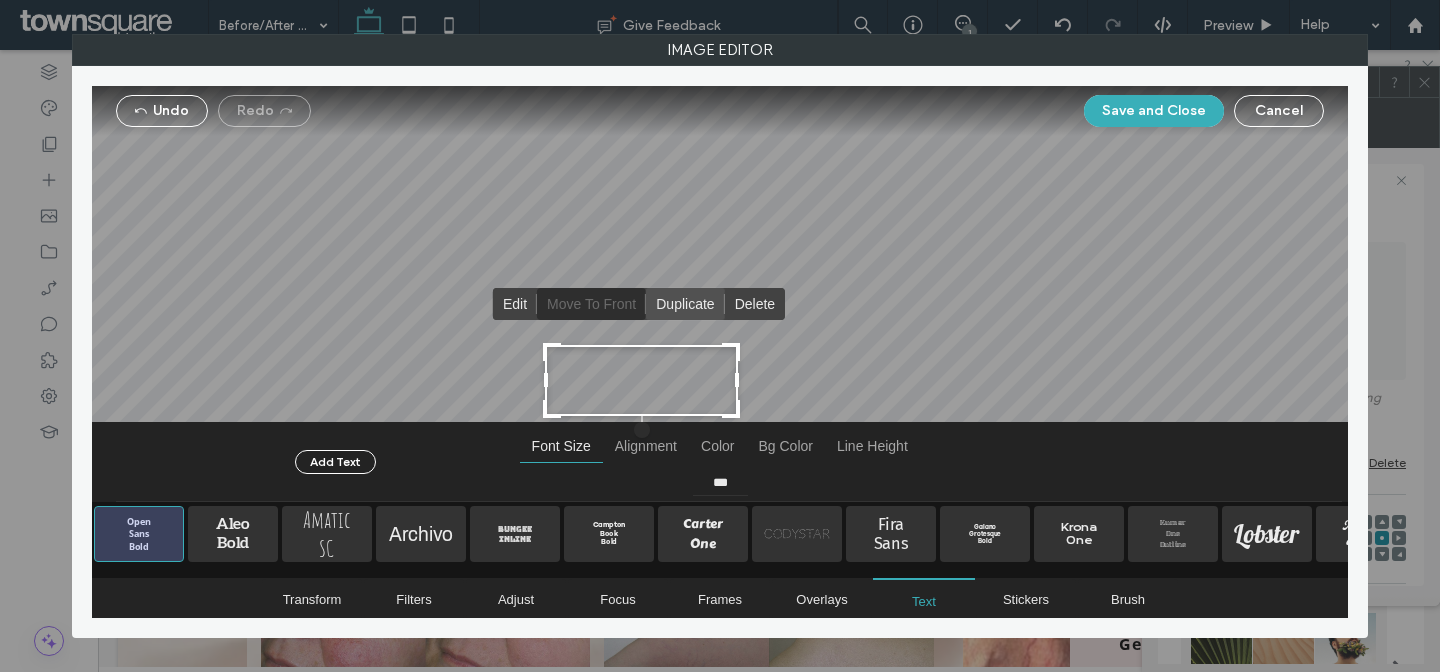 click at bounding box center [685, 304] 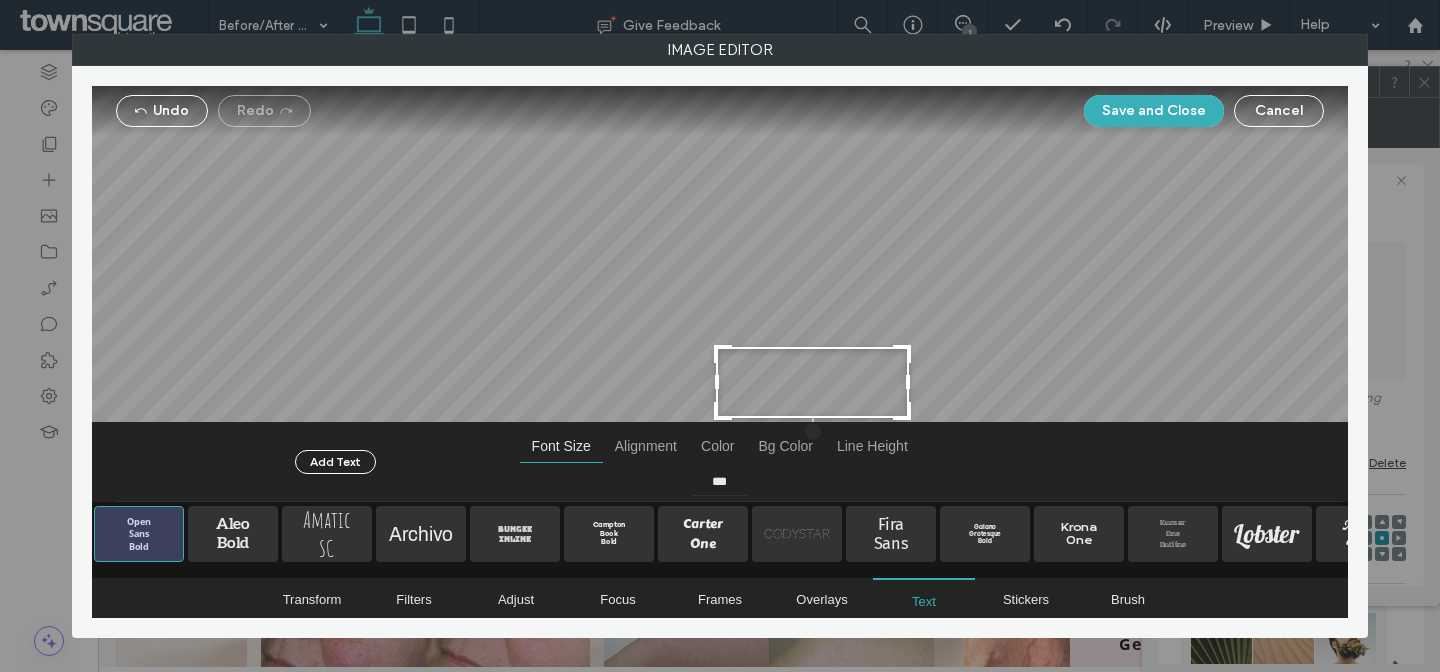 drag, startPoint x: 690, startPoint y: 401, endPoint x: 949, endPoint y: 331, distance: 268.29276 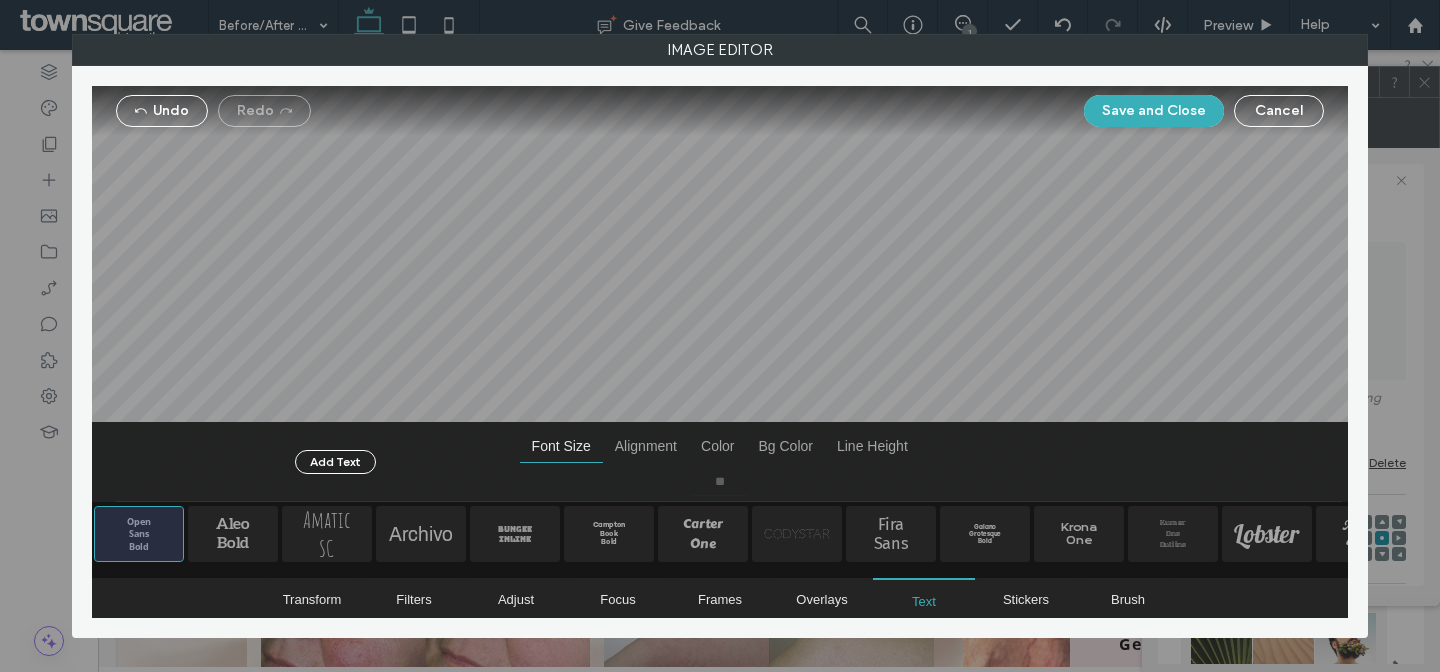 click at bounding box center [720, 294] 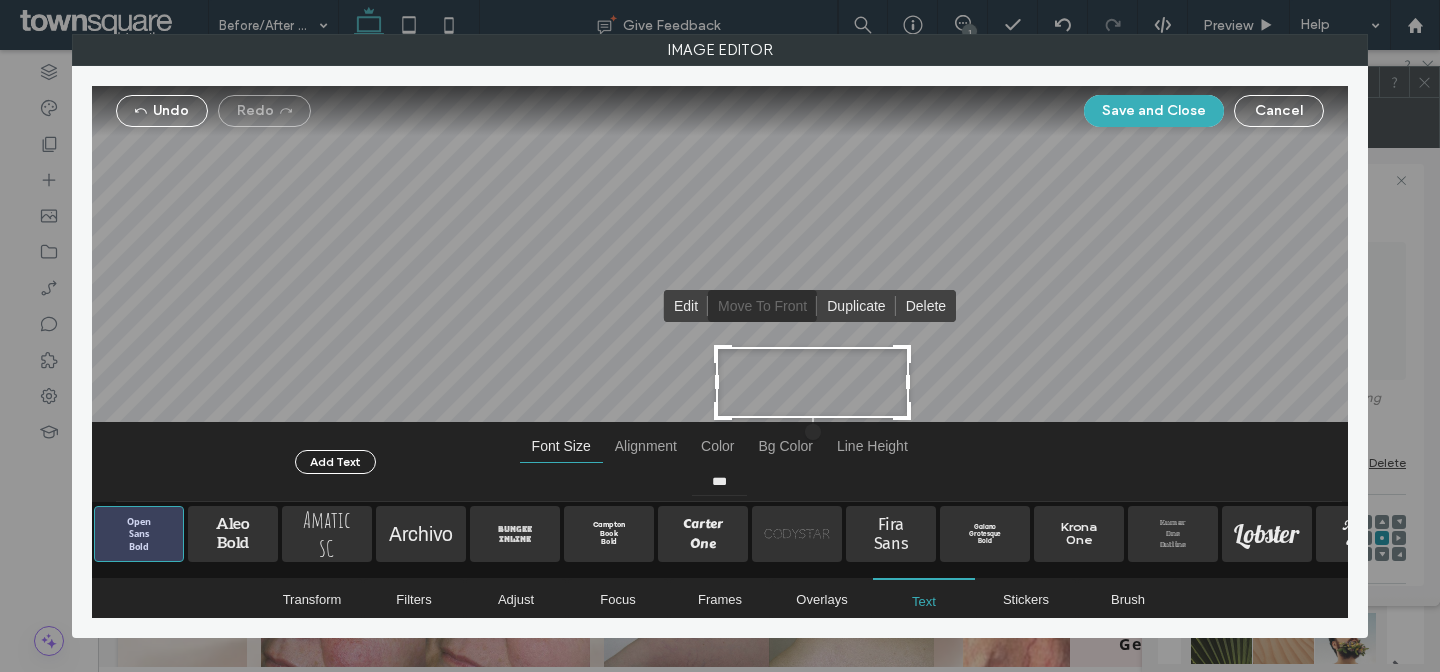 click at bounding box center [812, 382] 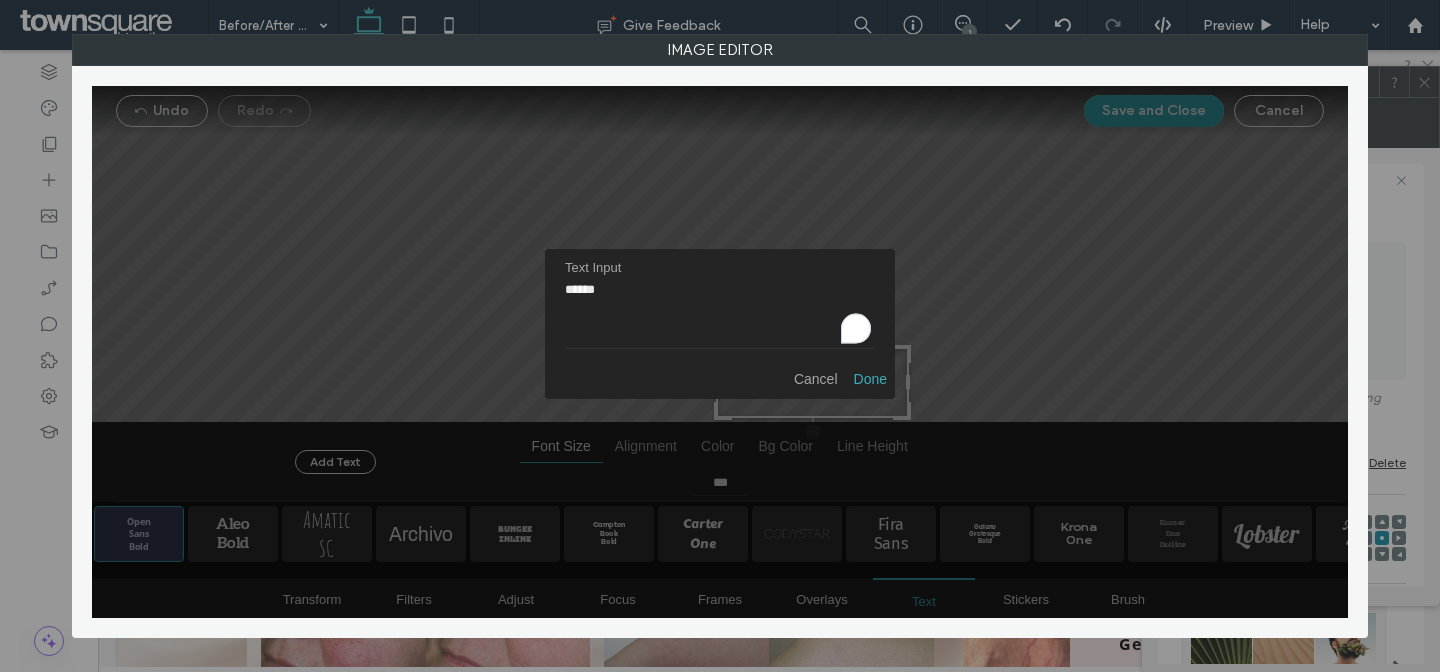 drag, startPoint x: 618, startPoint y: 288, endPoint x: 397, endPoint y: 259, distance: 222.89459 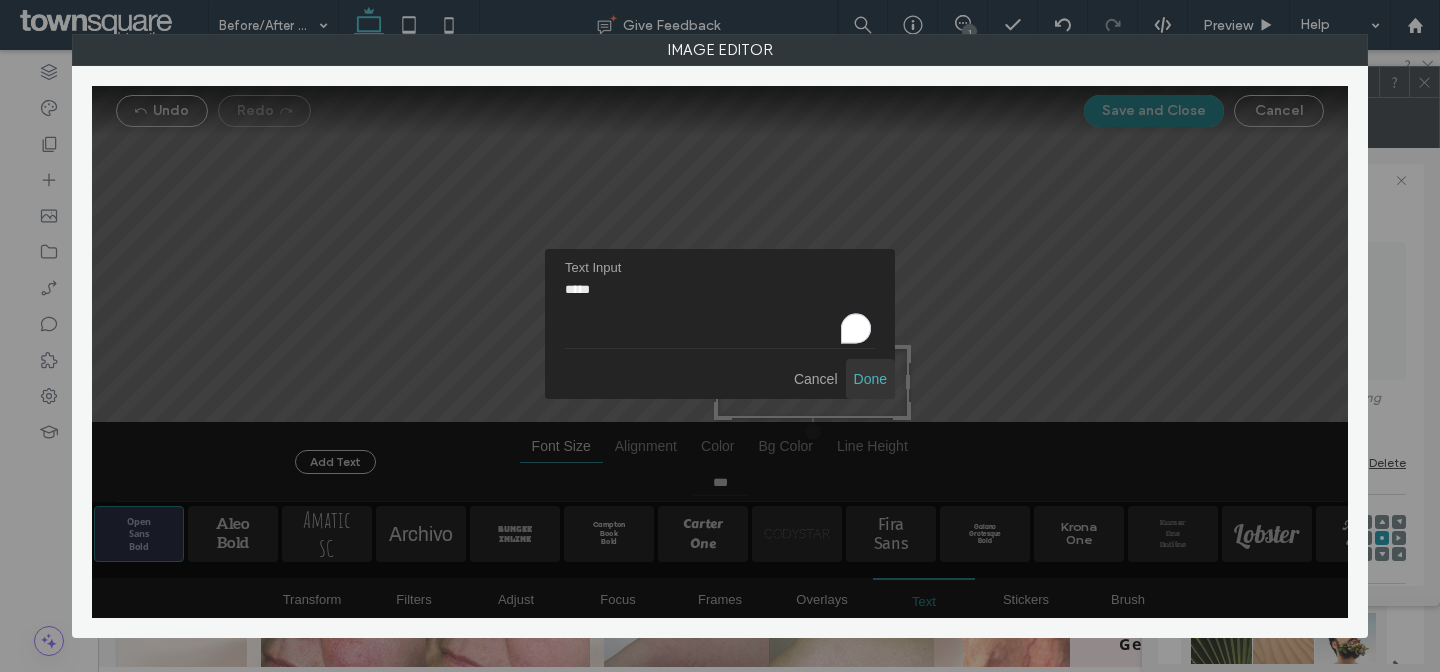 type on "*****" 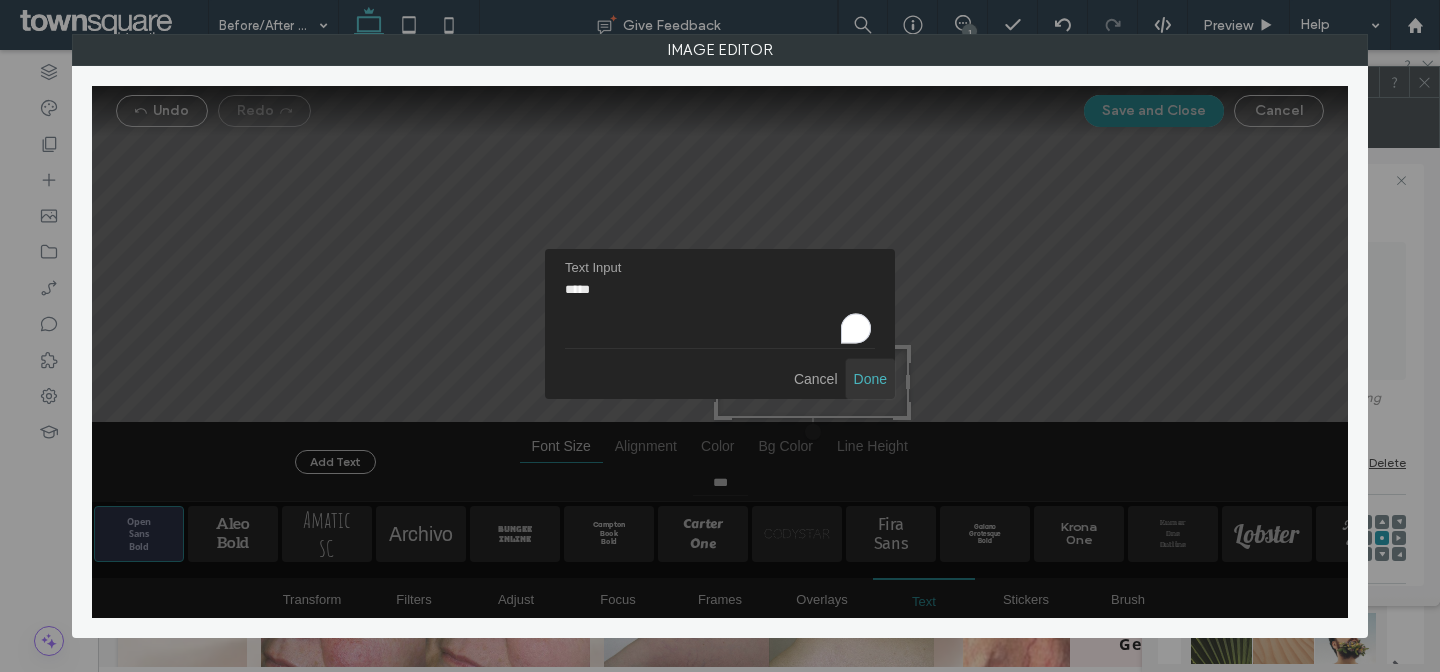 click at bounding box center (870, 379) 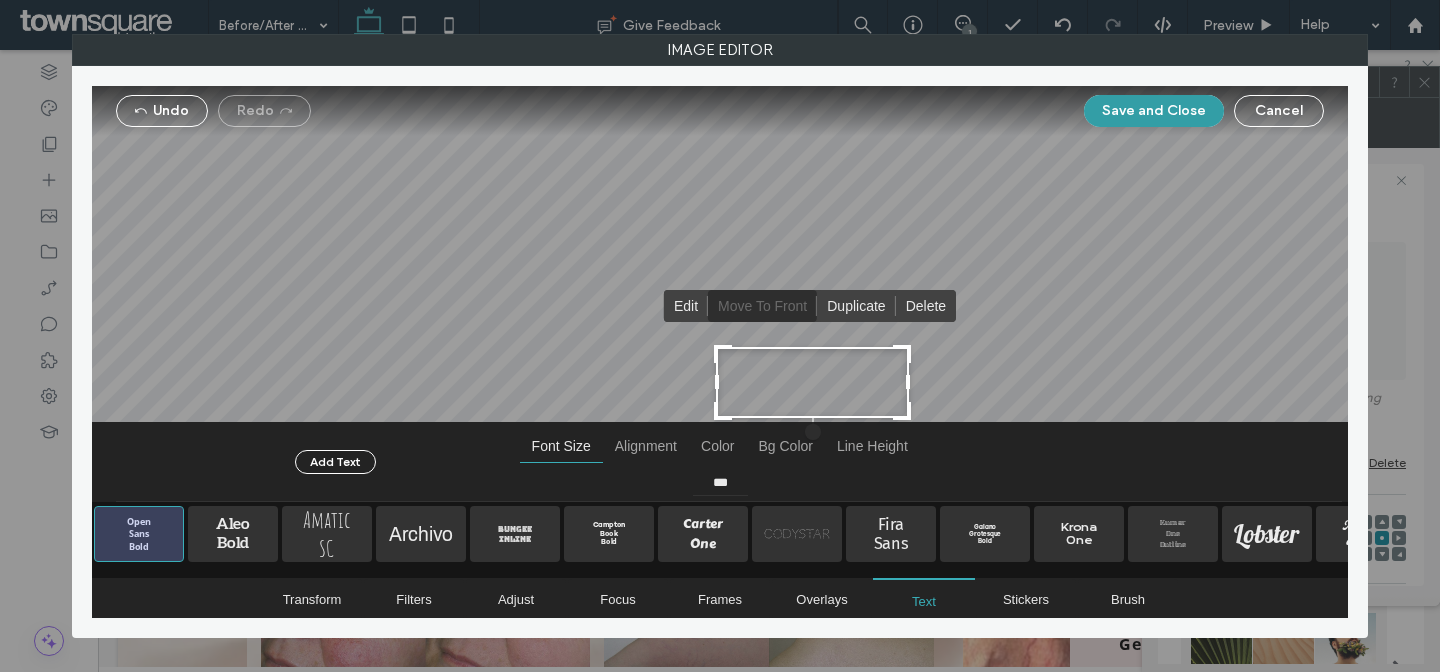 click on "Save and Close" at bounding box center (1154, 111) 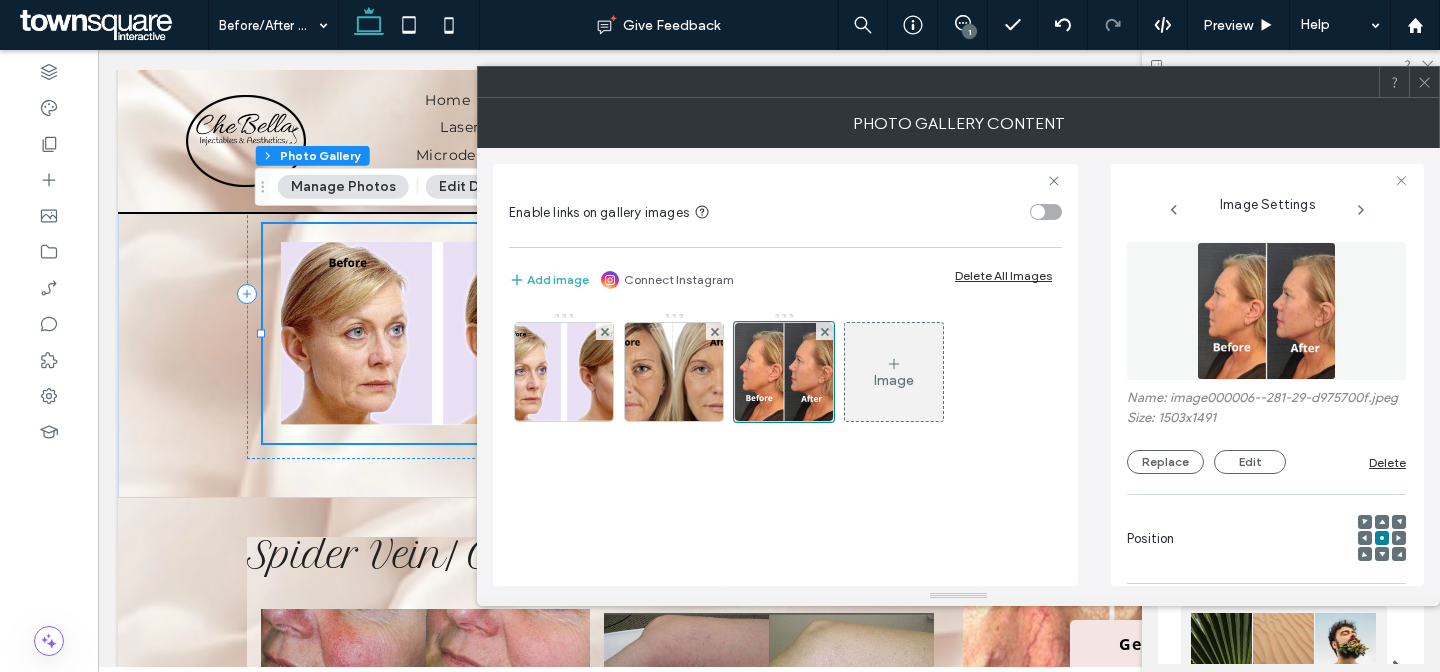 click on "Photo Gallery Content" at bounding box center (958, 123) 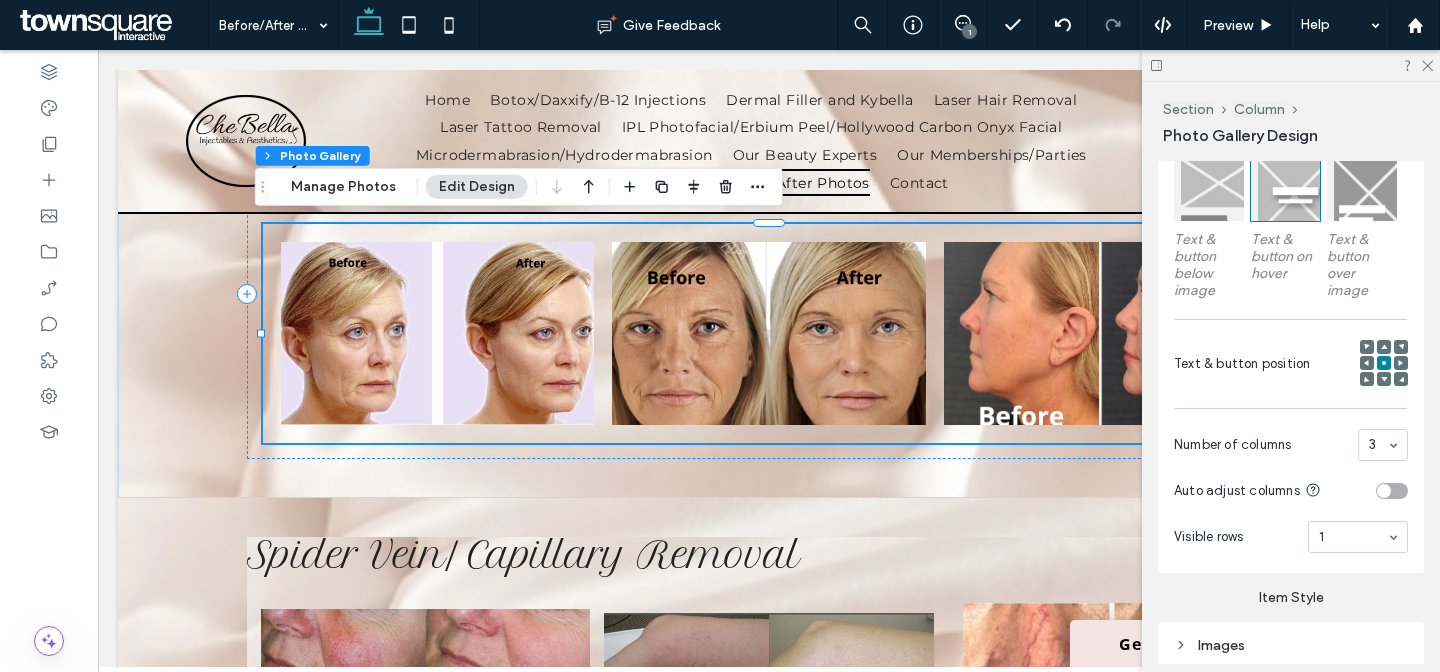 scroll, scrollTop: 625, scrollLeft: 0, axis: vertical 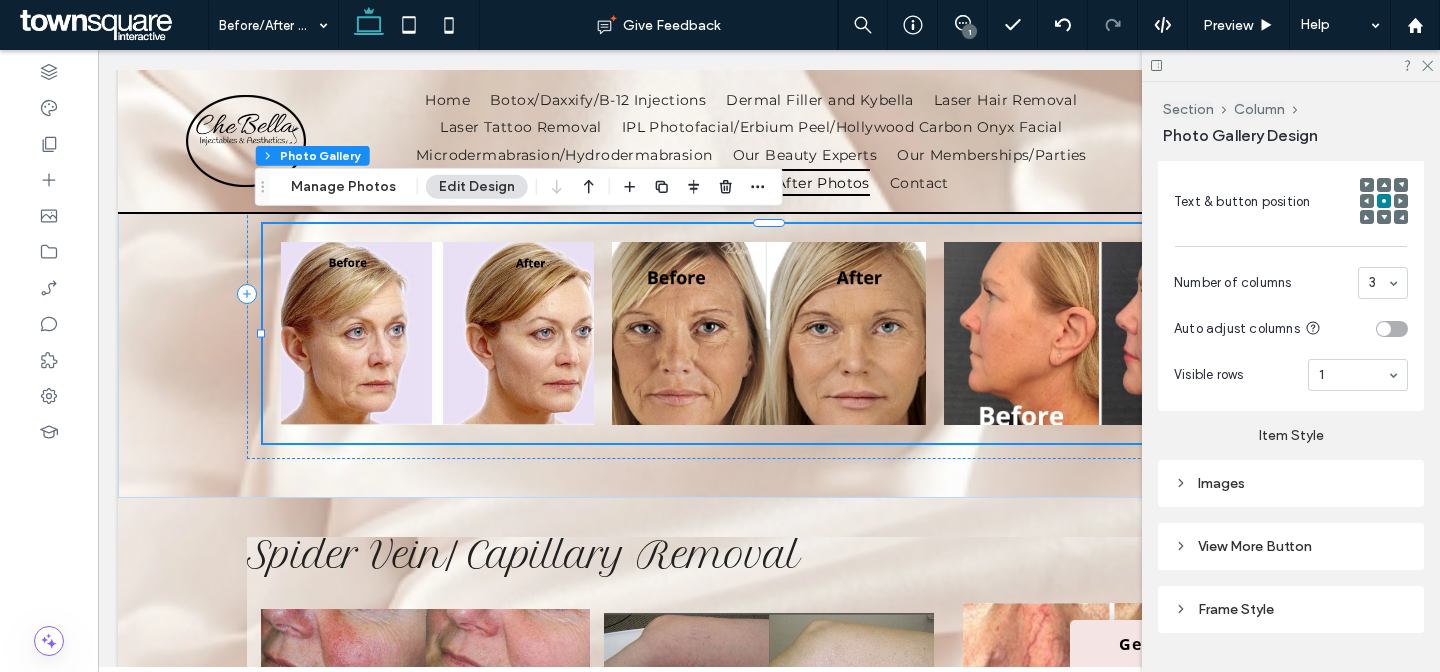click on "Images" at bounding box center [1291, 483] 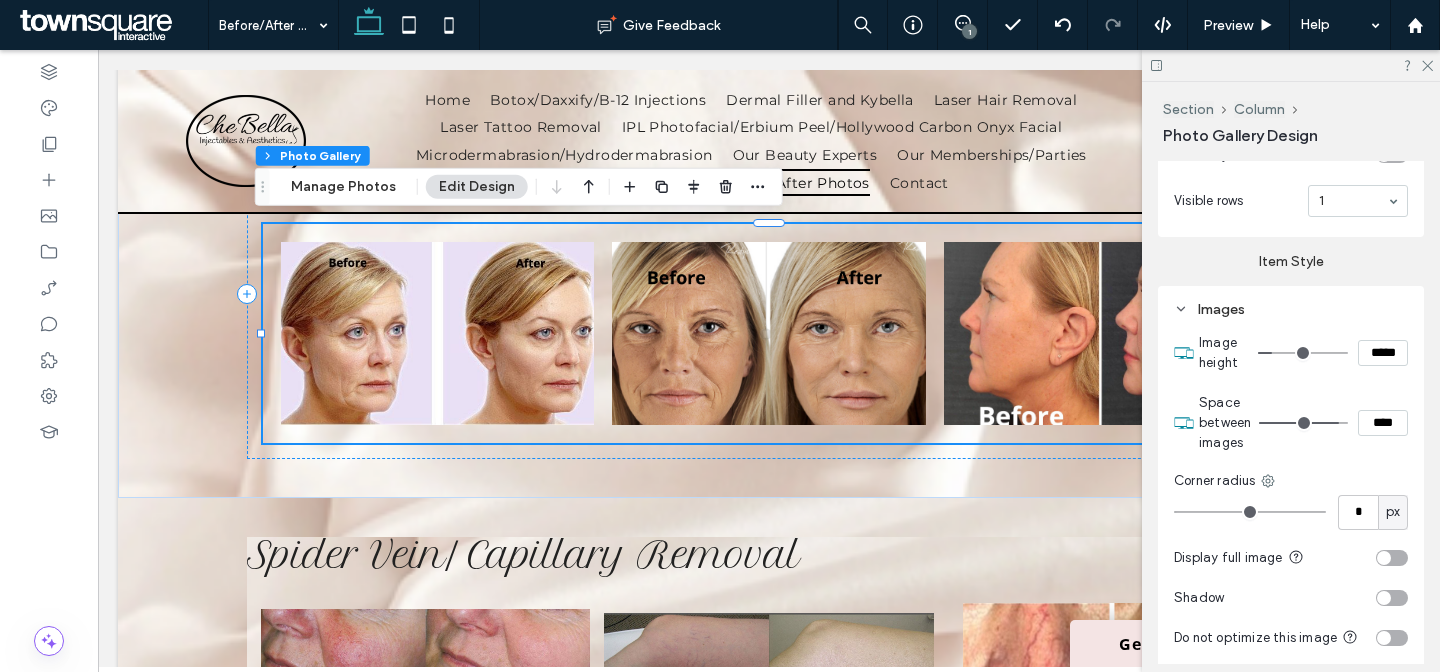 scroll, scrollTop: 1025, scrollLeft: 0, axis: vertical 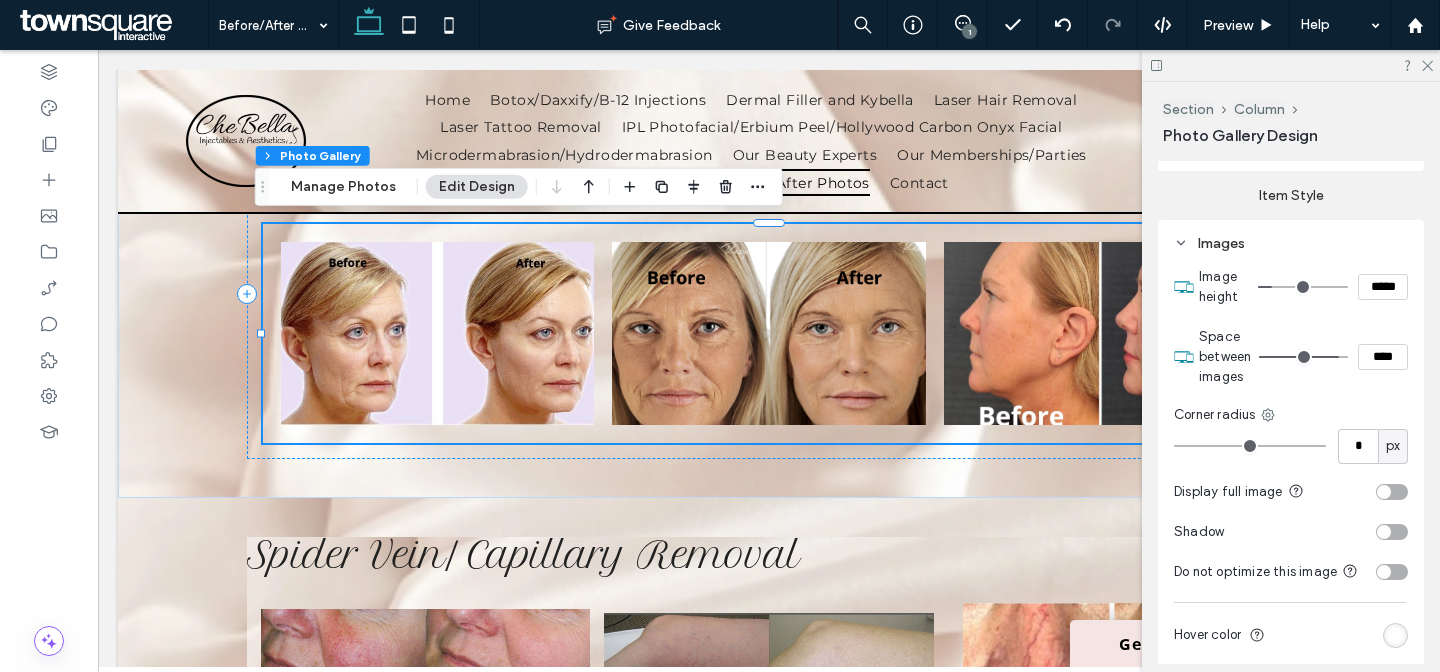 click at bounding box center [1392, 492] 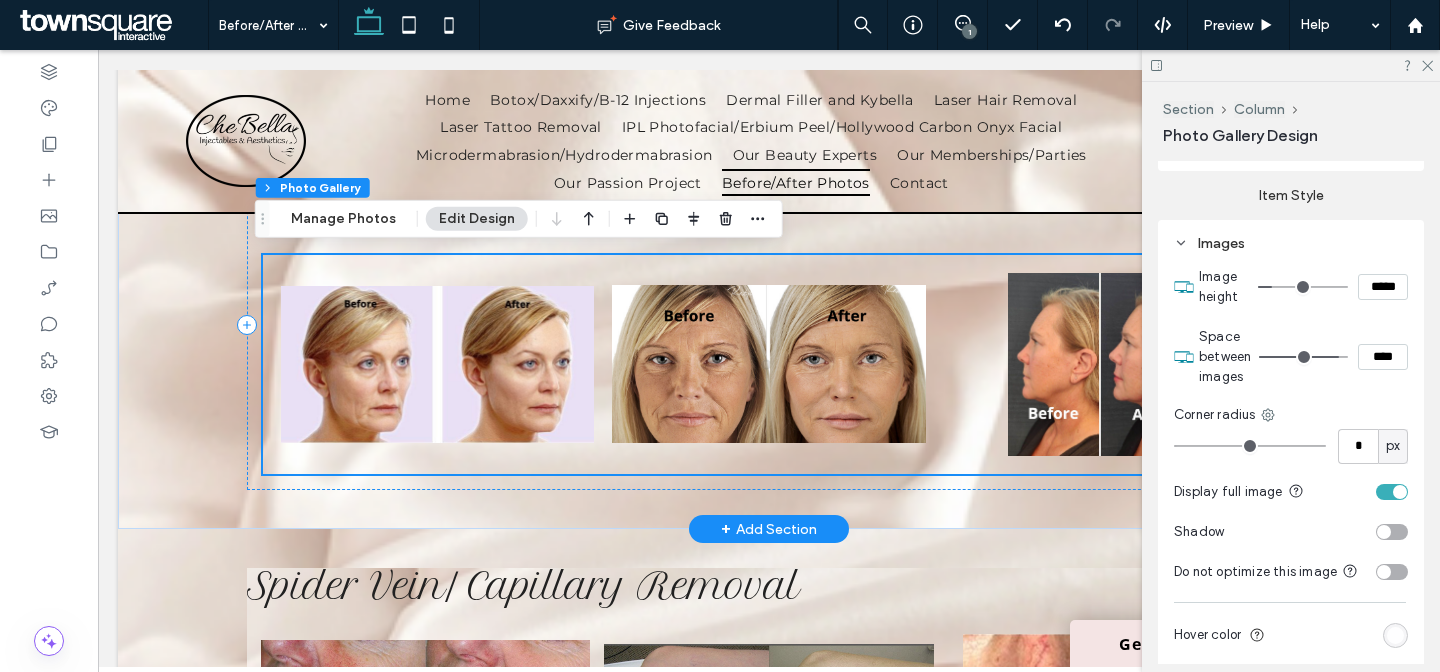 scroll, scrollTop: 1795, scrollLeft: 0, axis: vertical 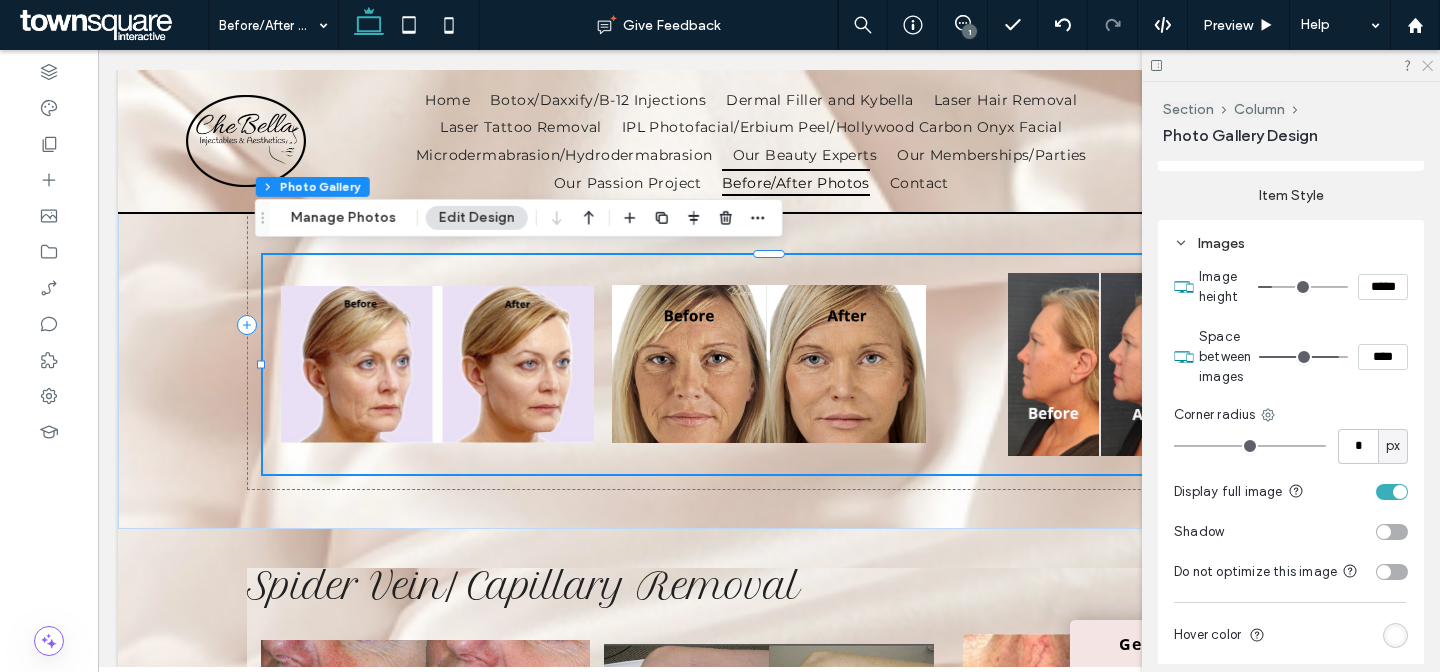 click 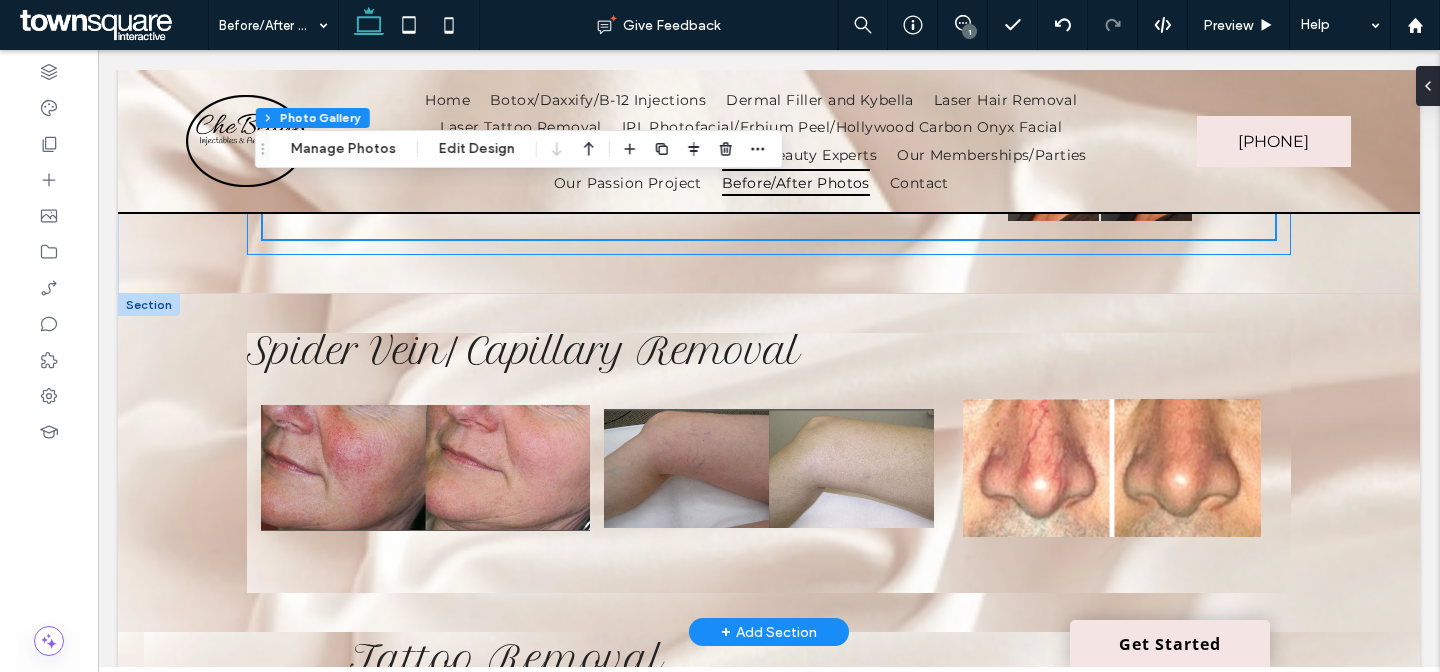 scroll, scrollTop: 2029, scrollLeft: 0, axis: vertical 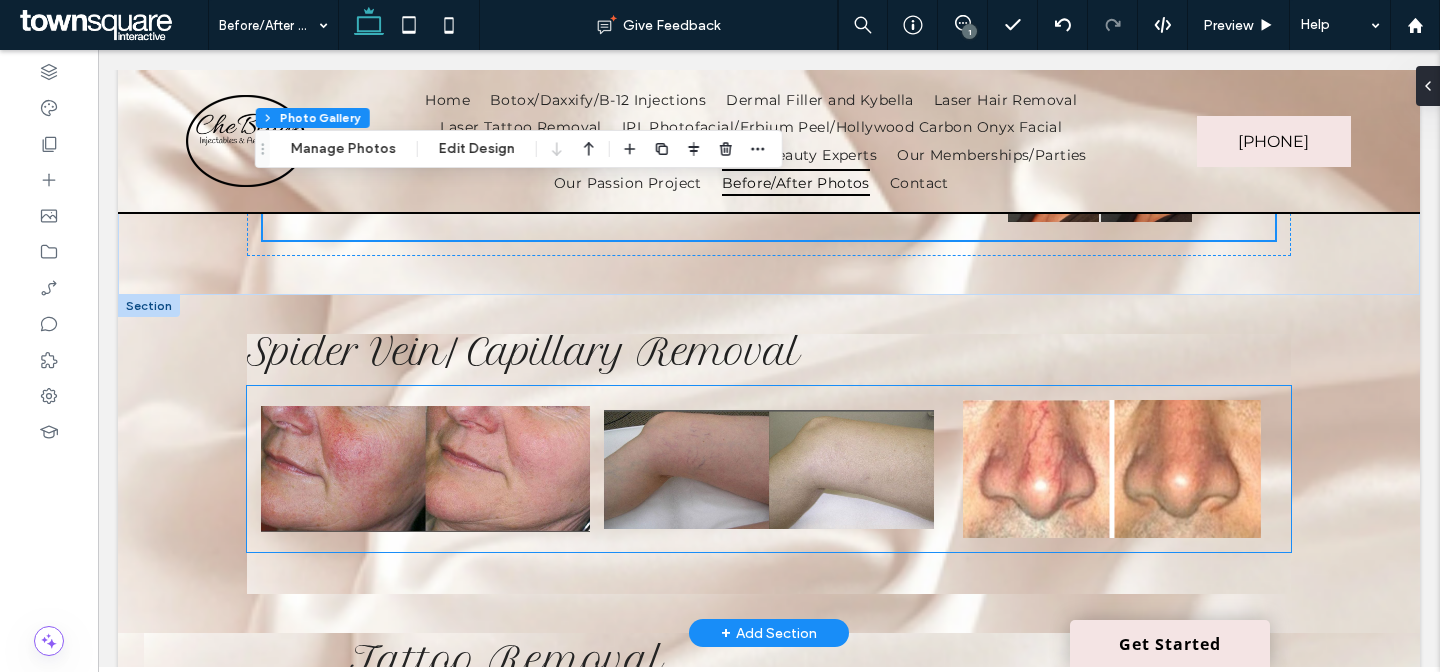 click at bounding box center [768, 469] 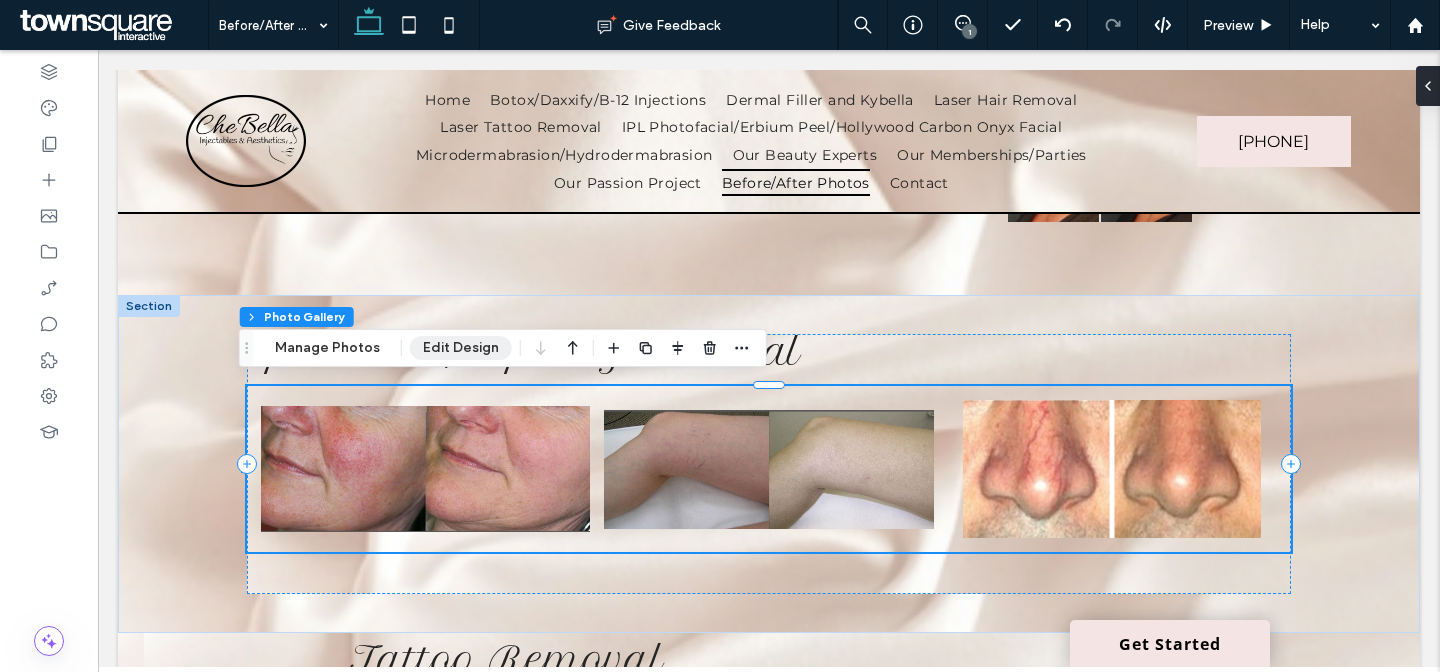 click on "Edit Design" at bounding box center [461, 348] 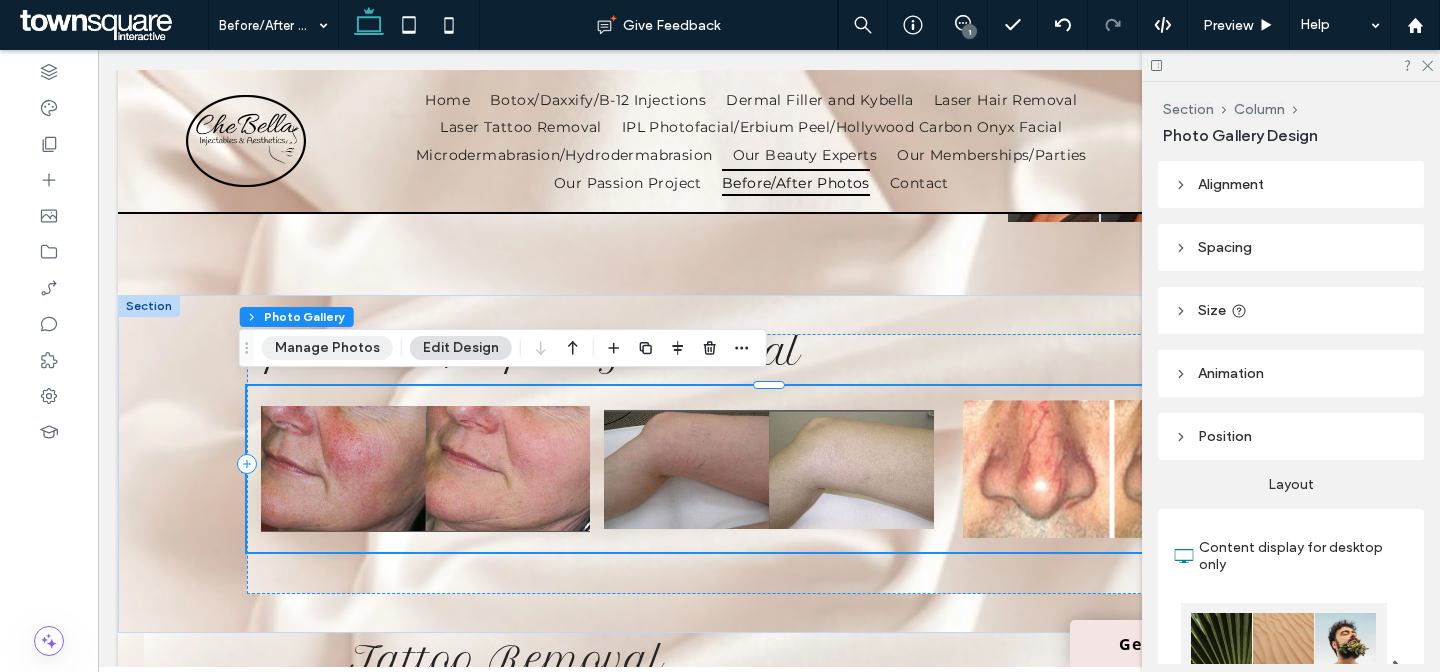 click on "Manage Photos" at bounding box center [327, 348] 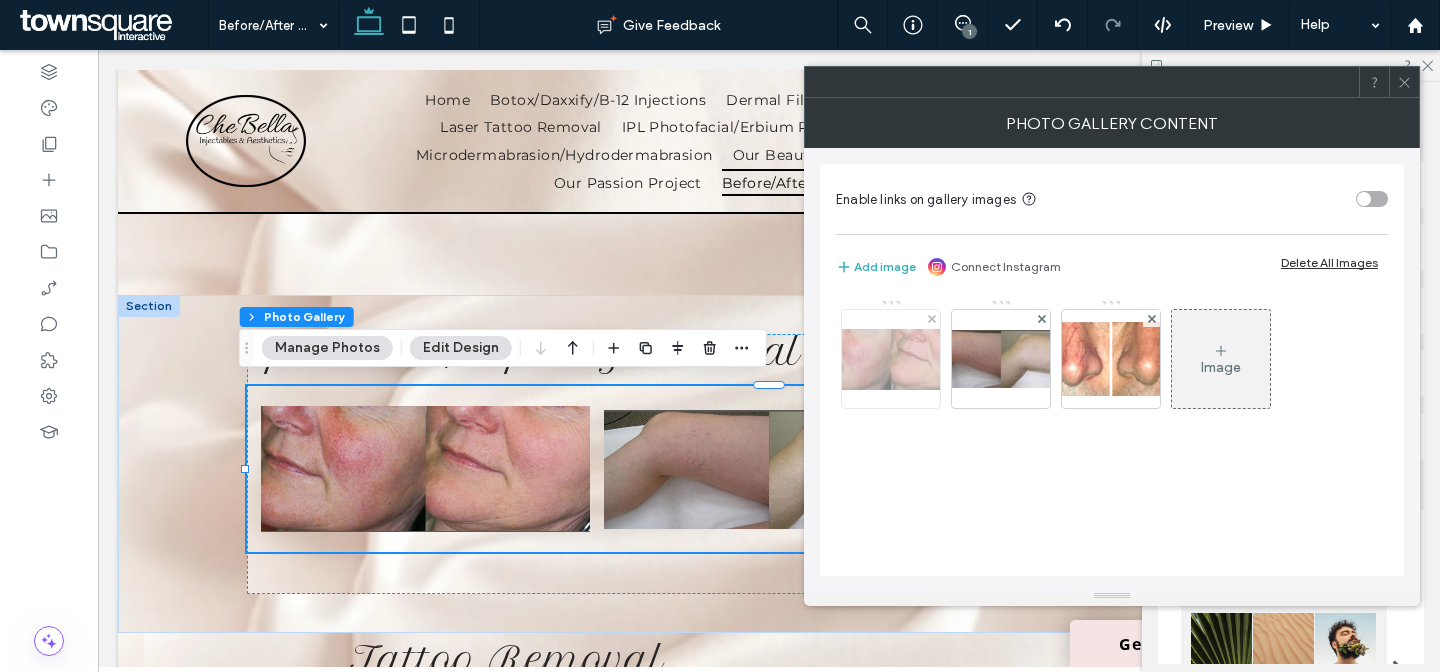 click at bounding box center [891, 359] 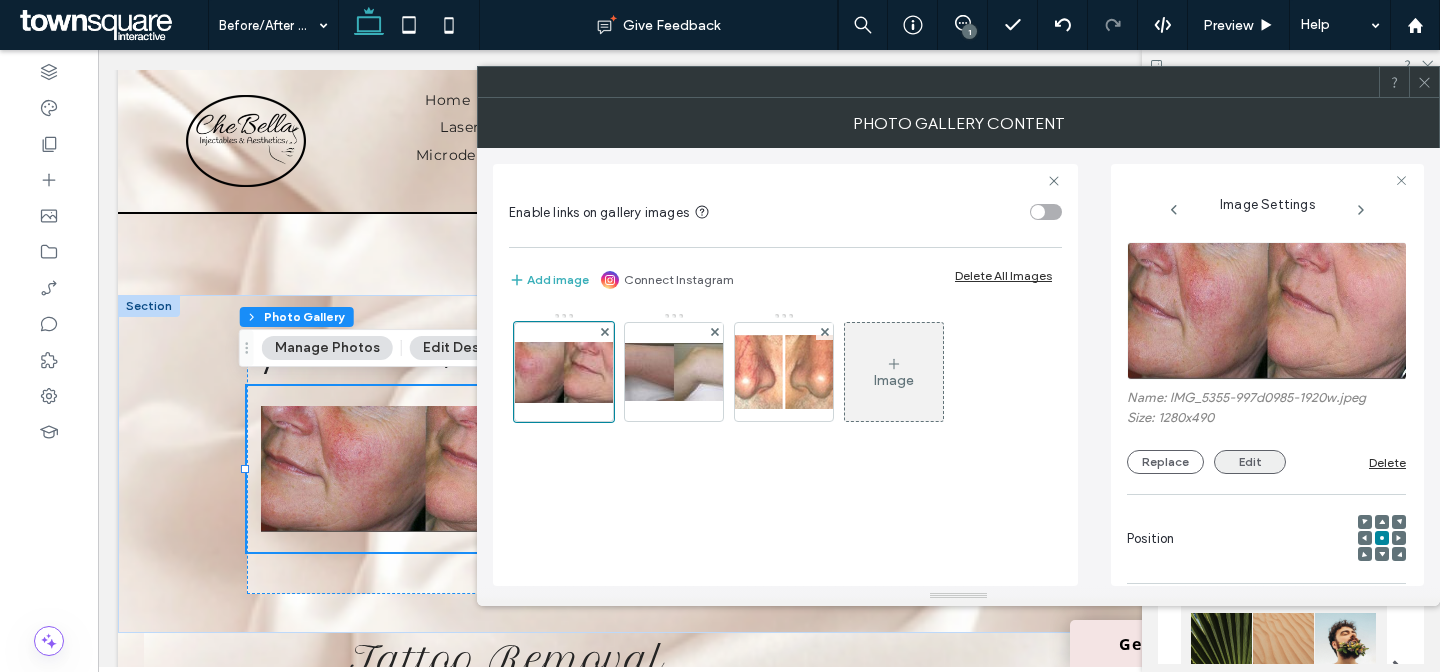 click on "Edit" at bounding box center (1250, 462) 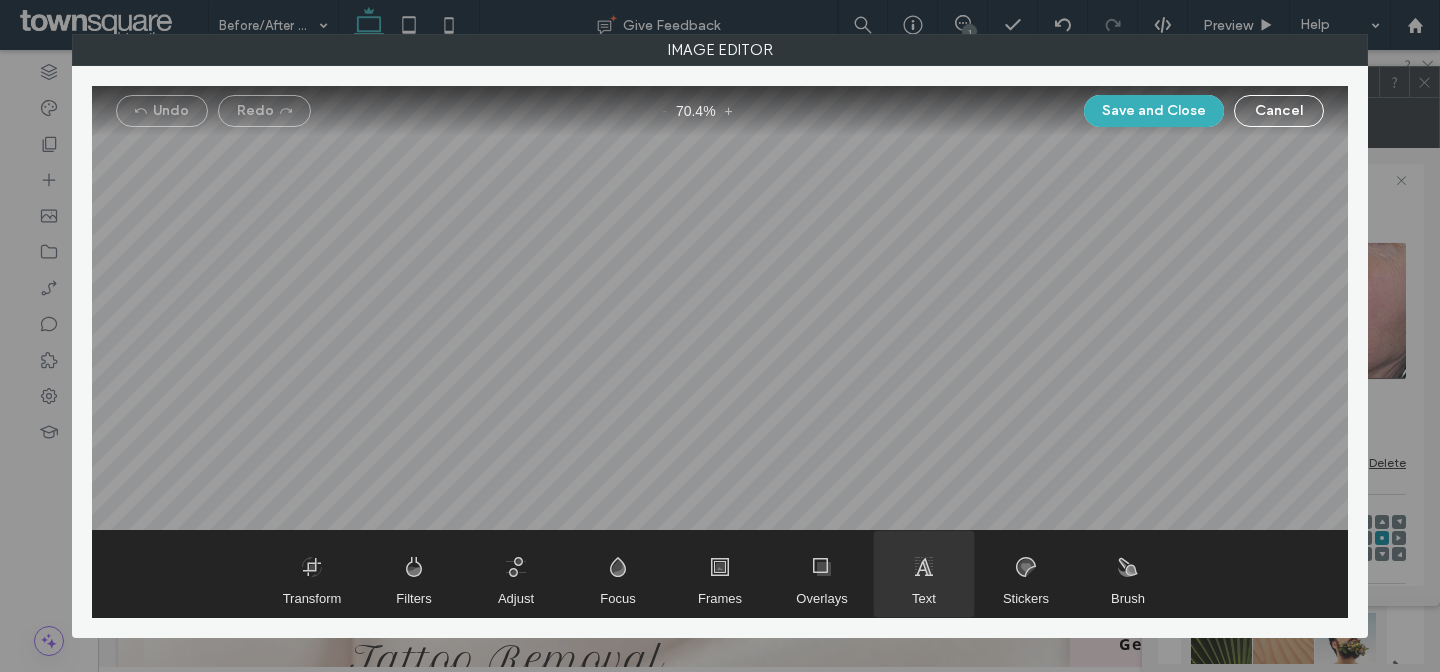 click at bounding box center [924, 574] 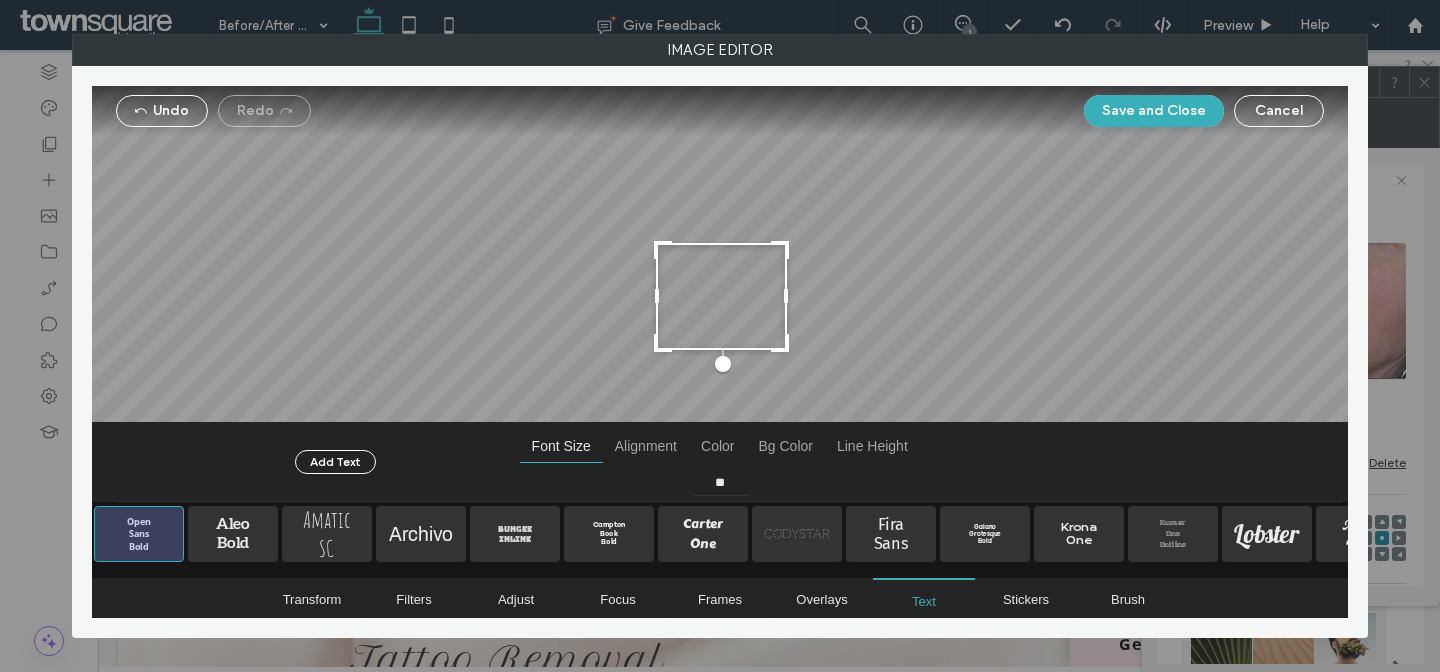 type on "**" 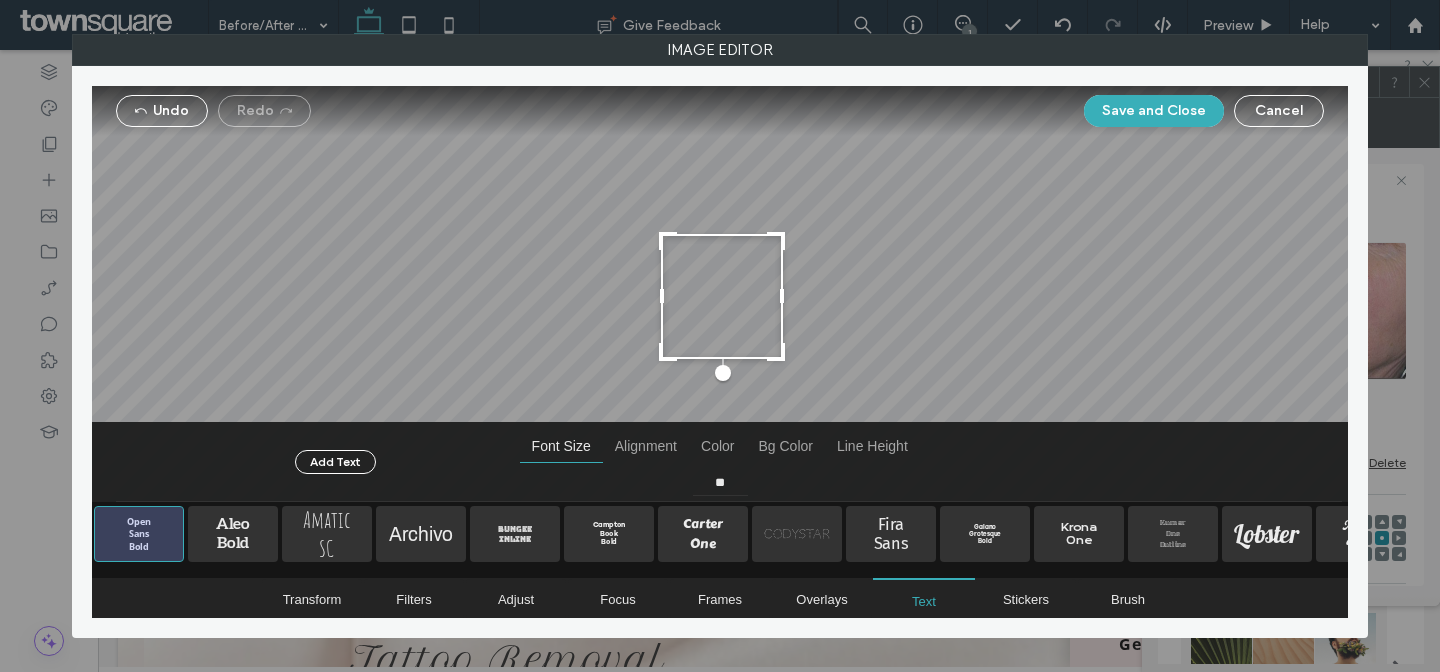 drag, startPoint x: 827, startPoint y: 378, endPoint x: 781, endPoint y: 314, distance: 78.81624 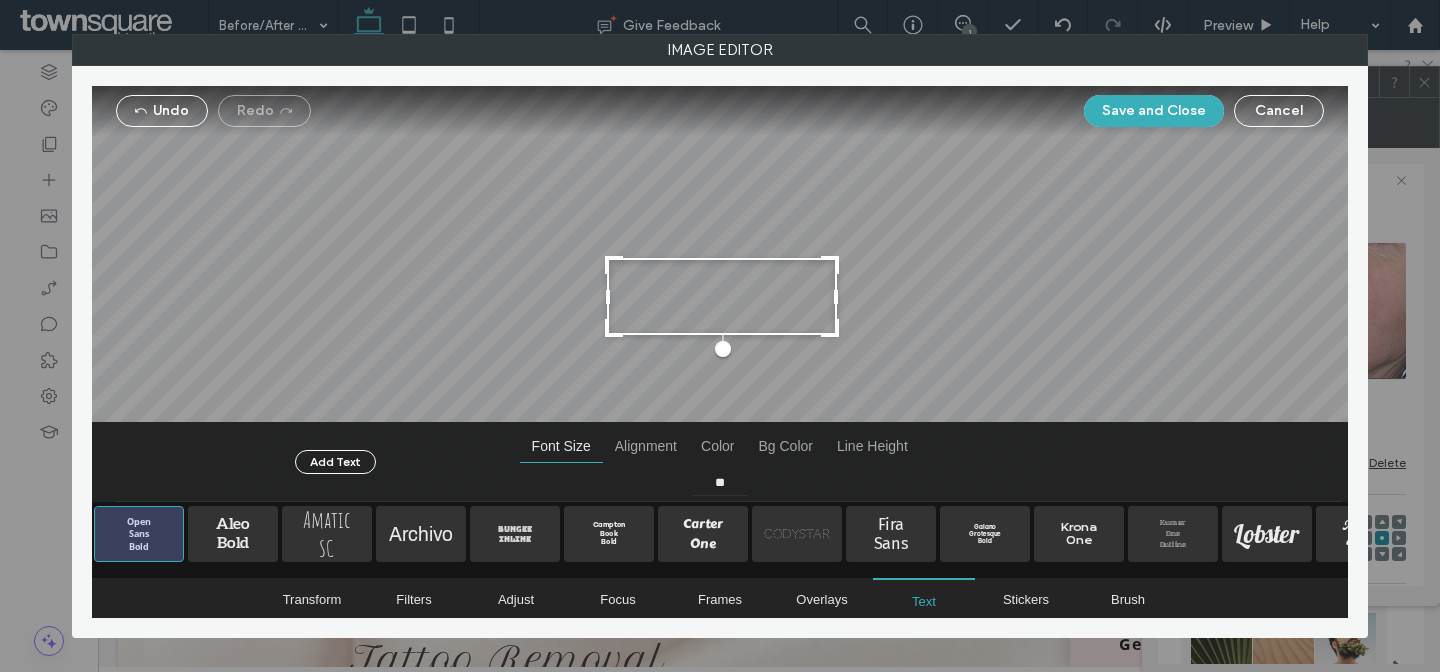 drag, startPoint x: 780, startPoint y: 293, endPoint x: 829, endPoint y: 299, distance: 49.365982 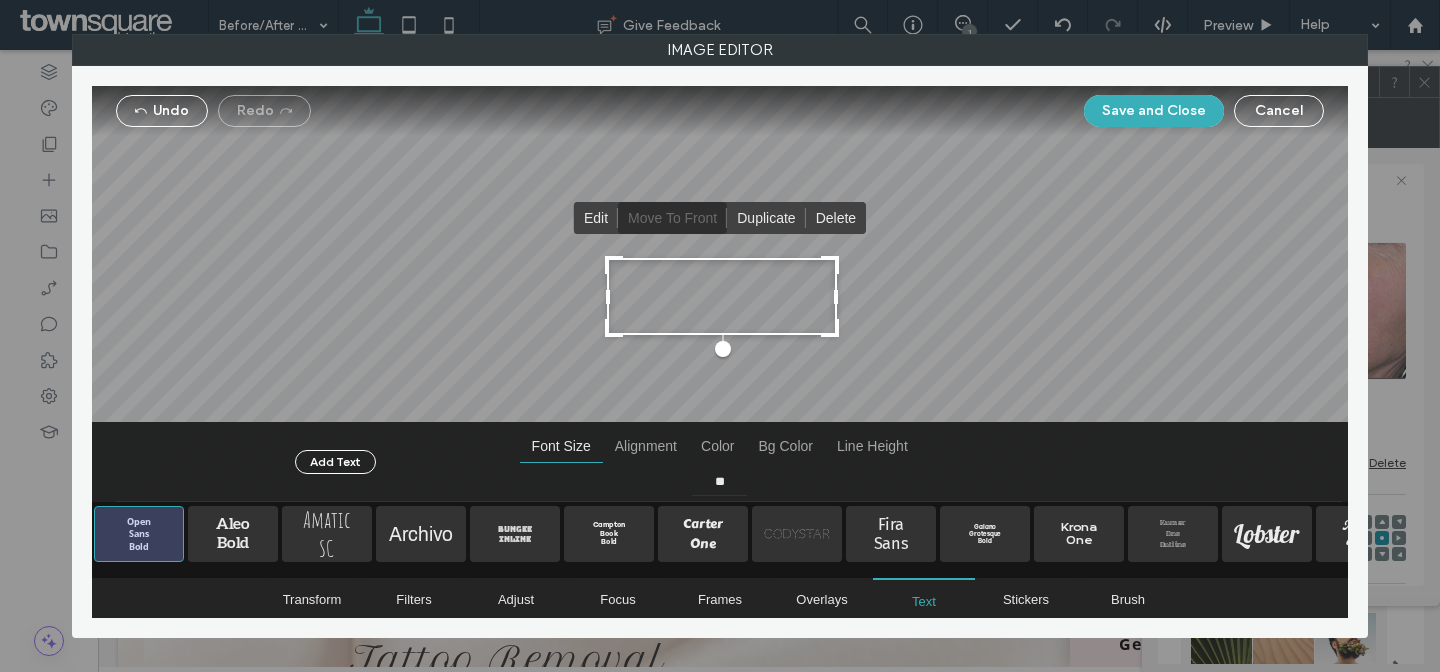 click at bounding box center (722, 296) 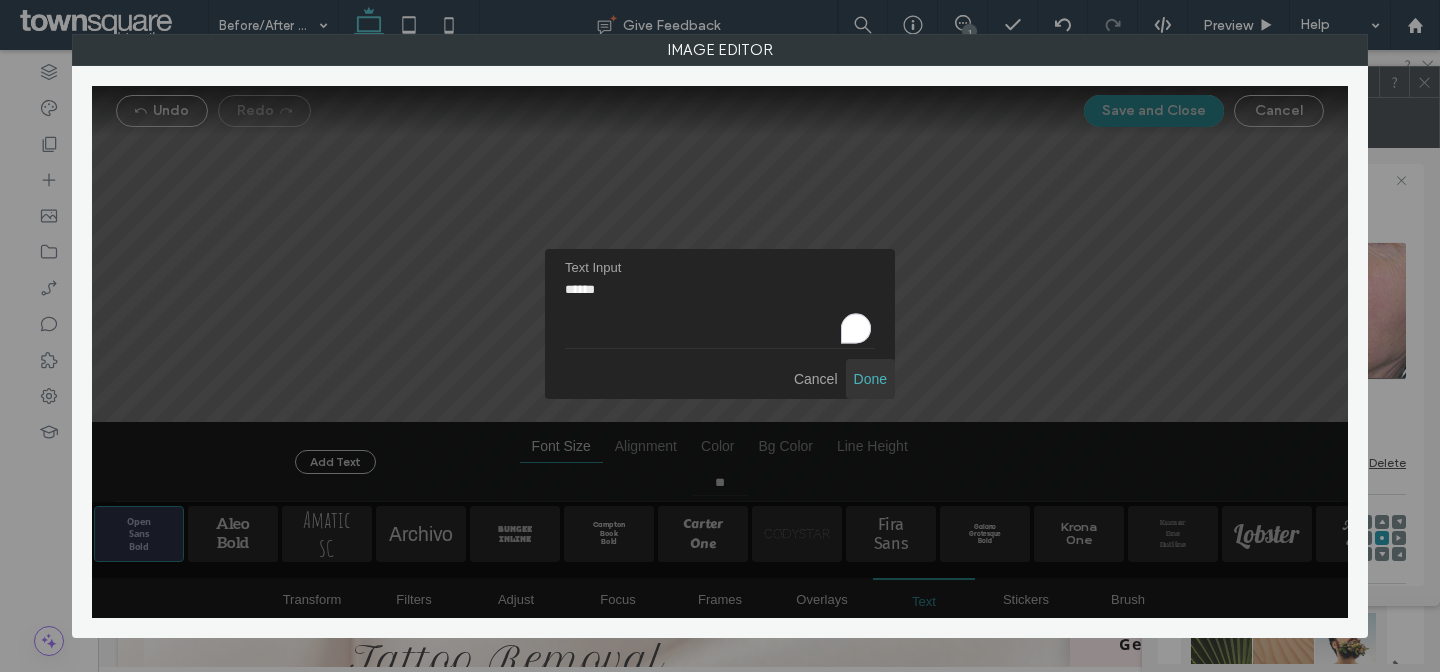 type on "******" 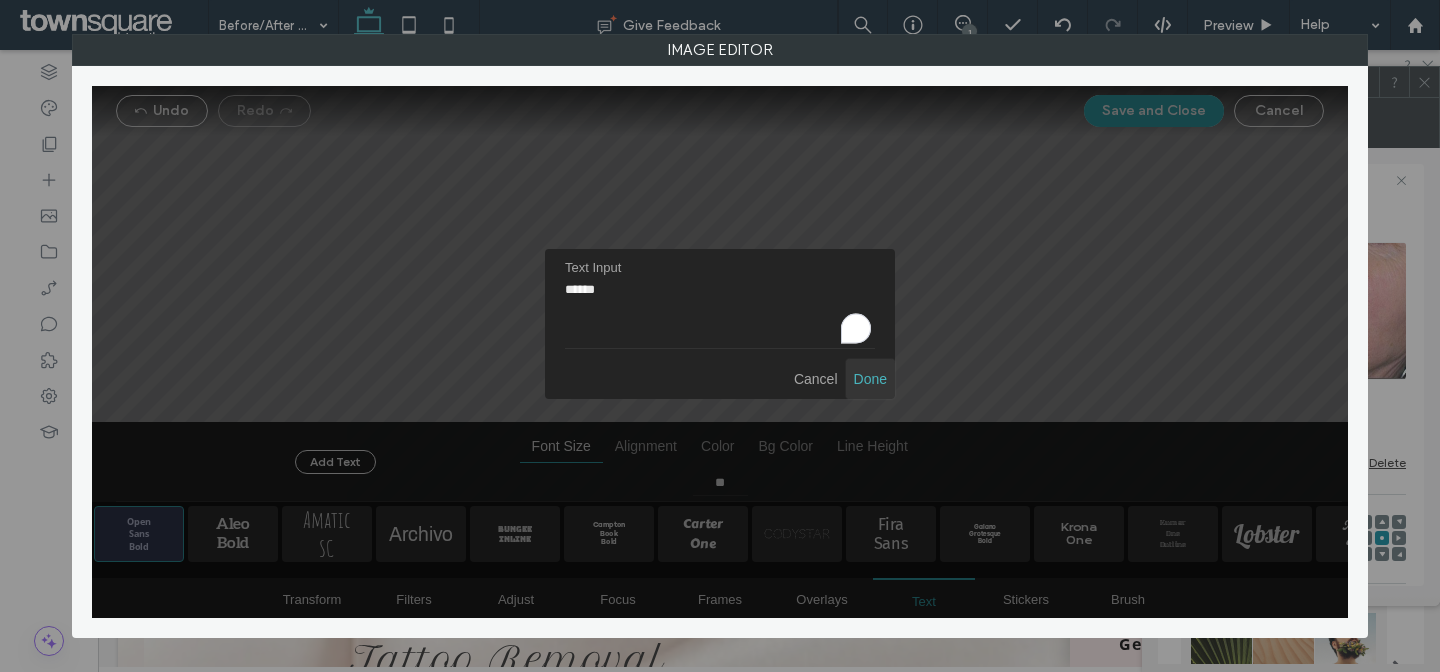 click at bounding box center (870, 379) 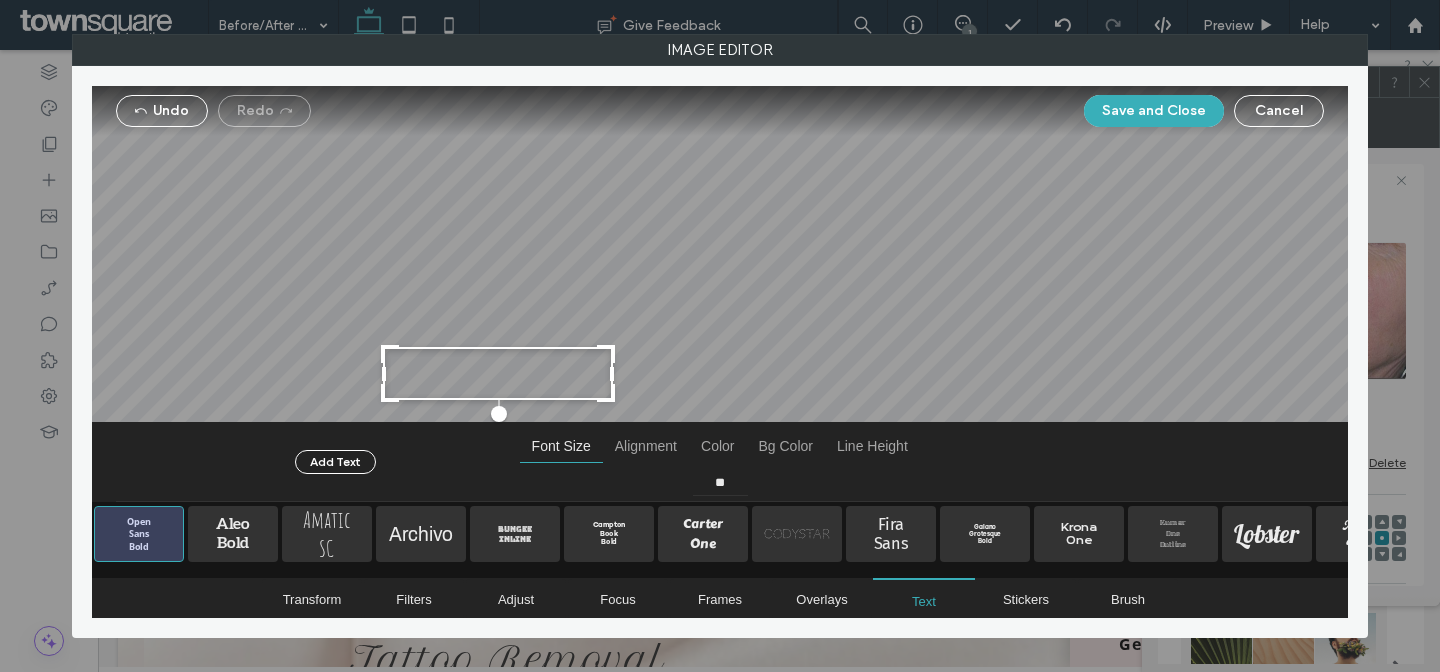 drag, startPoint x: 786, startPoint y: 302, endPoint x: 562, endPoint y: 419, distance: 252.71526 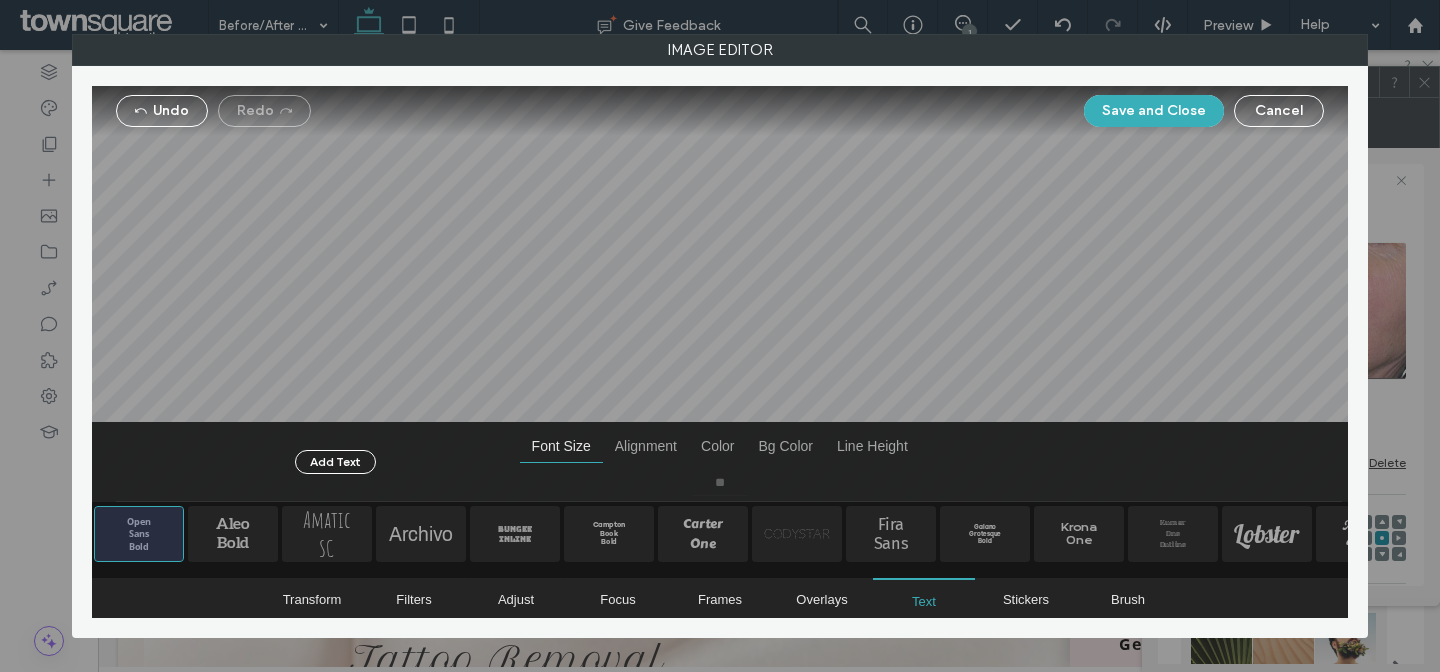 click at bounding box center [720, 294] 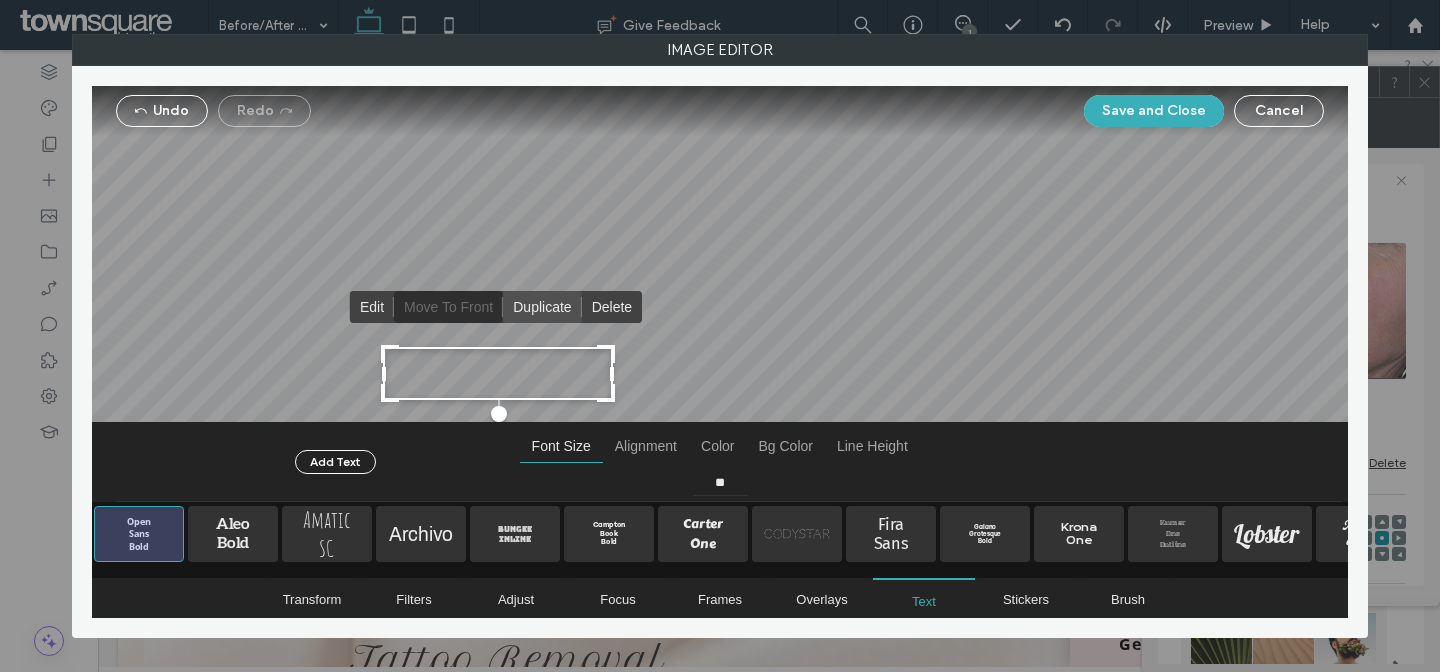 click at bounding box center [542, 307] 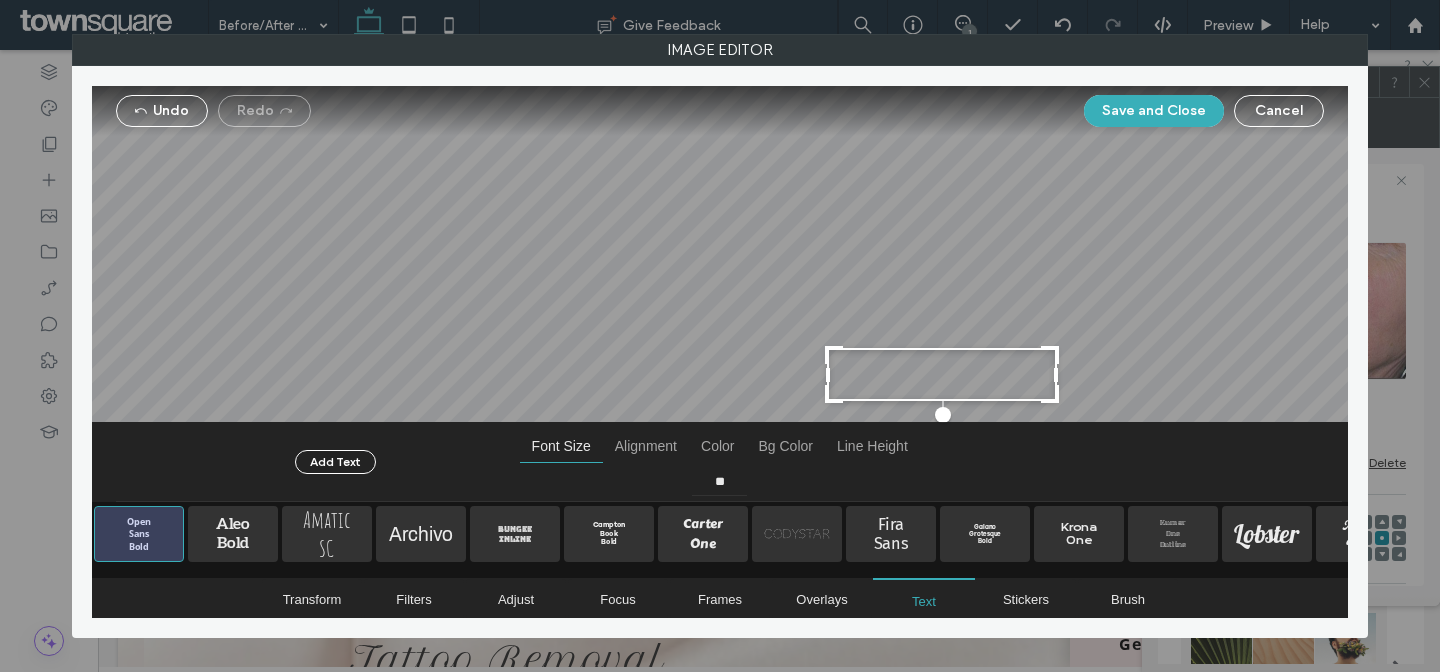 drag, startPoint x: 554, startPoint y: 394, endPoint x: 1005, endPoint y: 363, distance: 452.06415 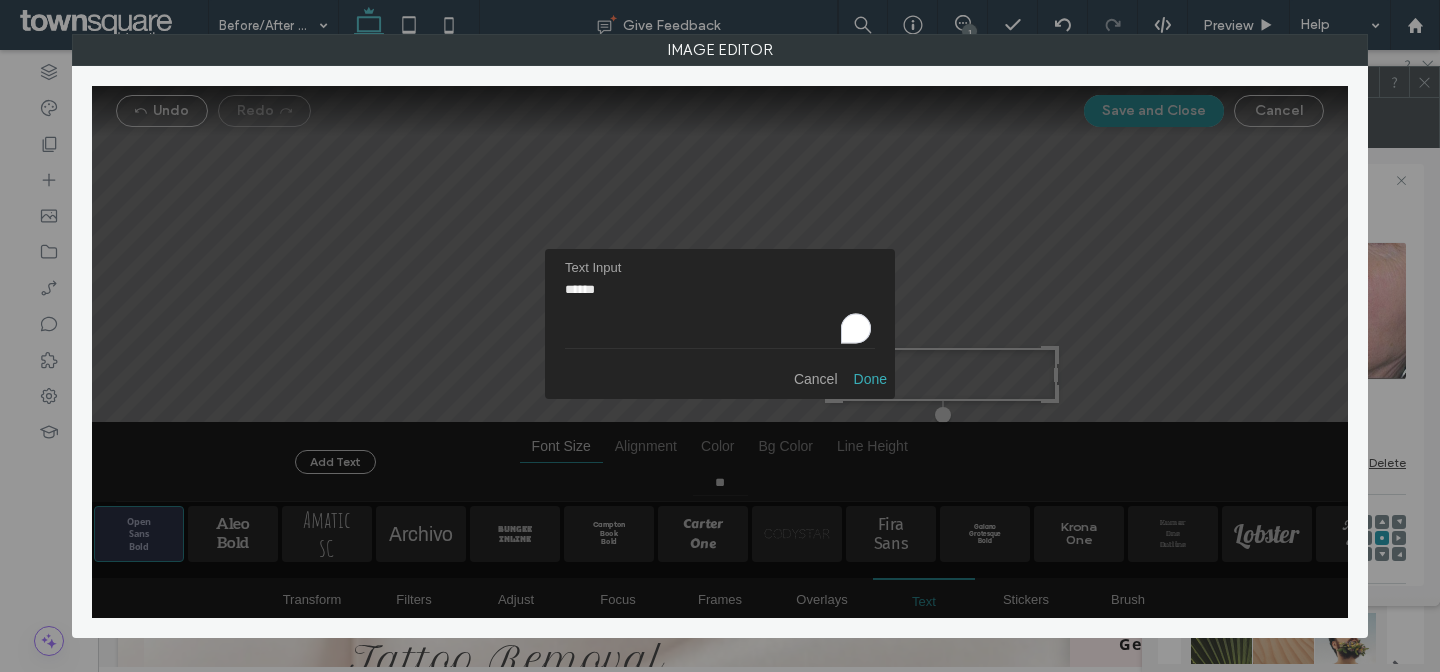 drag, startPoint x: 655, startPoint y: 296, endPoint x: 432, endPoint y: 294, distance: 223.00897 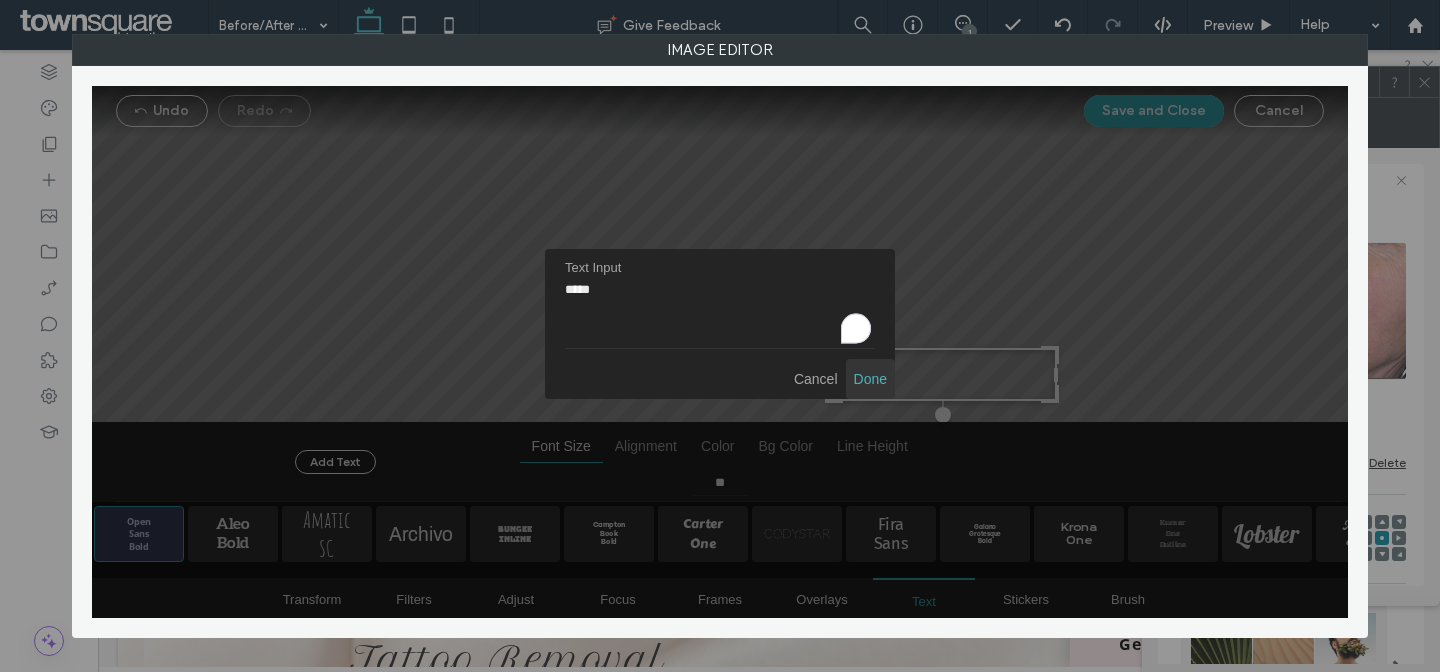 type on "*****" 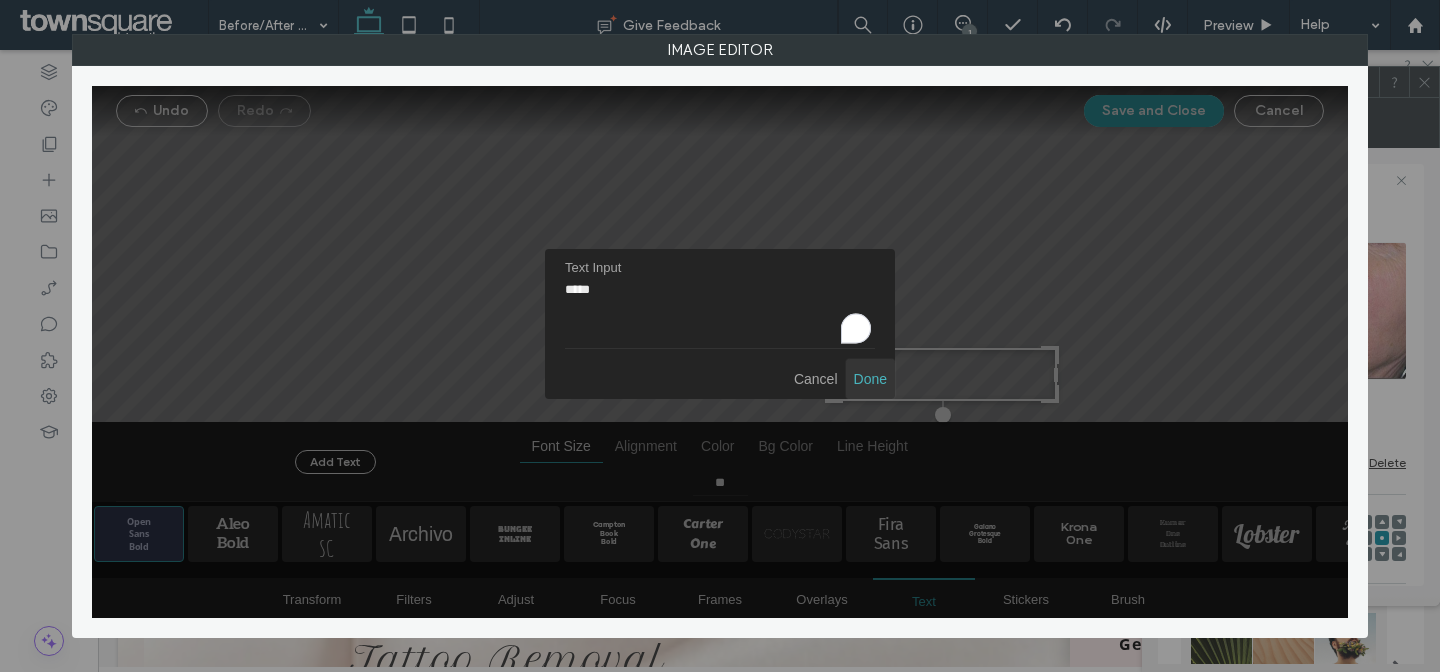 click at bounding box center [870, 379] 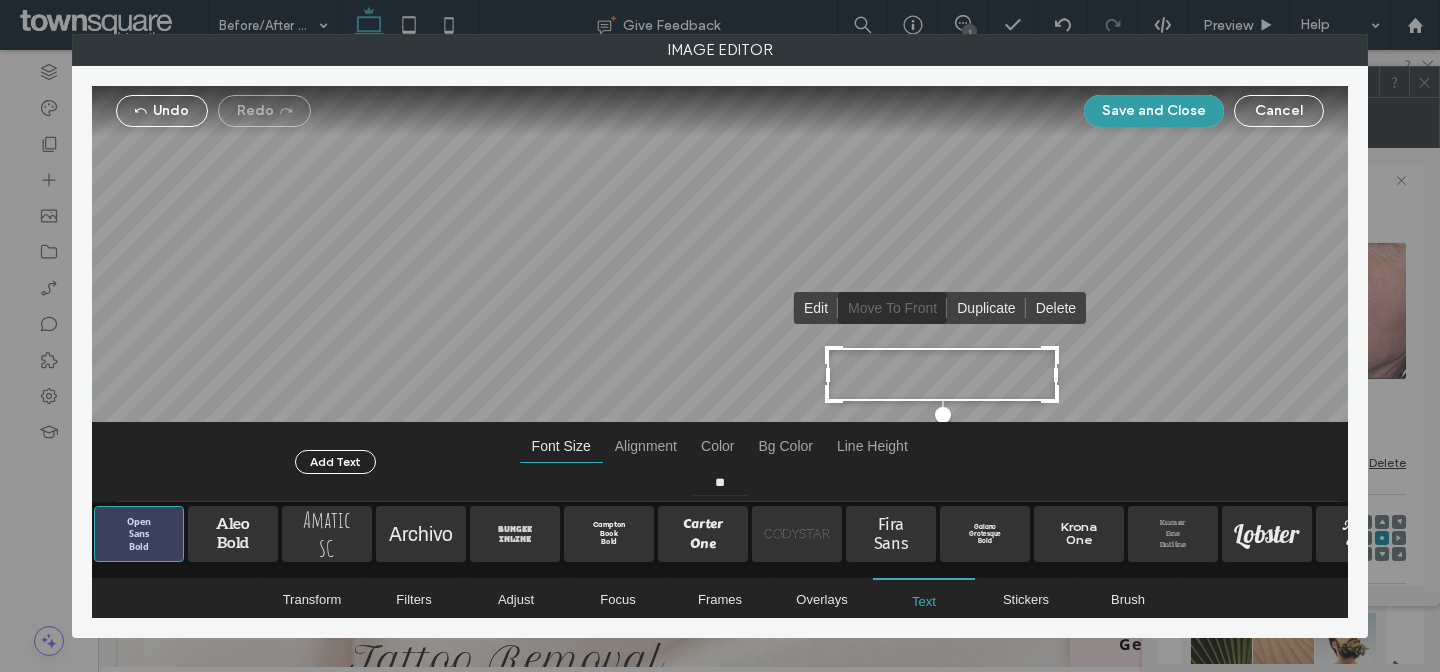 click on "Save and Close" at bounding box center (1154, 111) 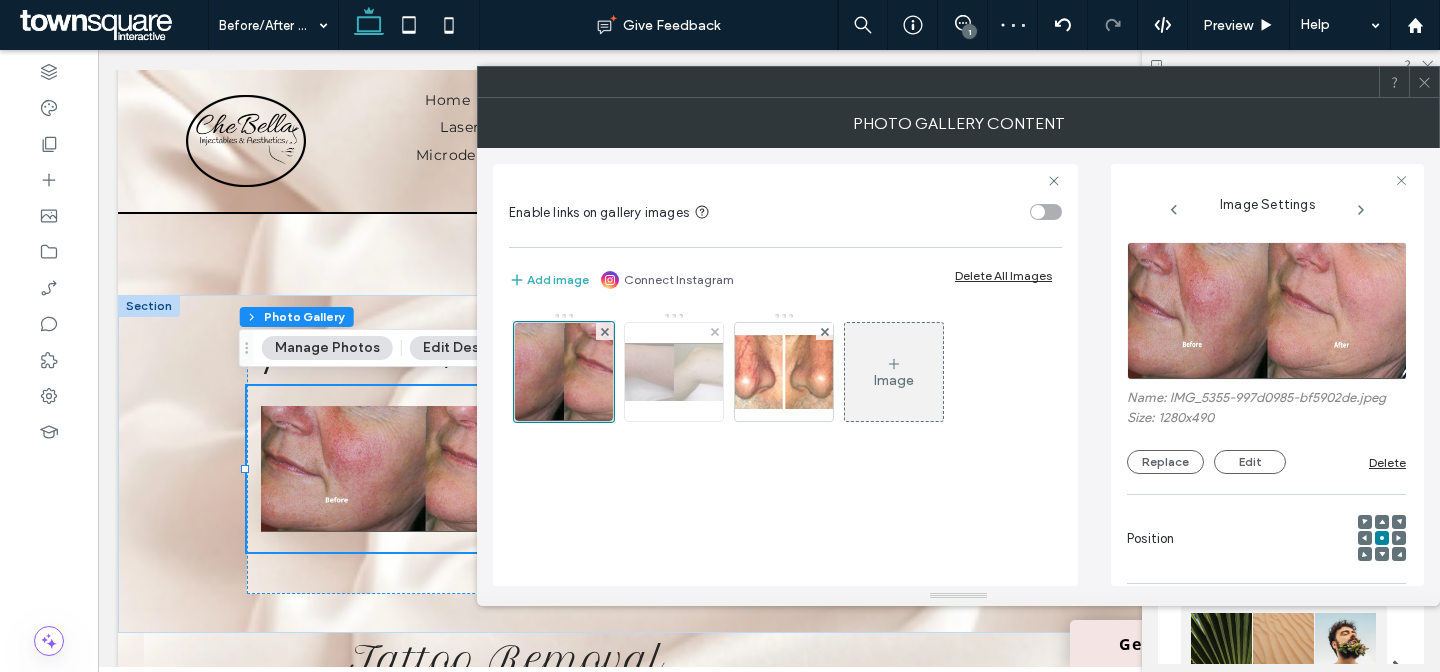 click at bounding box center [674, 372] 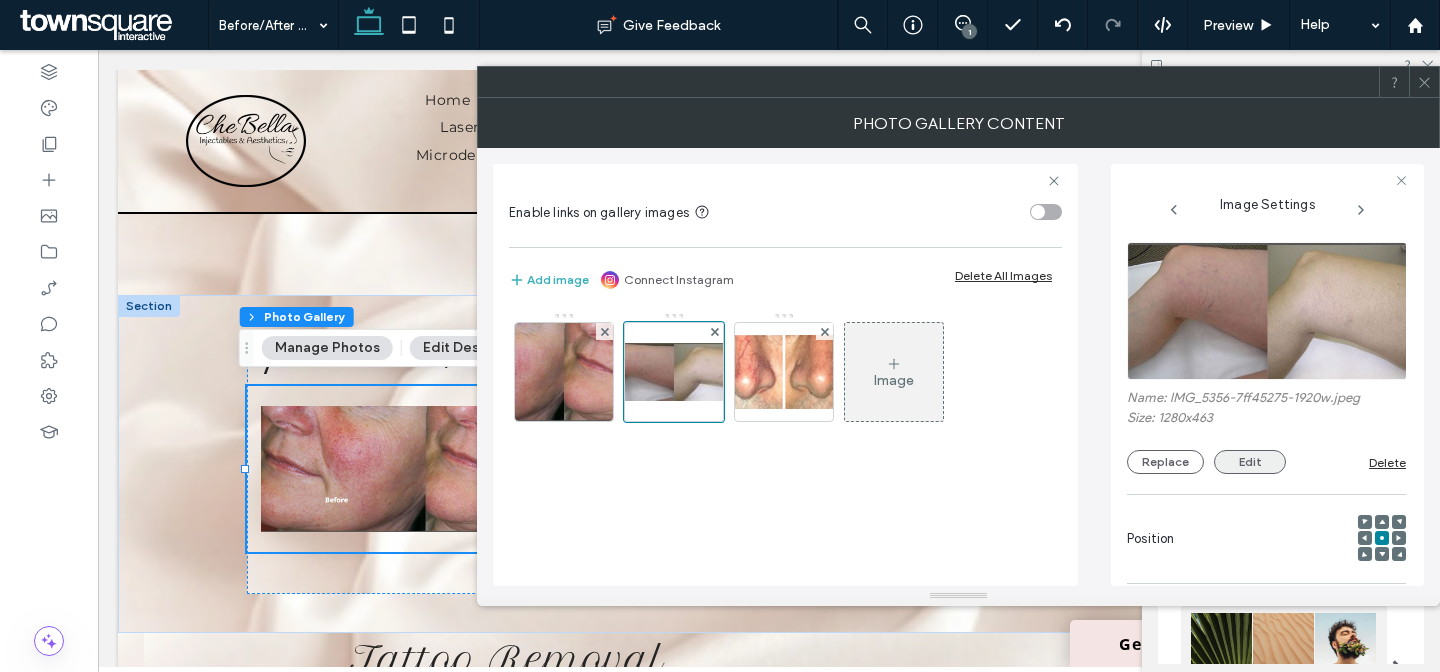 click on "Edit" at bounding box center [1250, 462] 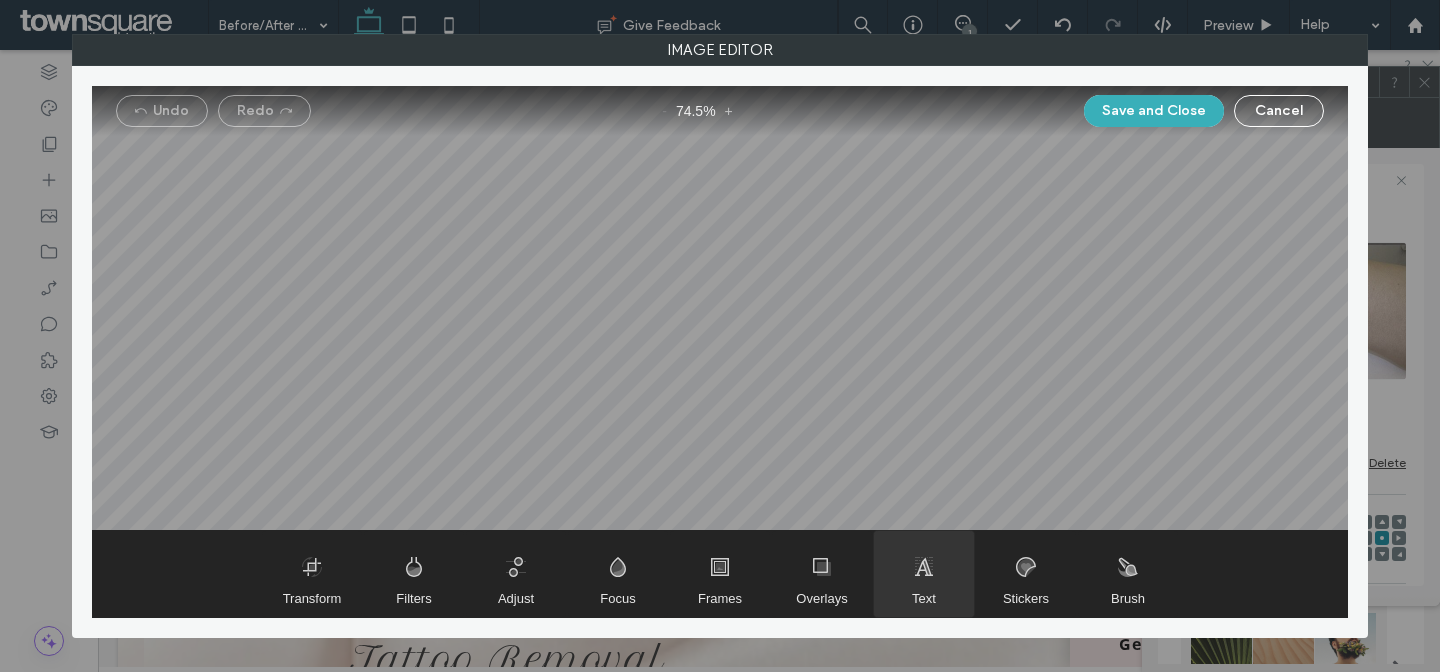 click at bounding box center (924, 574) 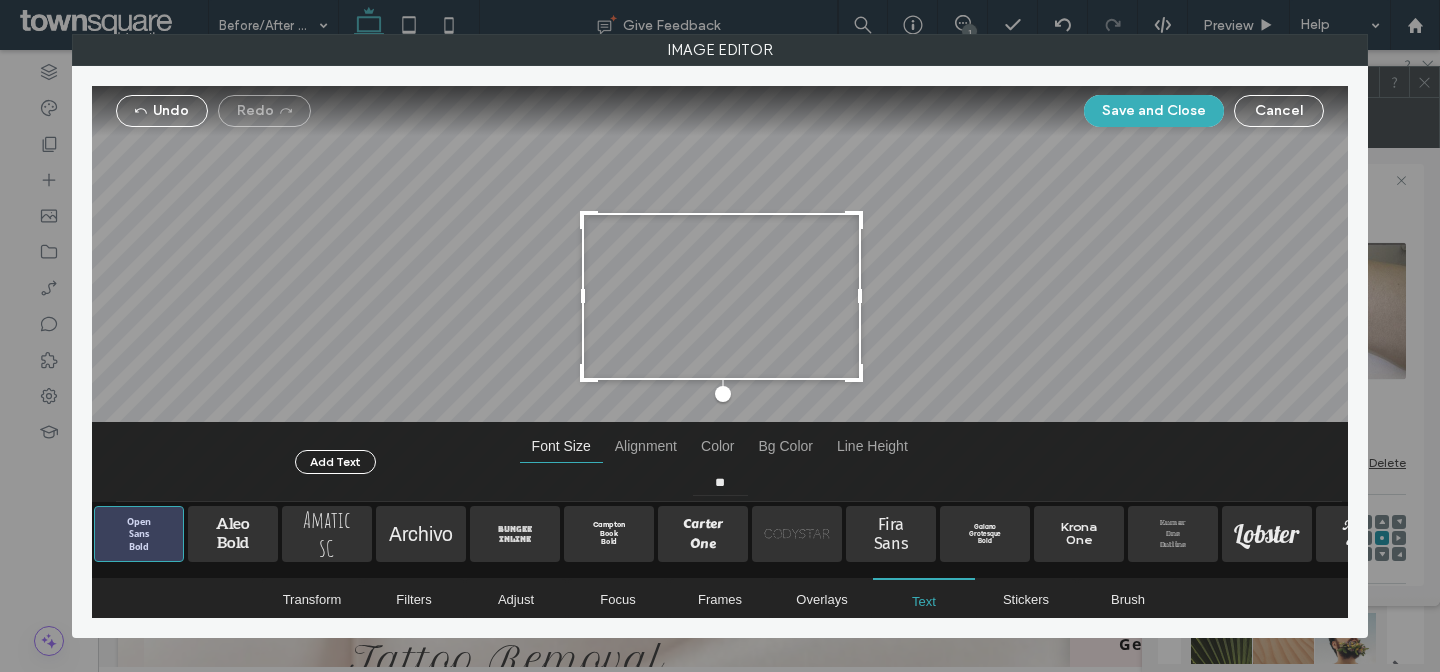 drag, startPoint x: 835, startPoint y: 297, endPoint x: 852, endPoint y: 295, distance: 17.117243 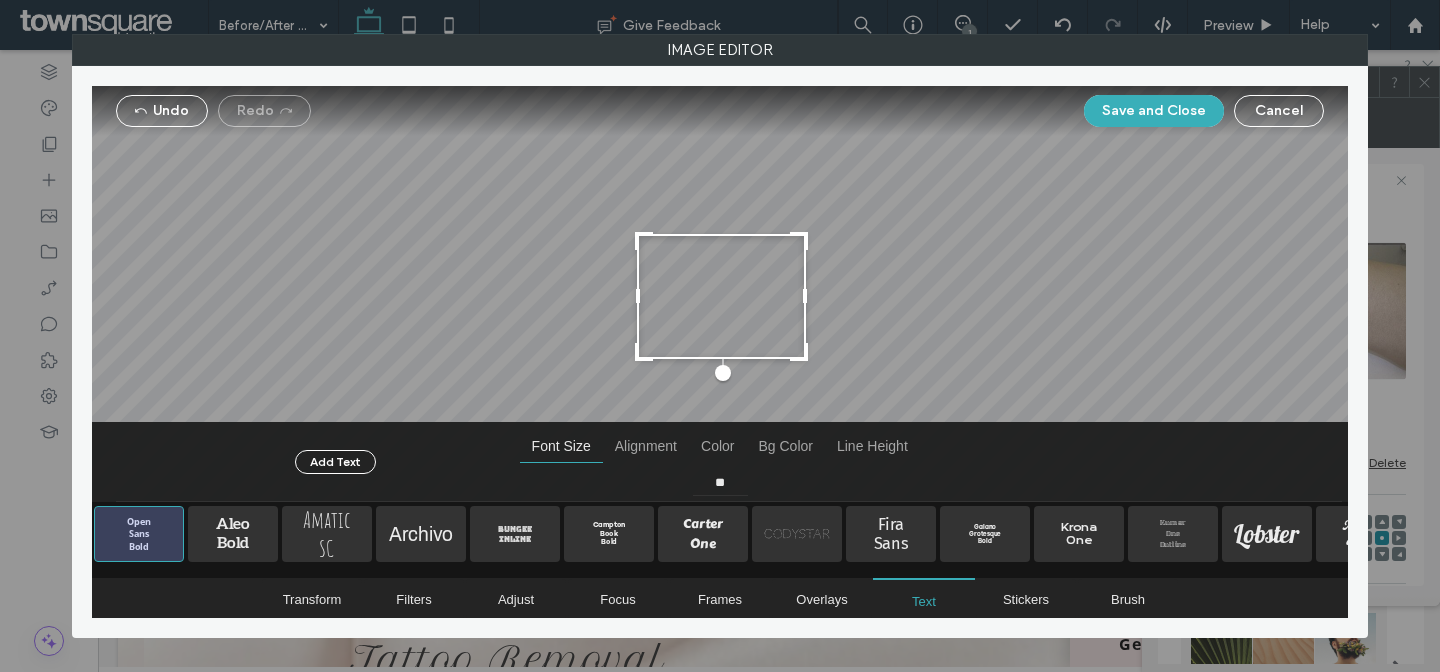 type on "**" 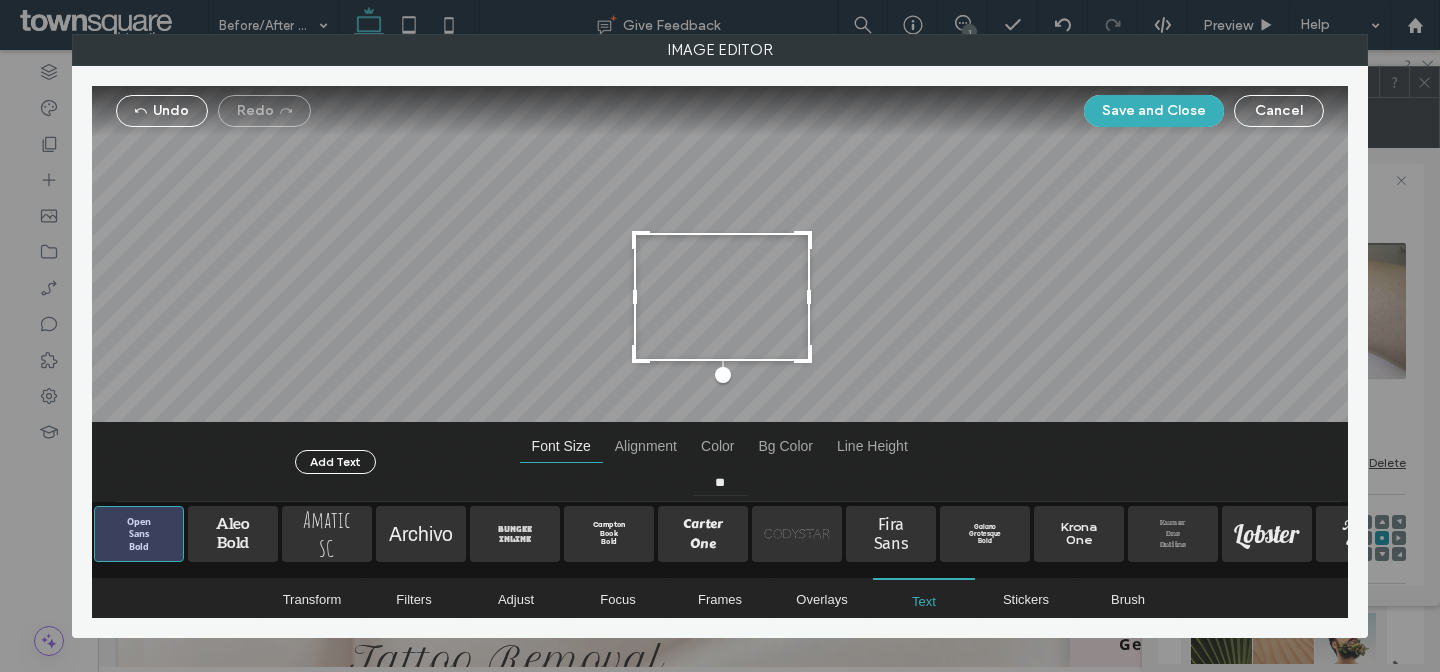 drag, startPoint x: 859, startPoint y: 374, endPoint x: 815, endPoint y: 313, distance: 75.21303 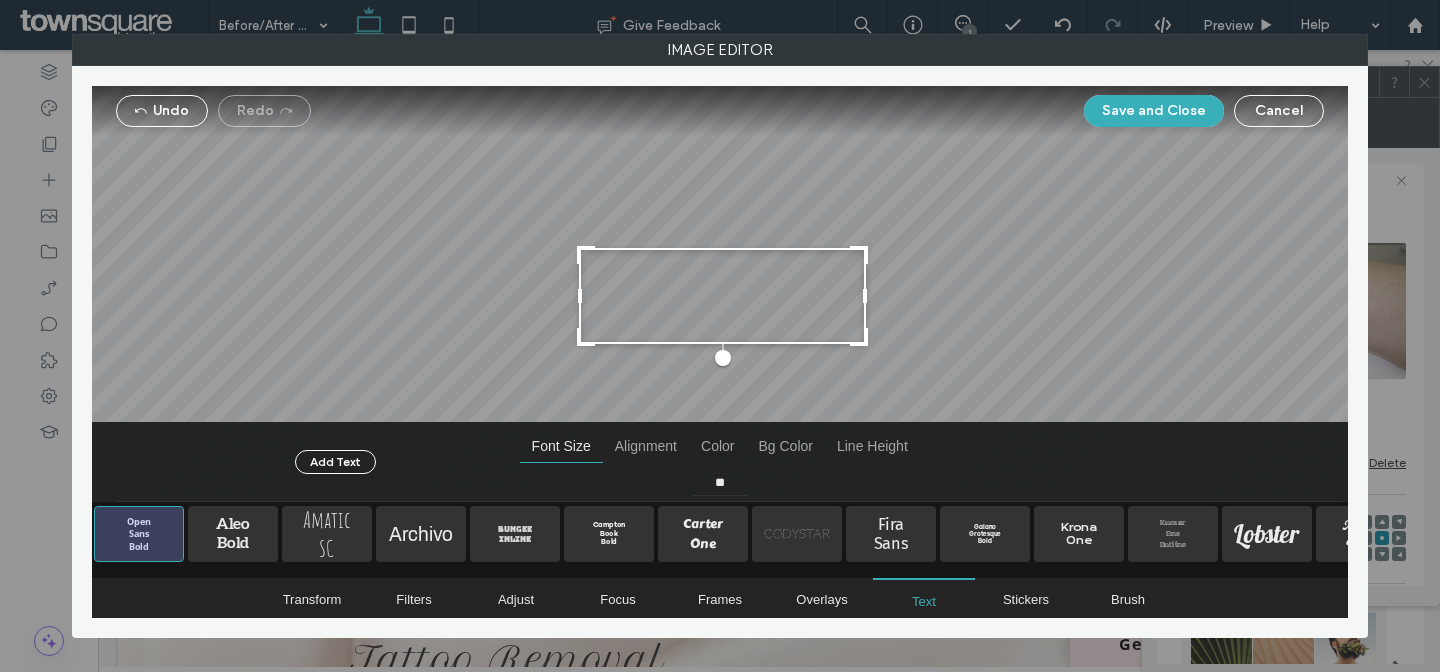 drag, startPoint x: 806, startPoint y: 296, endPoint x: 855, endPoint y: 295, distance: 49.010204 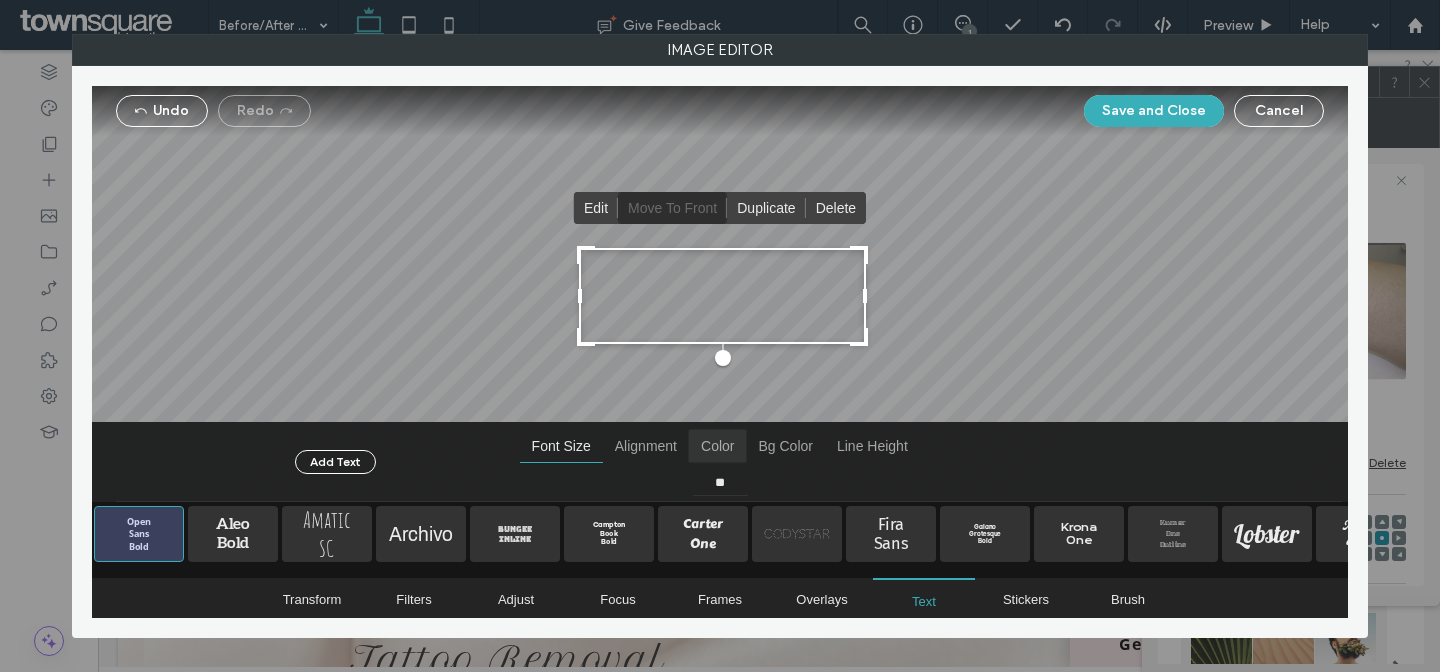 click at bounding box center [717, 446] 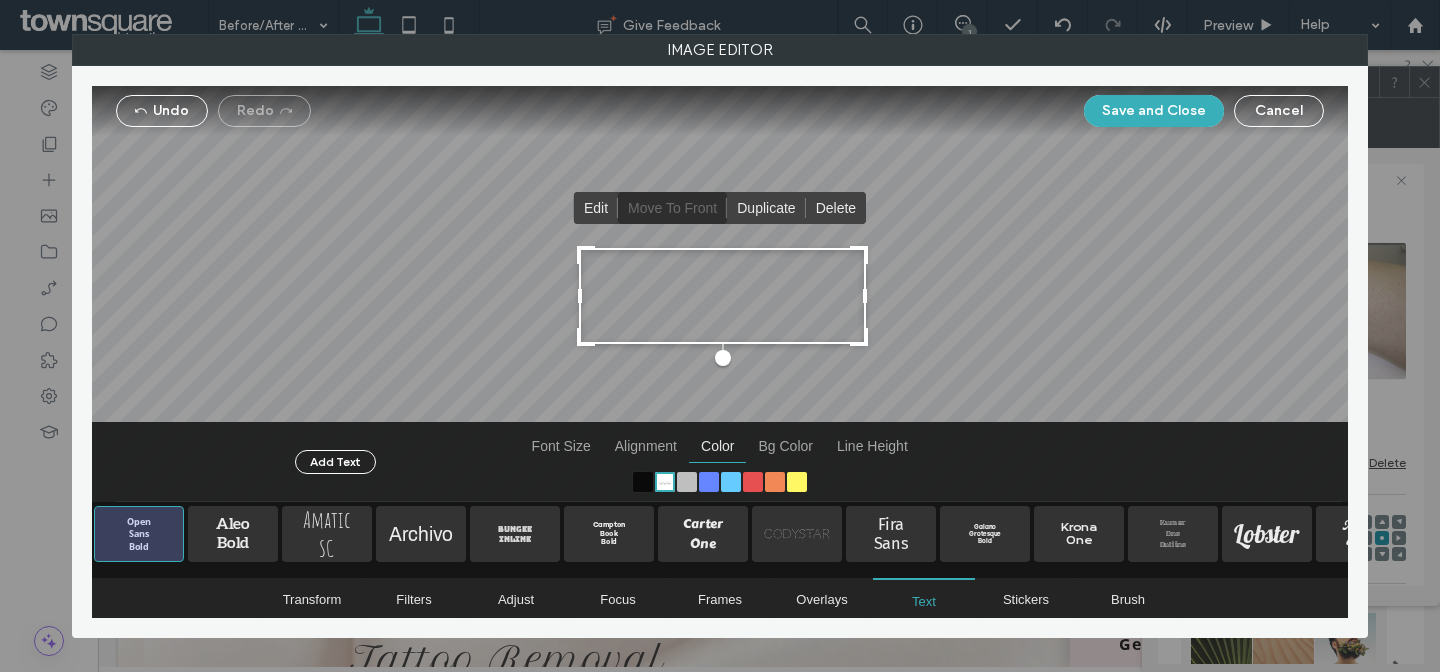 click at bounding box center [643, 481] 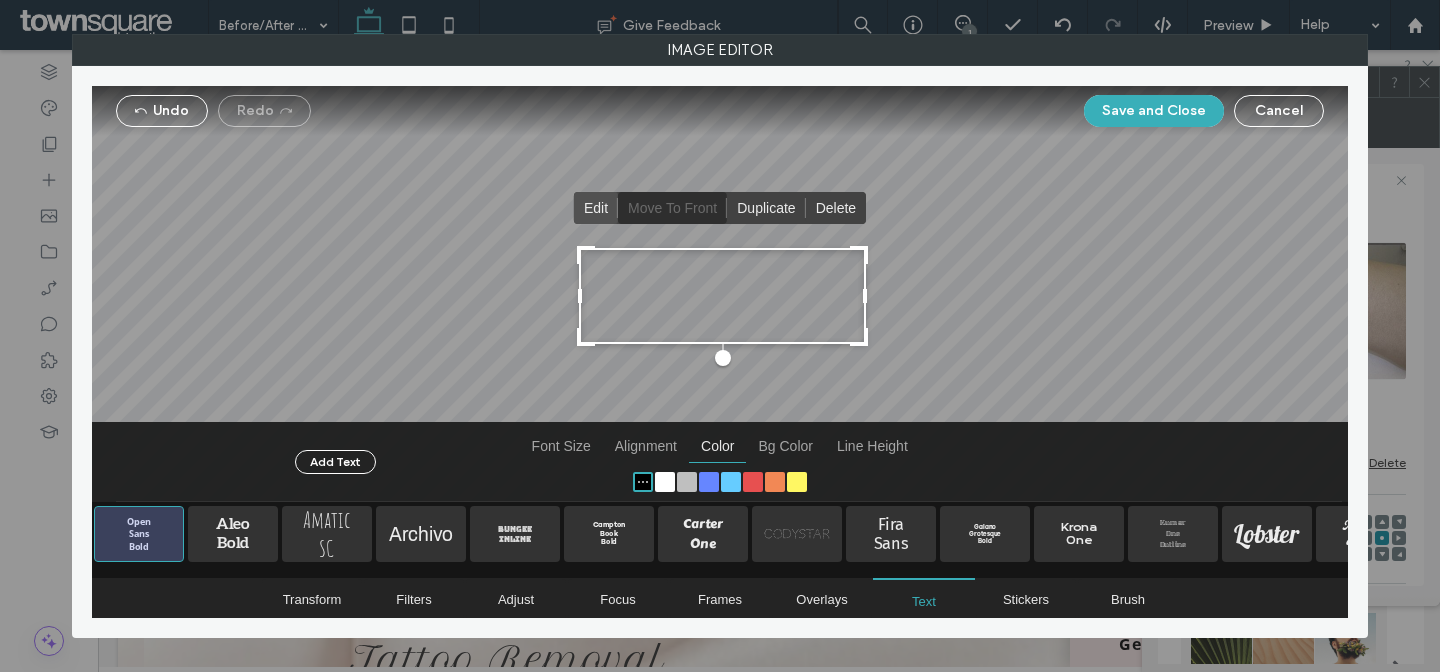 click at bounding box center (596, 208) 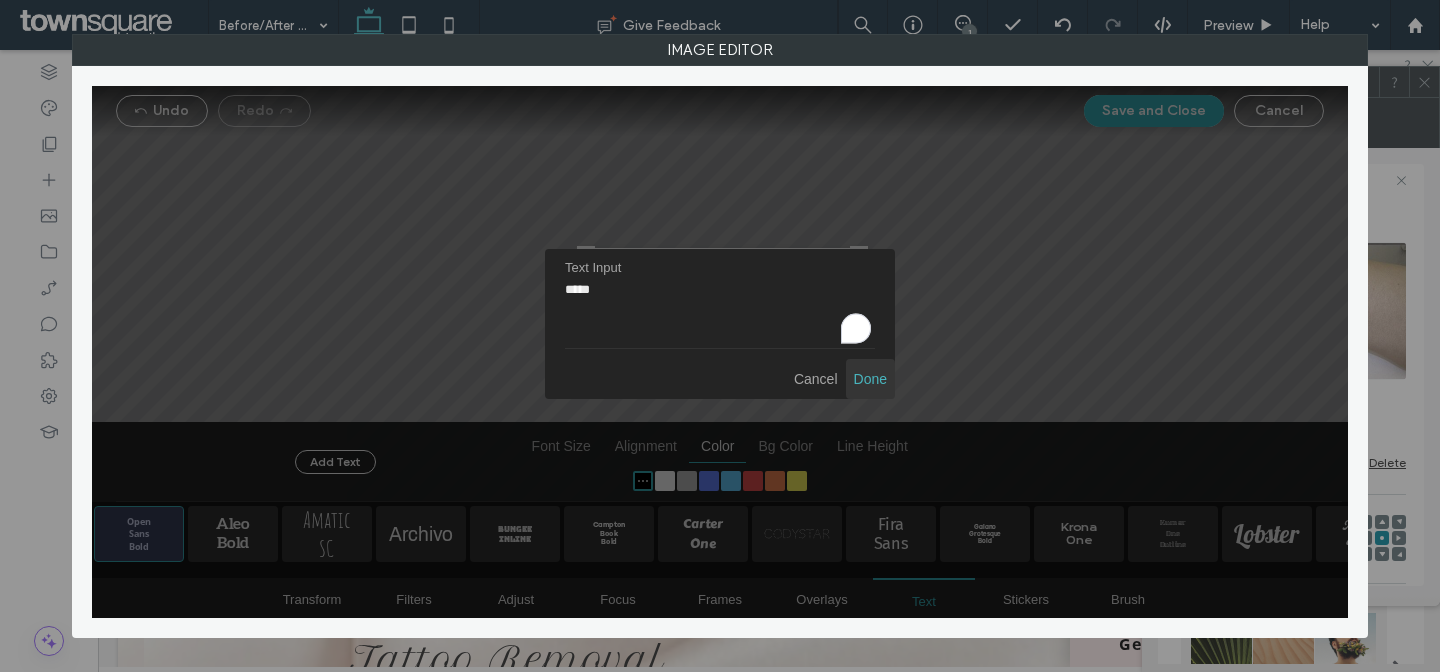 type on "*****" 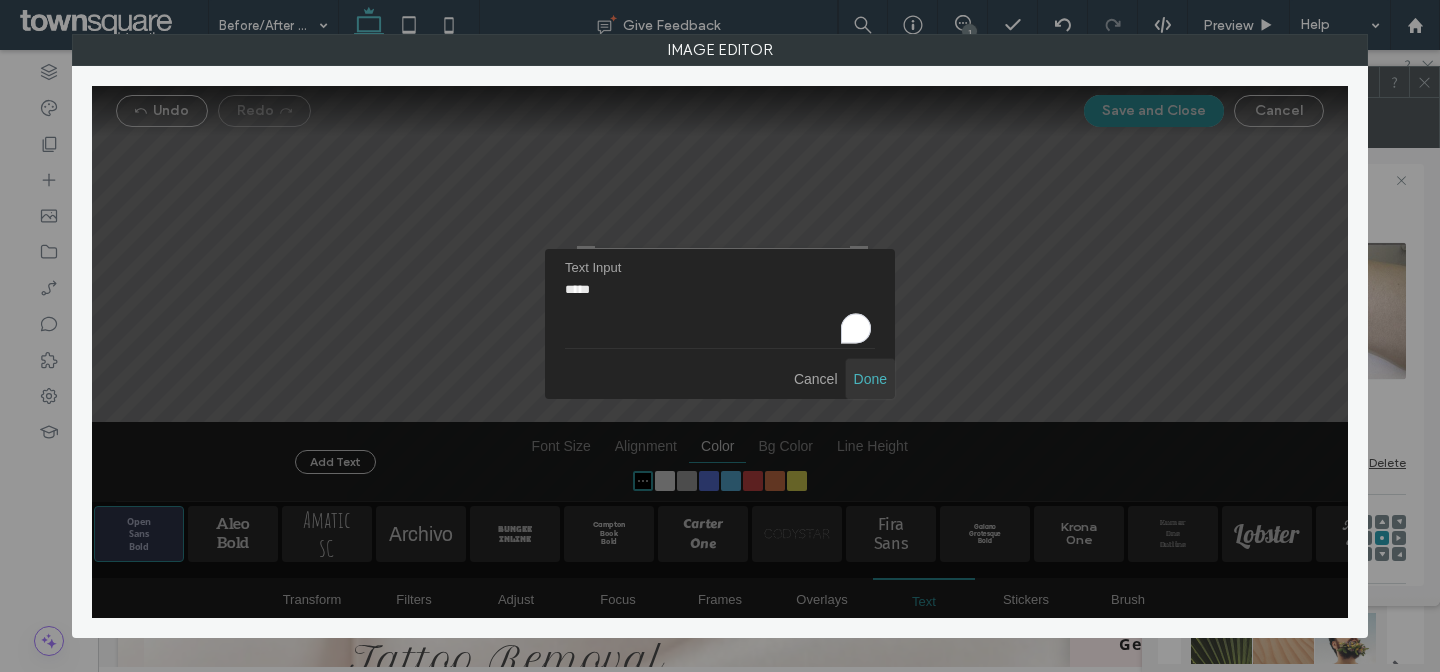 click at bounding box center [870, 379] 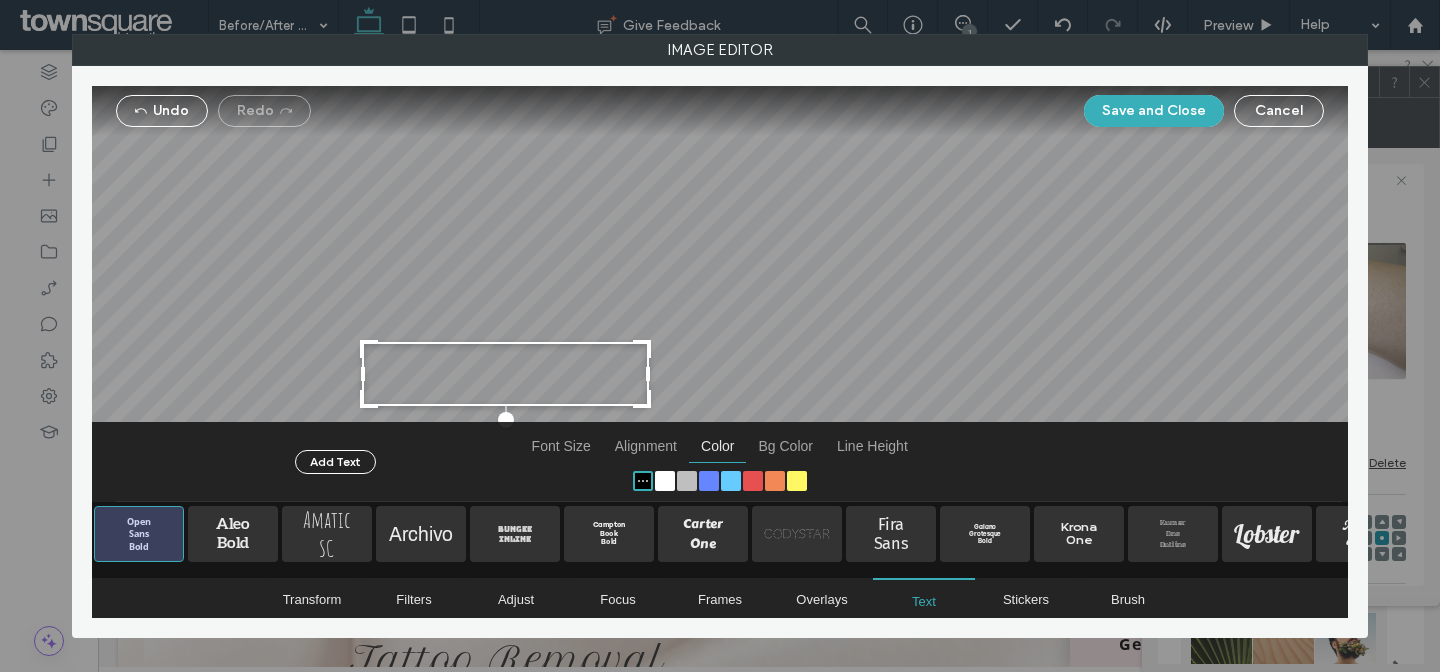 drag, startPoint x: 761, startPoint y: 300, endPoint x: 544, endPoint y: 417, distance: 246.53195 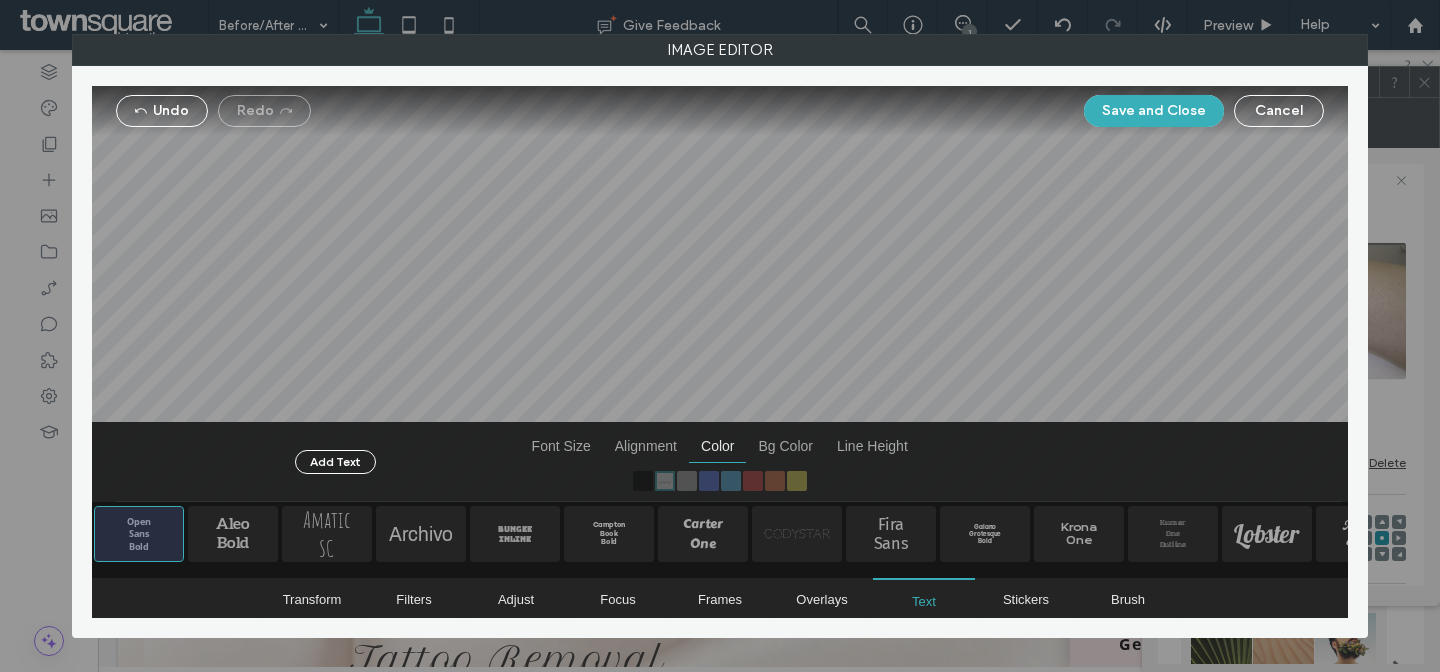 click at bounding box center [720, 294] 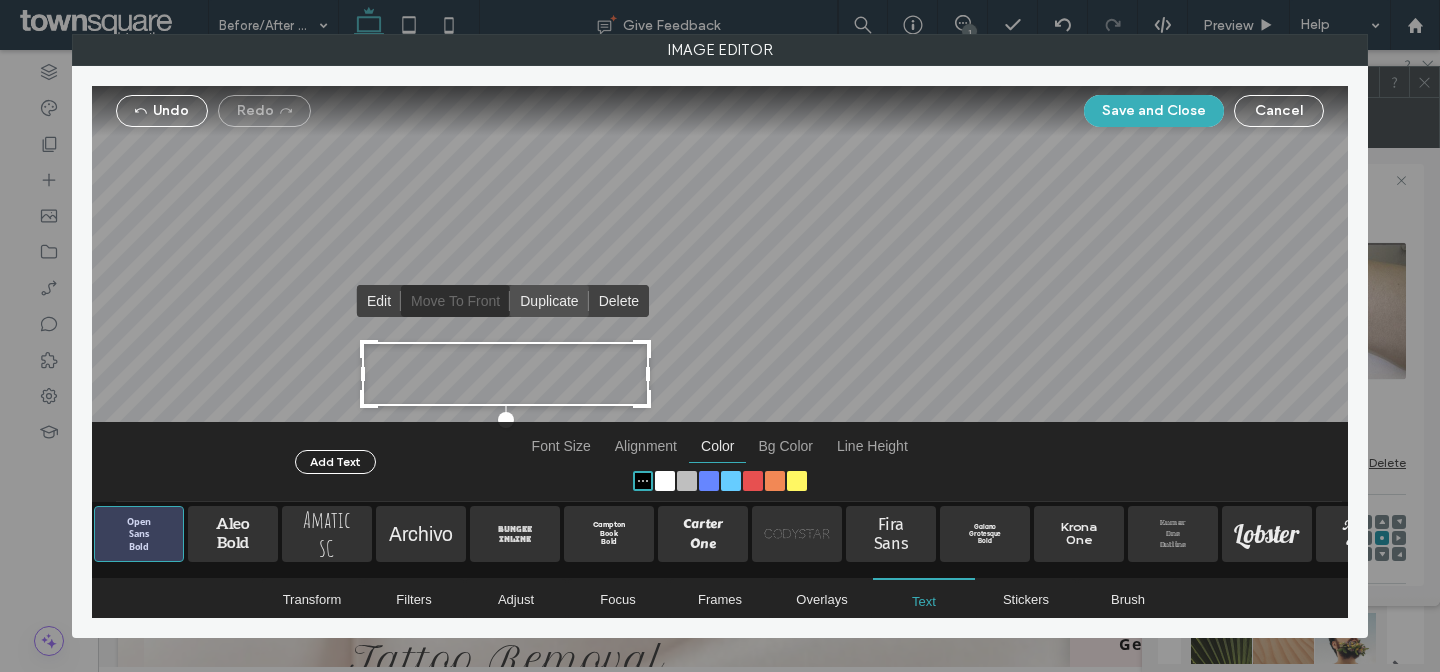 click at bounding box center (549, 301) 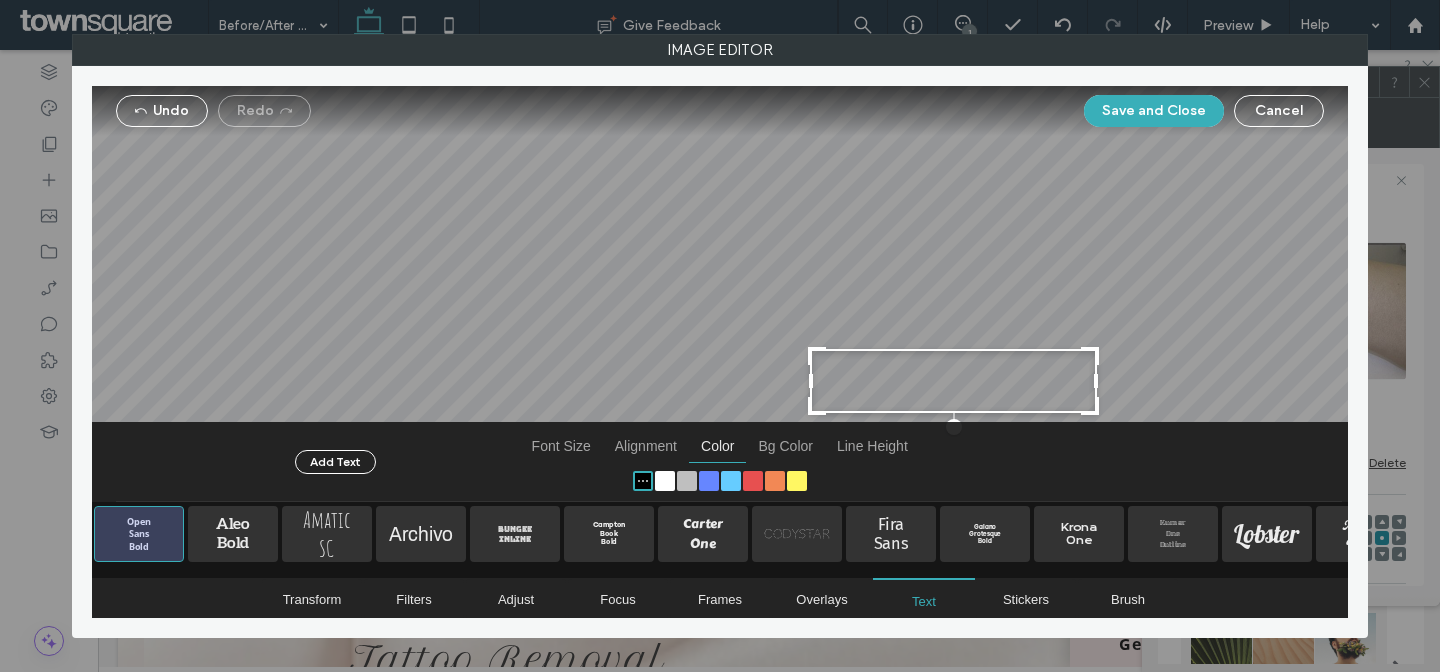drag, startPoint x: 554, startPoint y: 393, endPoint x: 1010, endPoint y: 328, distance: 460.60938 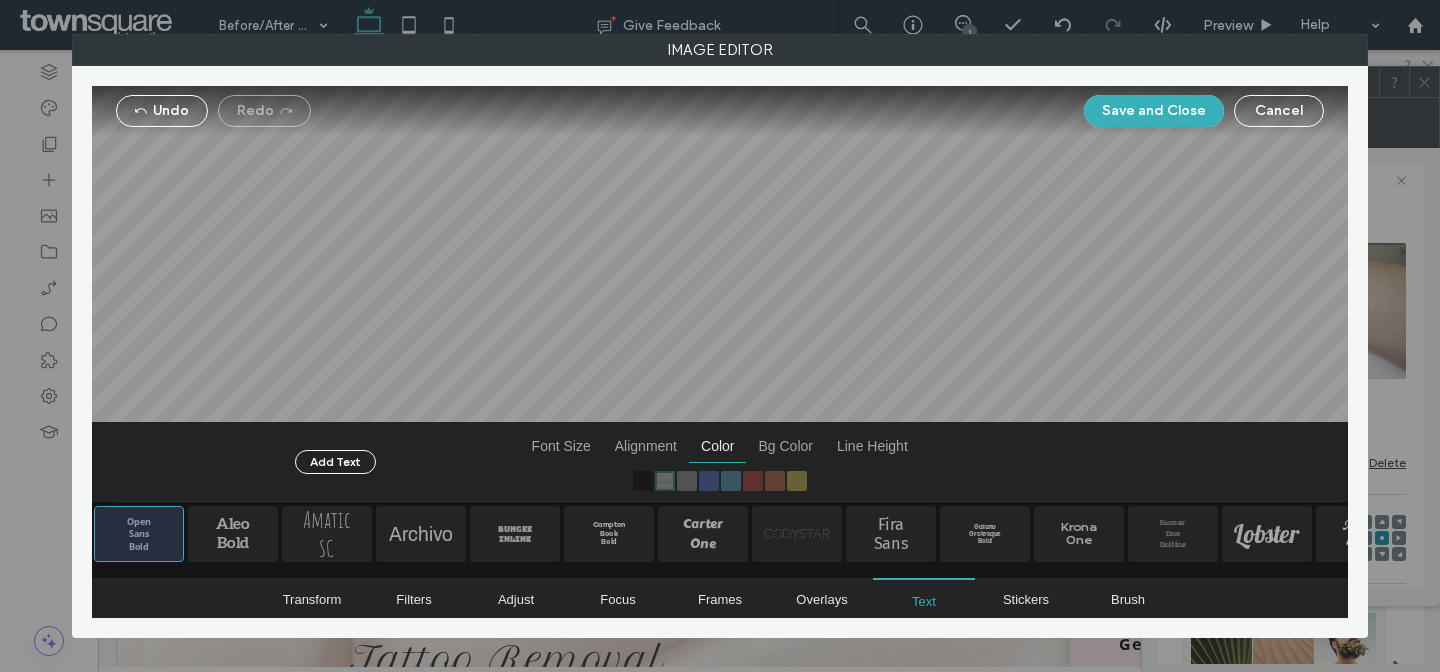click at bounding box center (720, 294) 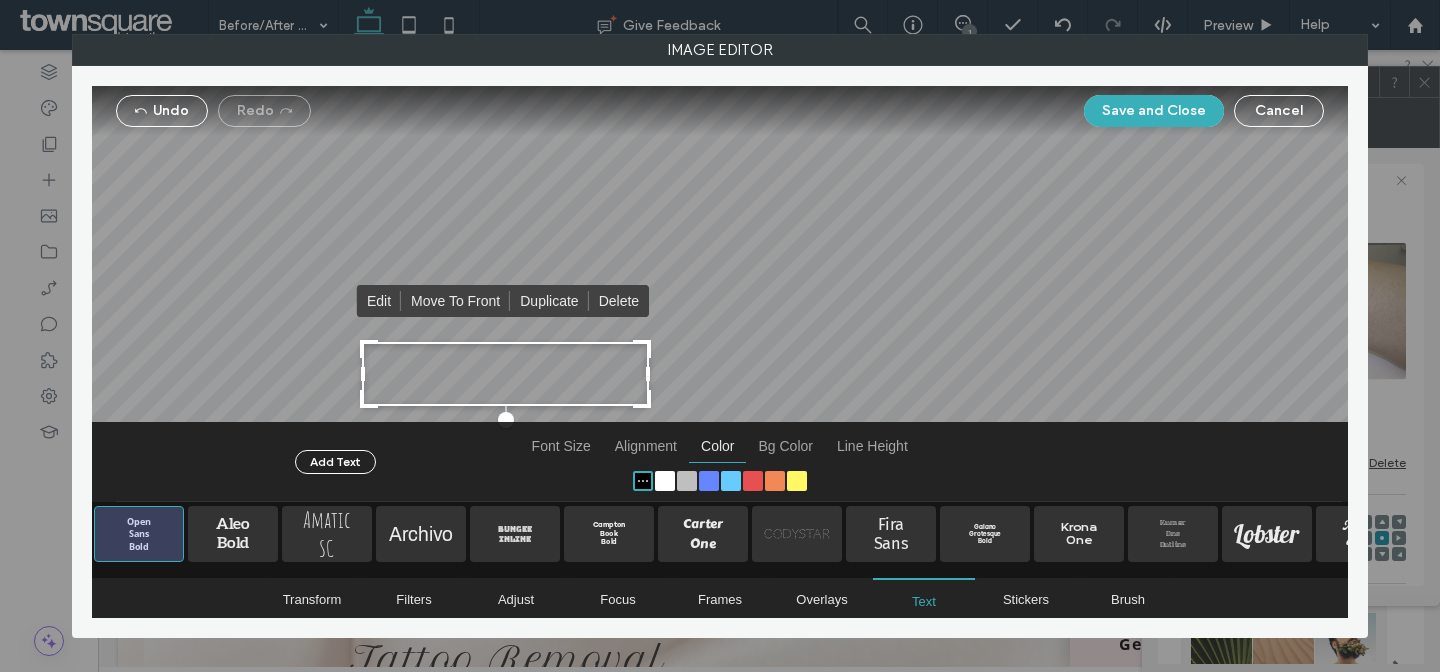 click at bounding box center [505, 374] 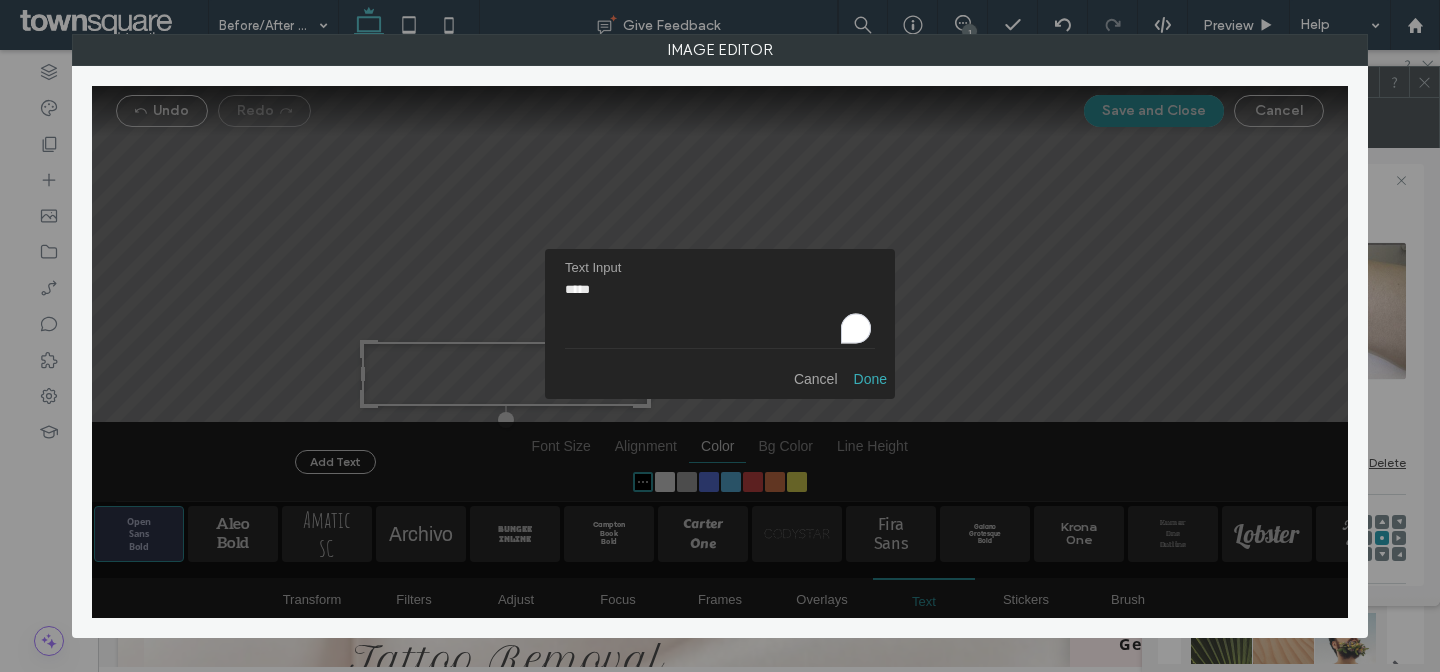 drag, startPoint x: 616, startPoint y: 283, endPoint x: 399, endPoint y: 291, distance: 217.14742 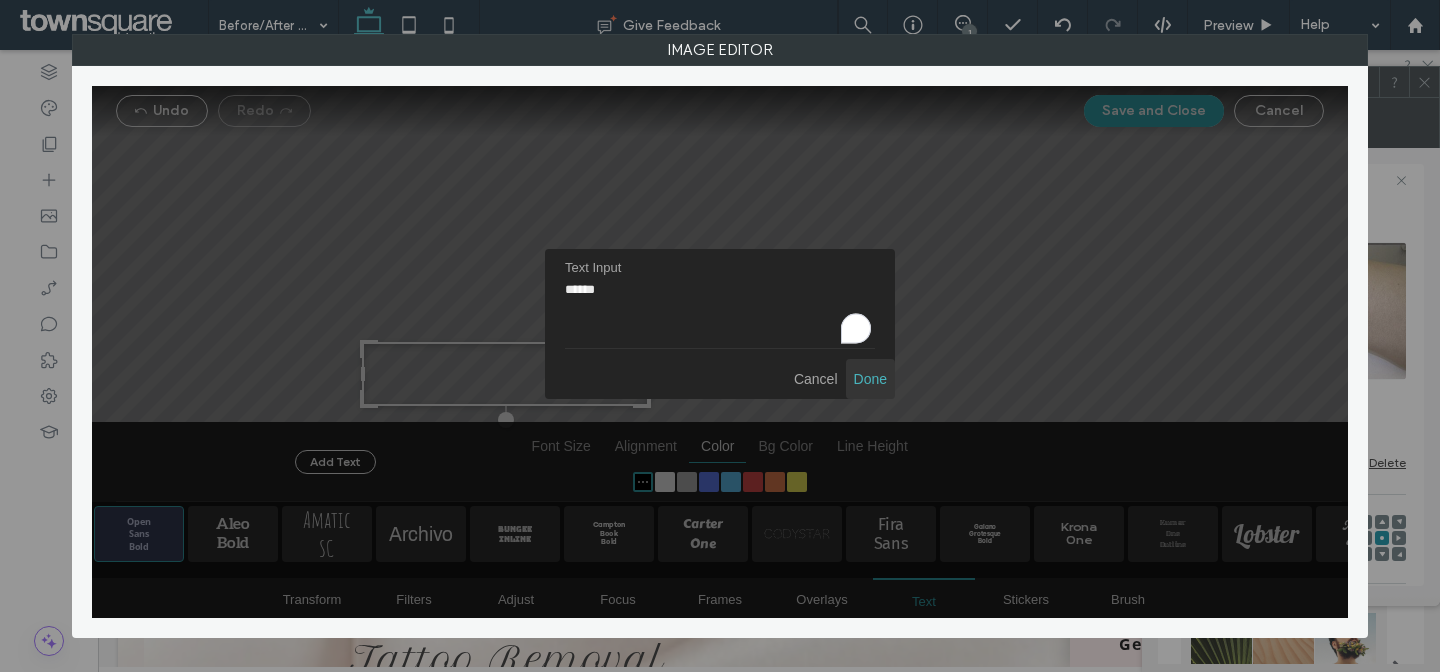 type on "******" 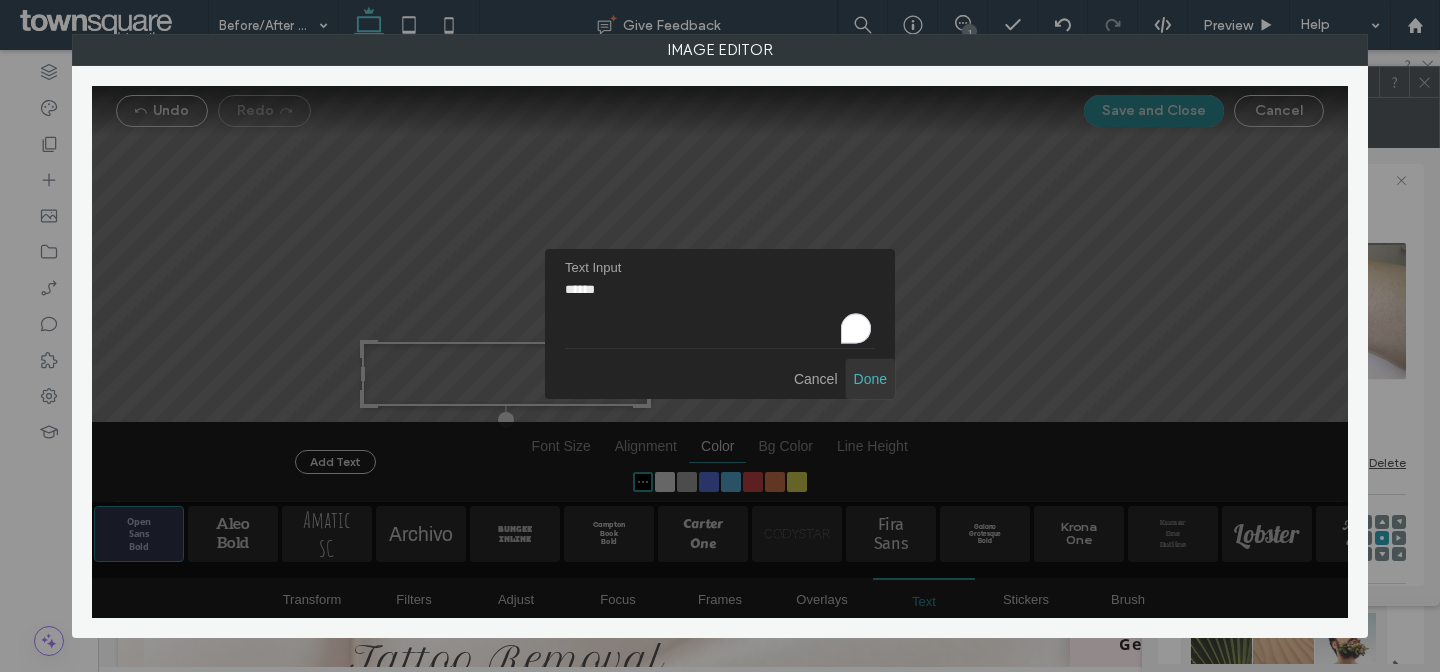 click at bounding box center (870, 379) 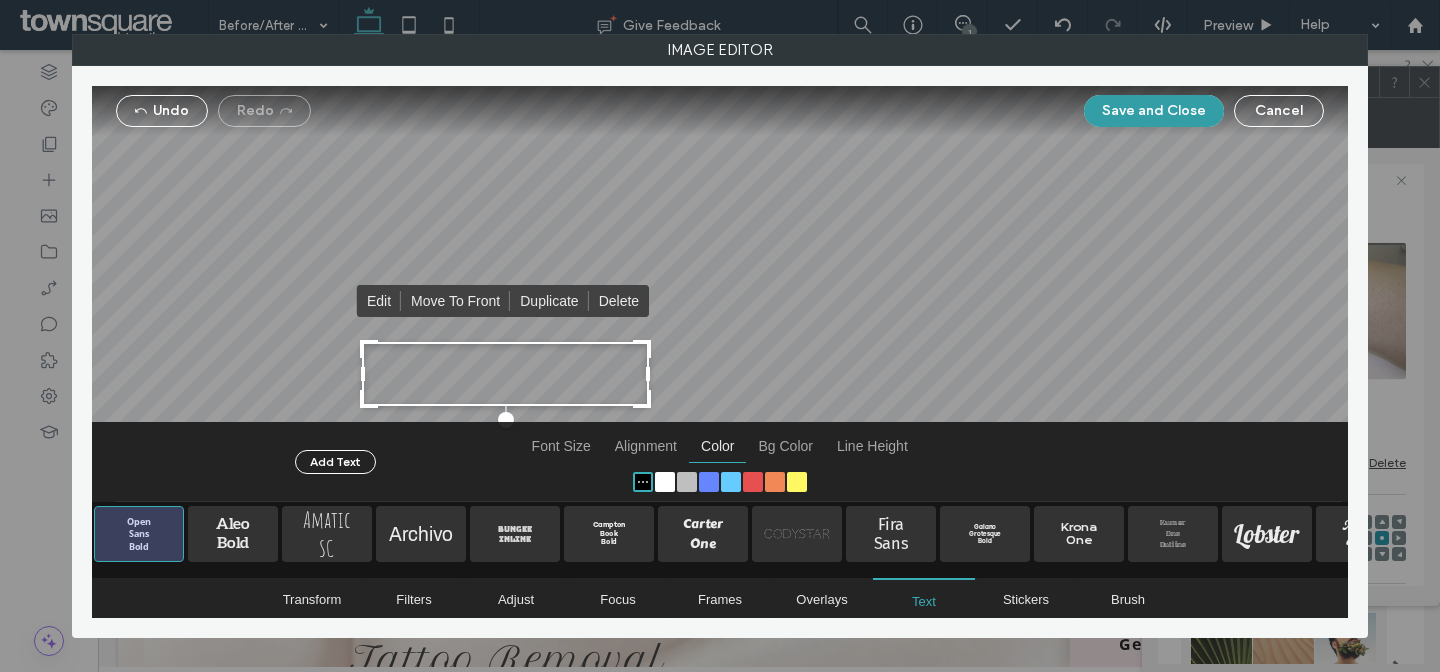 click on "Save and Close" at bounding box center [1154, 111] 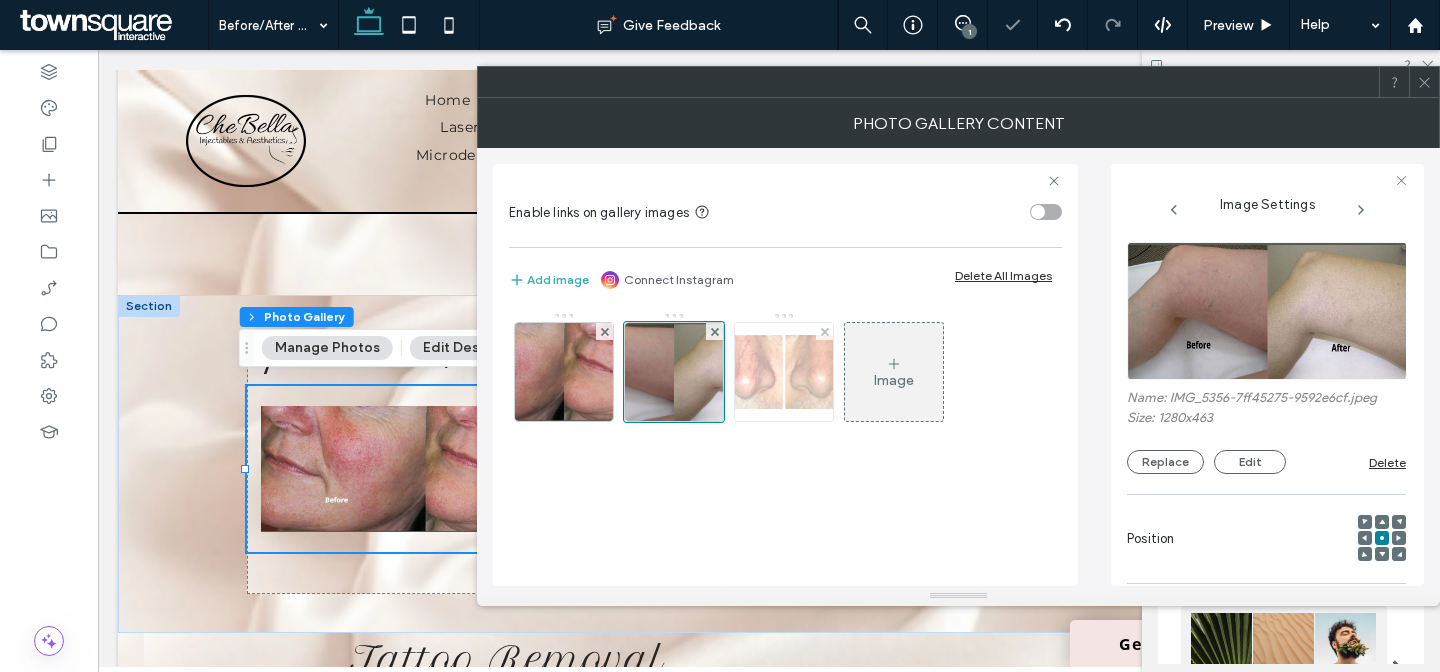 click at bounding box center (784, 372) 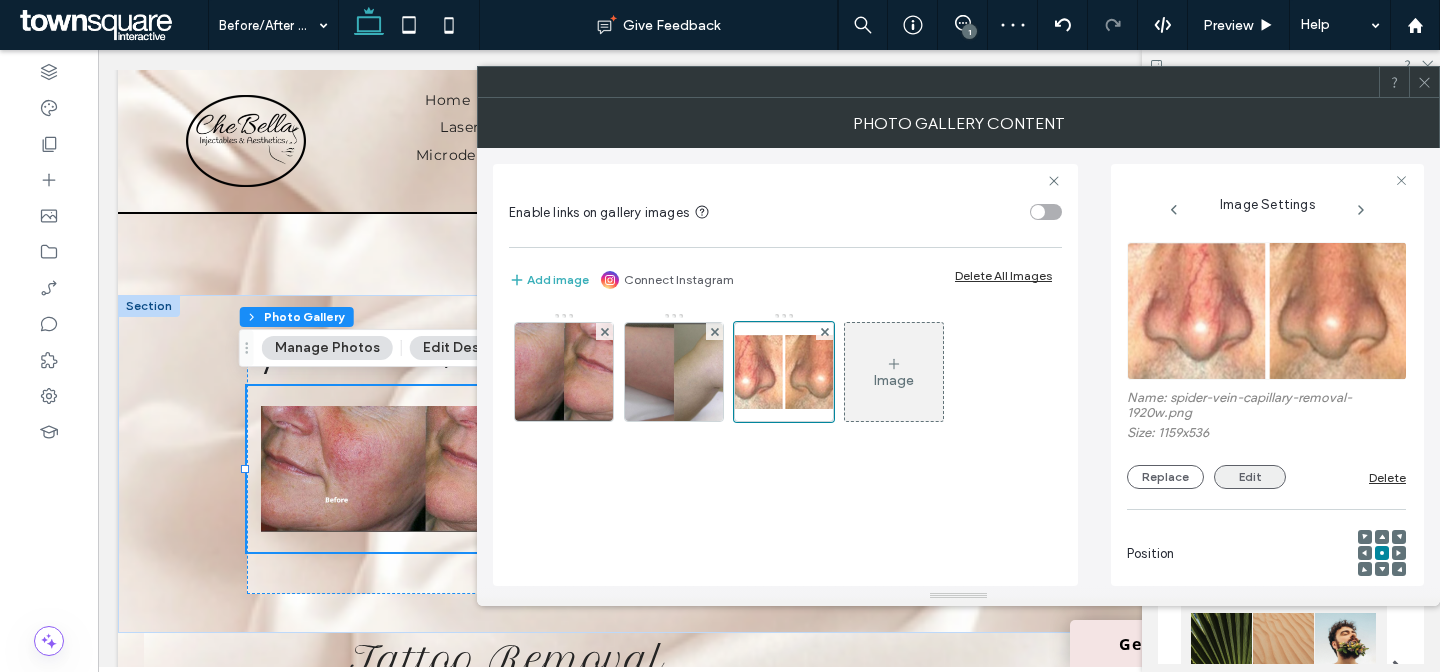 click on "Edit" at bounding box center (1250, 477) 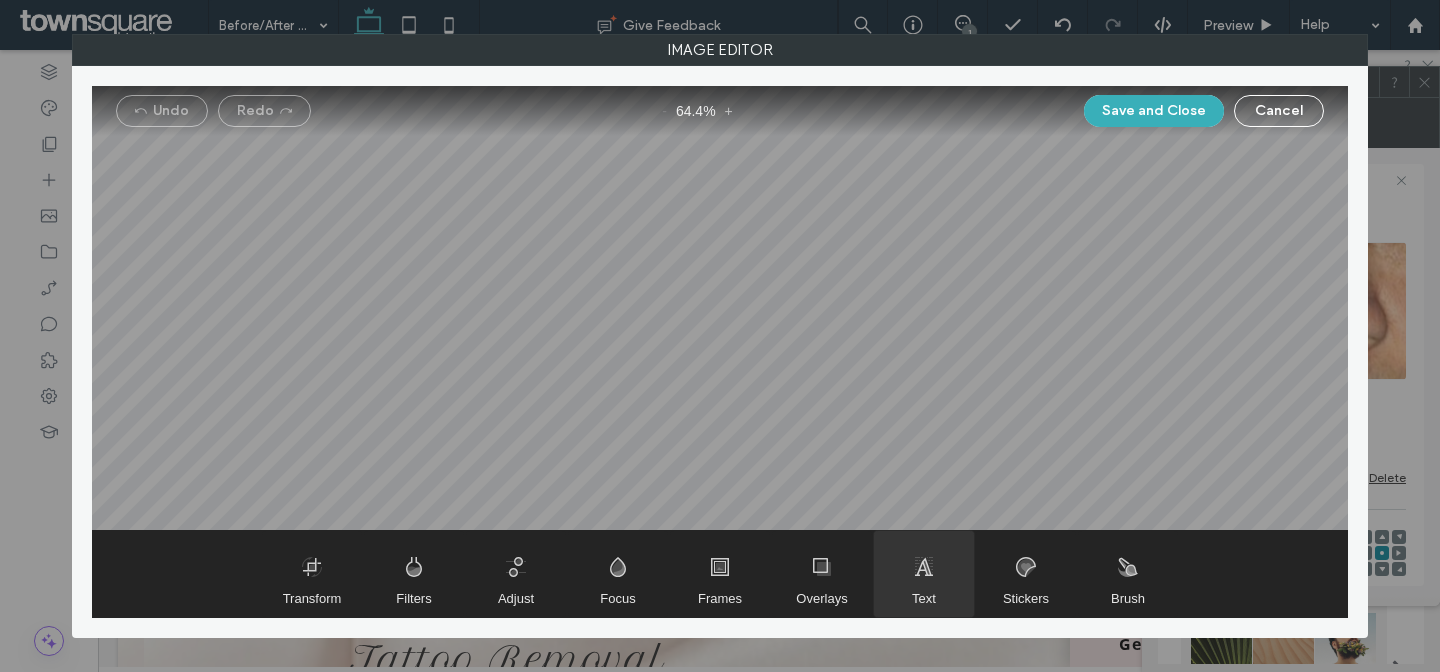 click at bounding box center [924, 574] 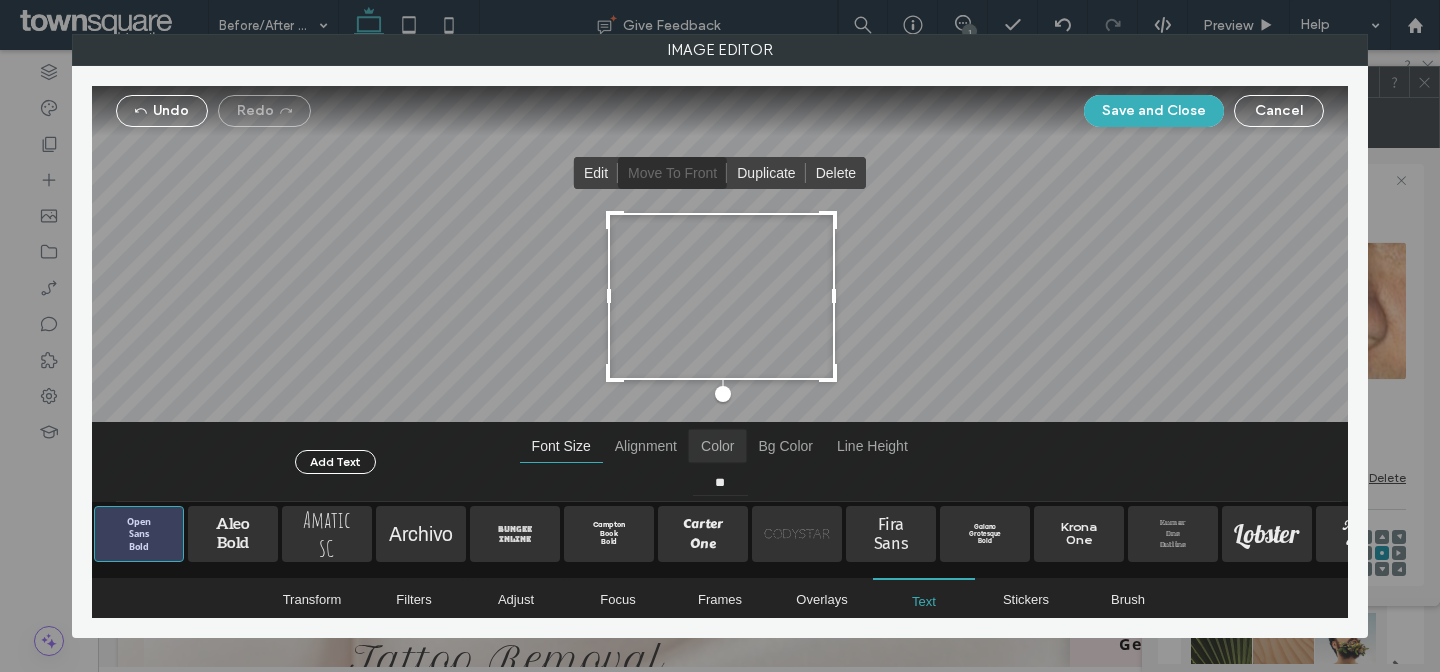 click at bounding box center (717, 446) 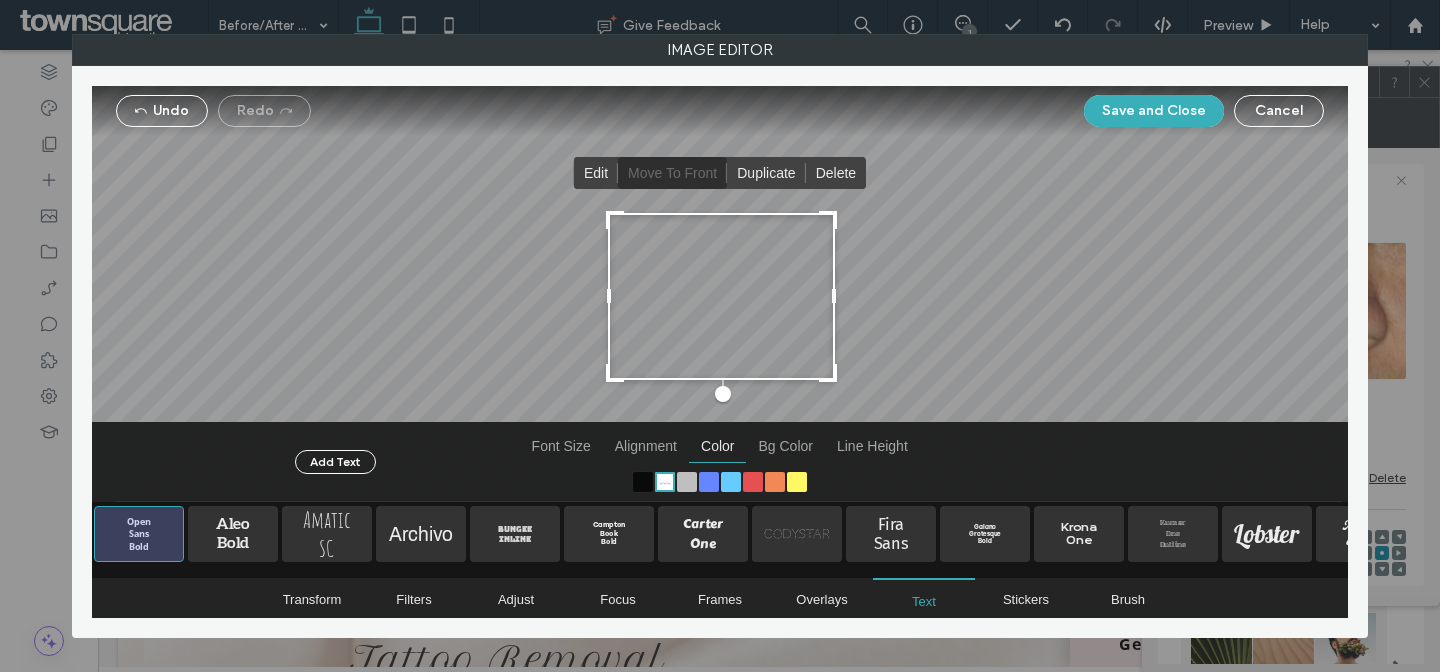 click at bounding box center (643, 481) 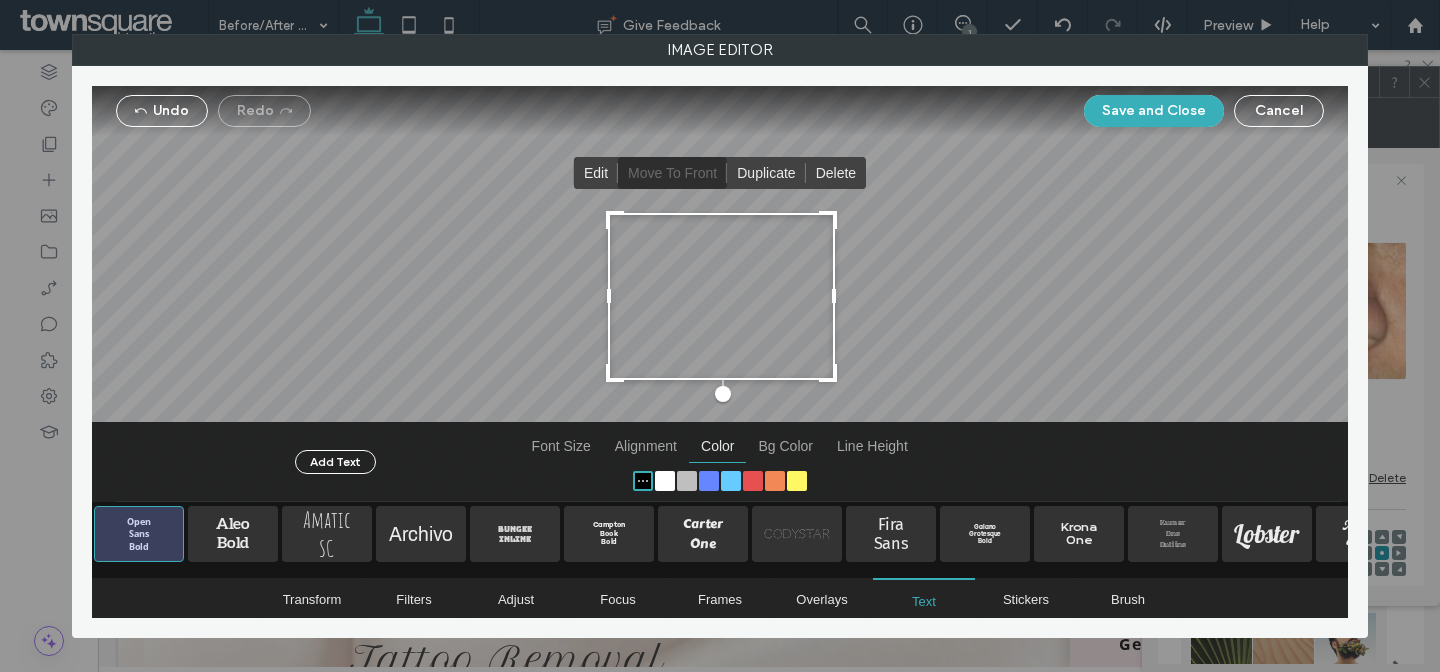 click at bounding box center (721, 296) 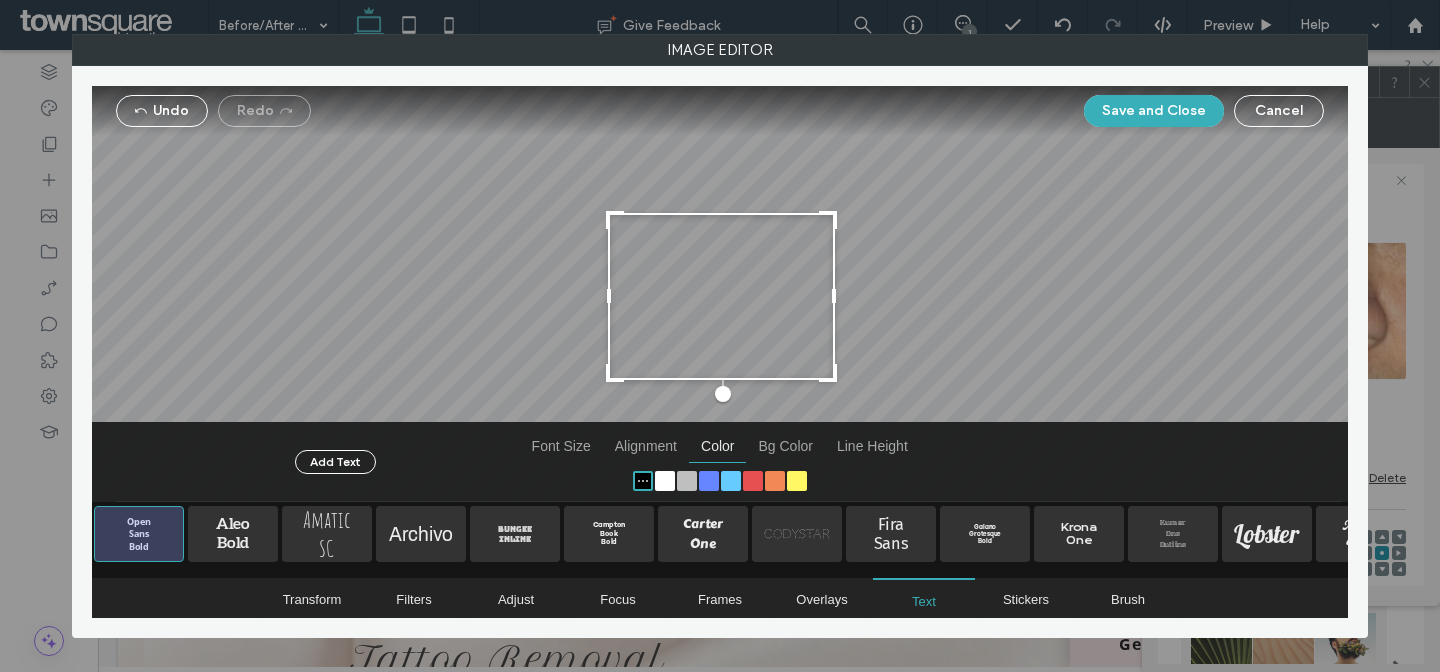 click at bounding box center [721, 296] 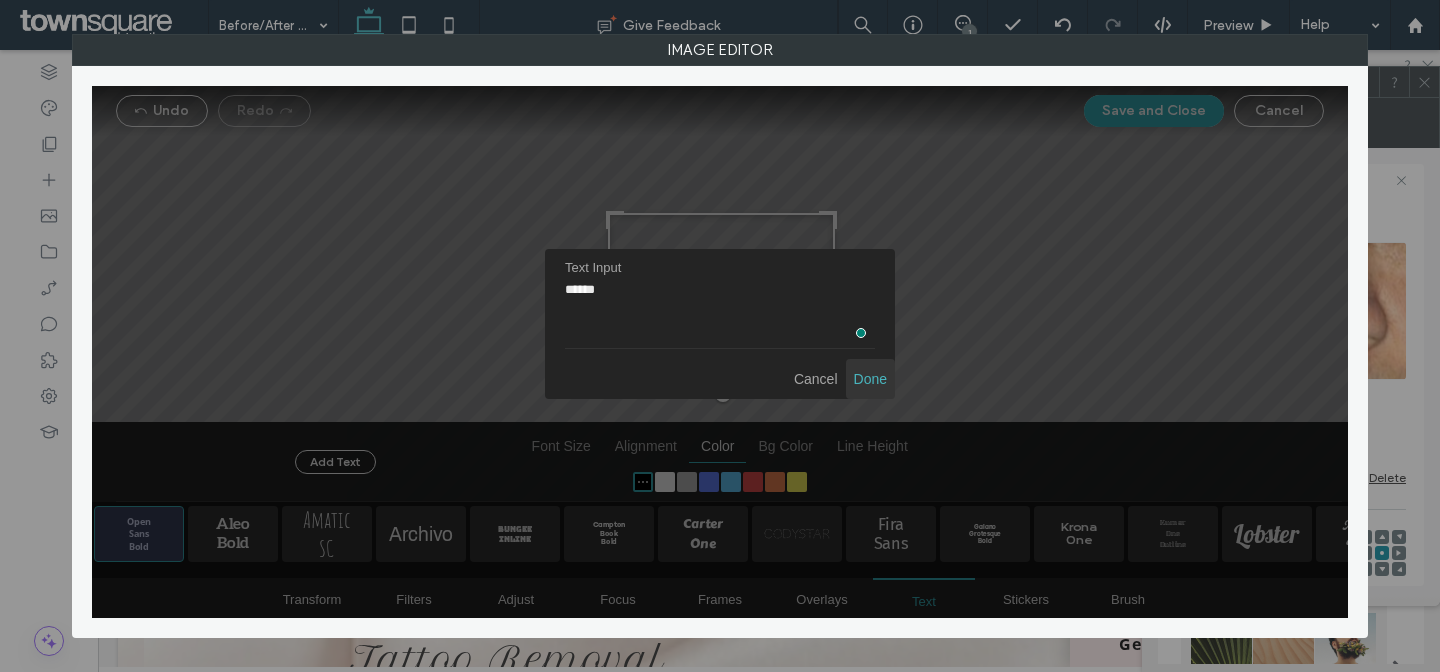 type on "******" 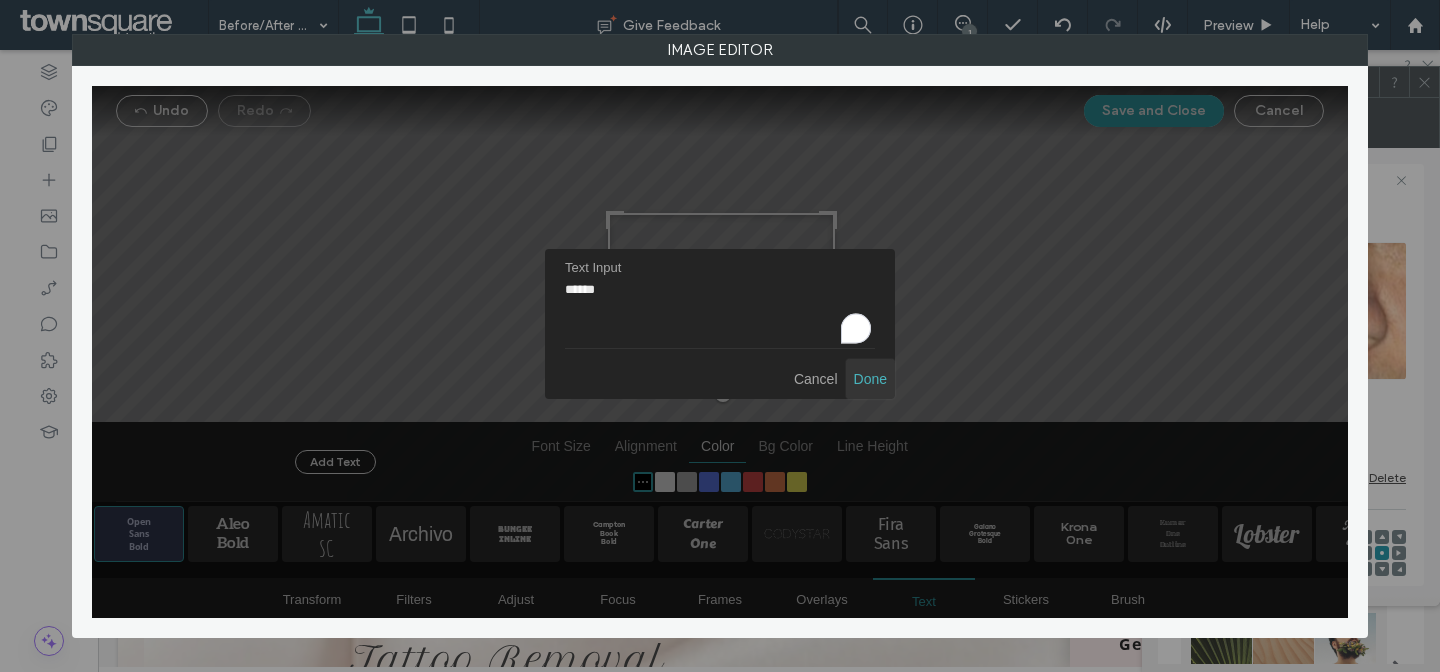 click at bounding box center [870, 379] 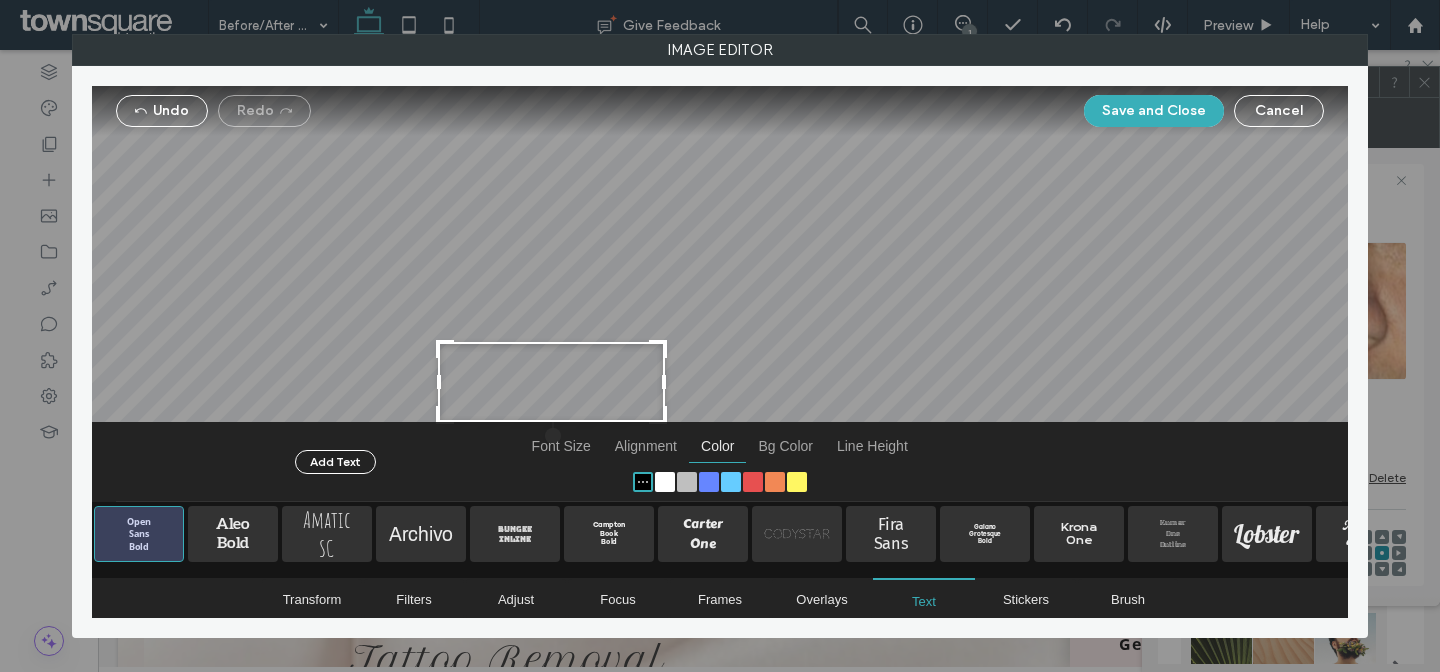 drag, startPoint x: 737, startPoint y: 298, endPoint x: 566, endPoint y: 423, distance: 211.81596 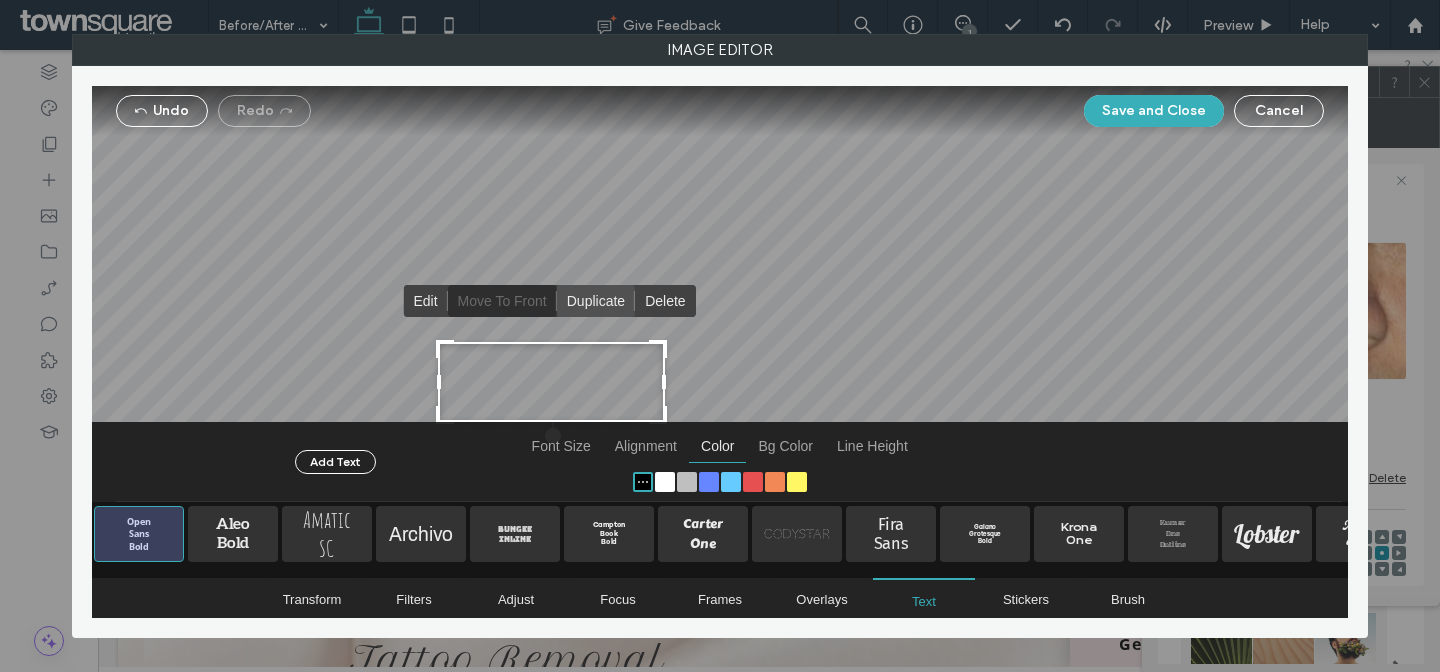 click at bounding box center (596, 301) 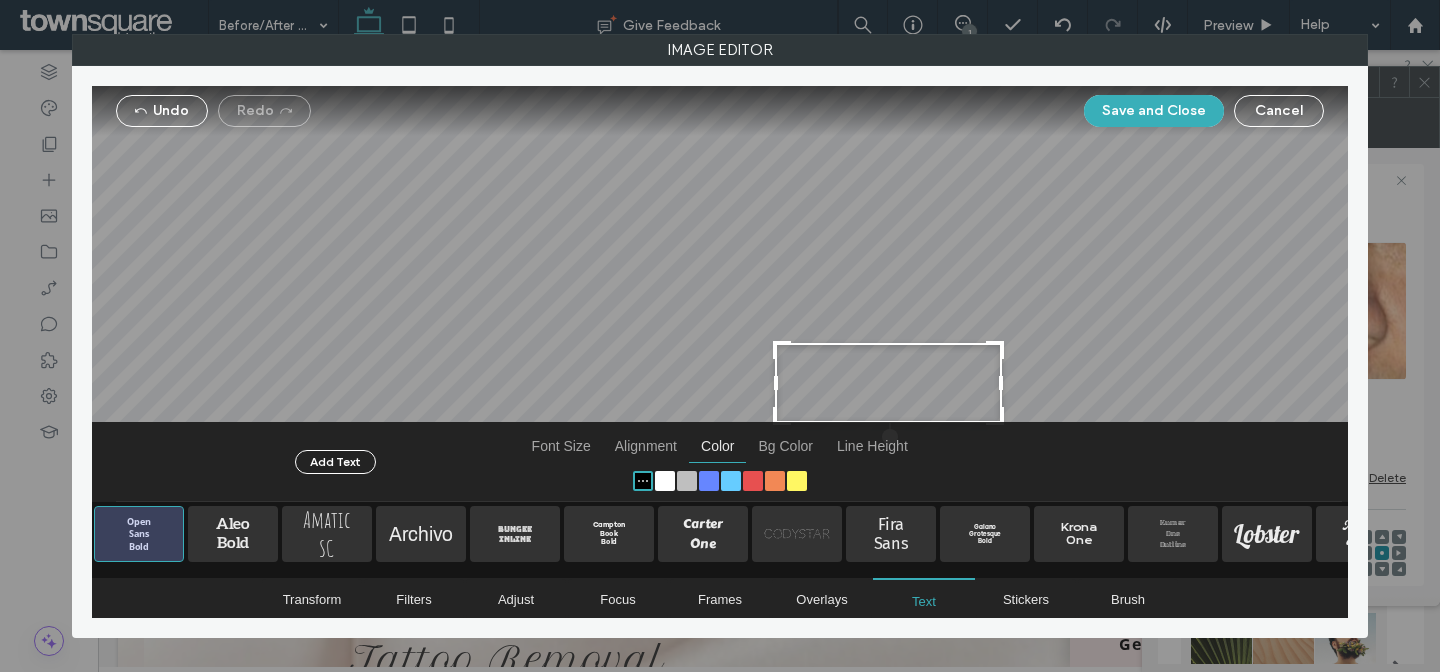 drag, startPoint x: 643, startPoint y: 381, endPoint x: 949, endPoint y: 321, distance: 311.82687 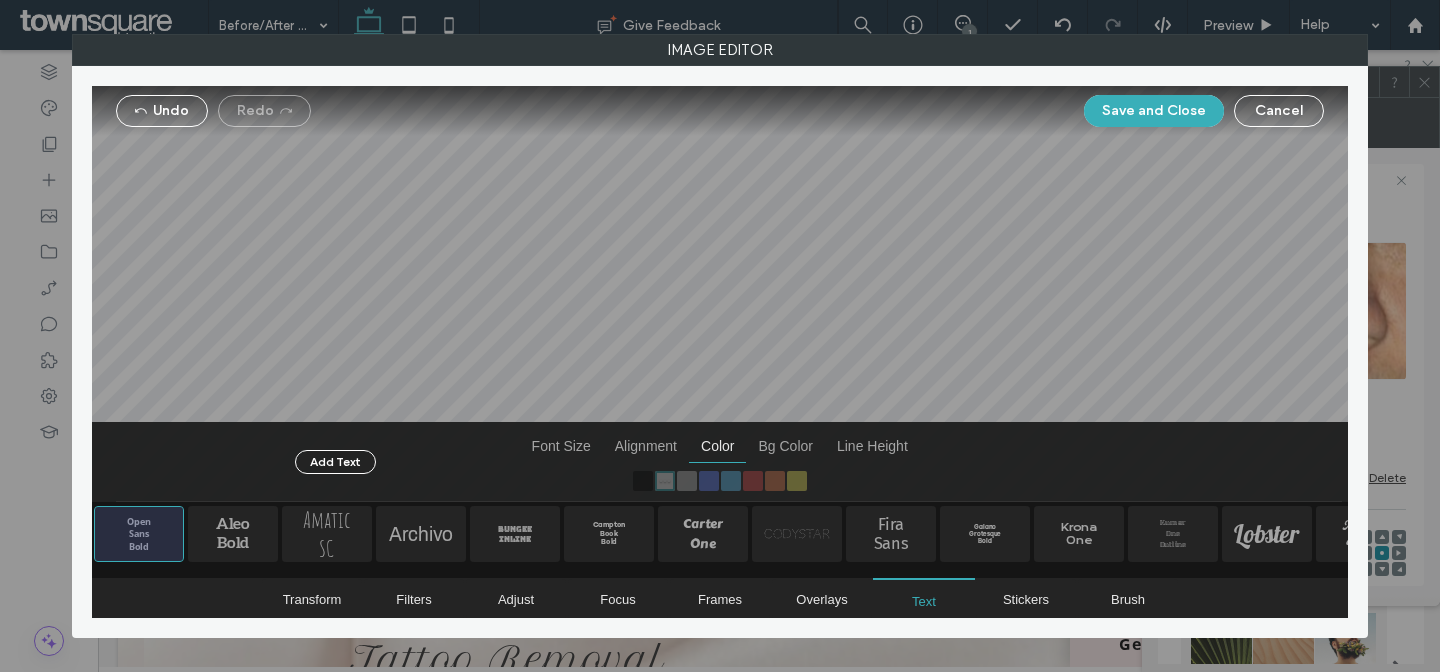 click at bounding box center (720, 294) 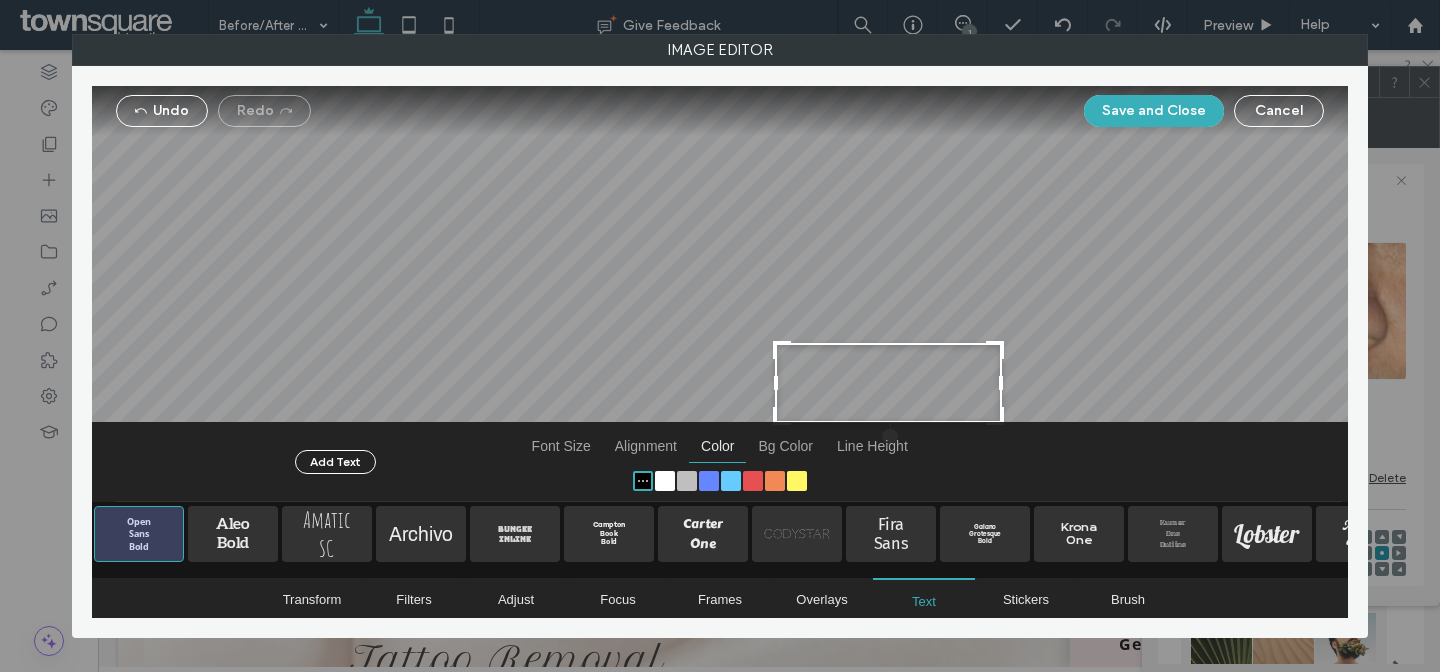 click at bounding box center (888, 383) 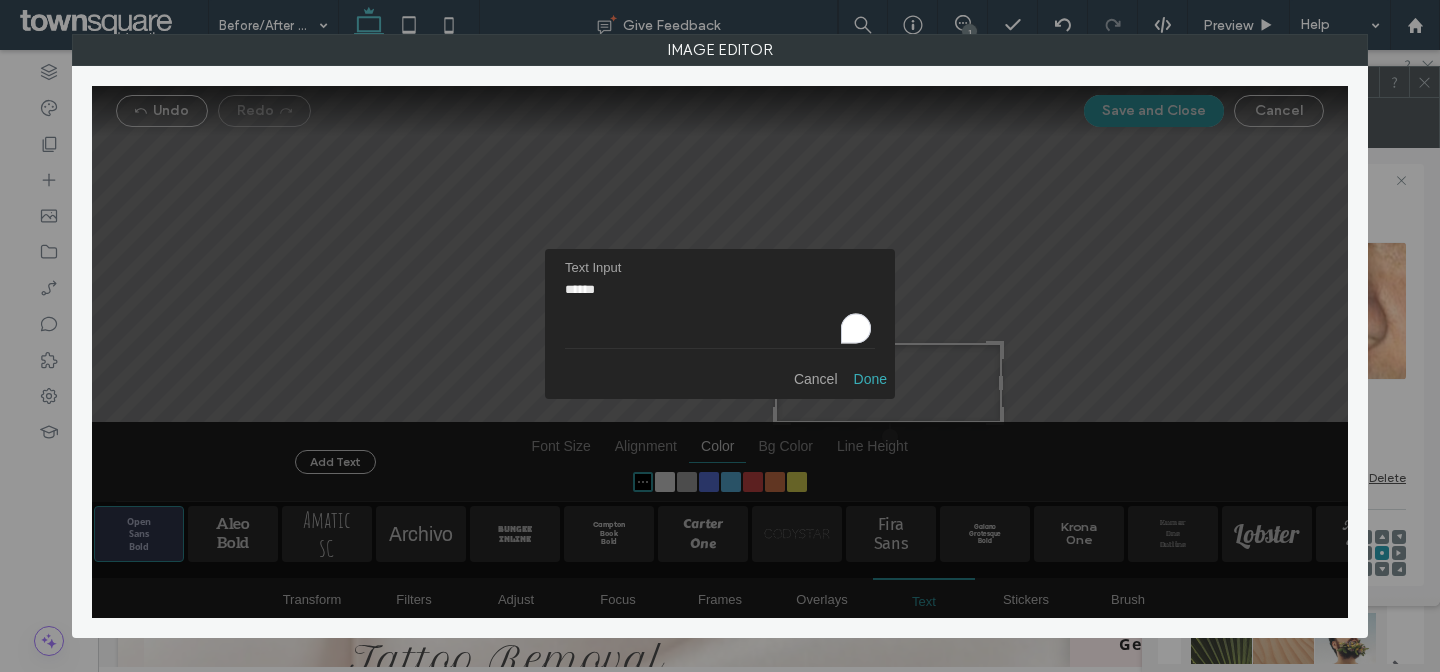 drag, startPoint x: 567, startPoint y: 295, endPoint x: 454, endPoint y: 285, distance: 113.44161 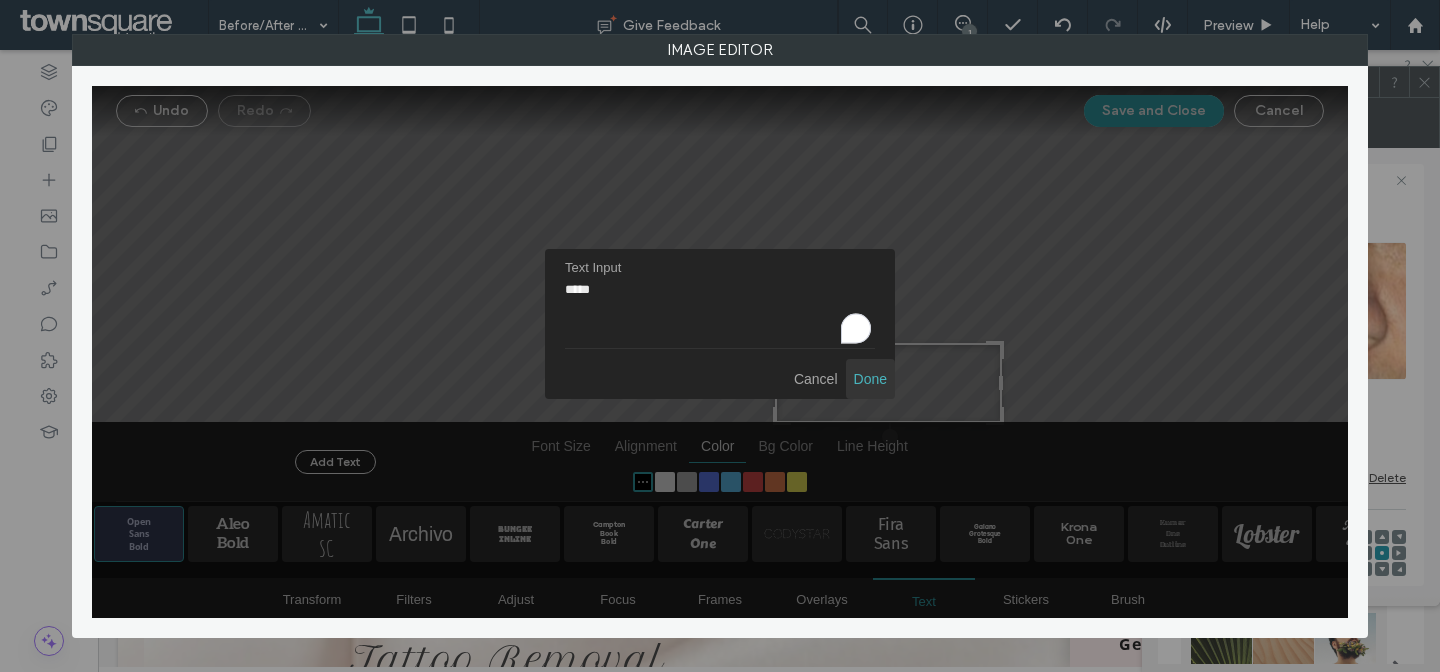 type on "*****" 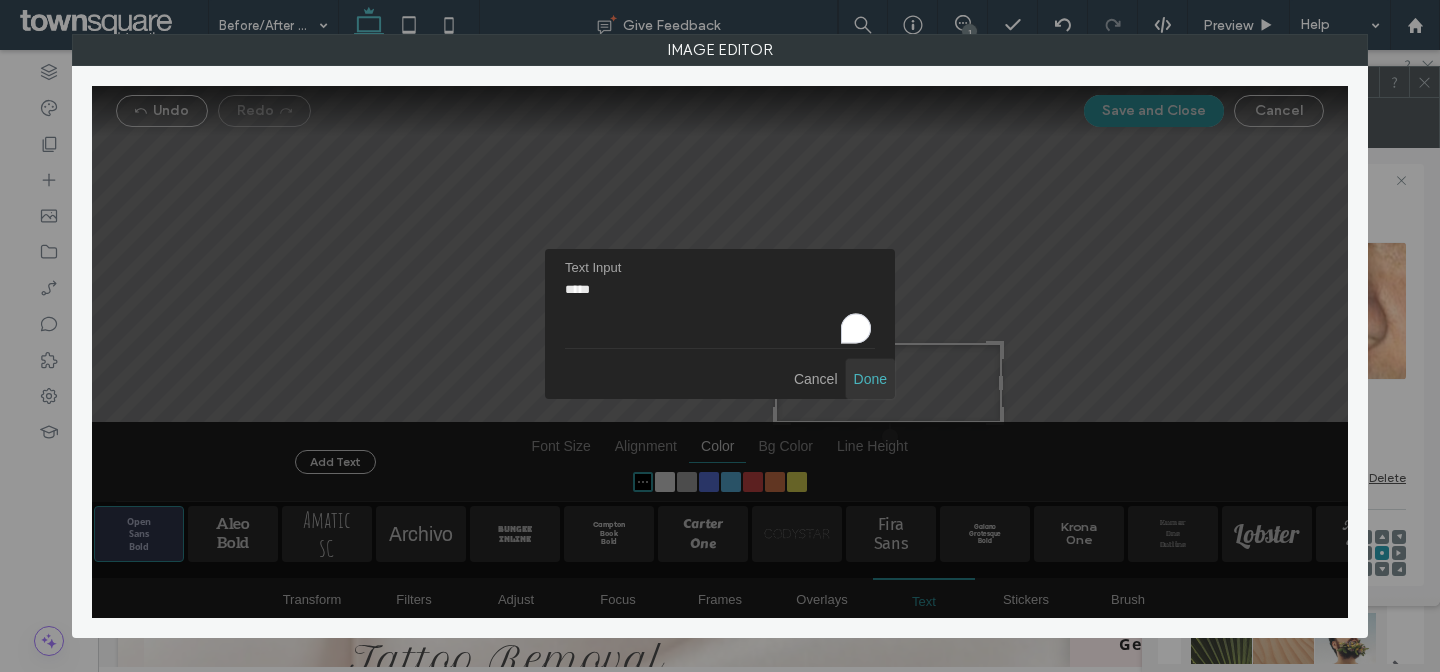 click at bounding box center [870, 379] 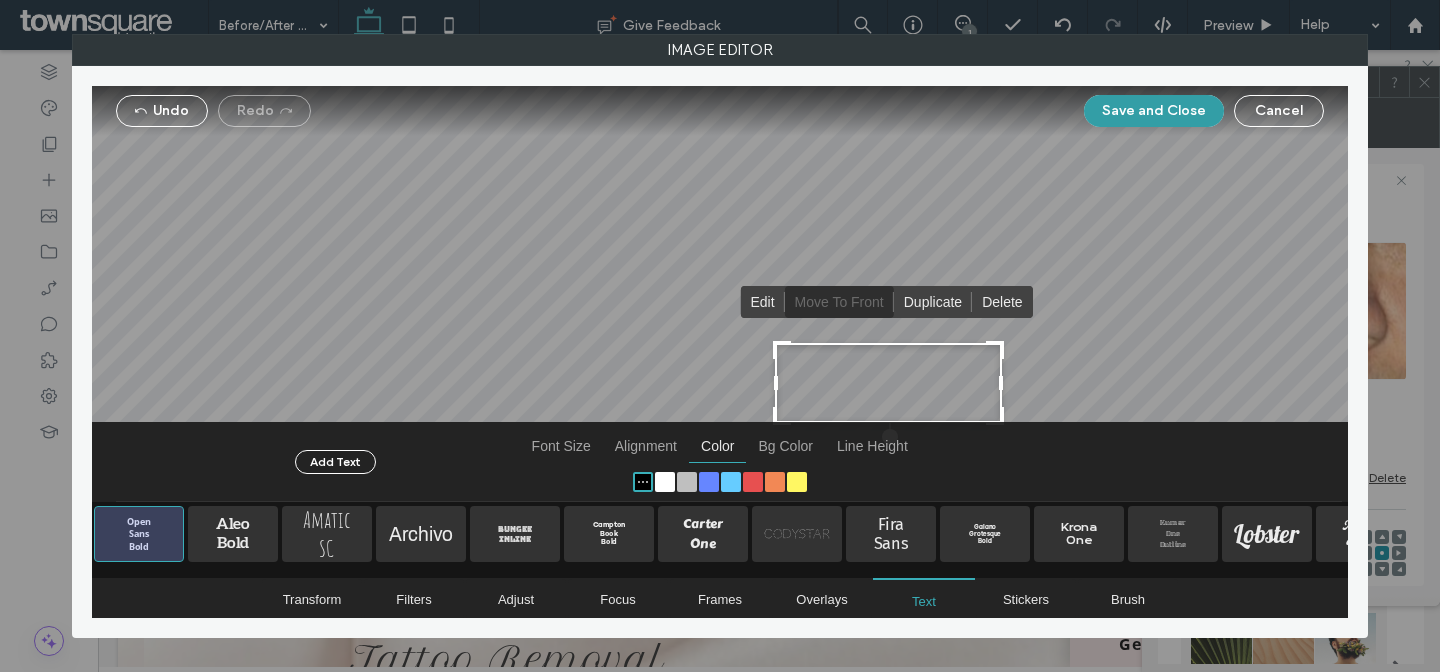 click on "Save and Close" at bounding box center [1154, 111] 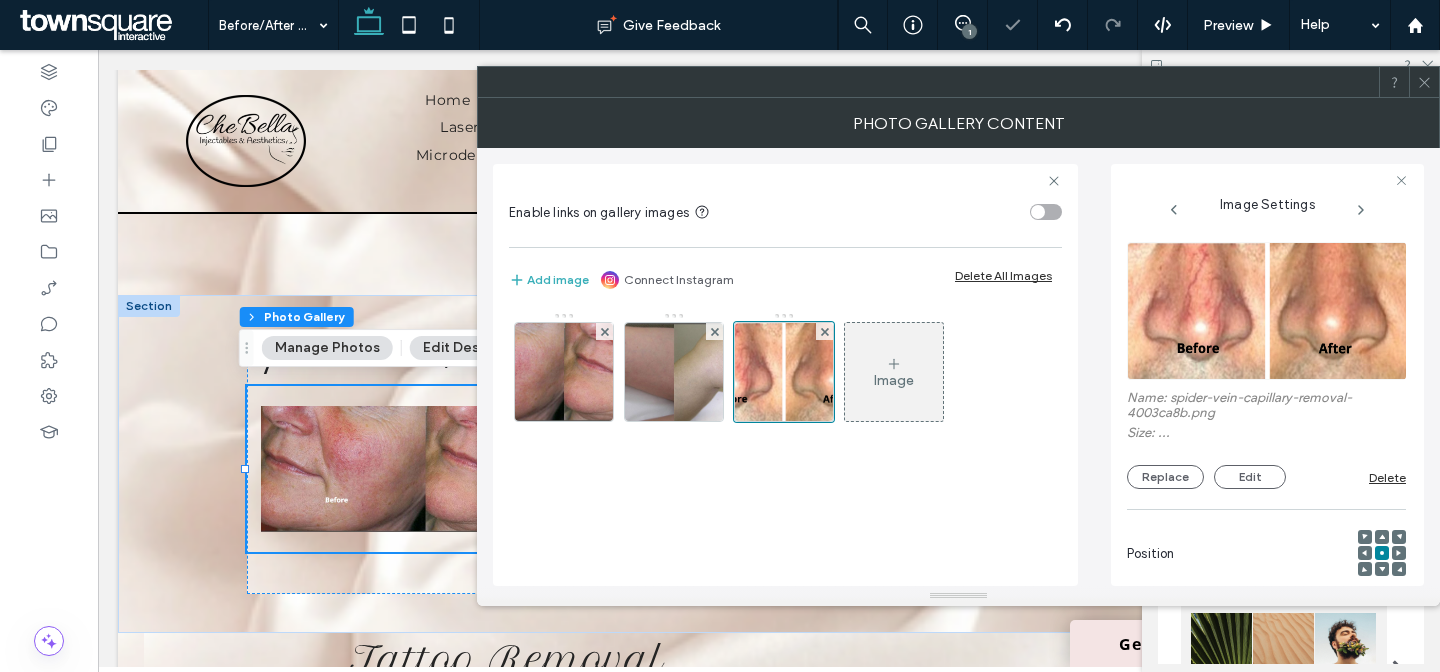 click at bounding box center [928, 82] 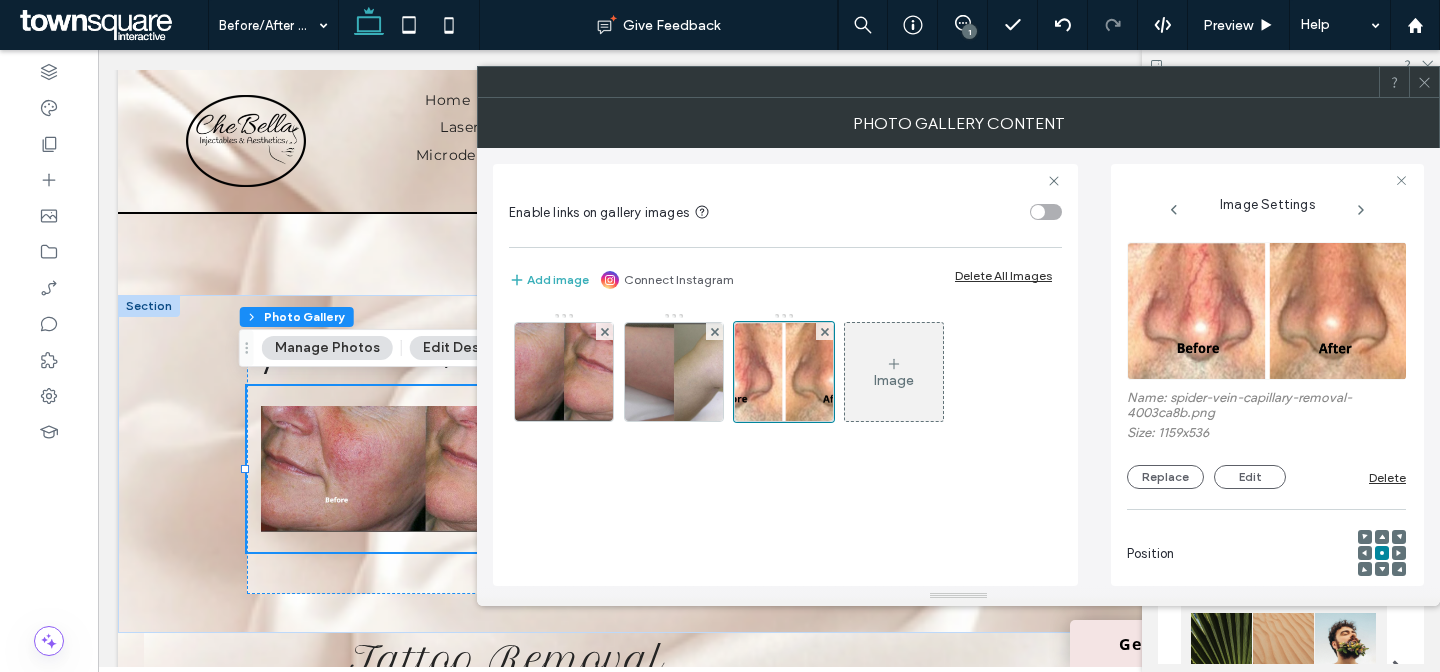 click 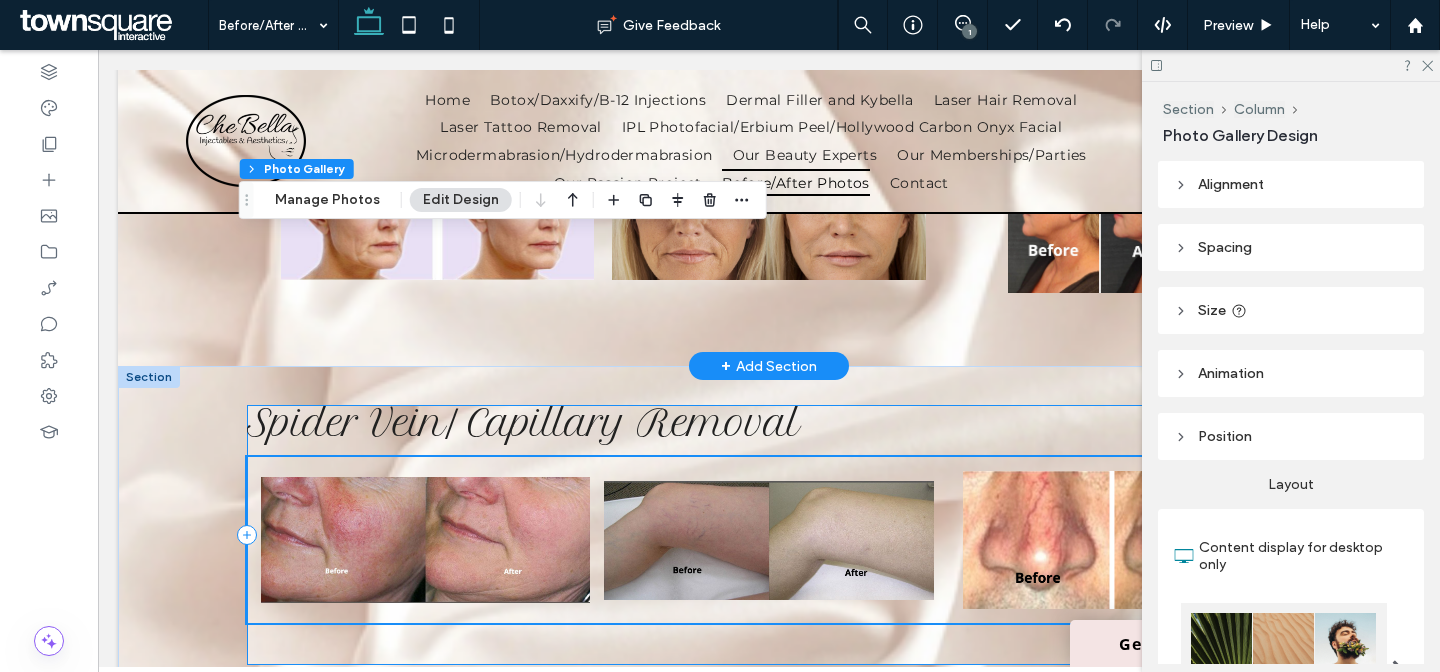 scroll, scrollTop: 1706, scrollLeft: 0, axis: vertical 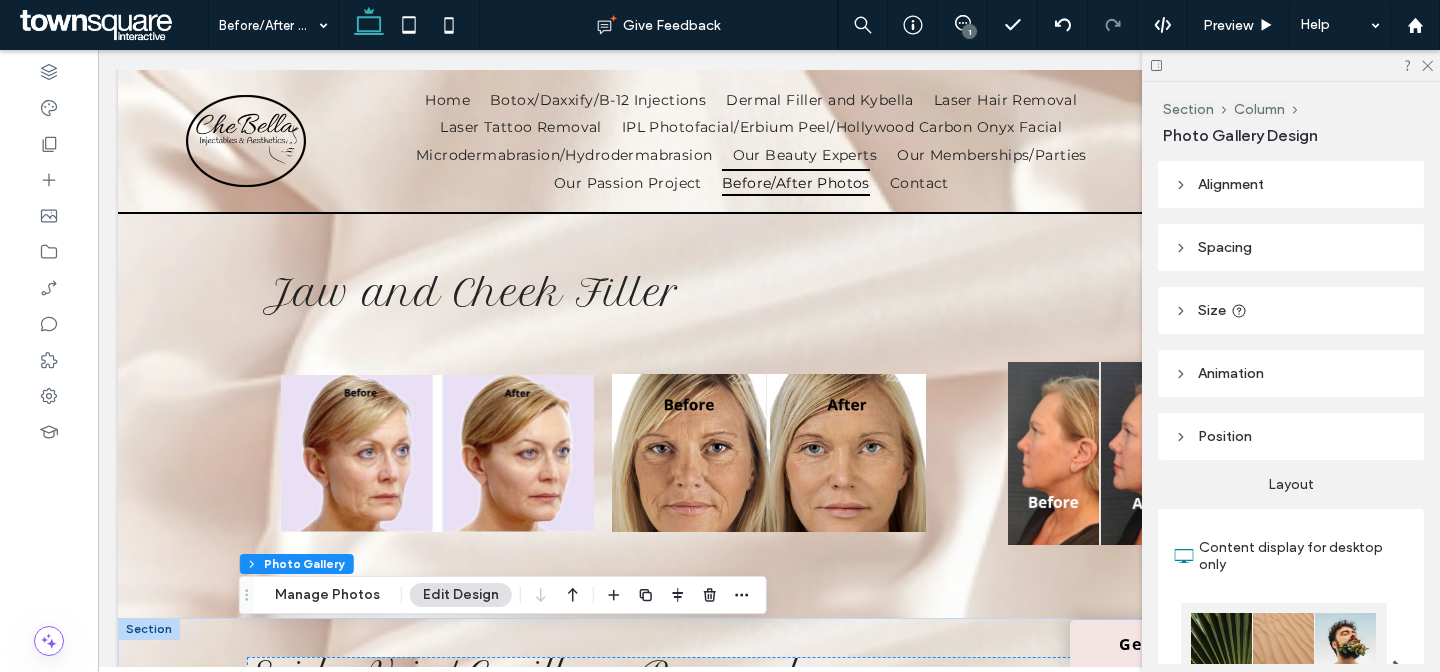 click at bounding box center [1291, 65] 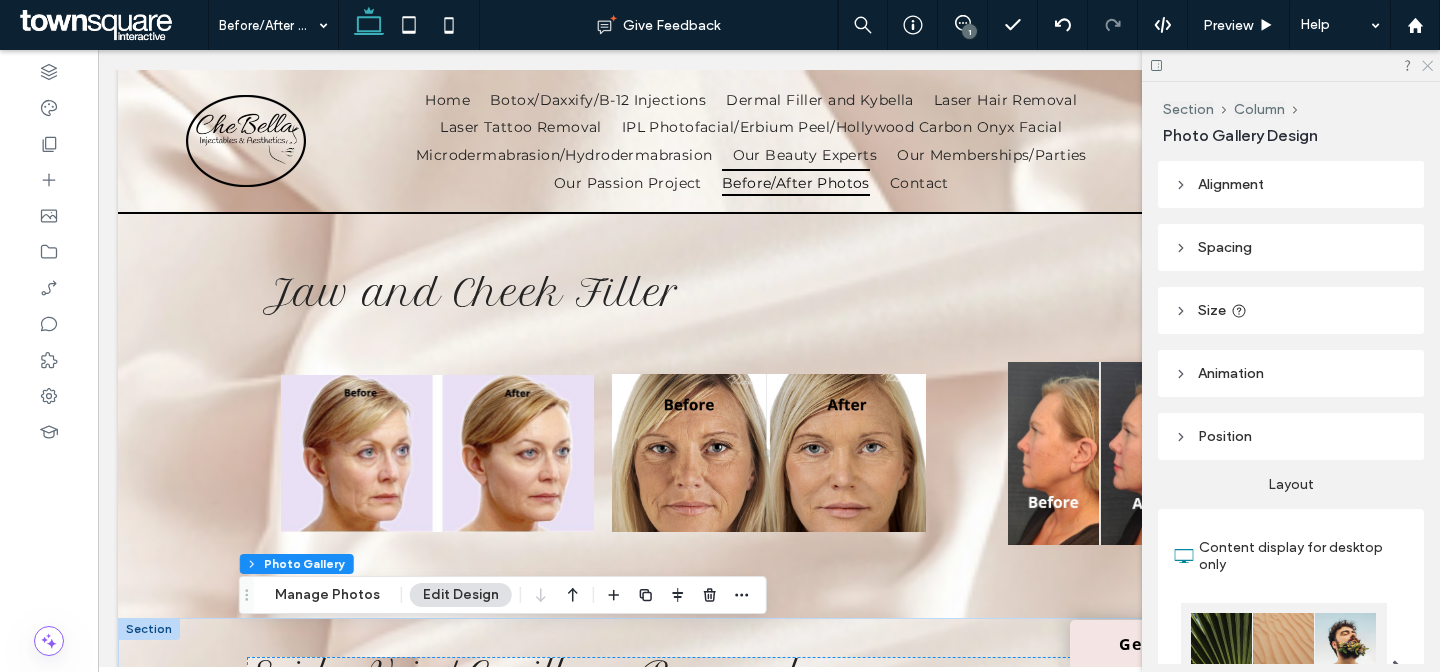 click 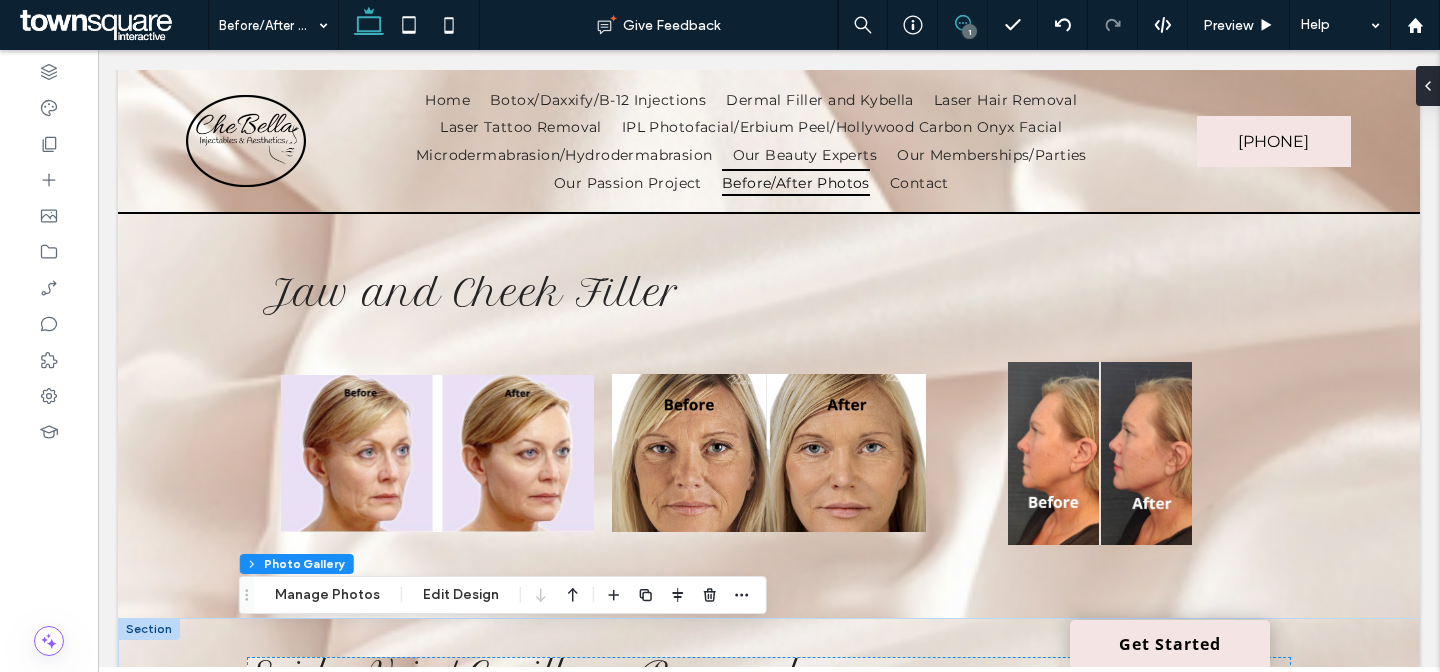 click 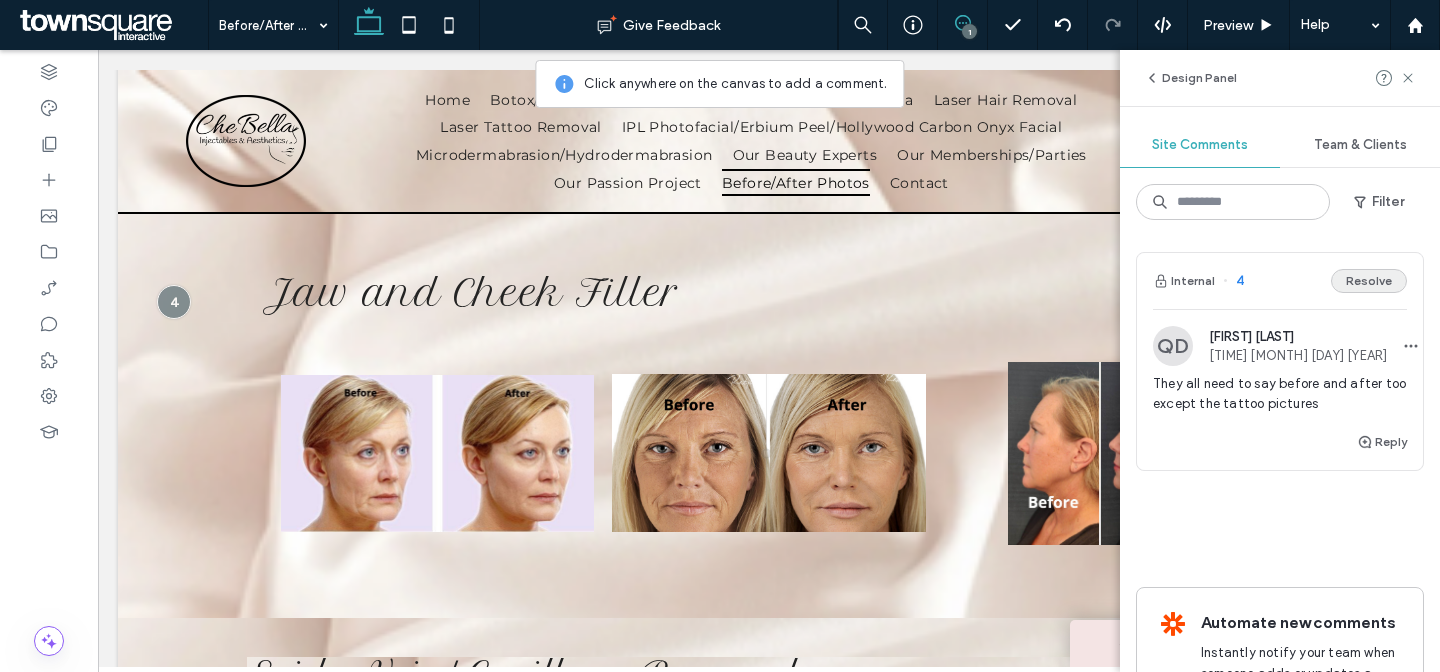 click on "Resolve" at bounding box center [1369, 281] 